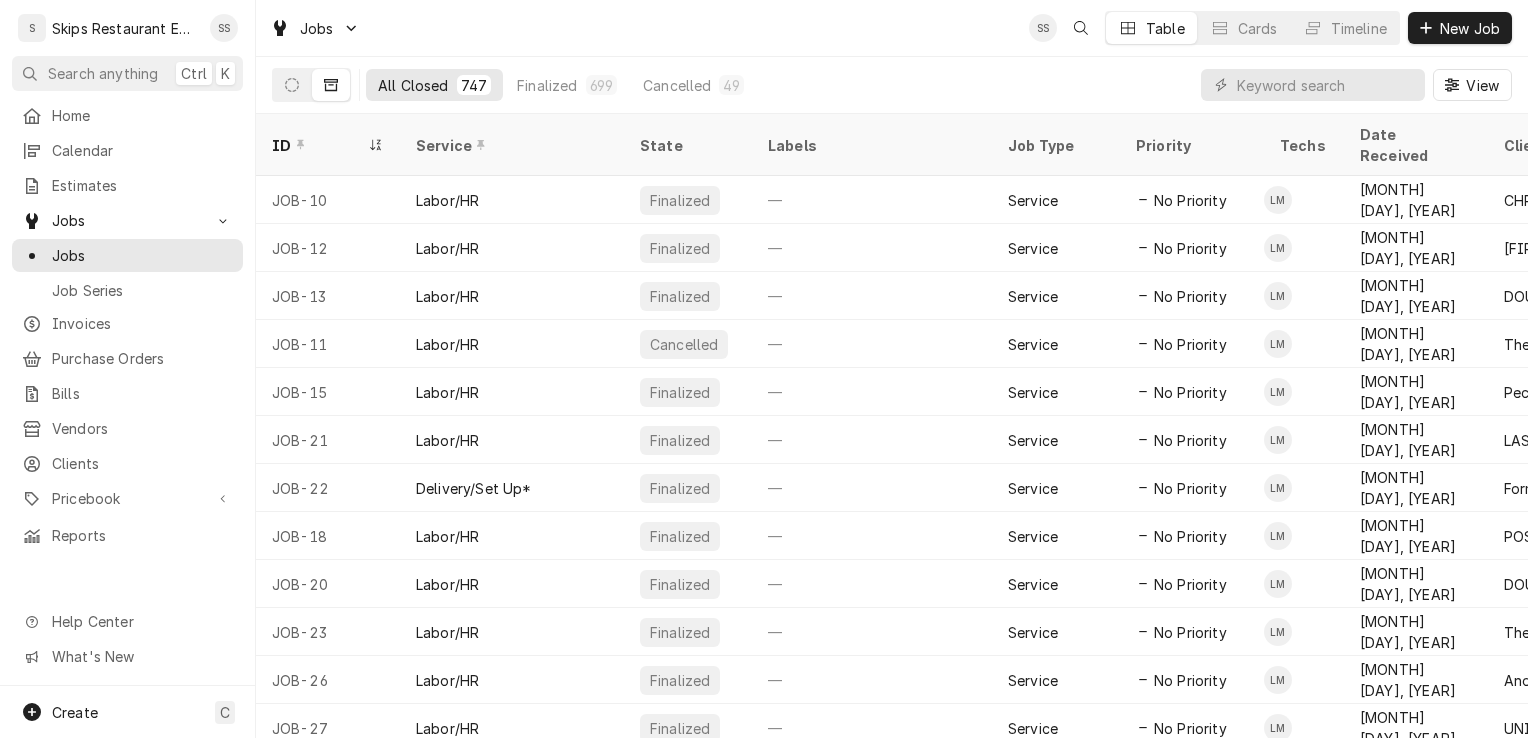 scroll, scrollTop: 0, scrollLeft: 0, axis: both 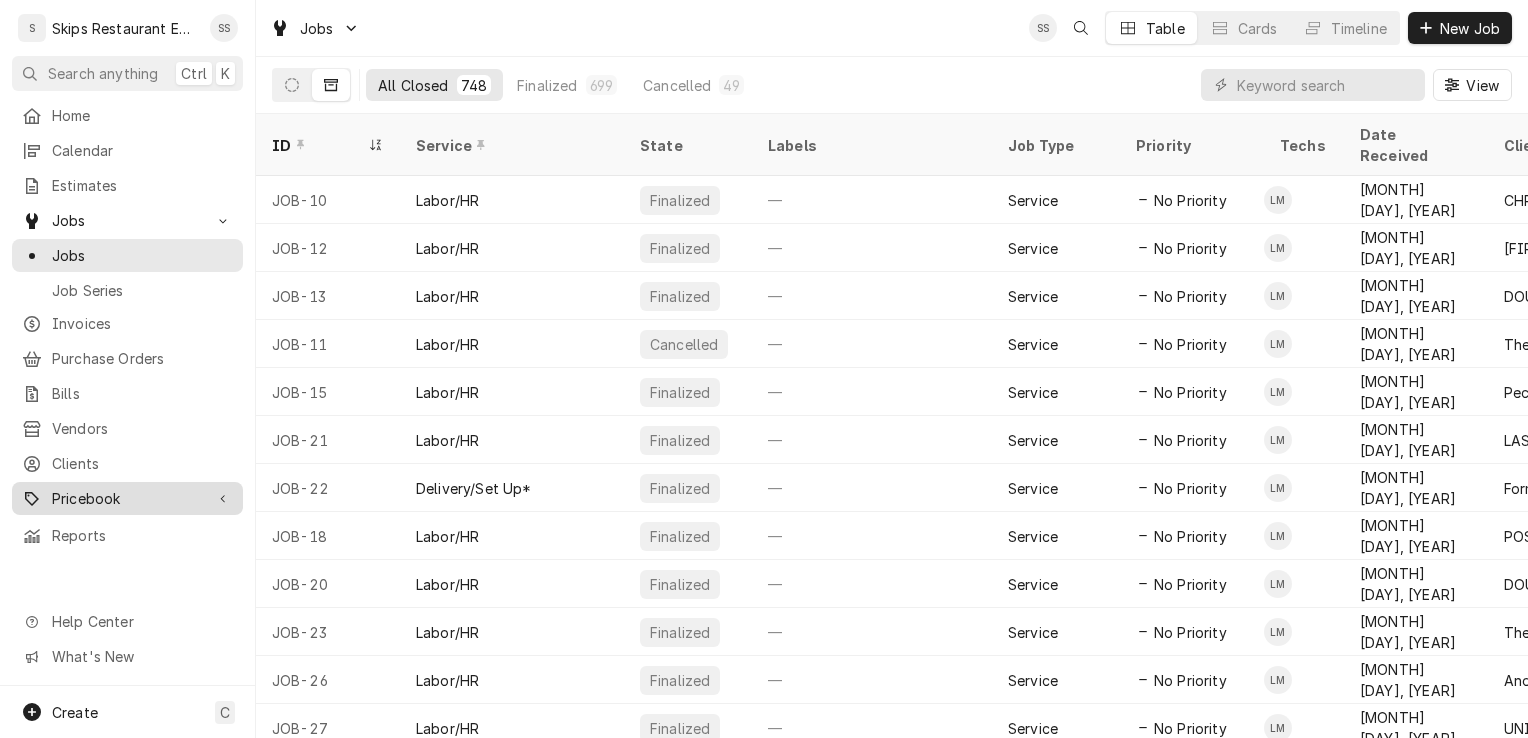 click on "Pricebook" at bounding box center (127, 498) 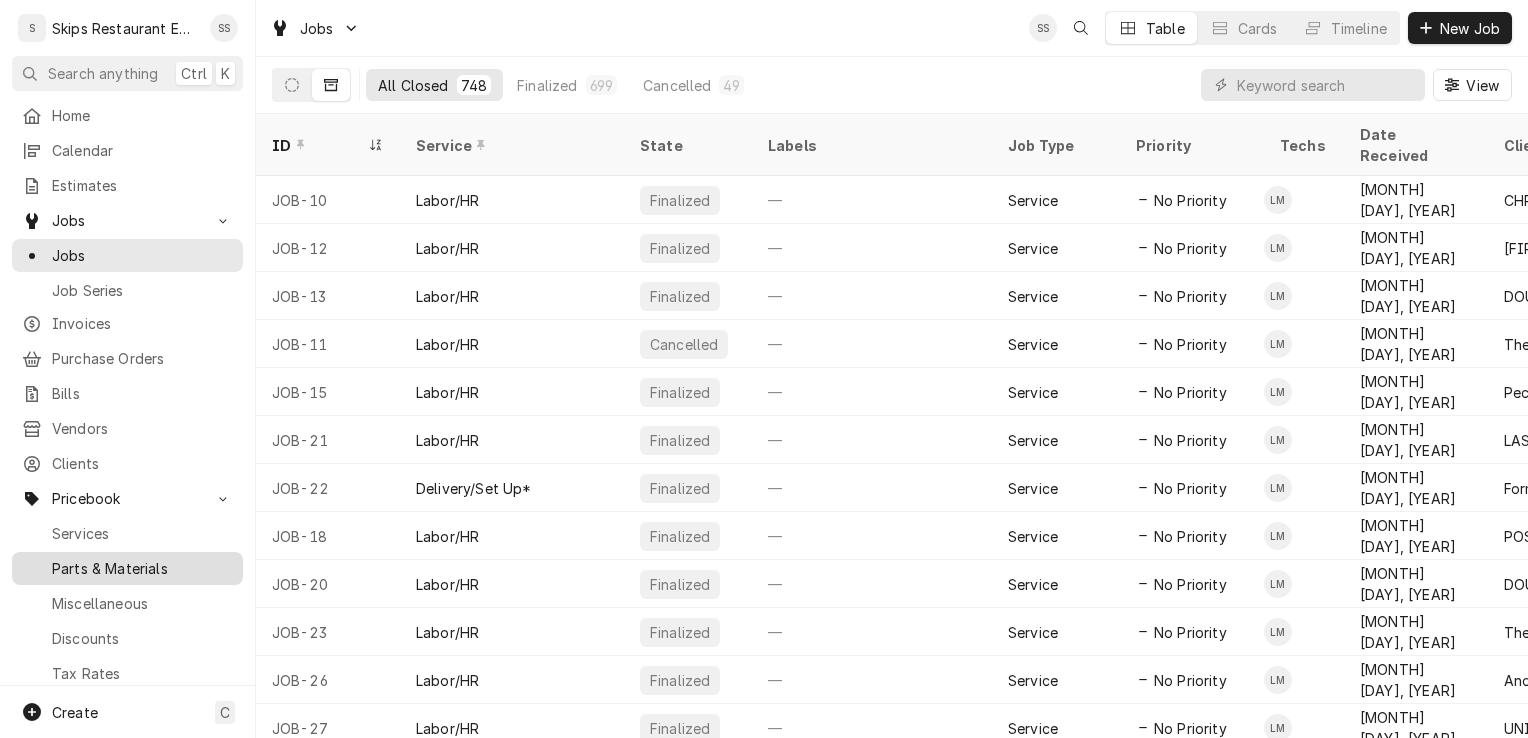 click on "Parts & Materials" at bounding box center (142, 568) 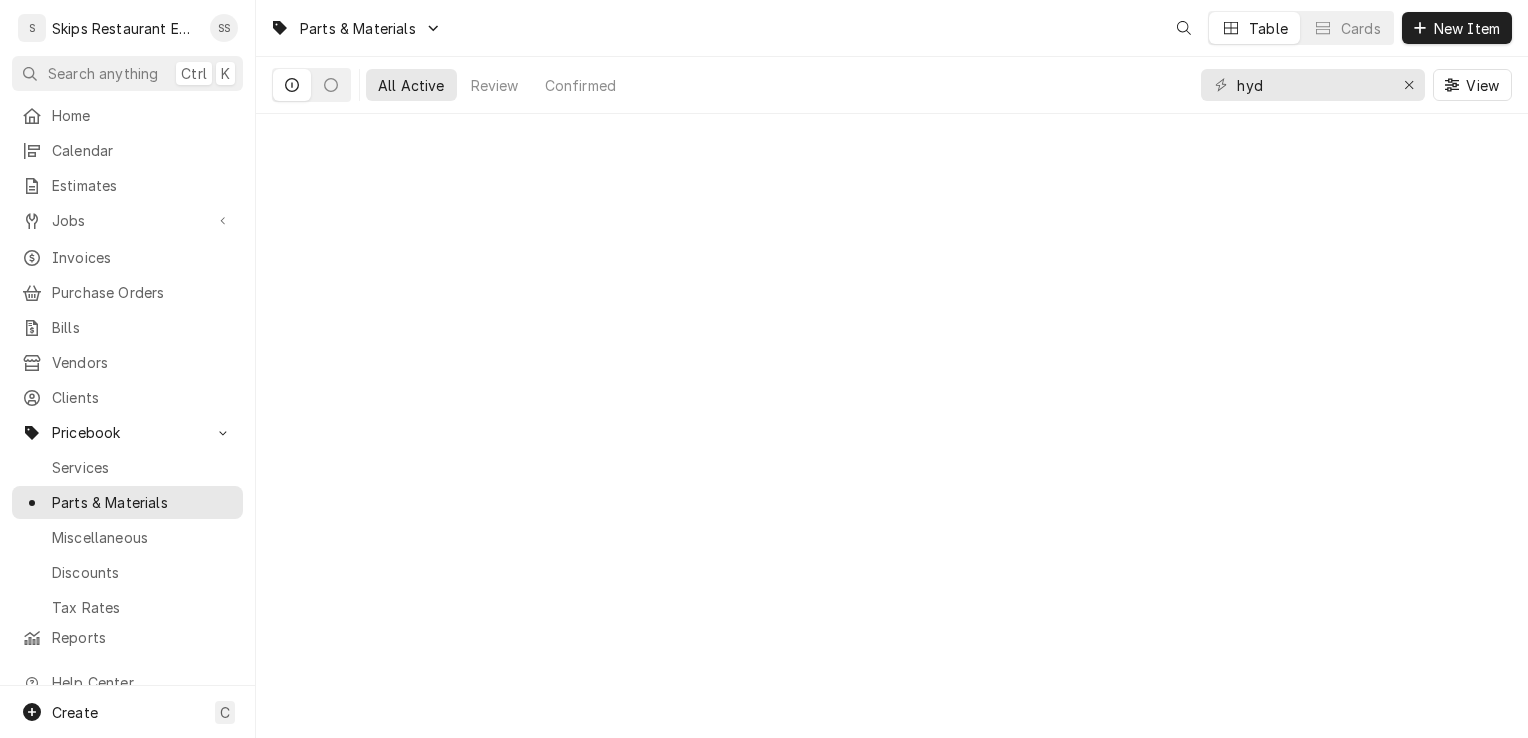 scroll, scrollTop: 0, scrollLeft: 0, axis: both 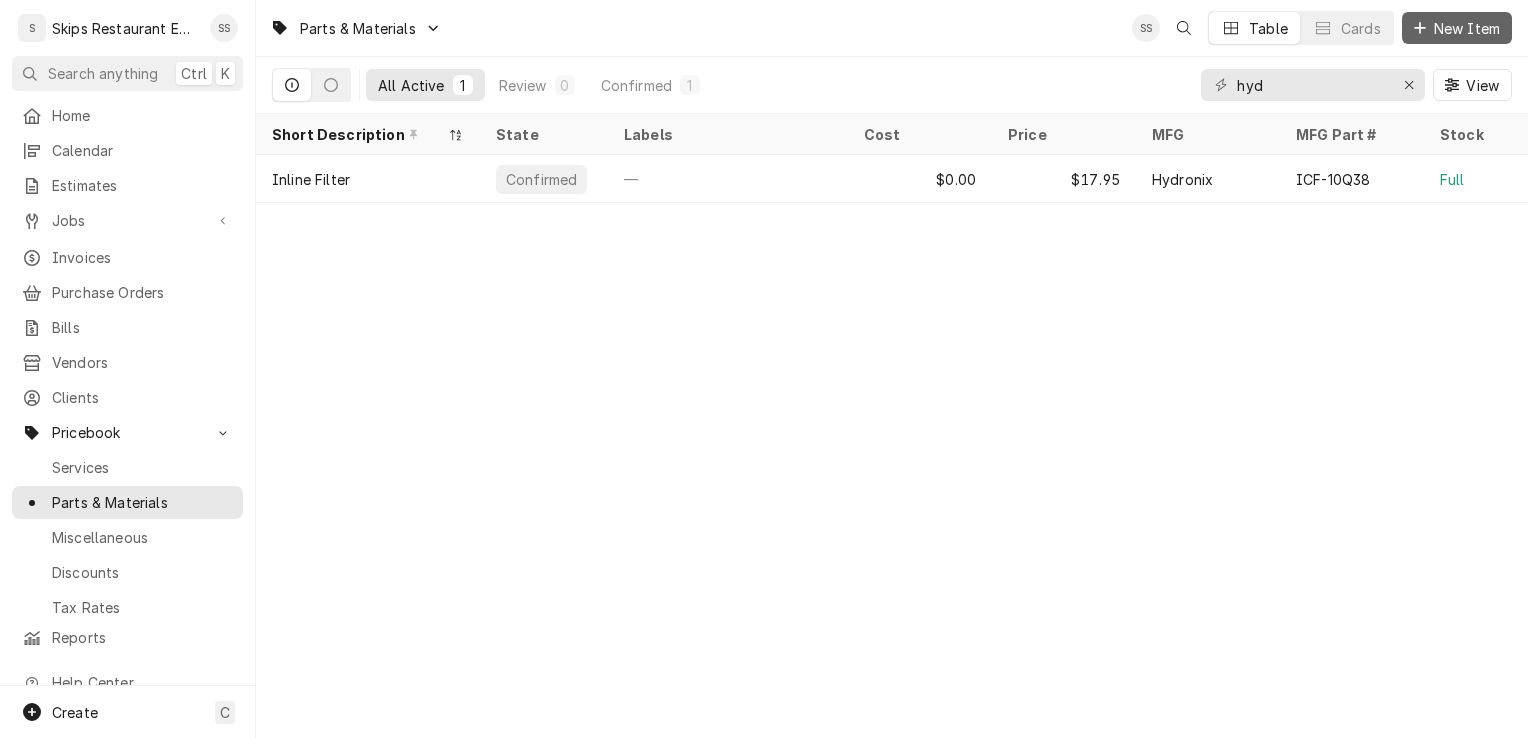 click on "New Item" at bounding box center (1467, 28) 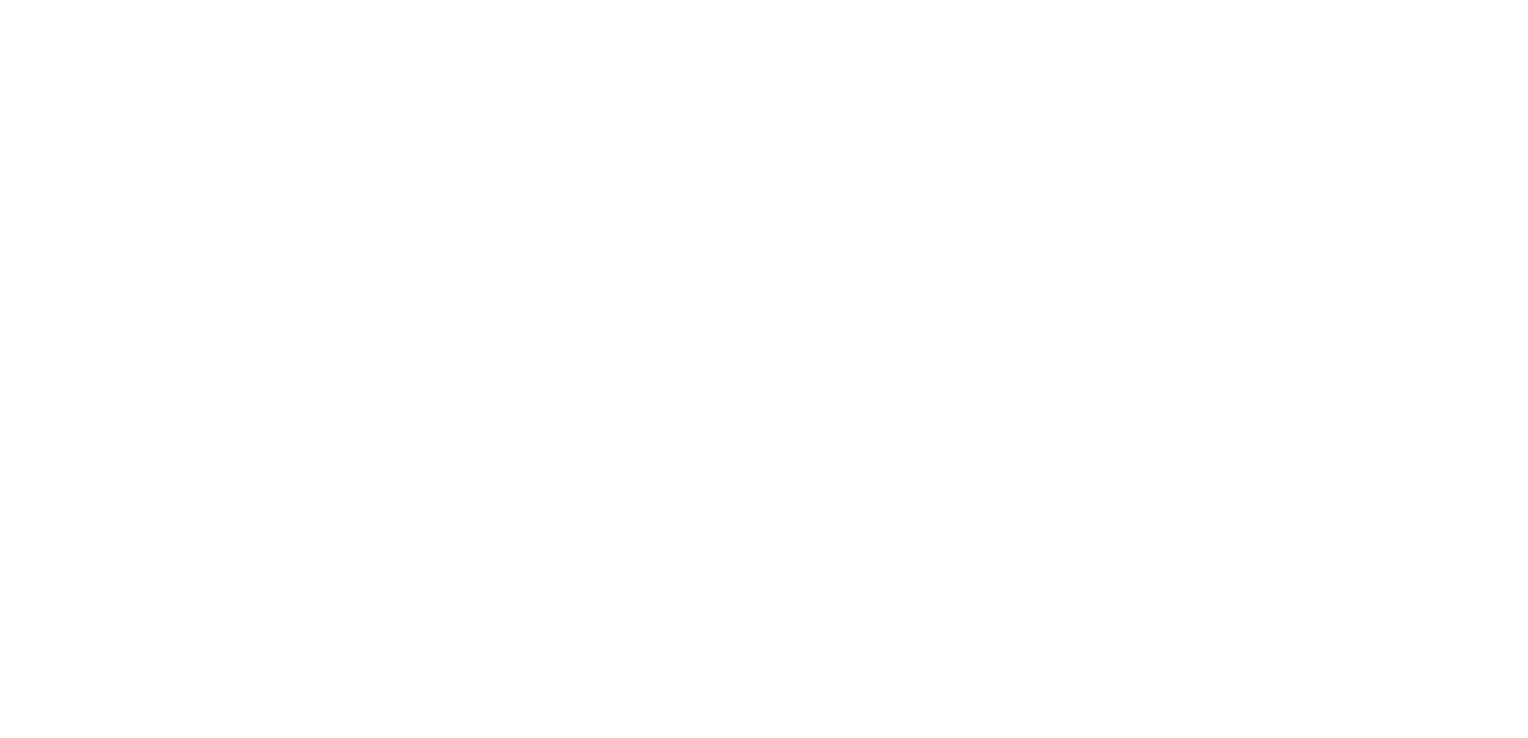 scroll, scrollTop: 0, scrollLeft: 0, axis: both 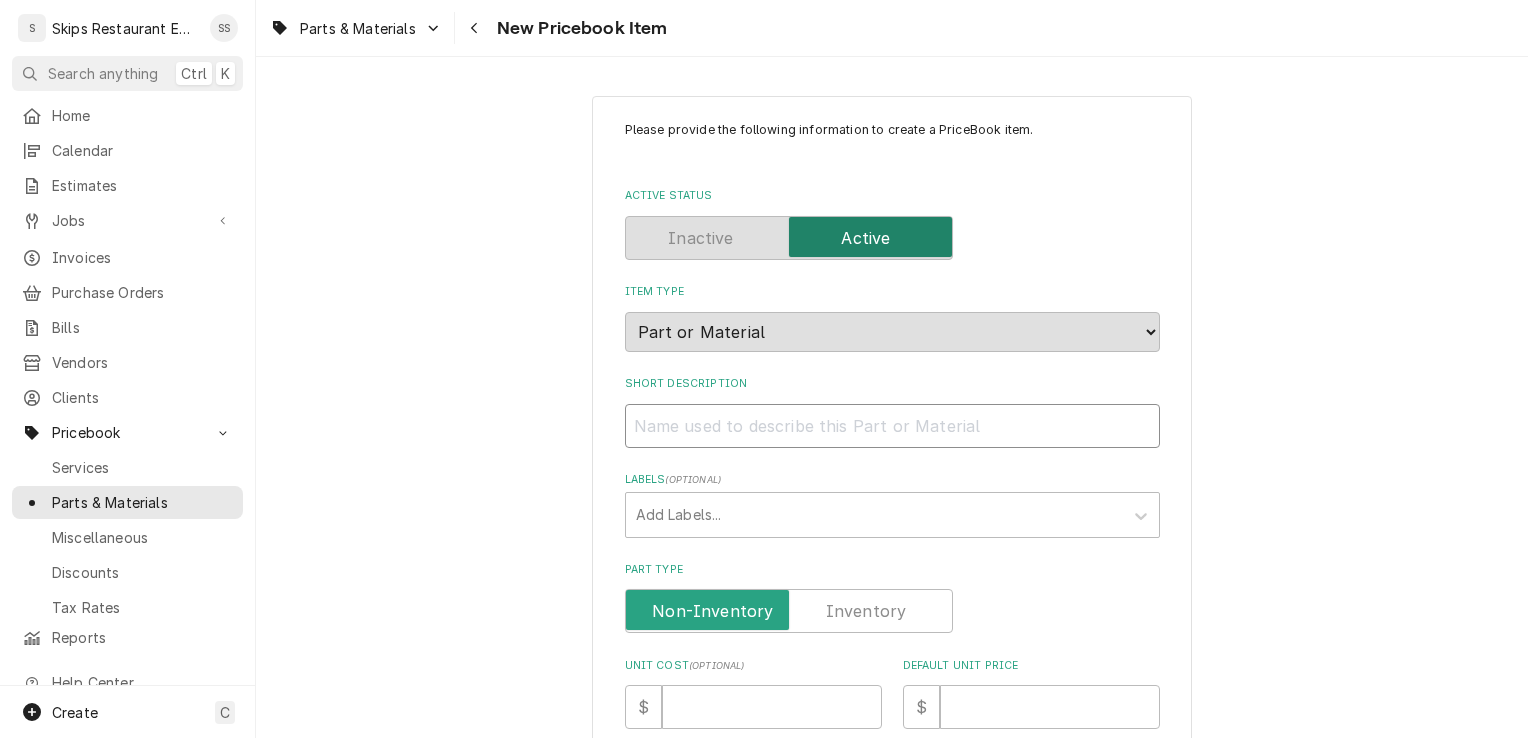 click on "Short Description" at bounding box center (892, 426) 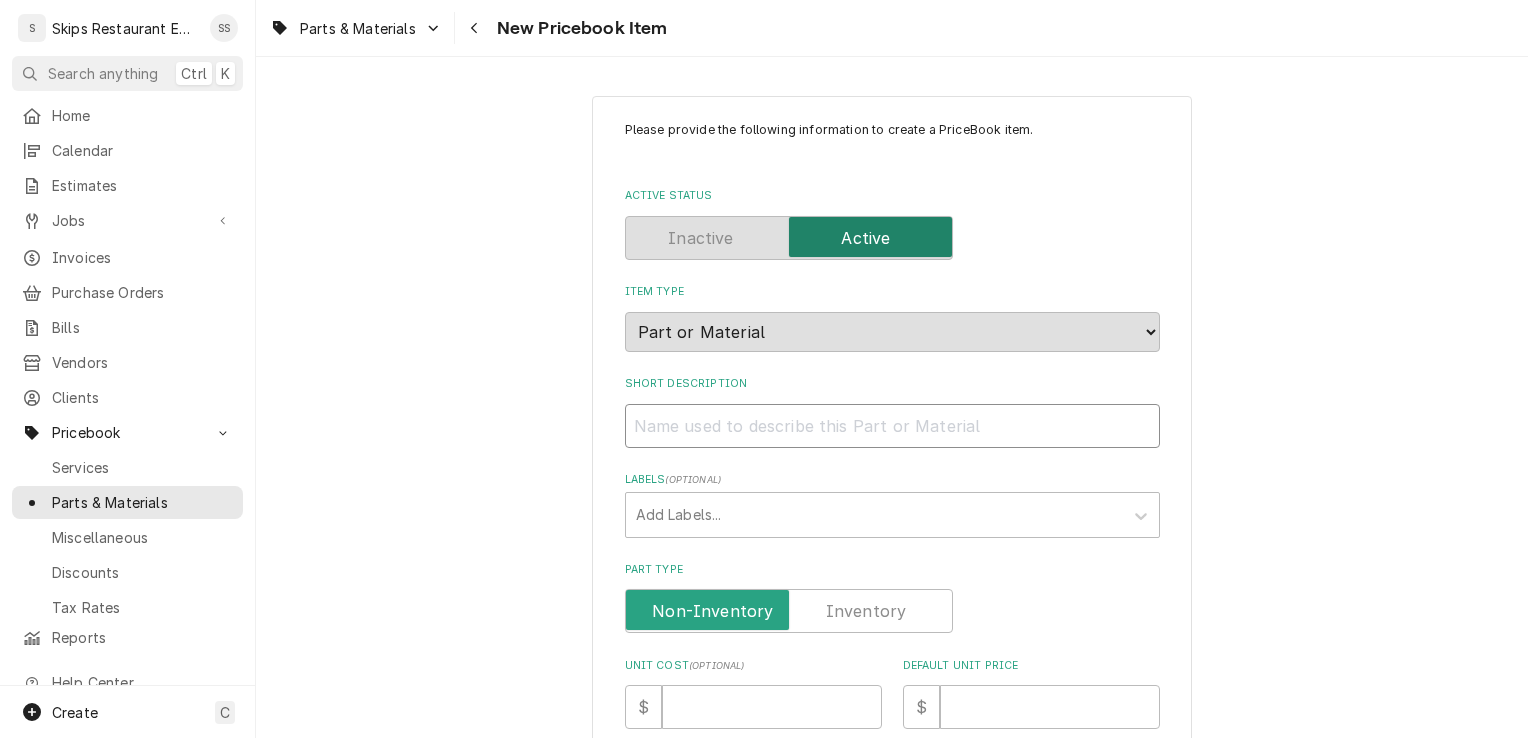 type on "x" 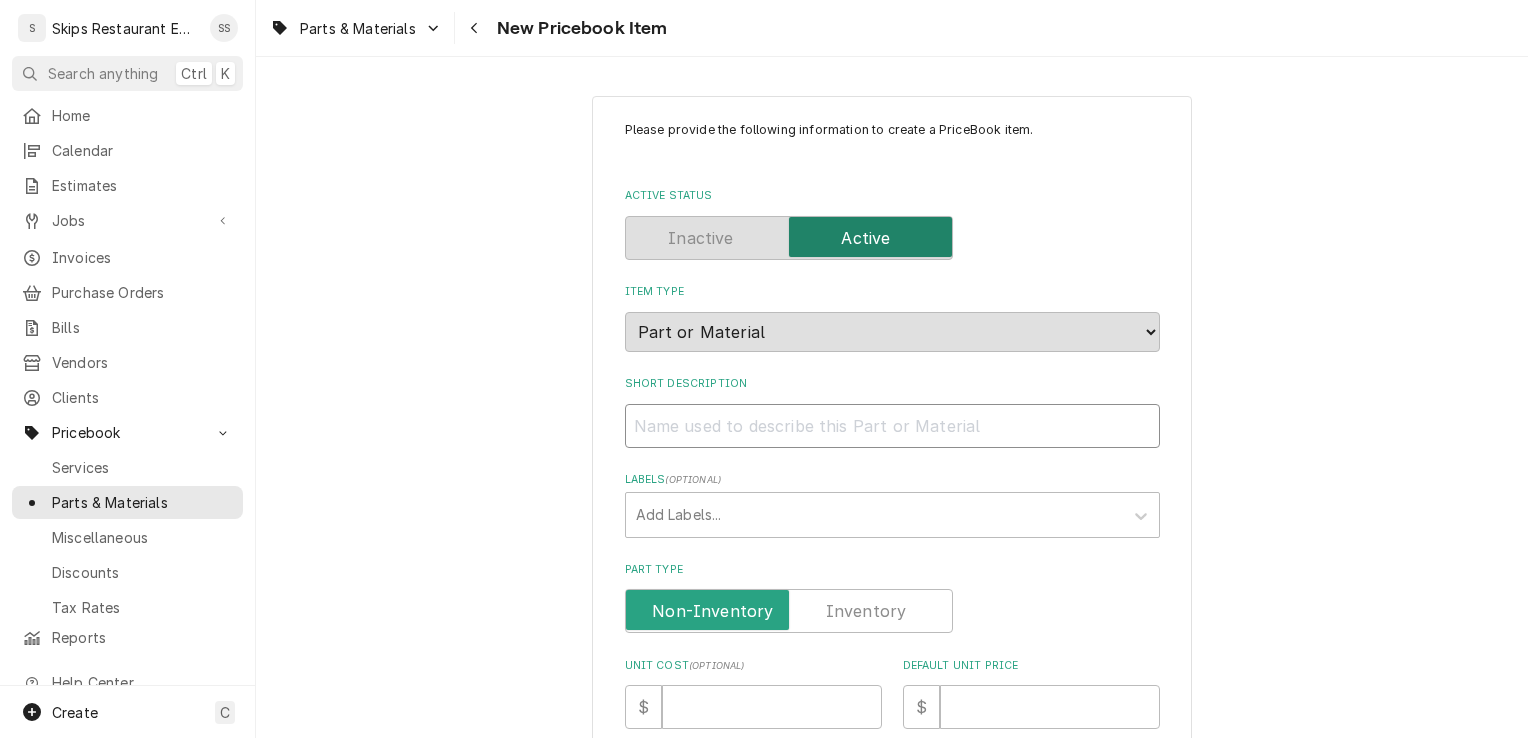 type on "W" 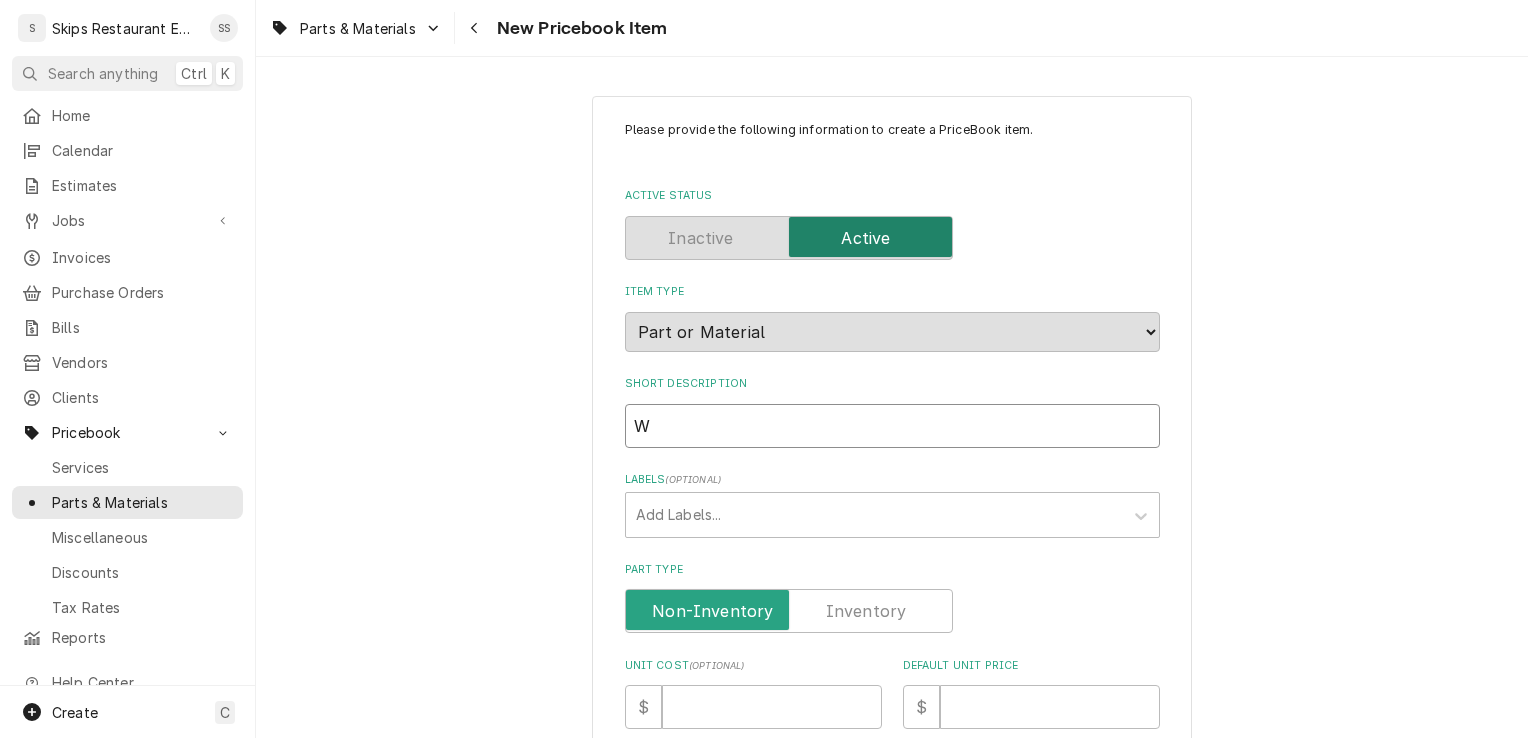 type on "x" 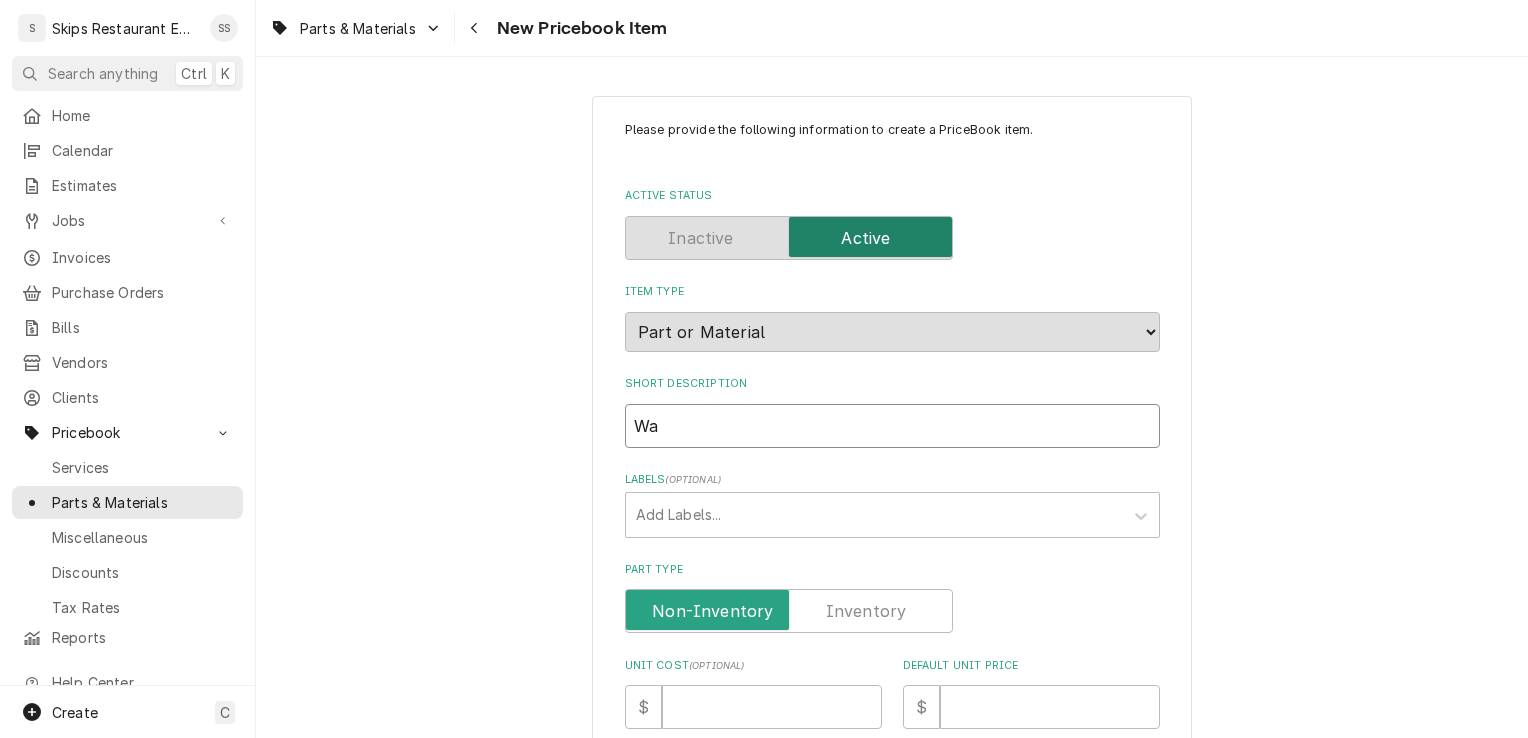type on "Wat" 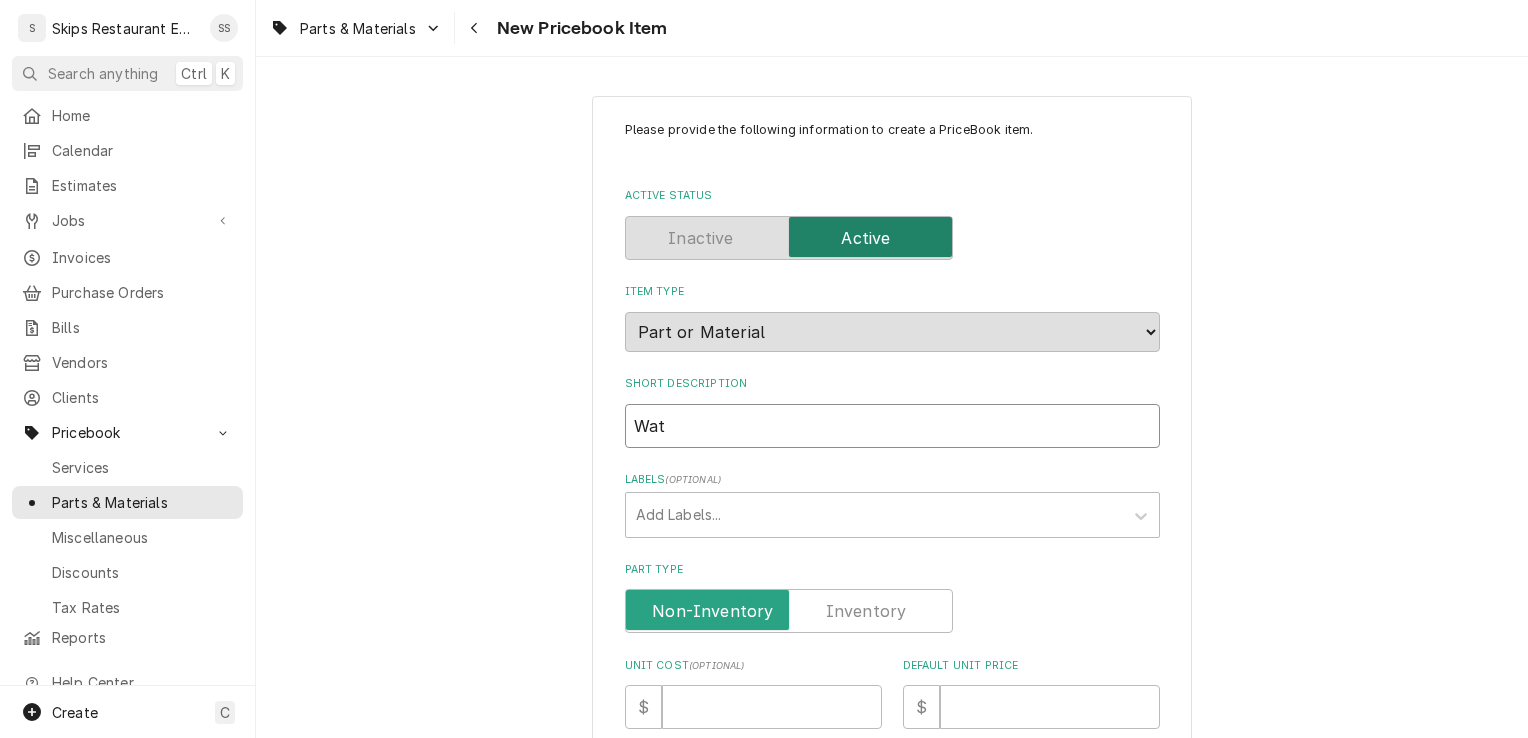 type on "x" 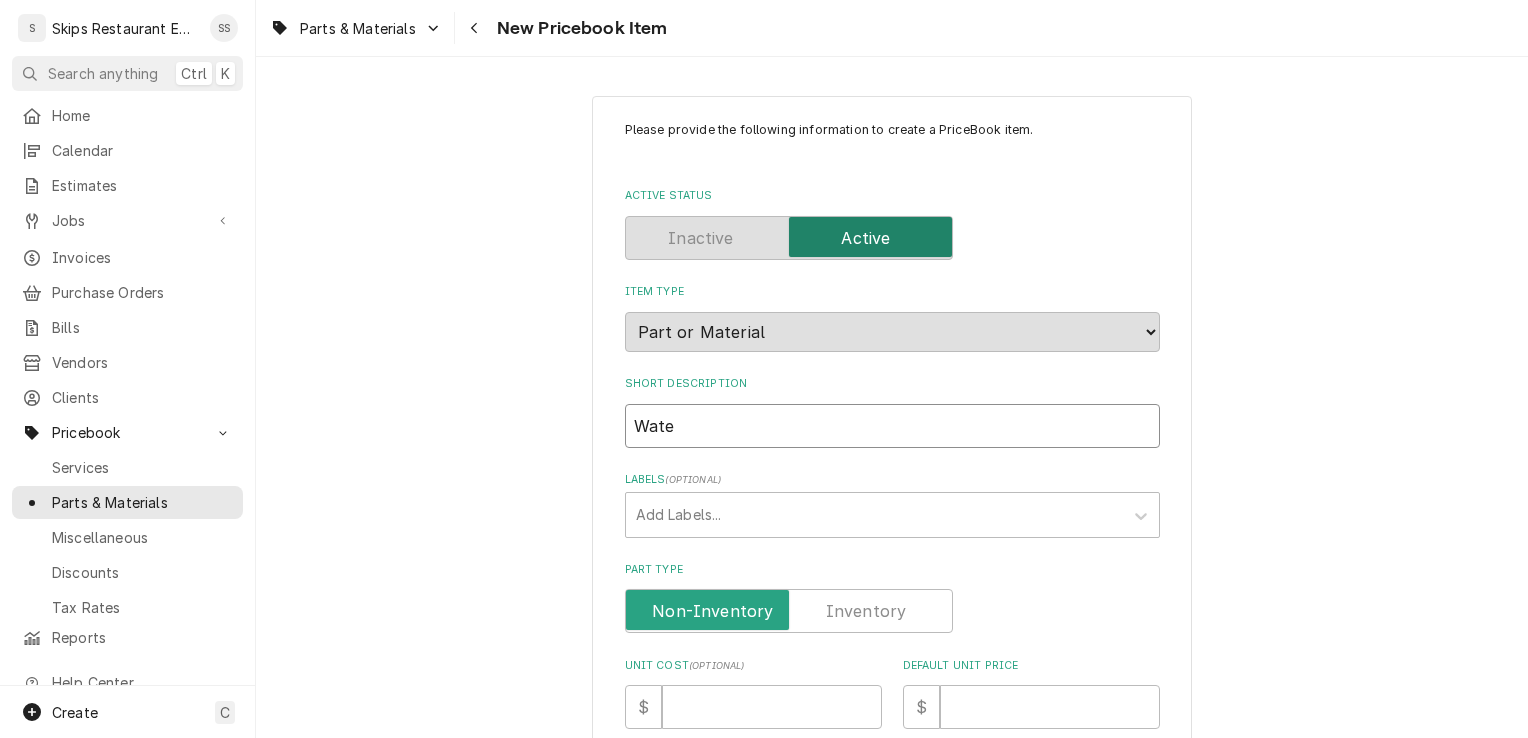 type on "x" 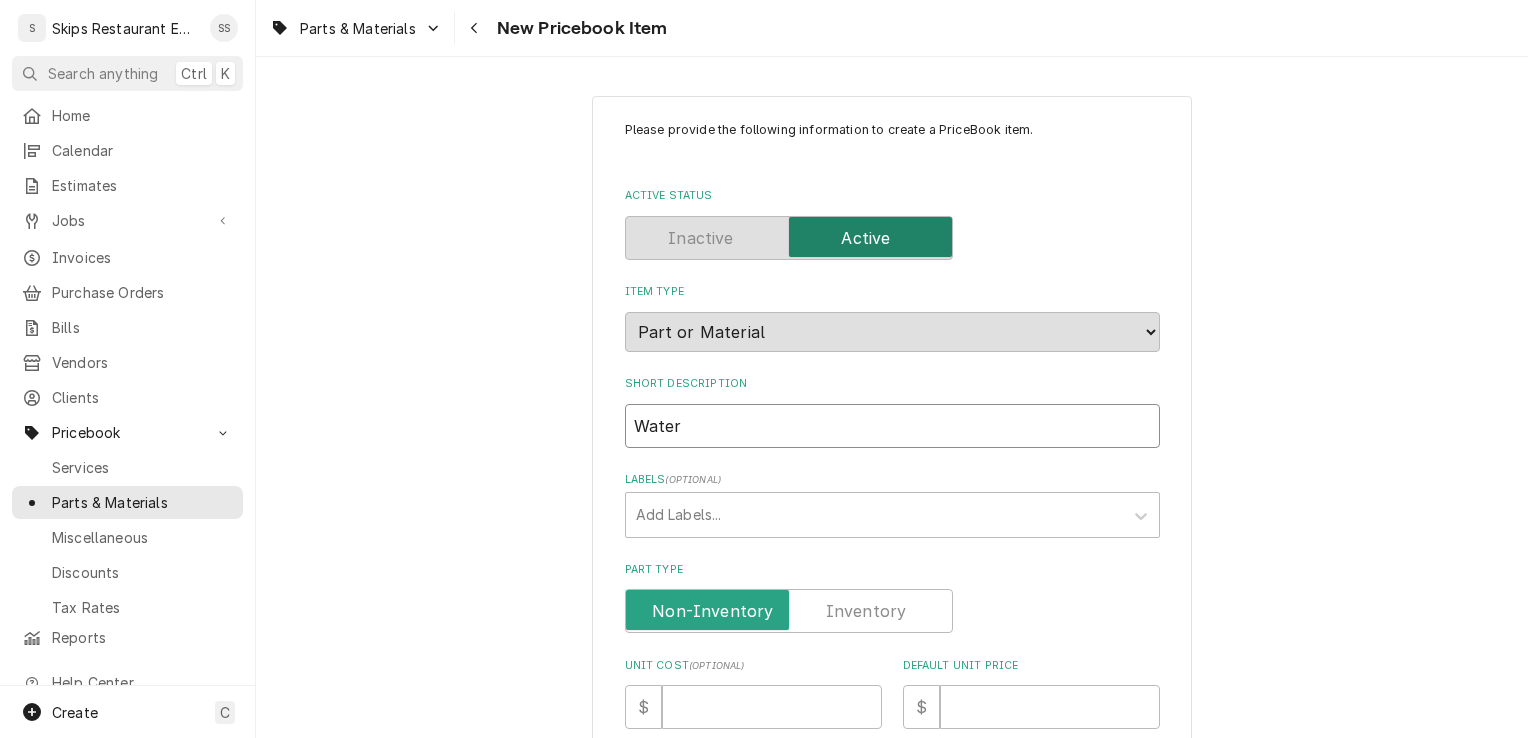 type on "x" 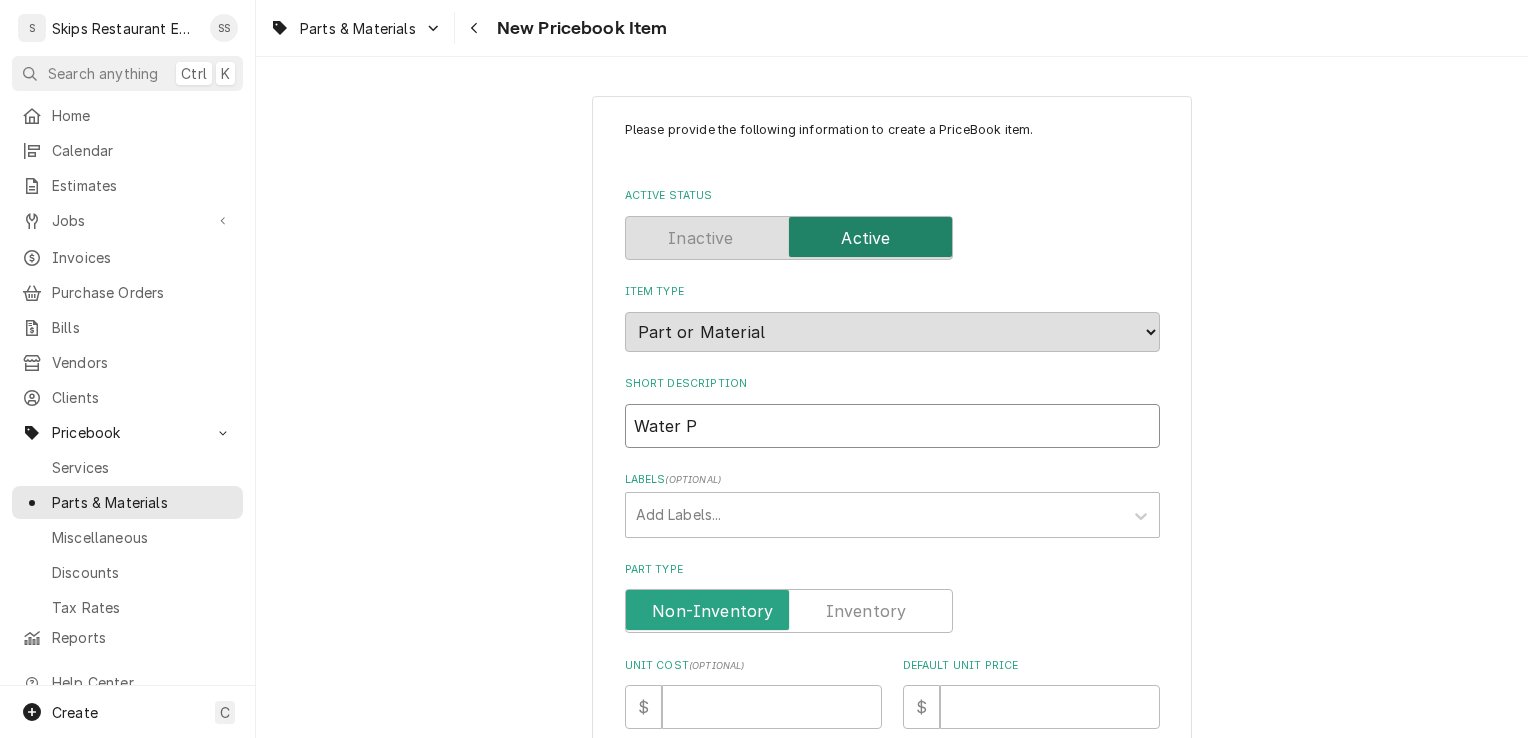 type on "x" 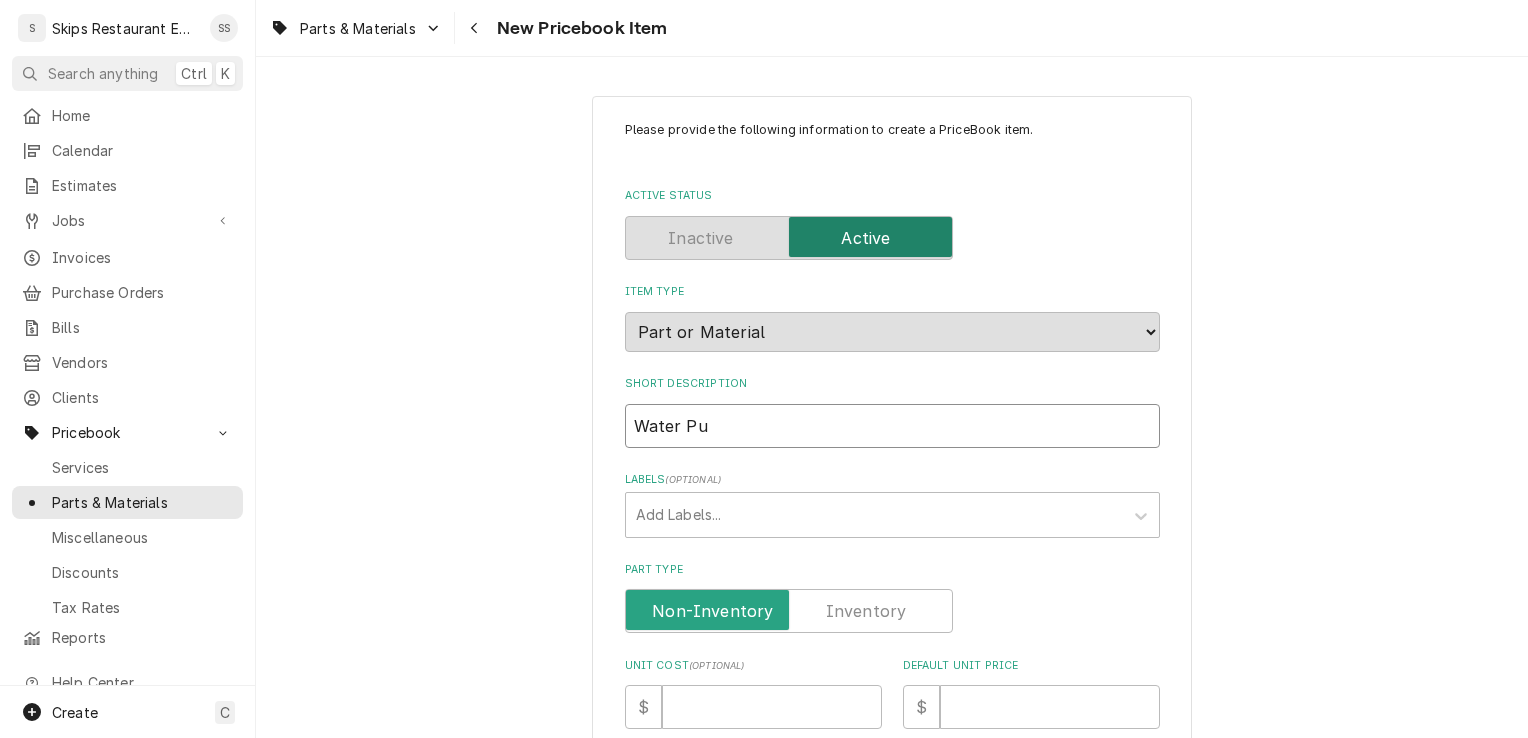 type on "x" 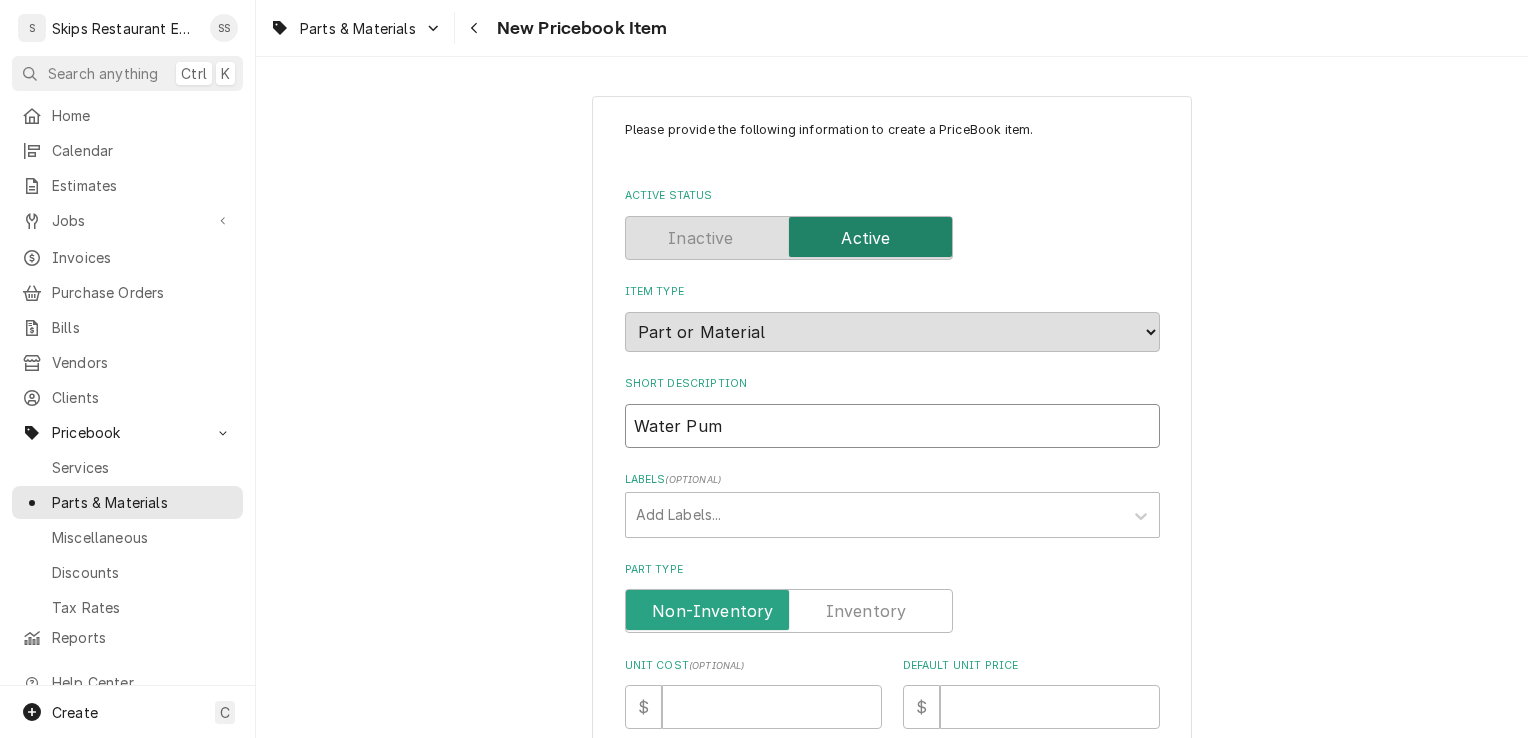 type on "x" 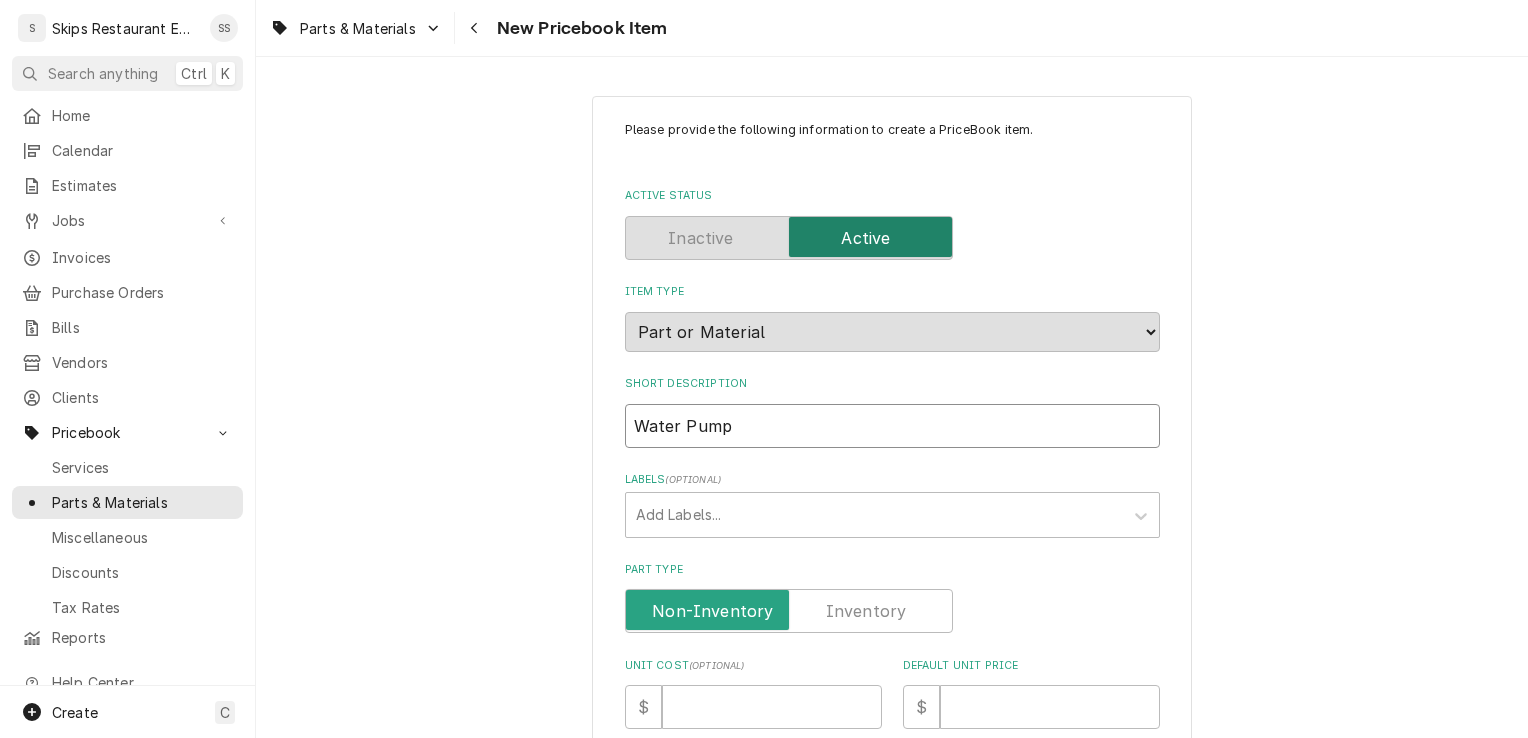 type on "x" 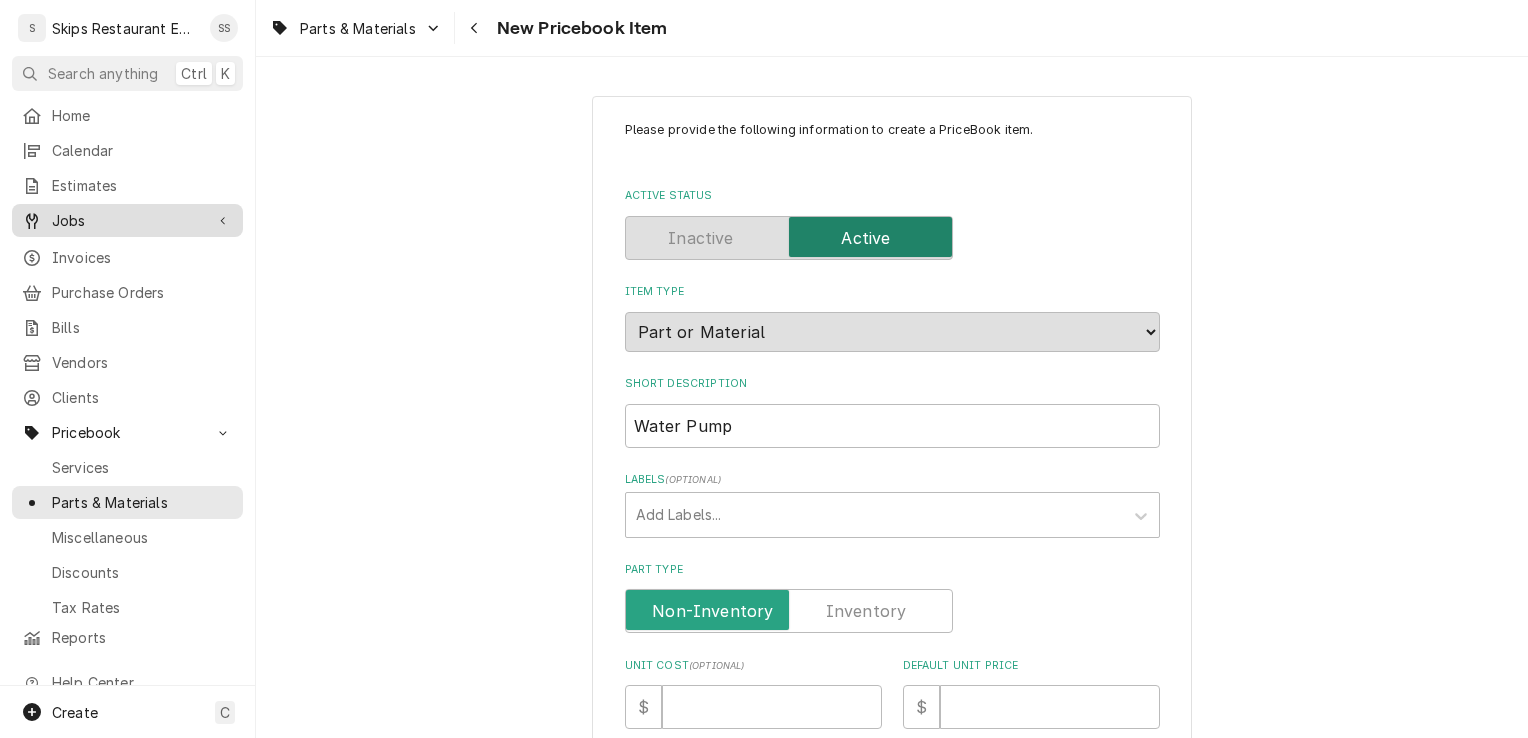 click on "Jobs" at bounding box center [127, 220] 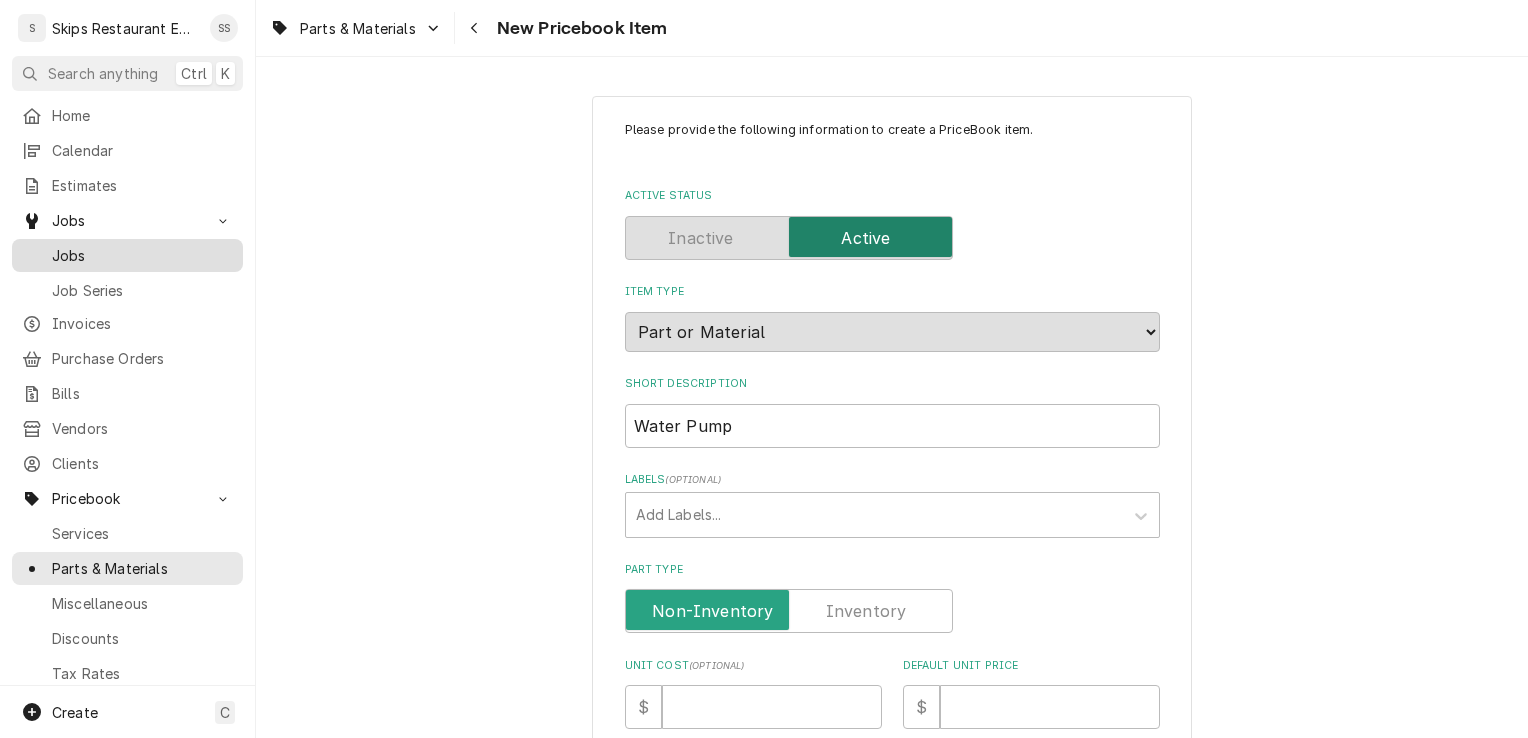 click on "Jobs" at bounding box center (142, 255) 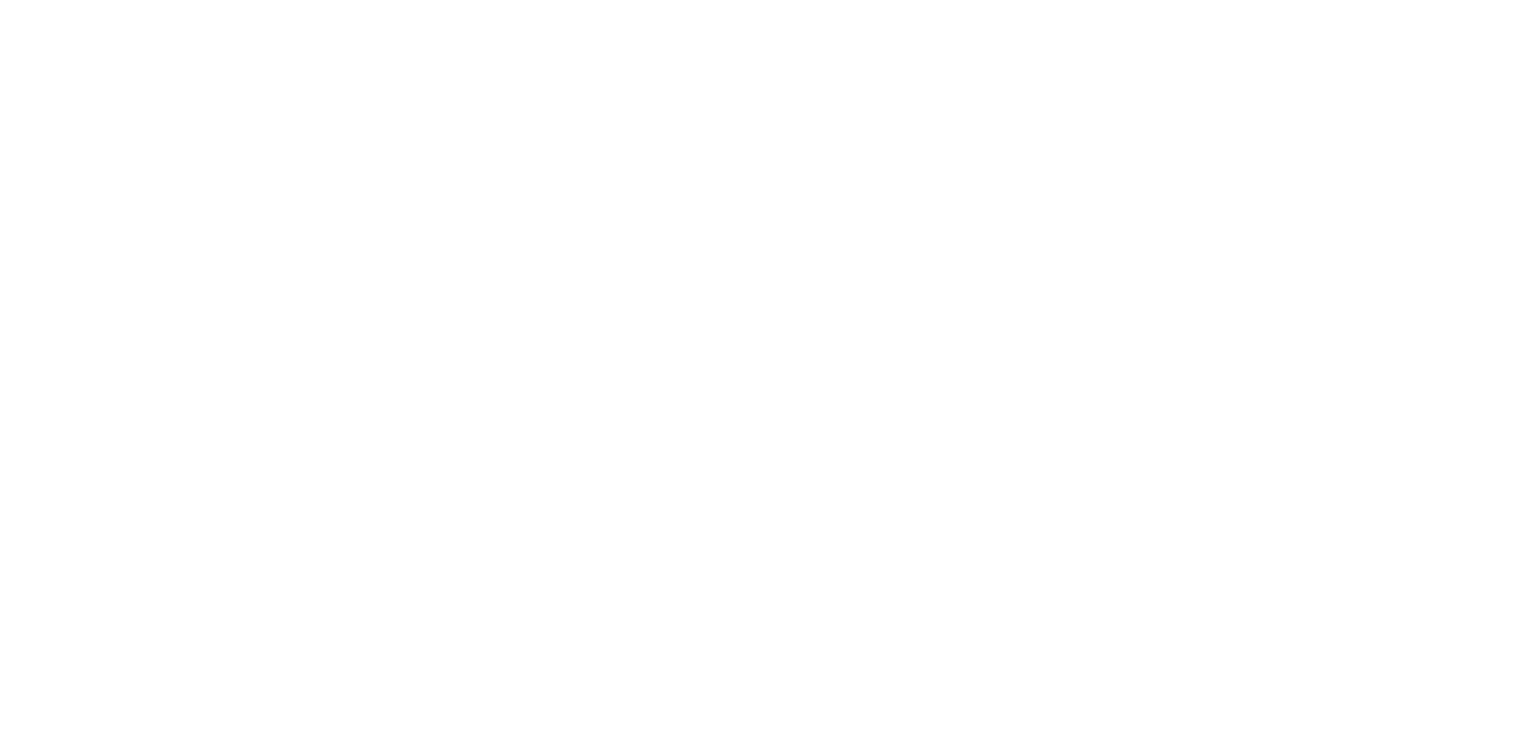 scroll, scrollTop: 0, scrollLeft: 0, axis: both 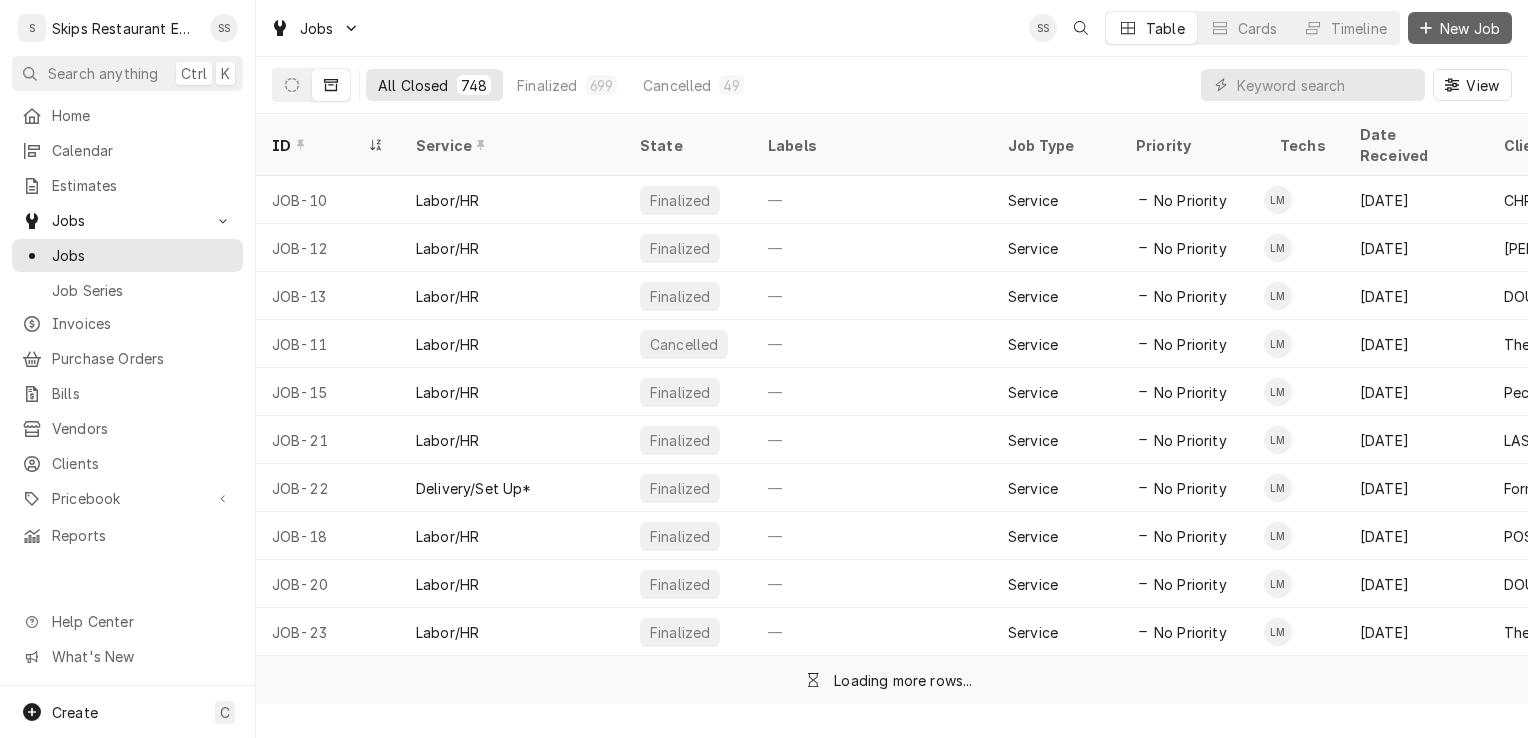 drag, startPoint x: 1449, startPoint y: 20, endPoint x: 1451, endPoint y: 30, distance: 10.198039 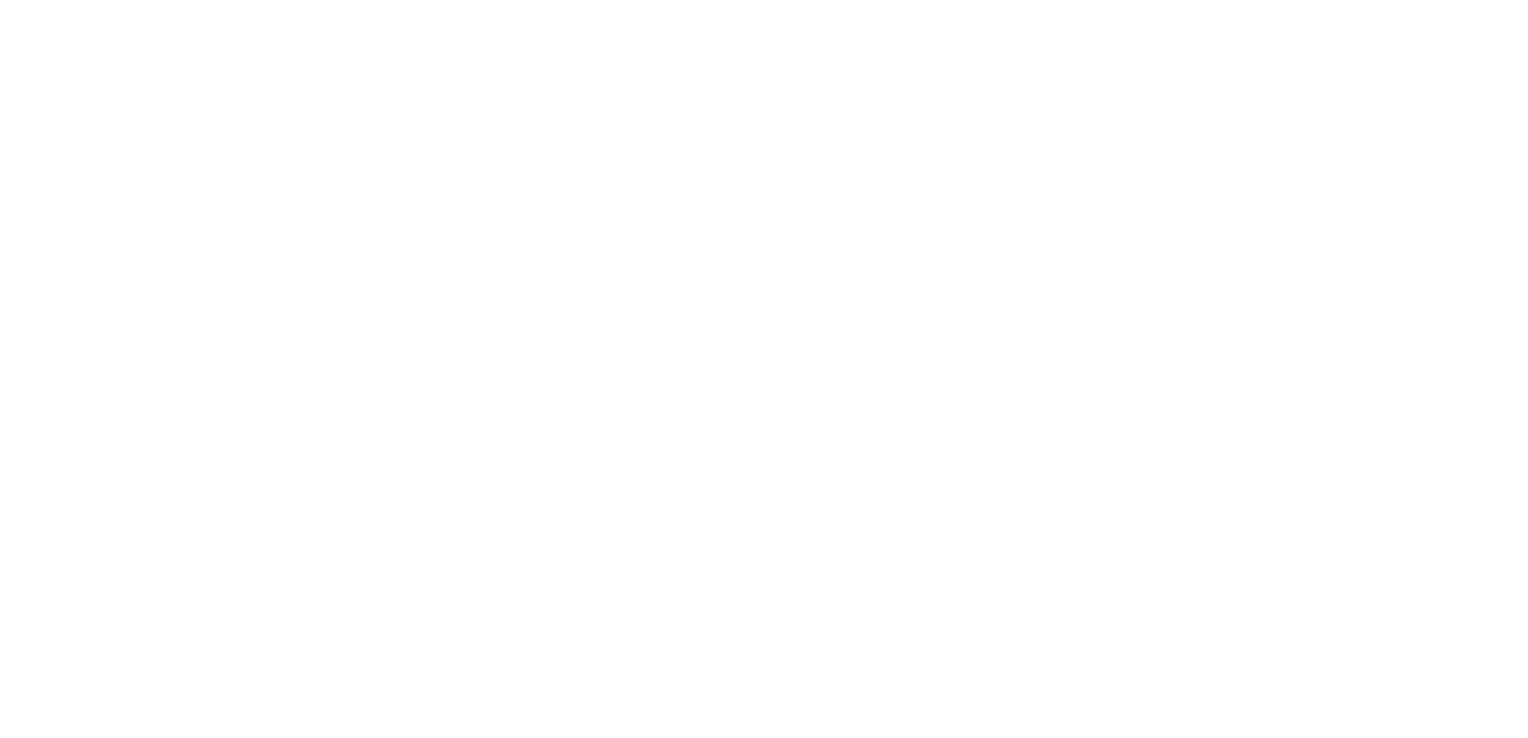 scroll, scrollTop: 0, scrollLeft: 0, axis: both 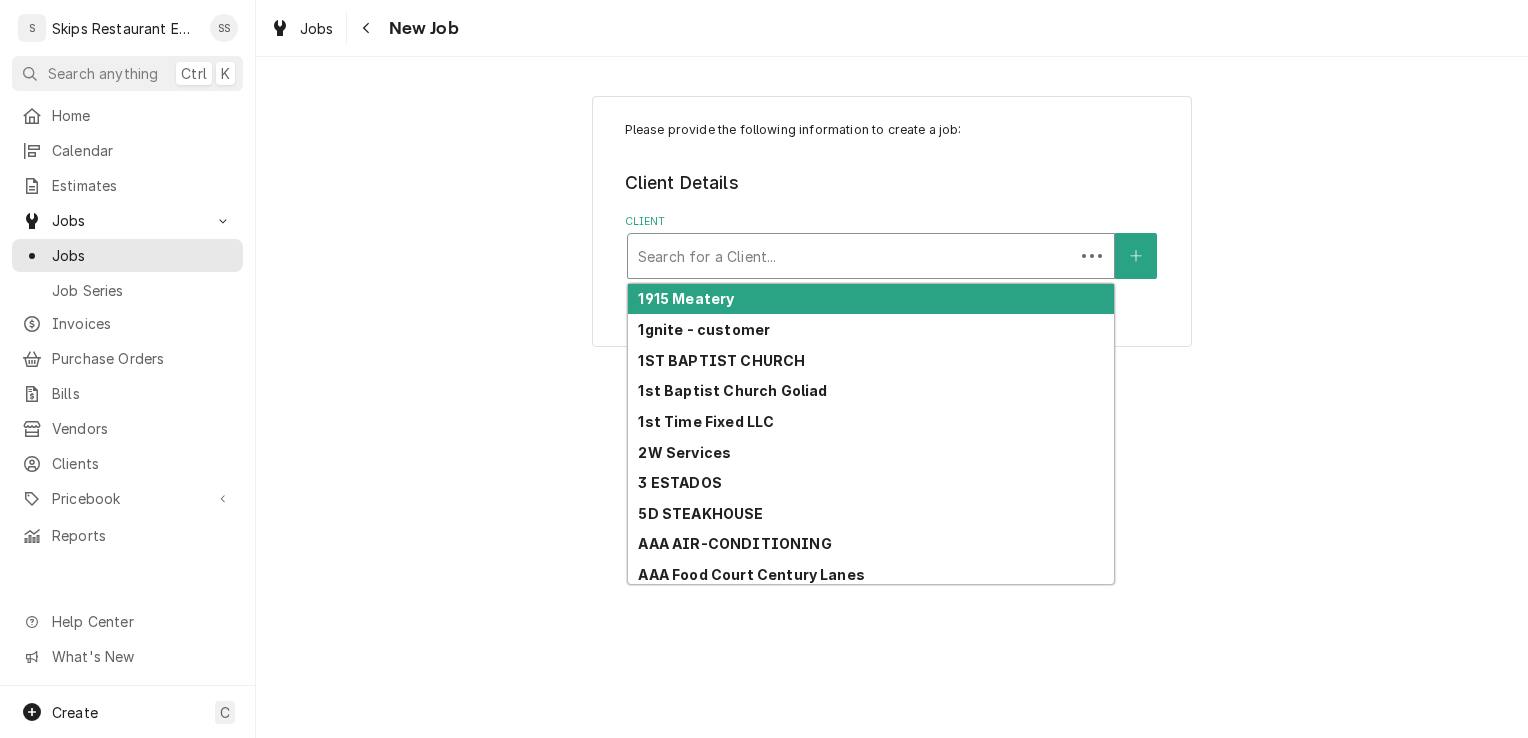 click at bounding box center [851, 256] 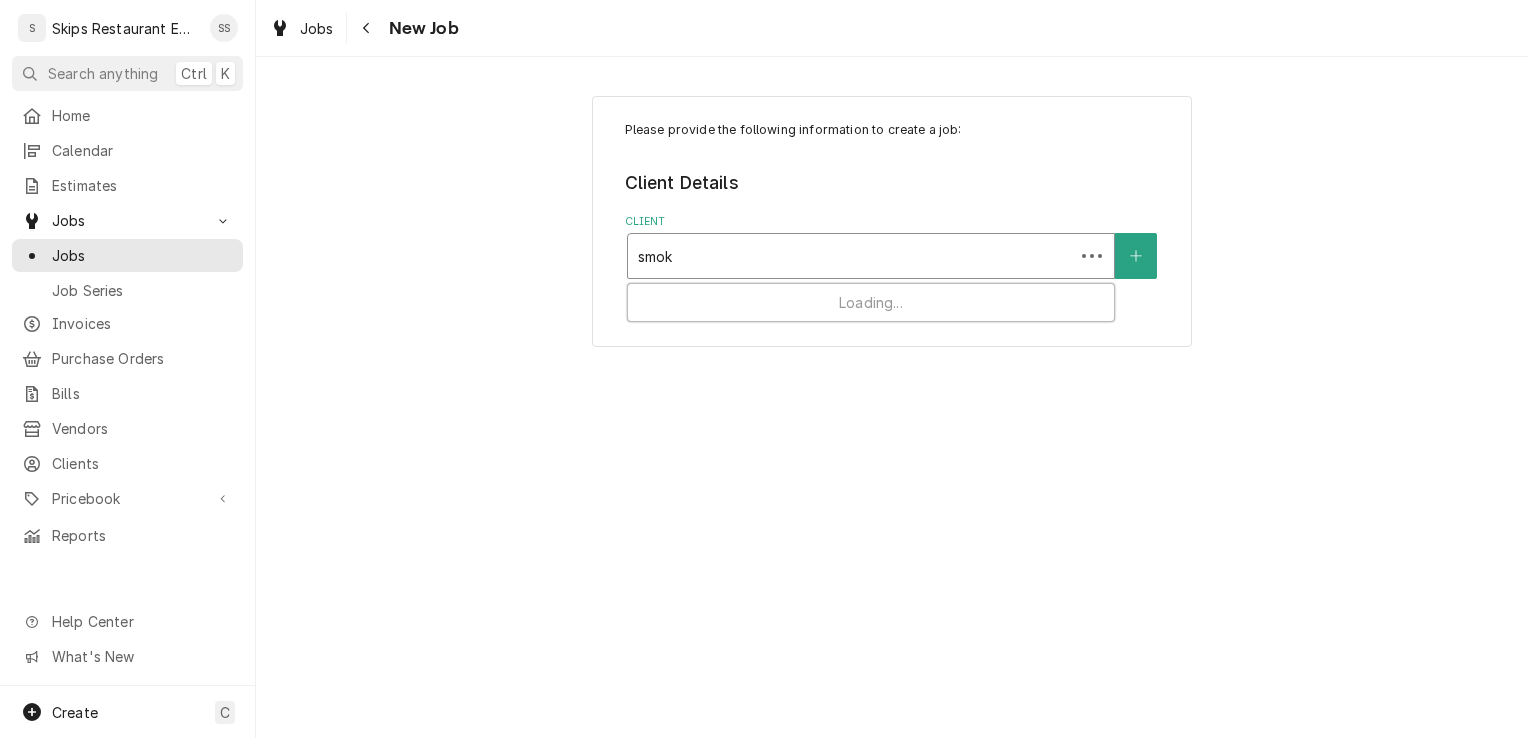 type on "smoko" 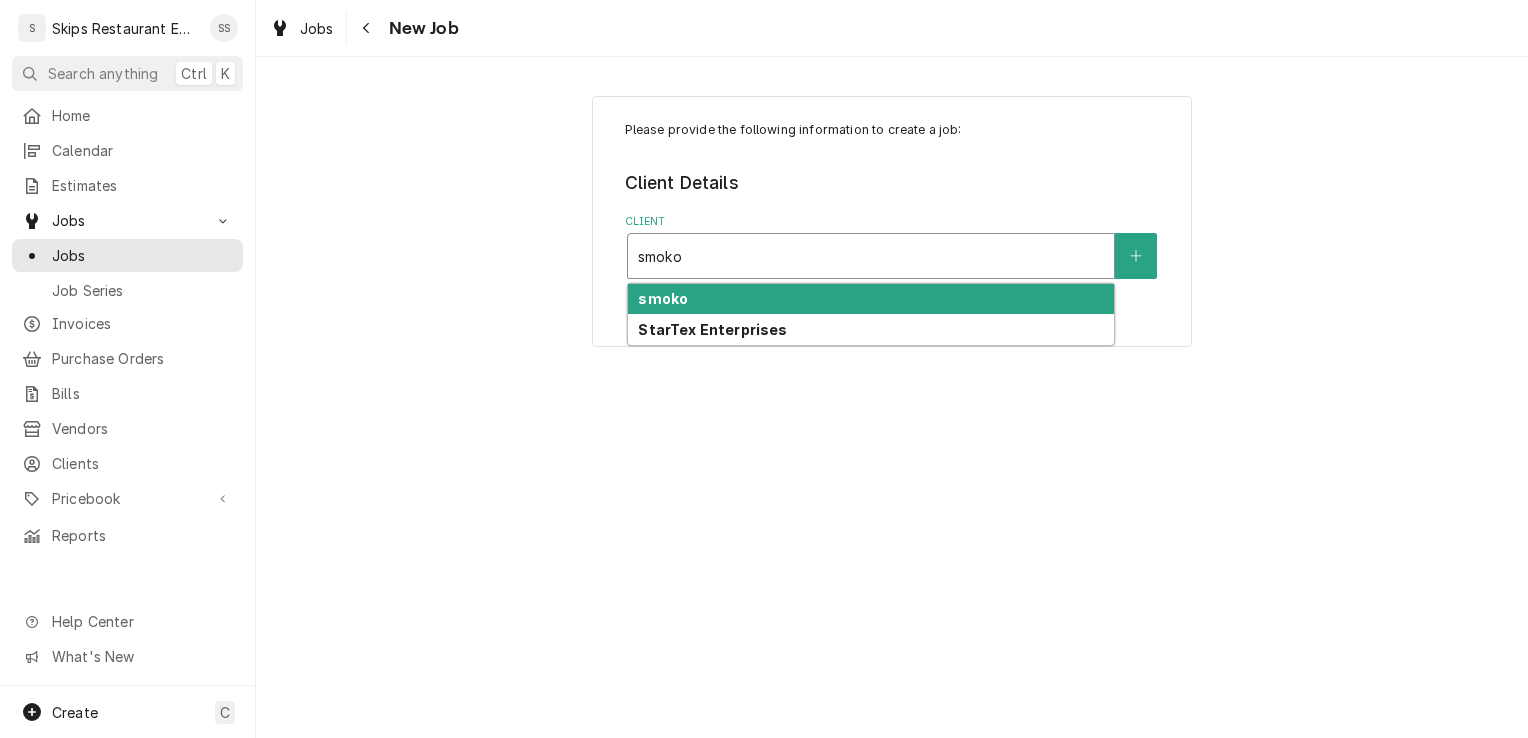 click on "smoko" at bounding box center (663, 298) 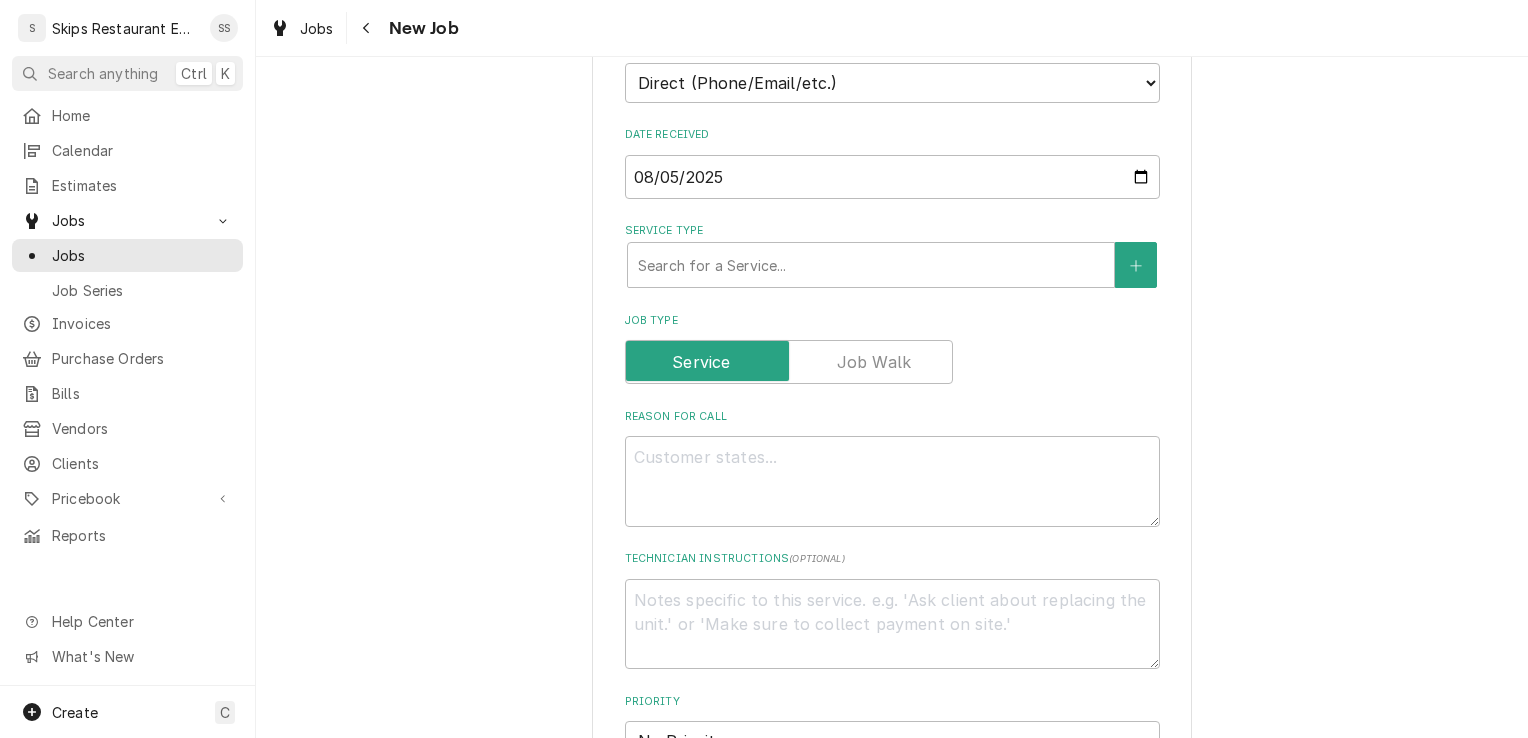 scroll, scrollTop: 511, scrollLeft: 0, axis: vertical 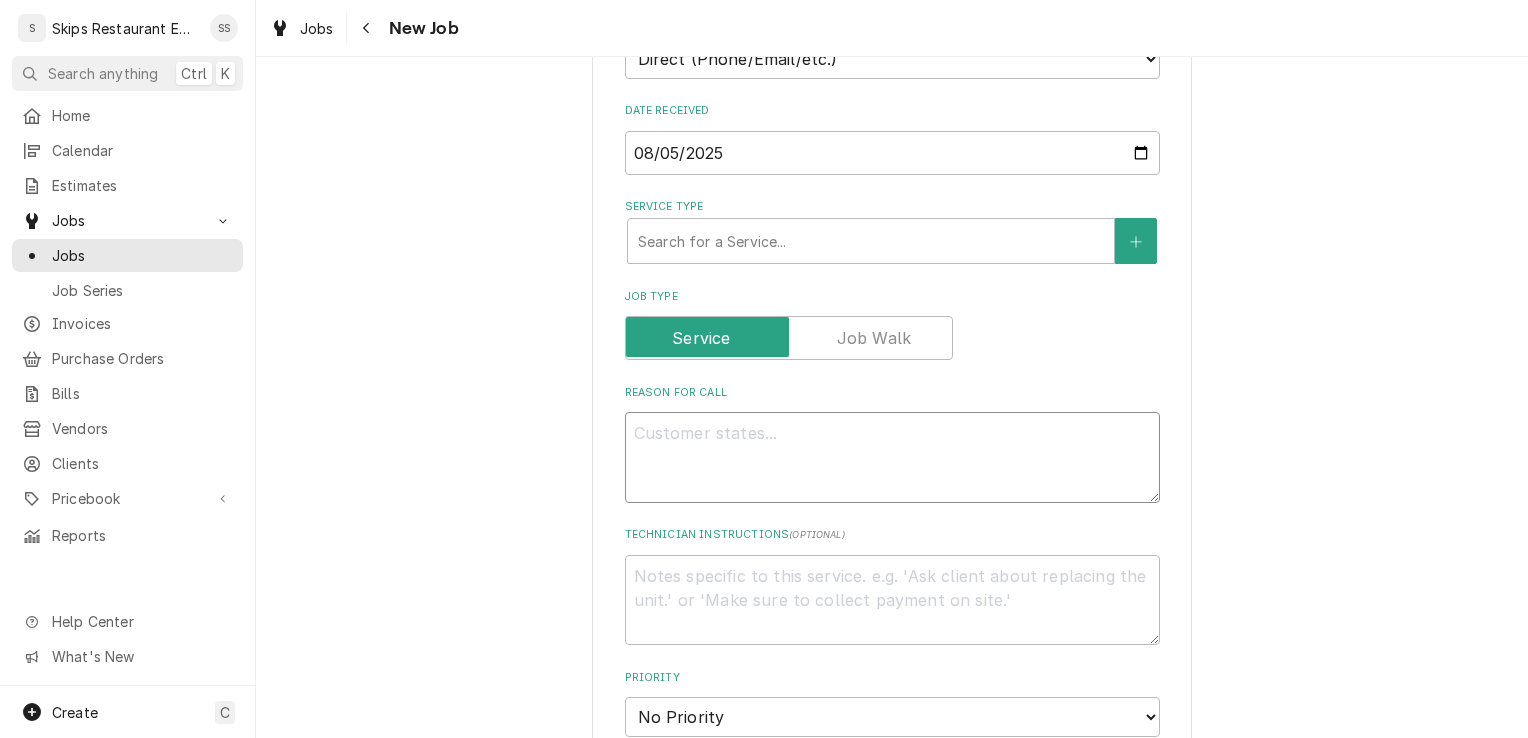click on "Reason For Call" at bounding box center (892, 457) 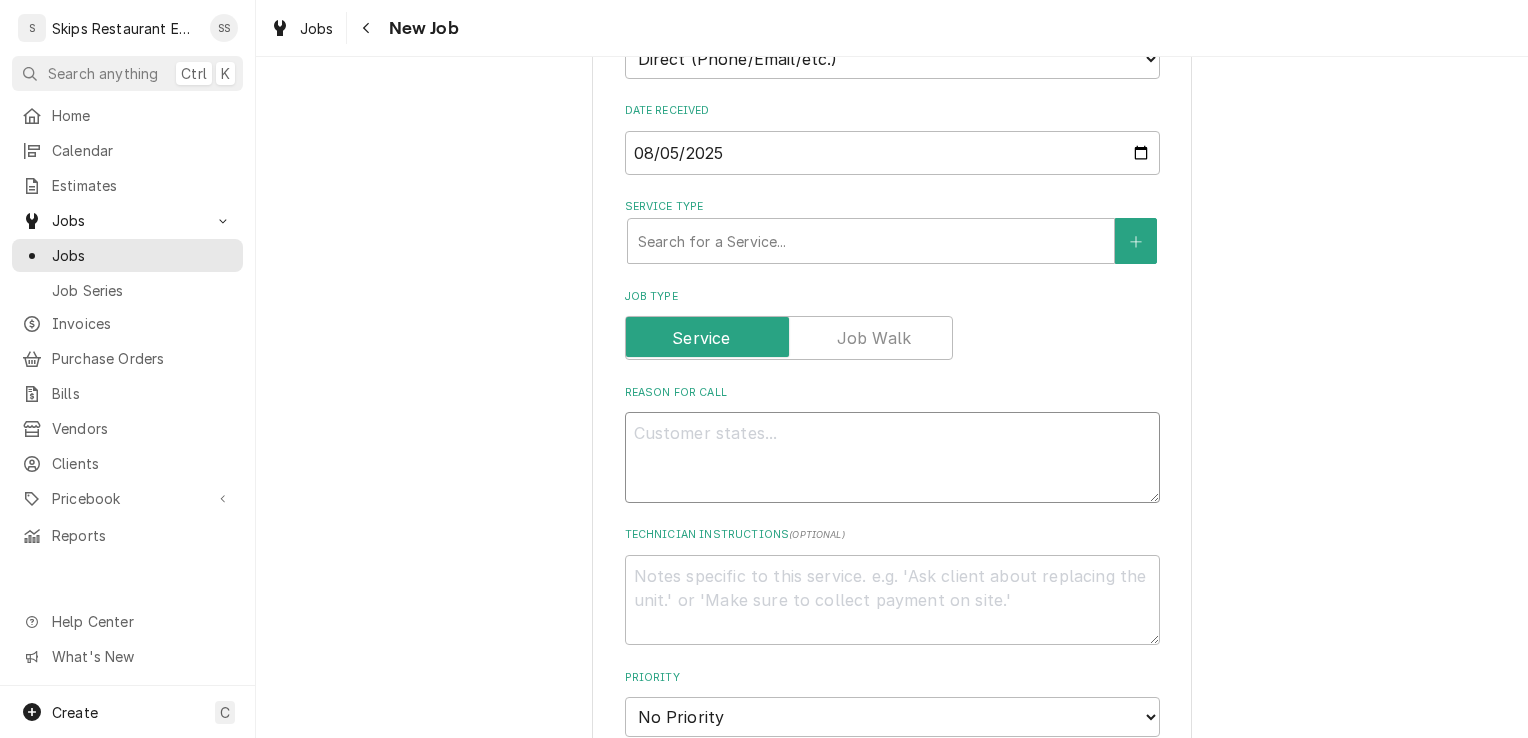 type on "x" 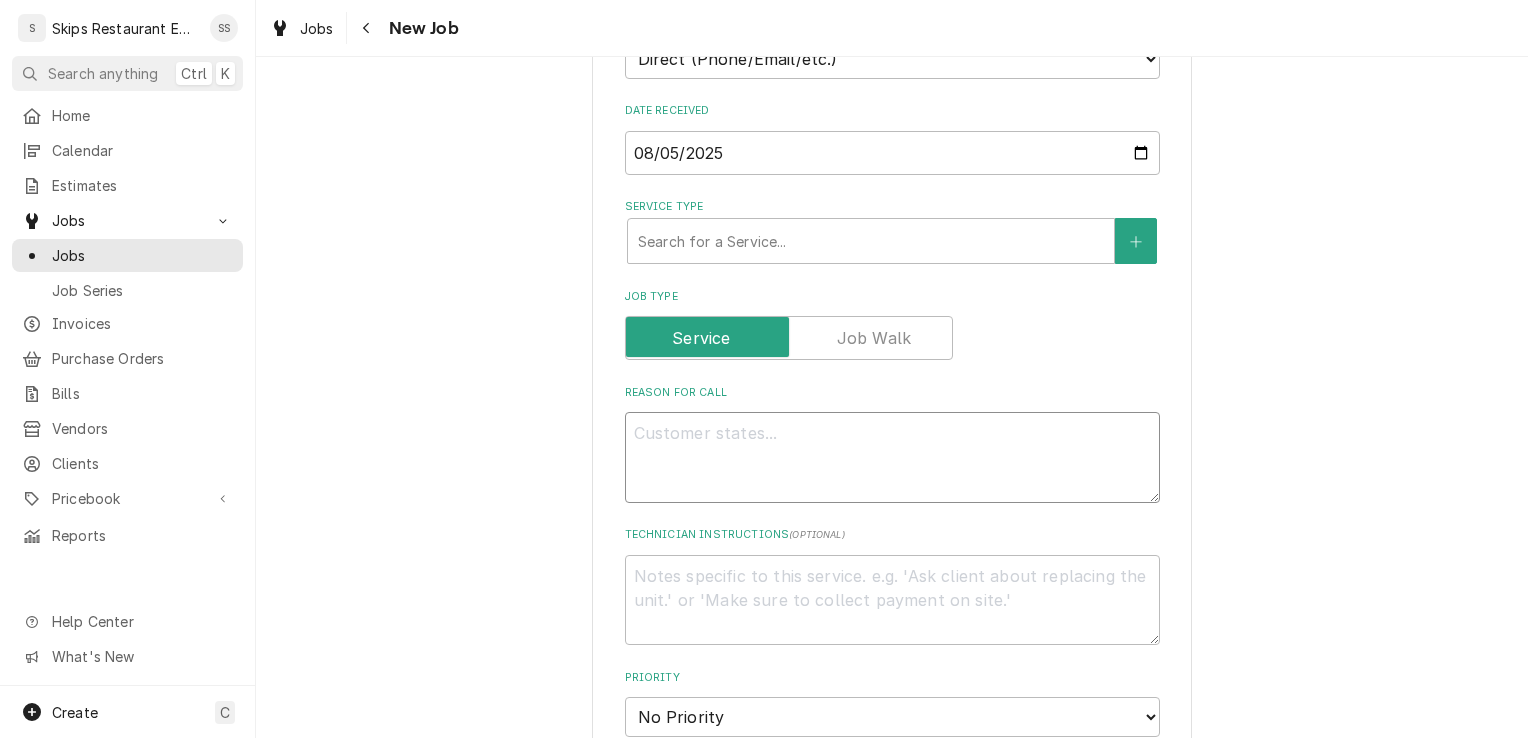 type on "F" 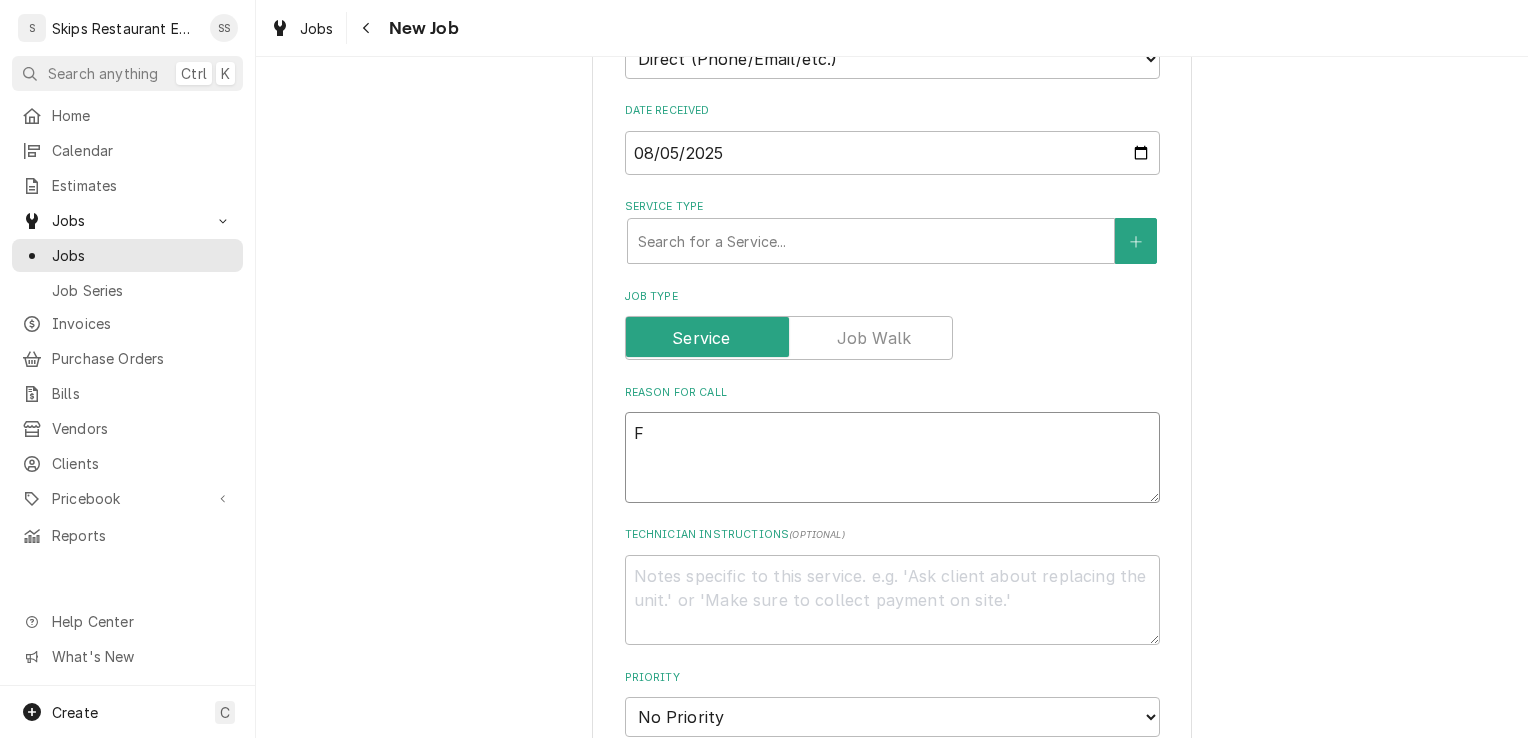 type on "x" 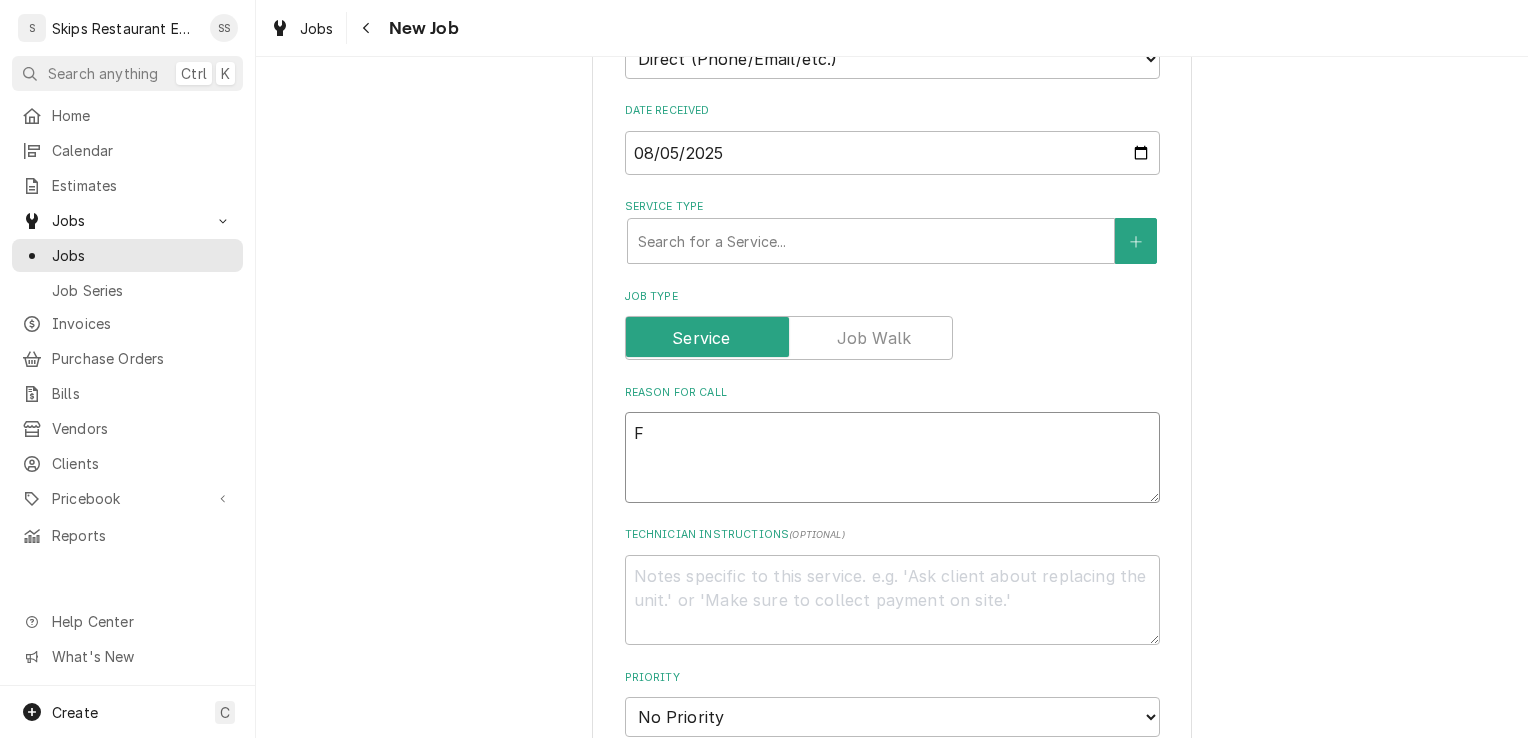 type on "Fa" 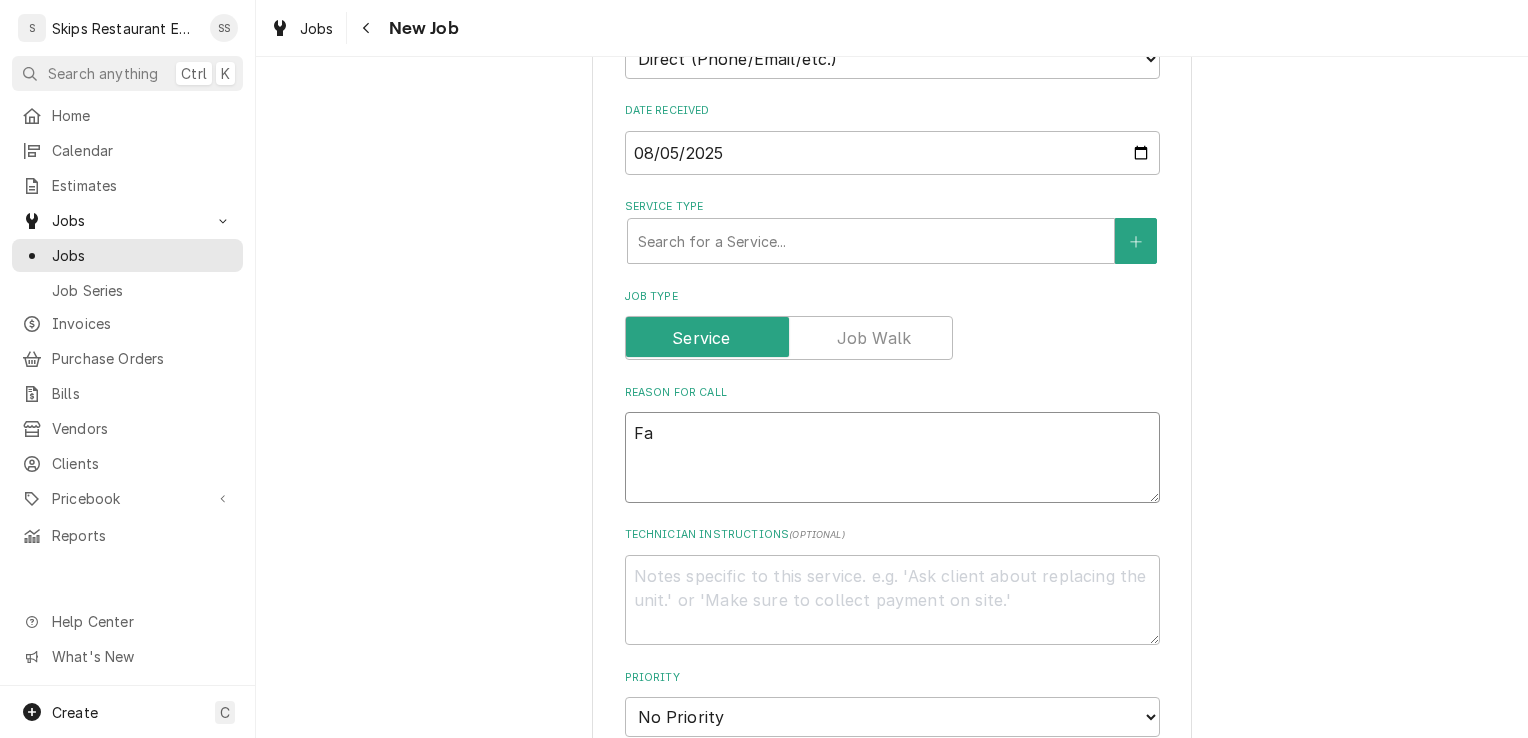 type on "x" 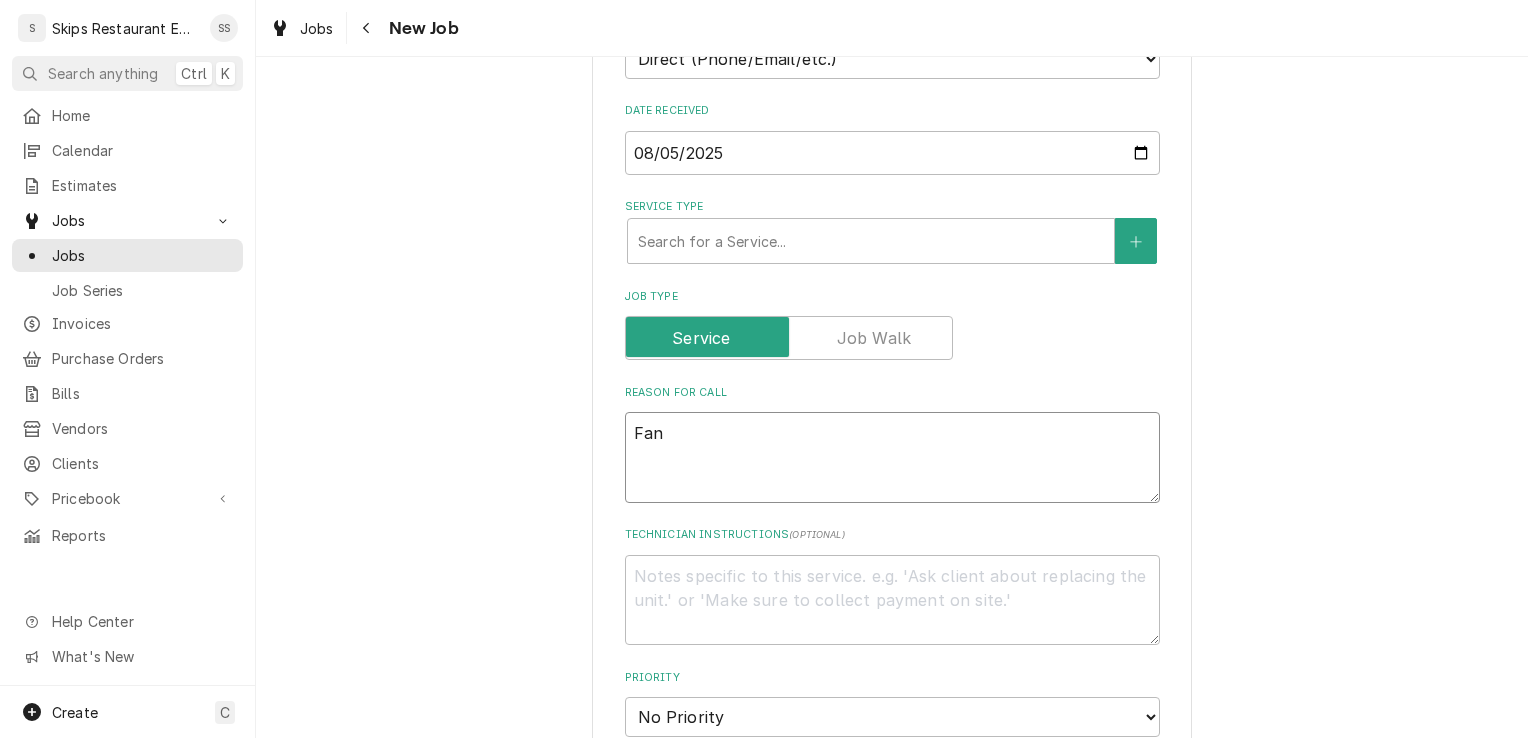 type on "x" 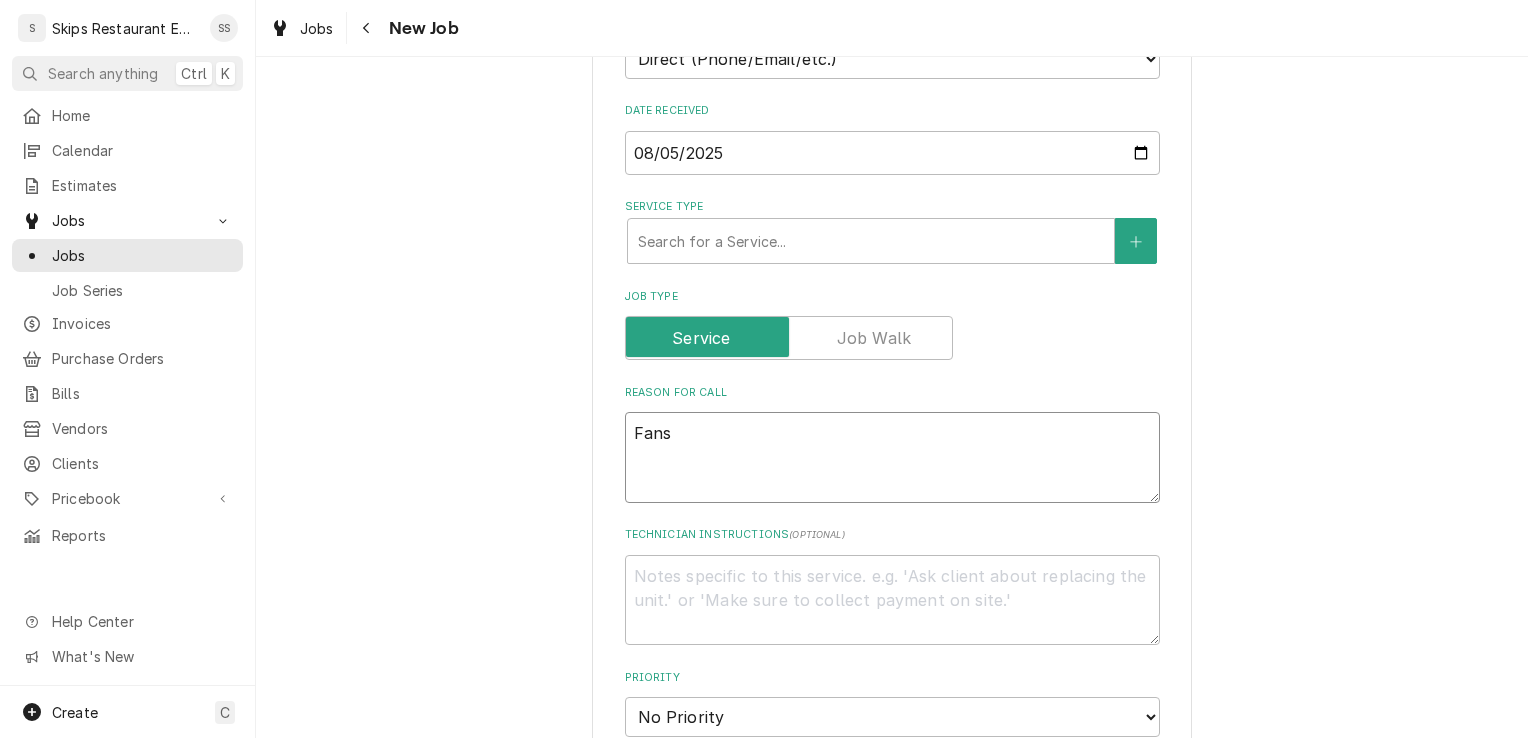 type on "x" 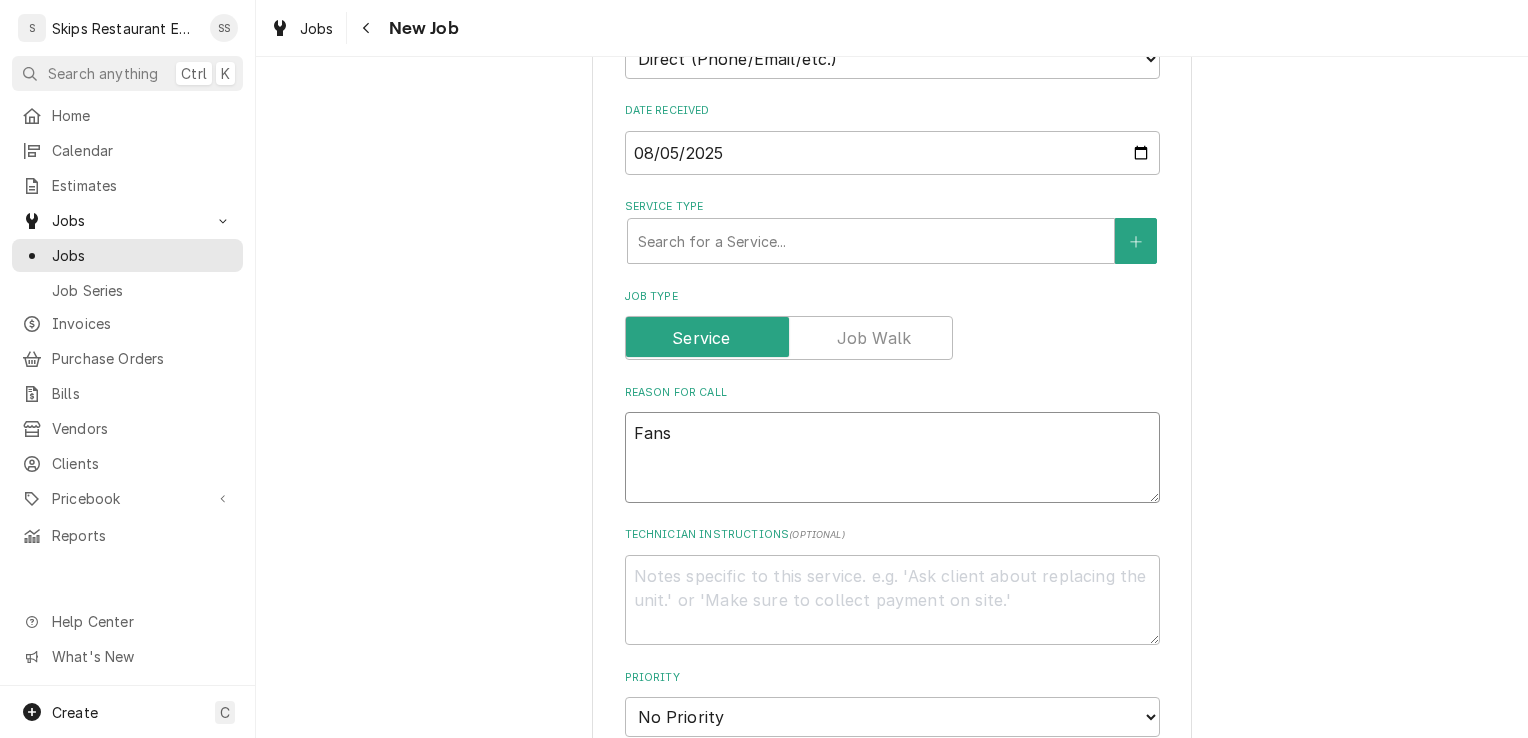 type on "Fans" 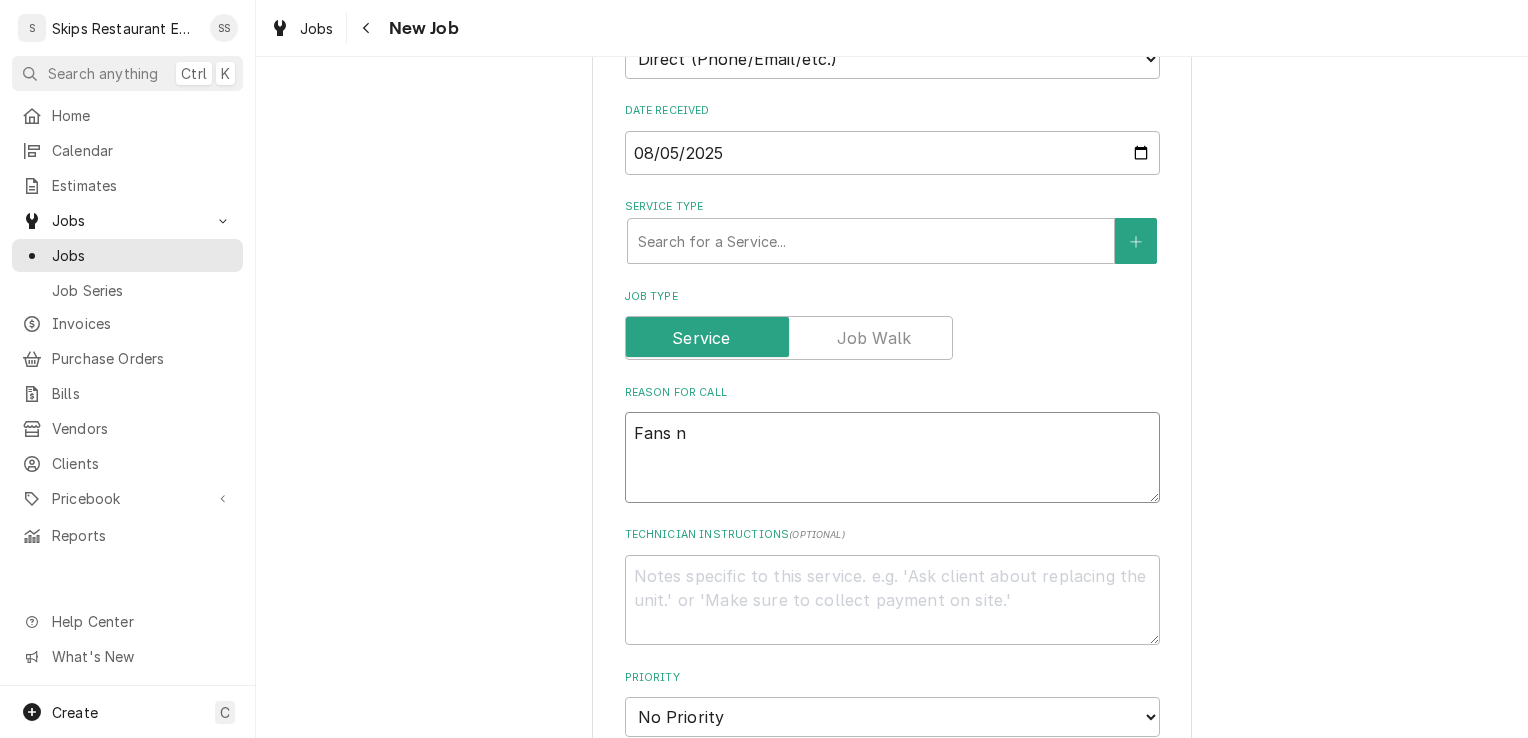 type on "x" 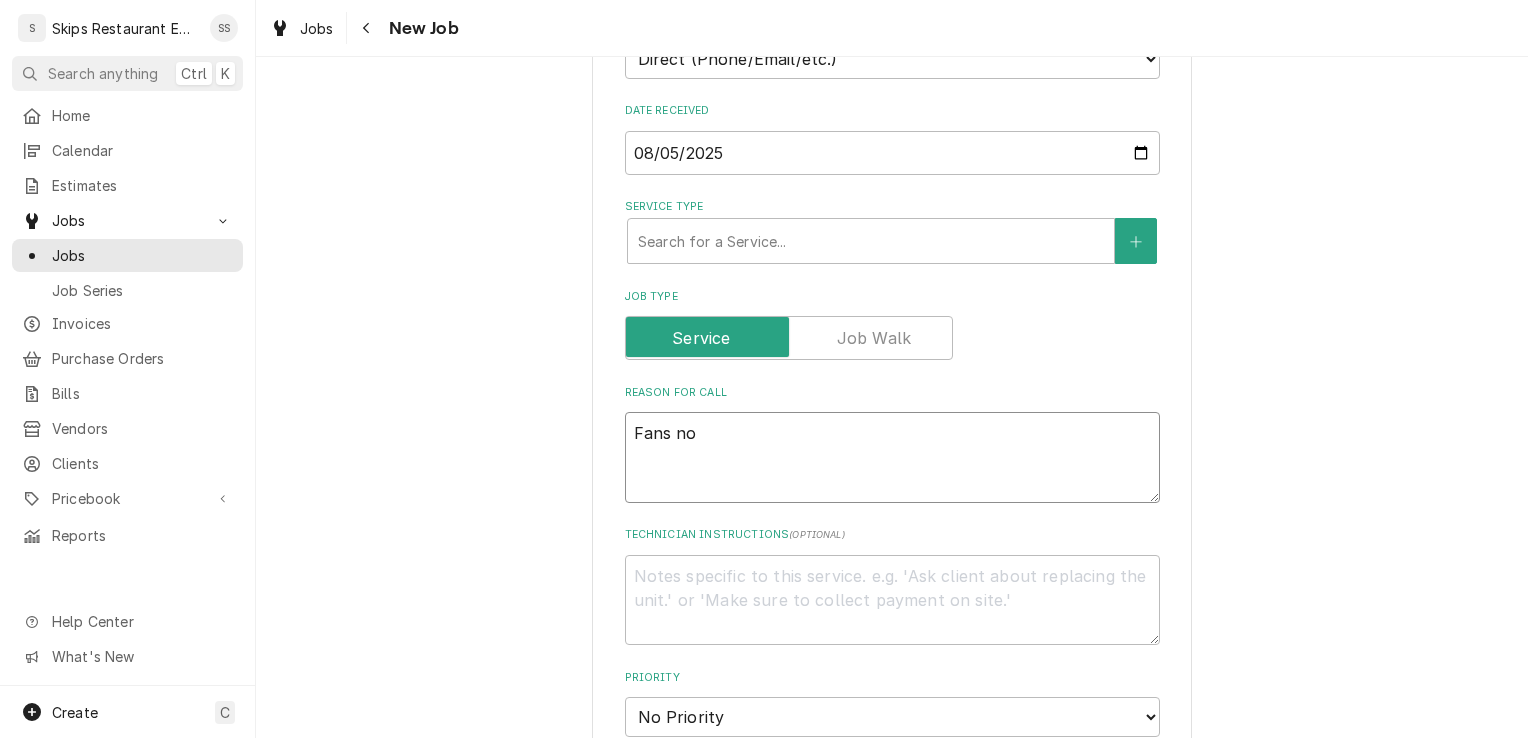 type on "x" 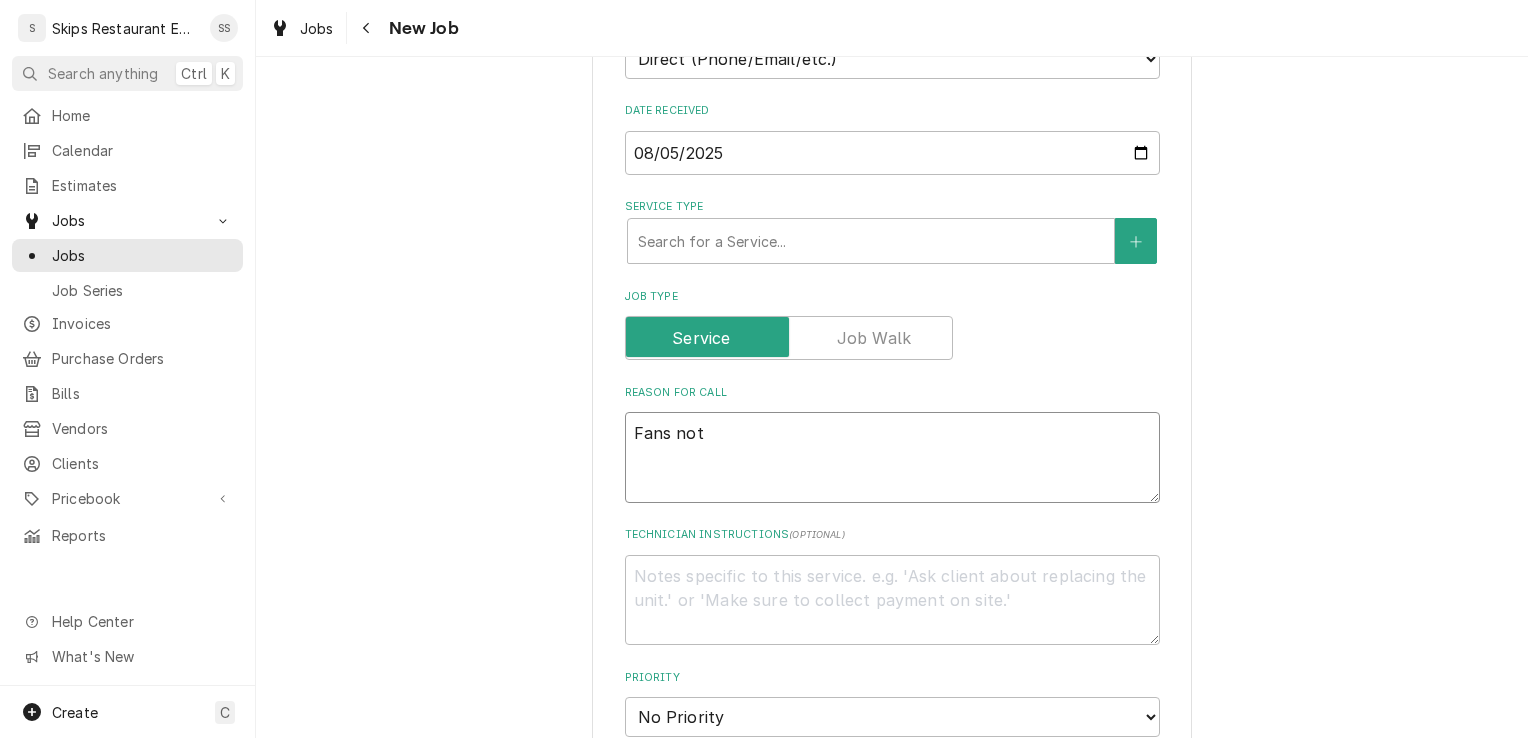 type on "x" 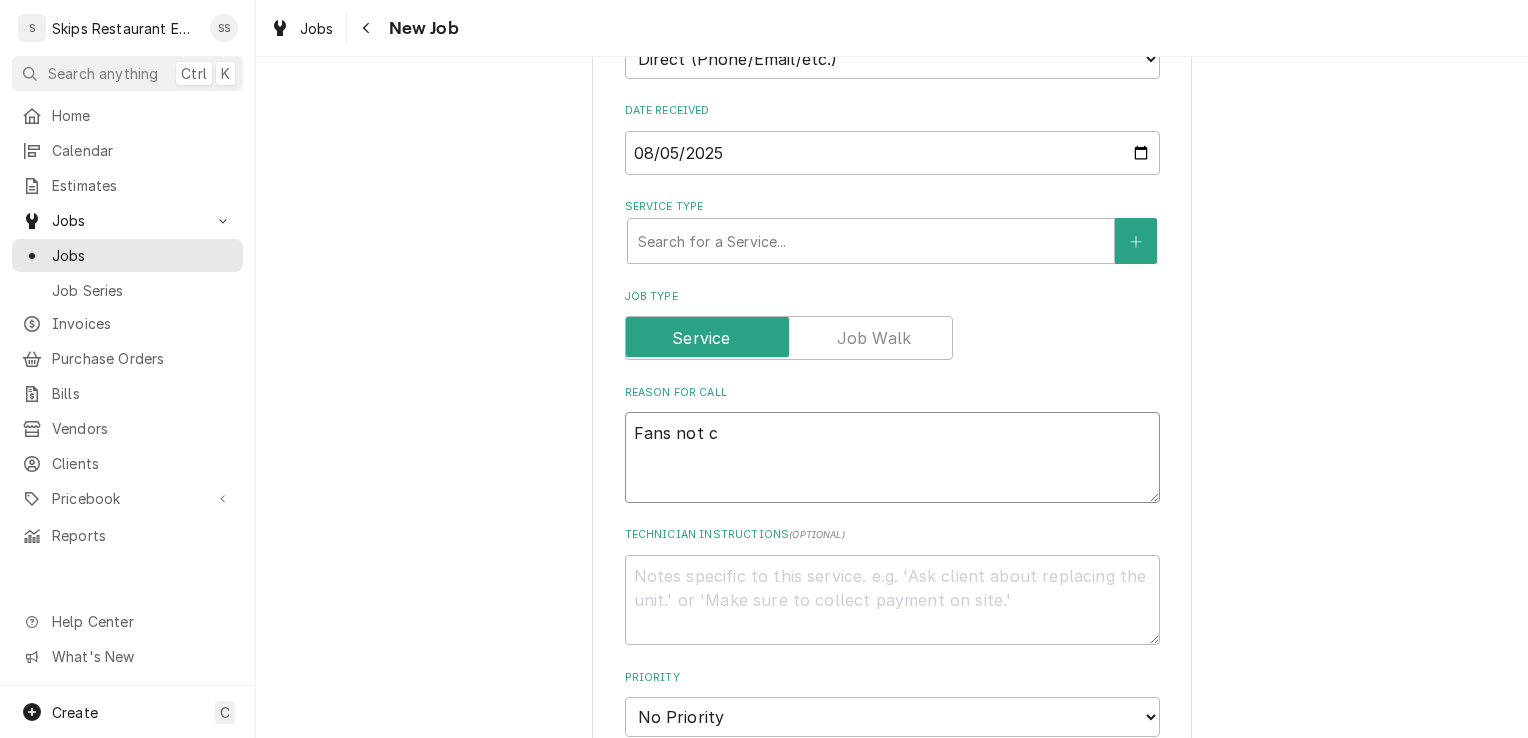 type on "x" 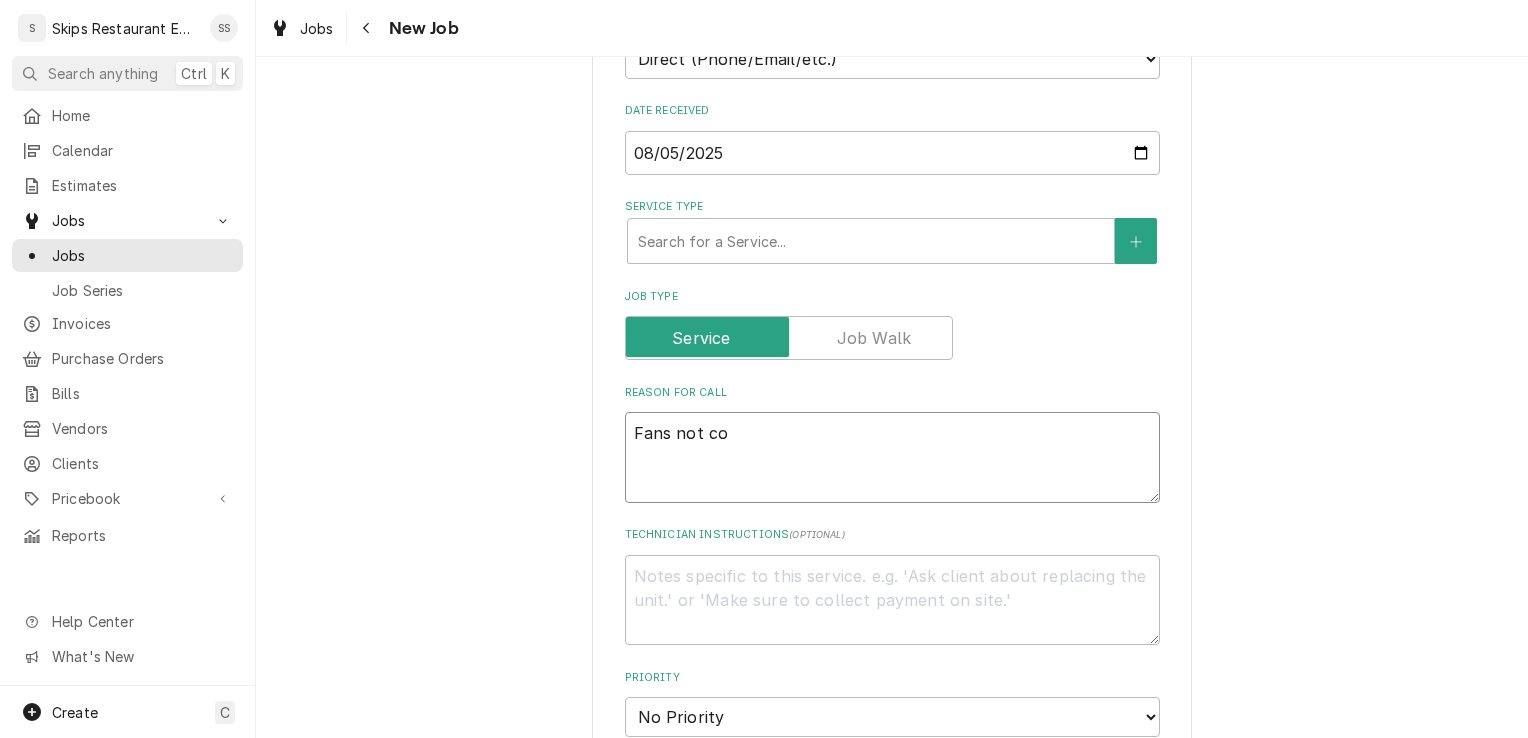type on "x" 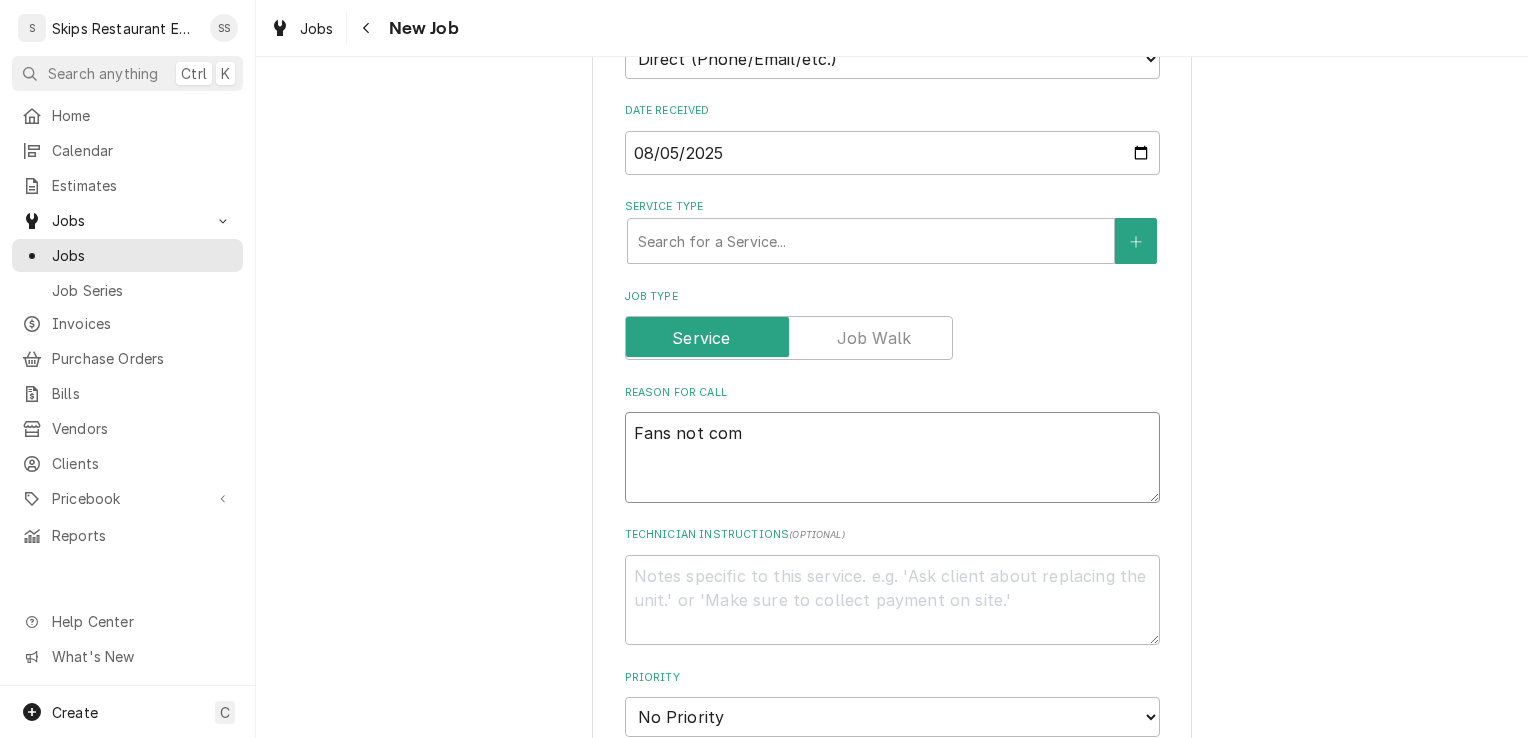type on "x" 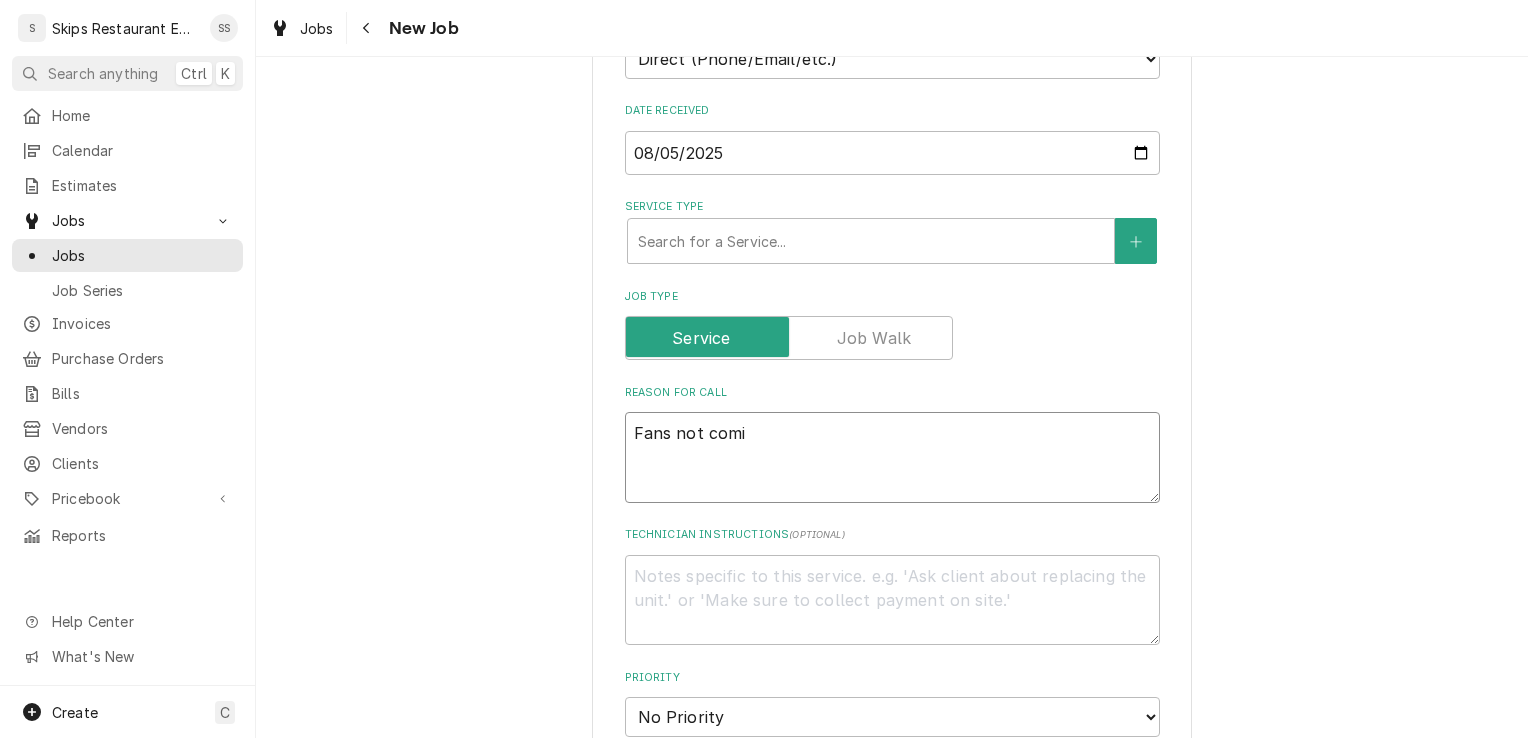 type on "x" 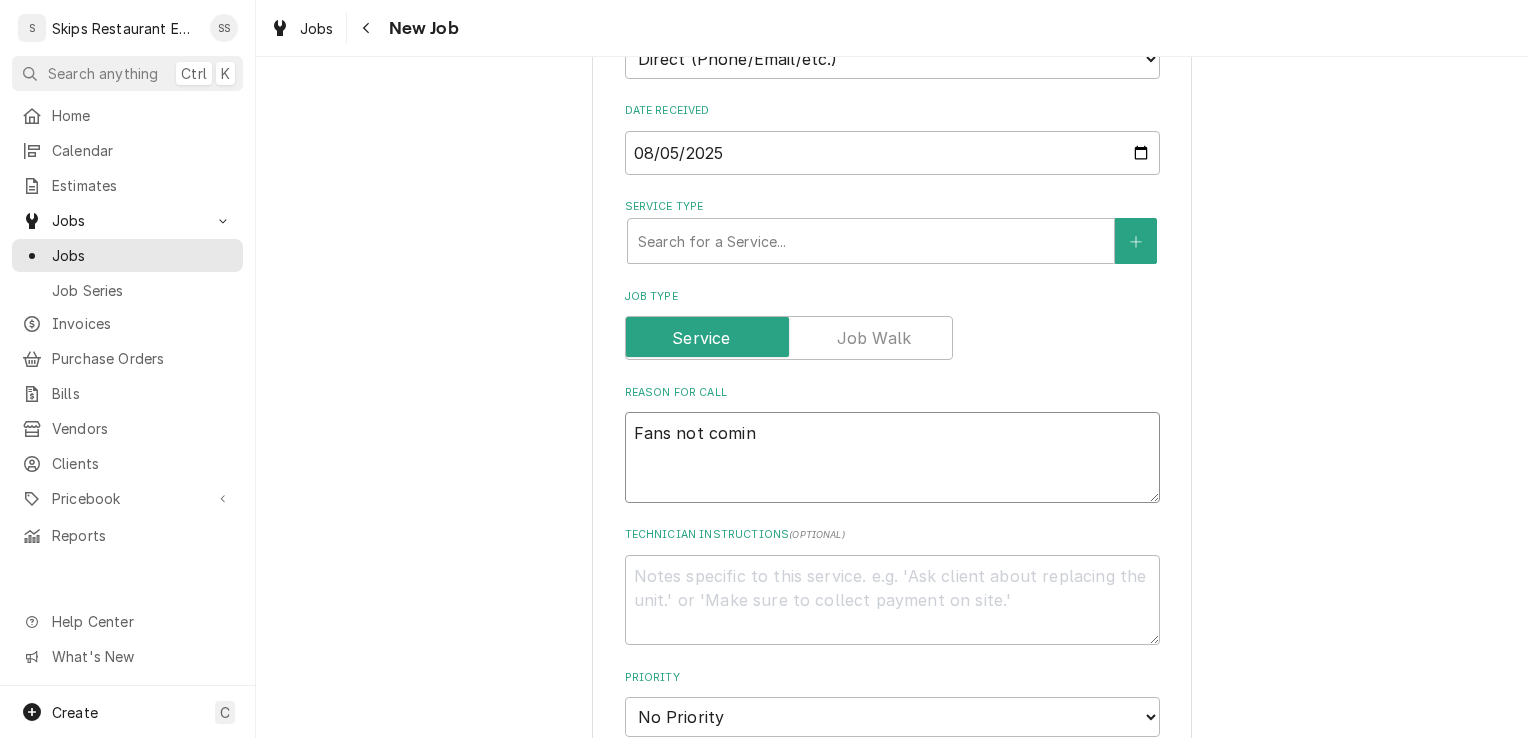 type on "x" 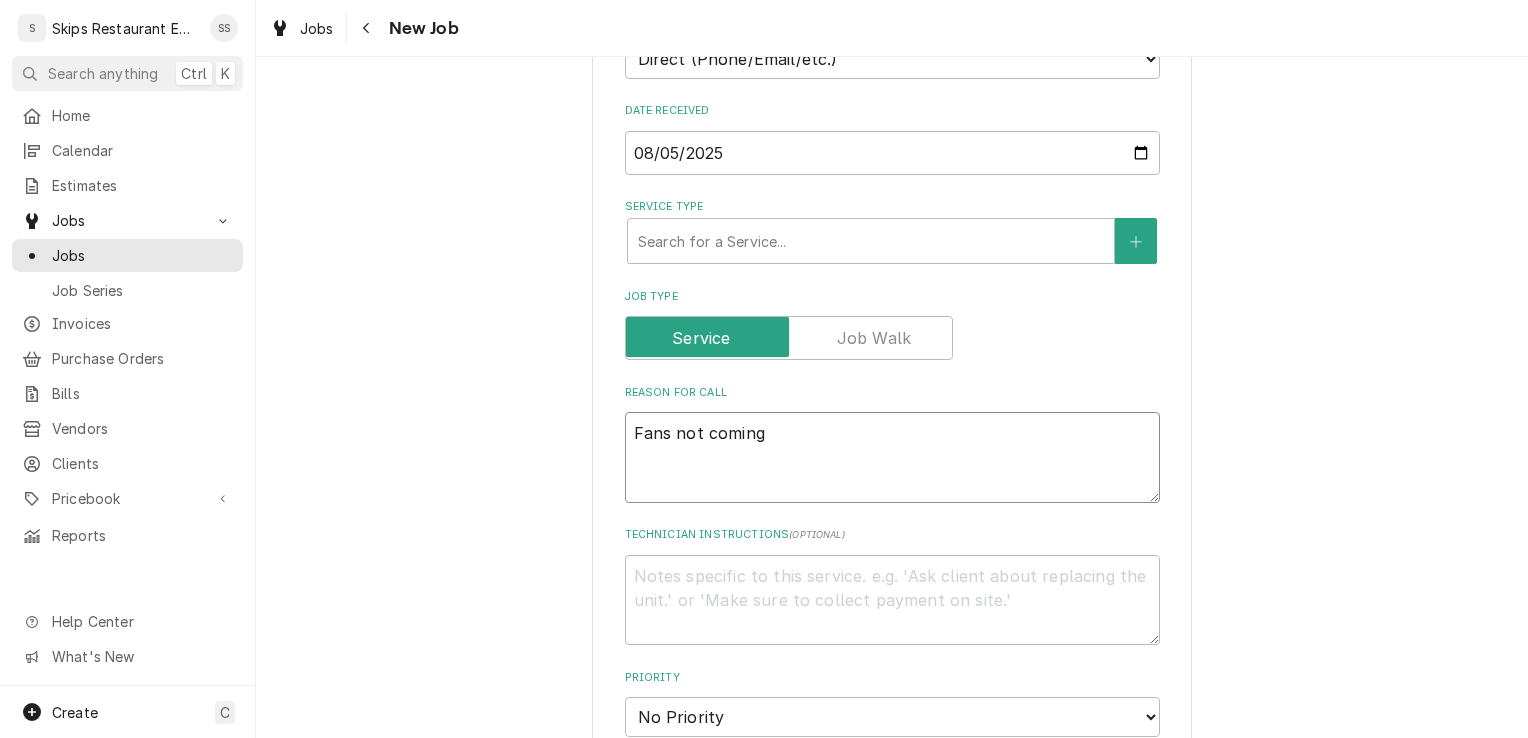 type on "x" 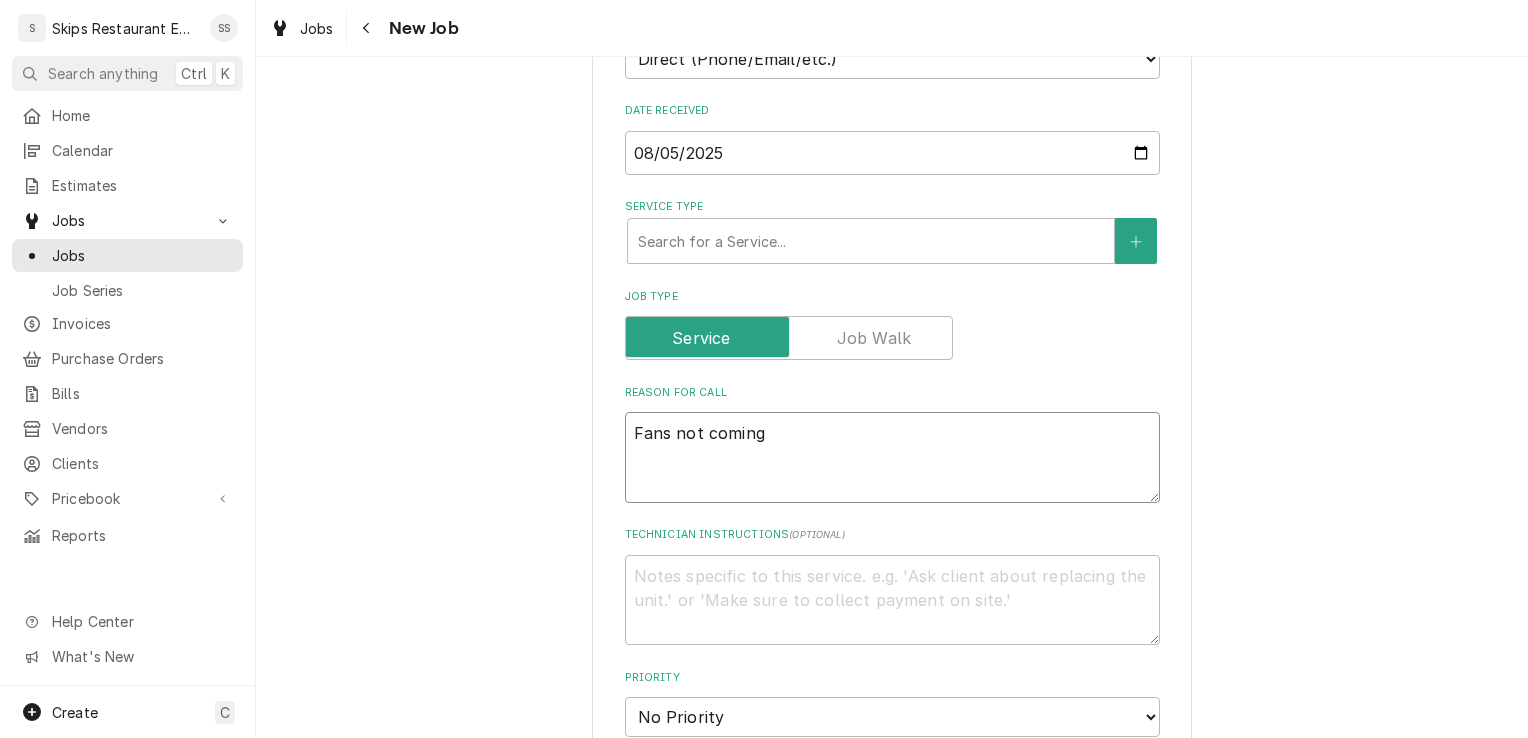 type on "Fans not coming" 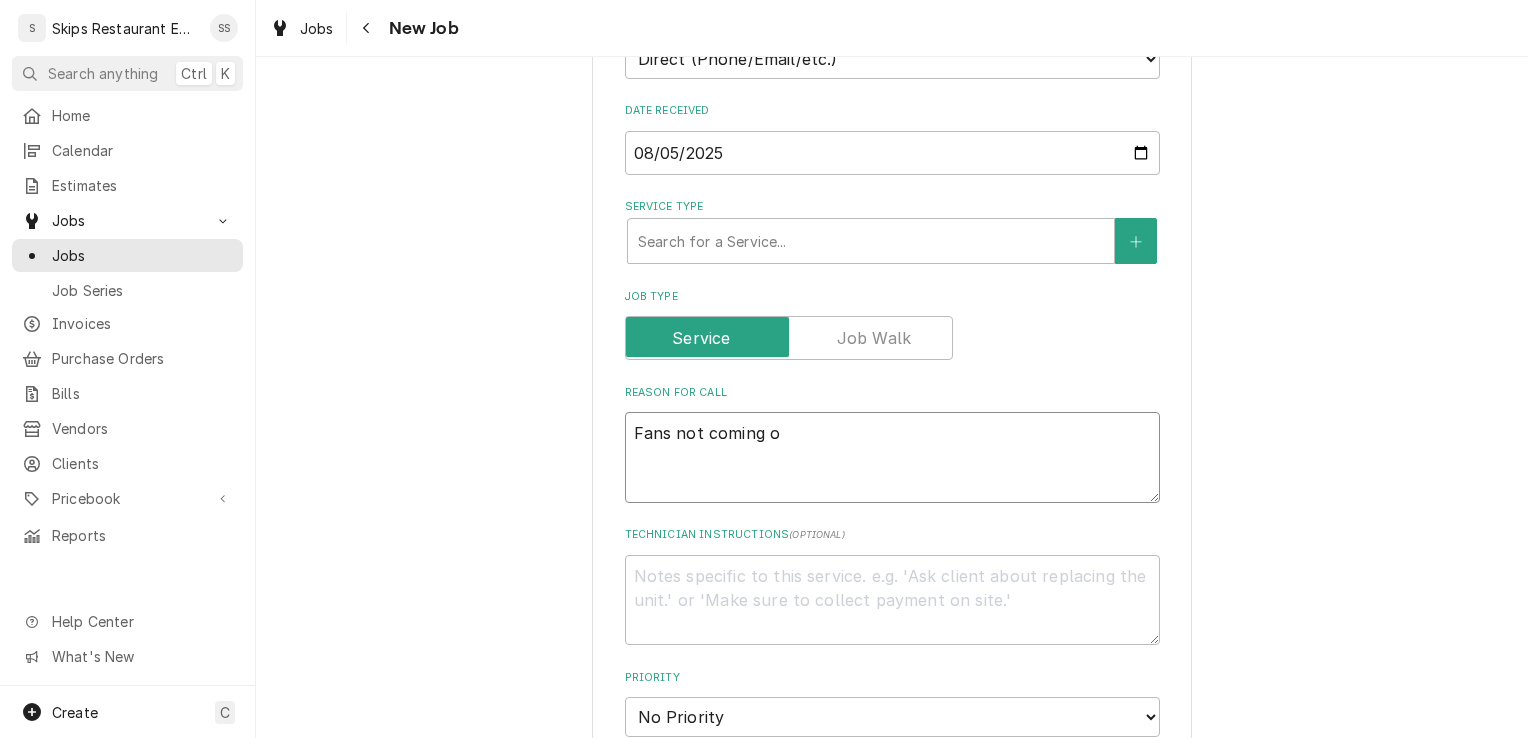 type on "x" 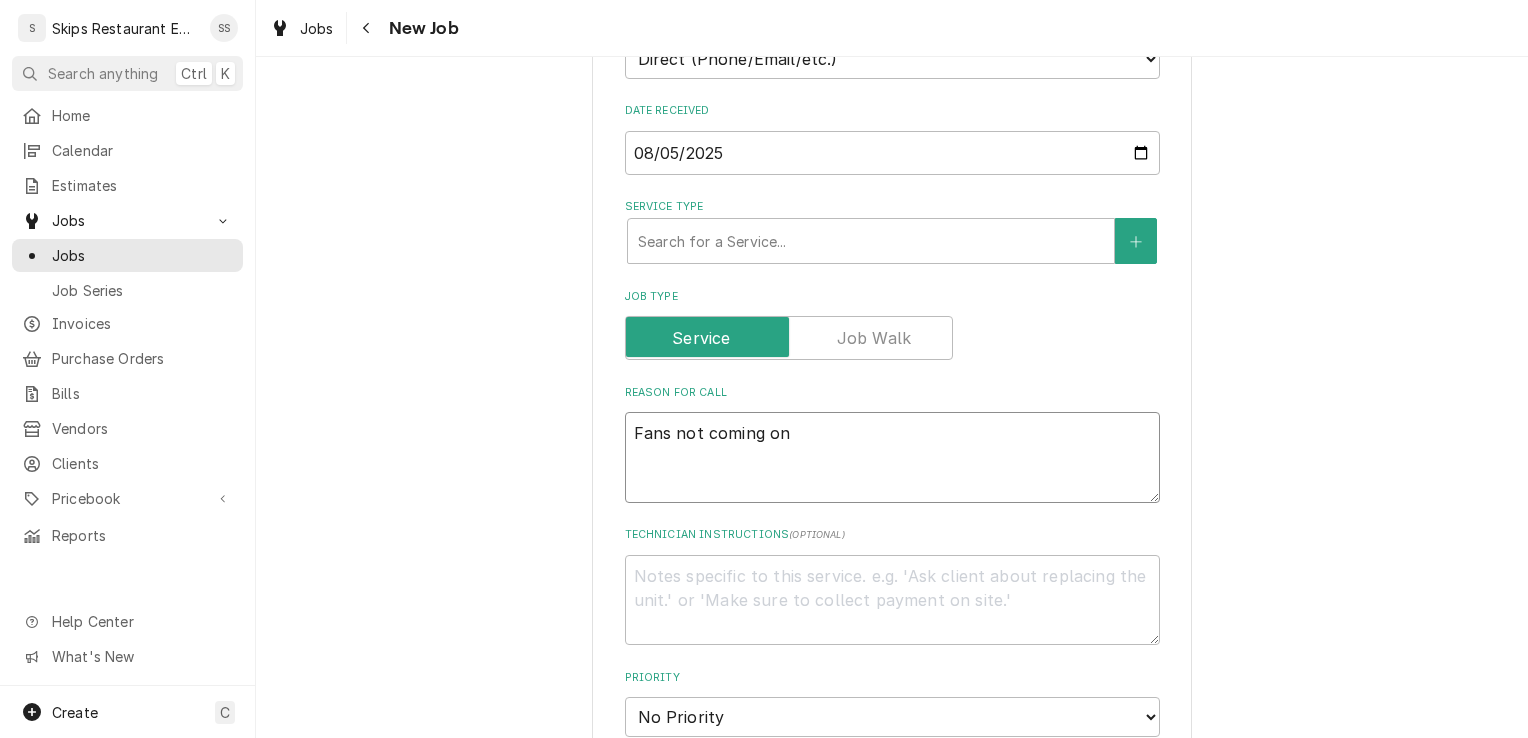 type on "x" 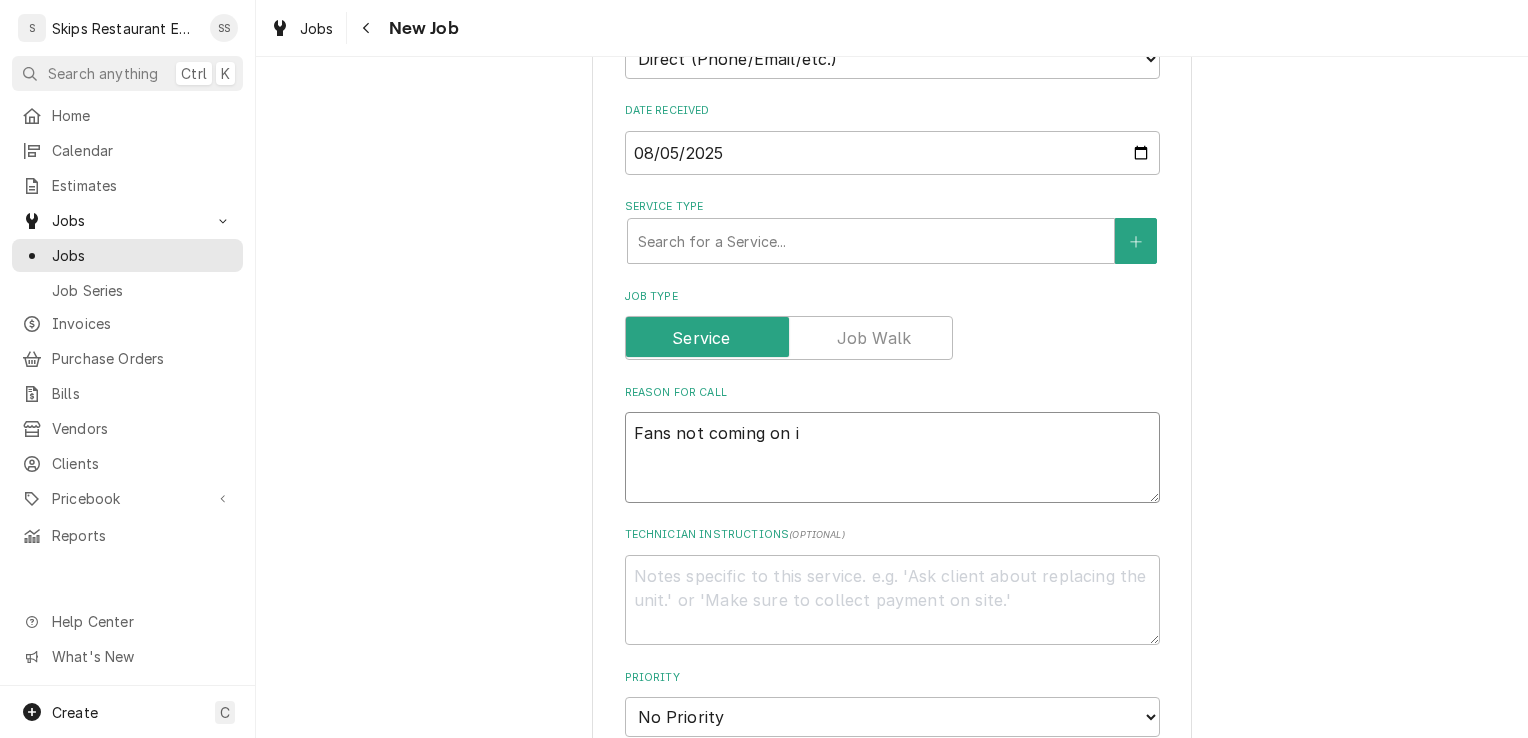 type on "x" 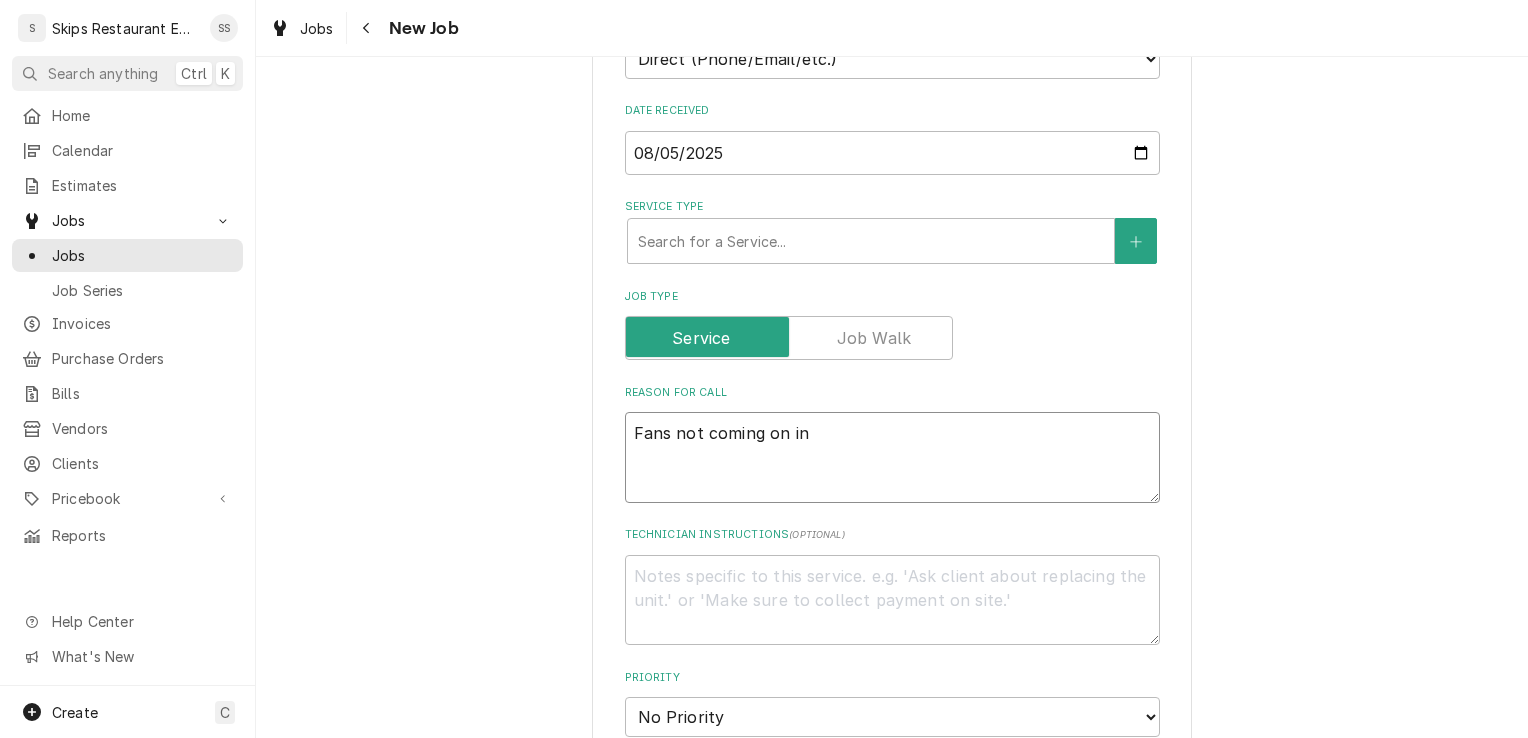 type on "x" 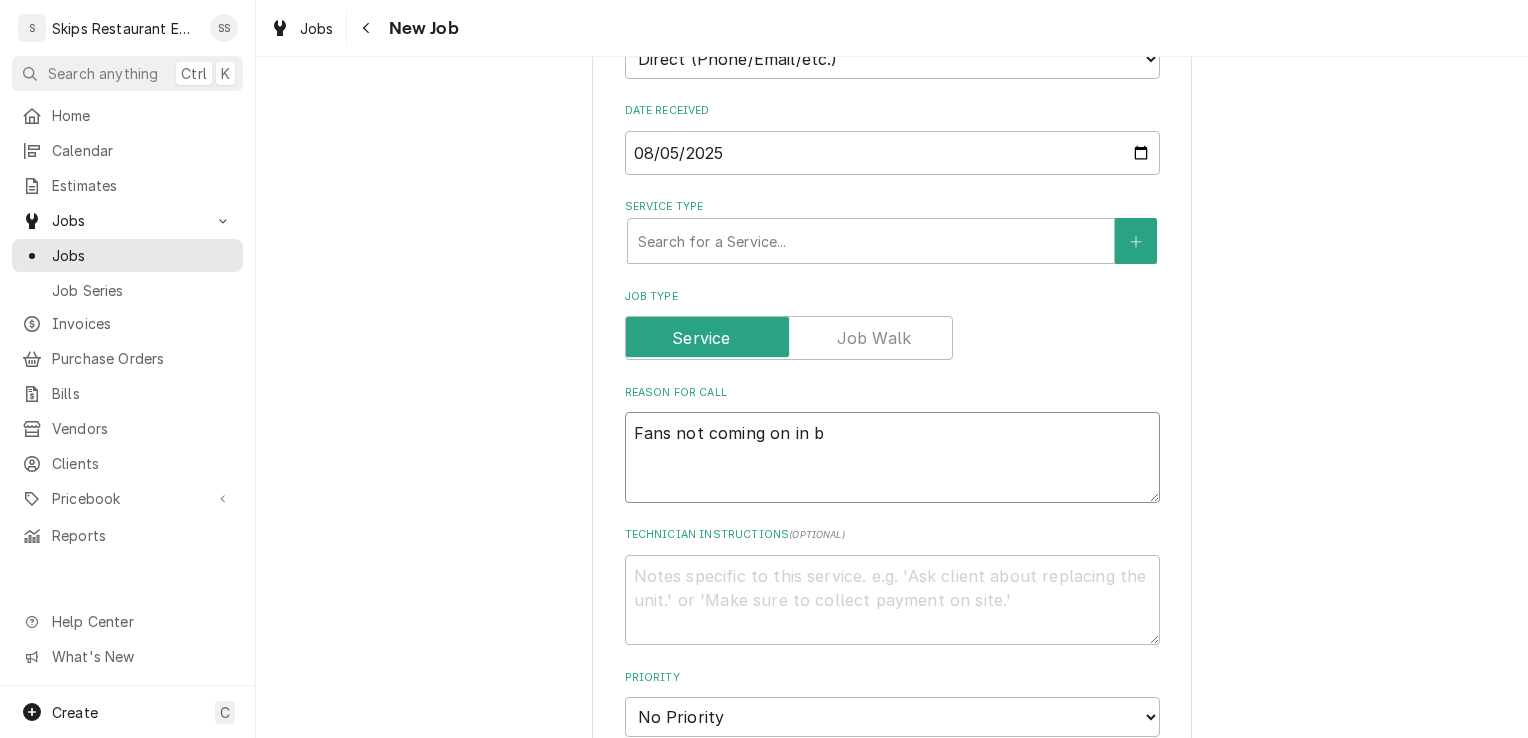 type on "x" 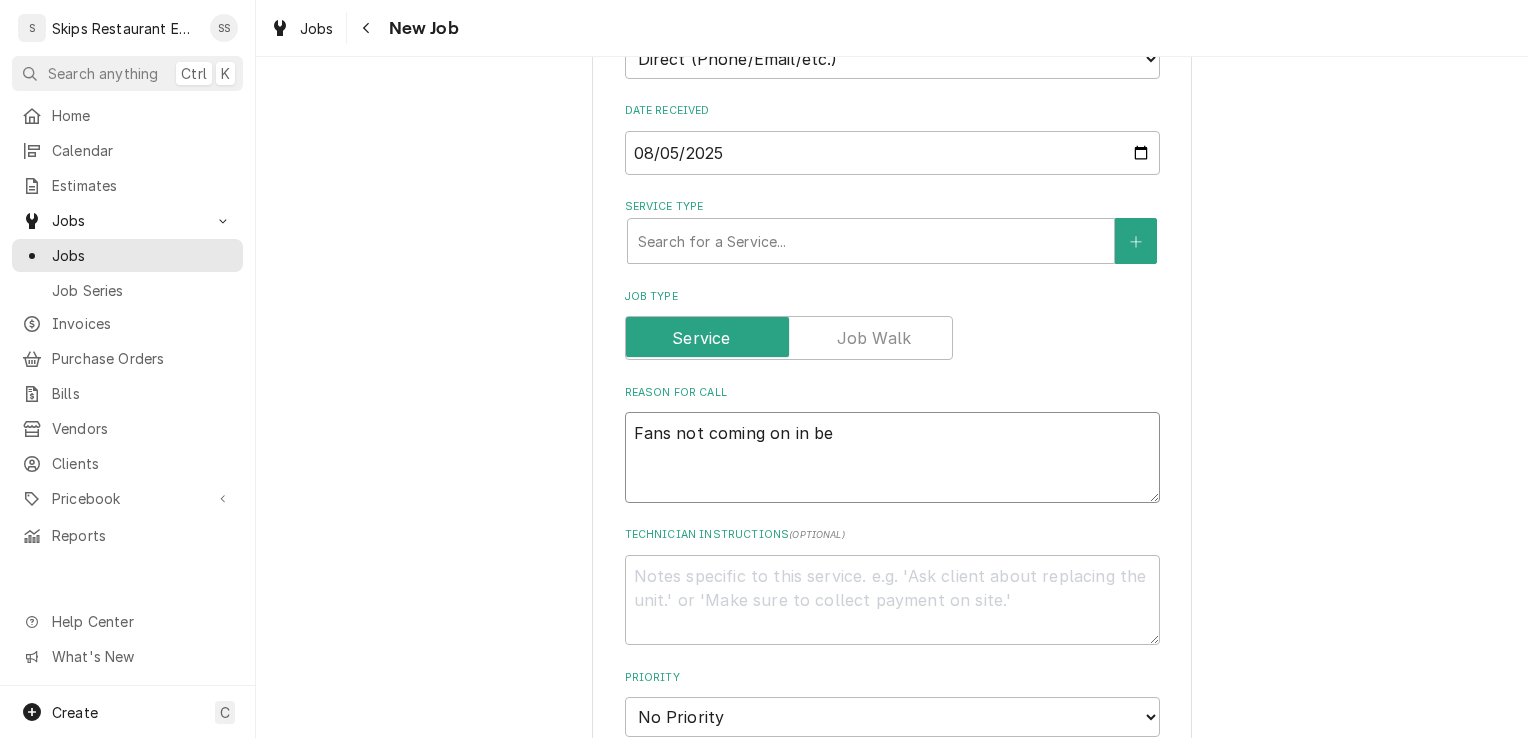 type on "x" 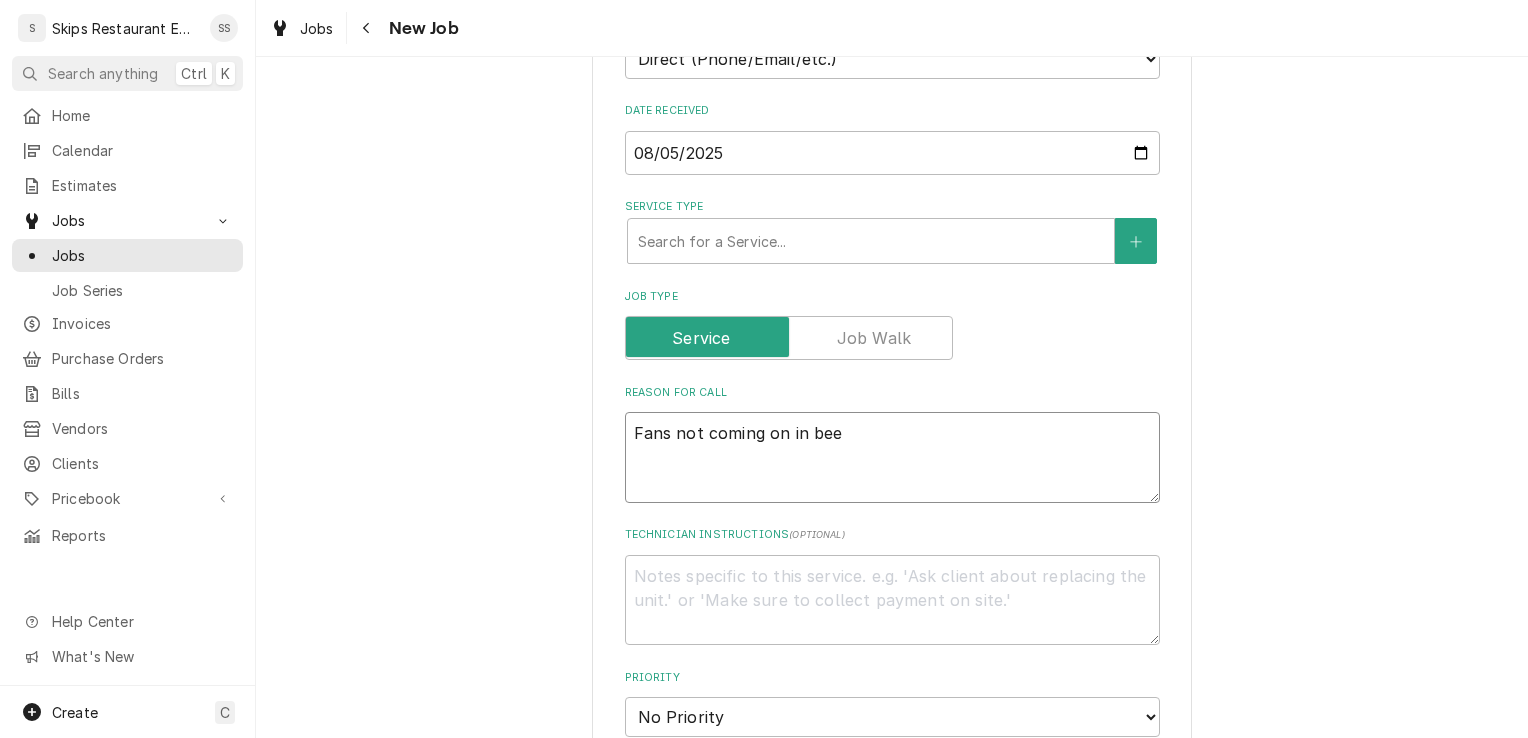type on "x" 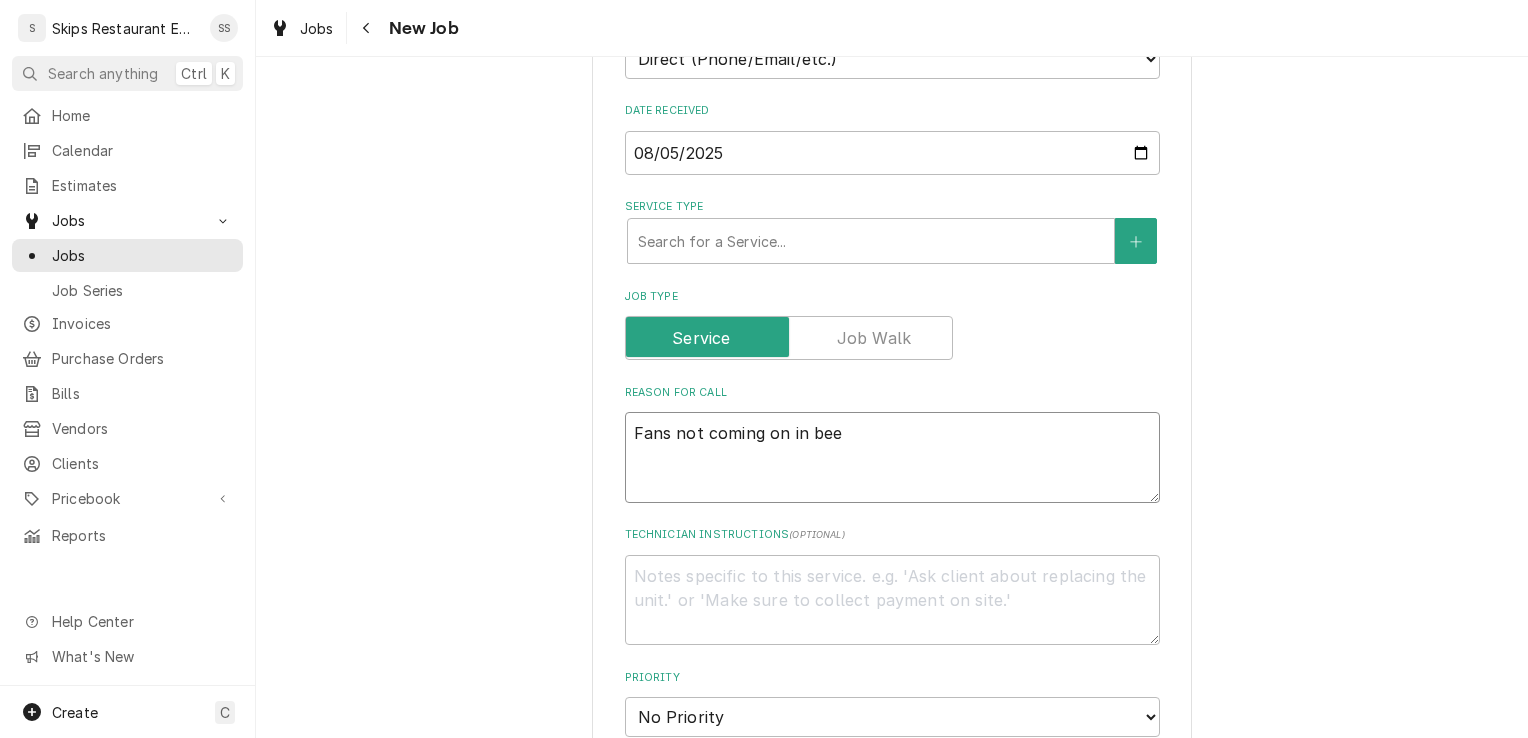 type on "Fans not coming on in beer" 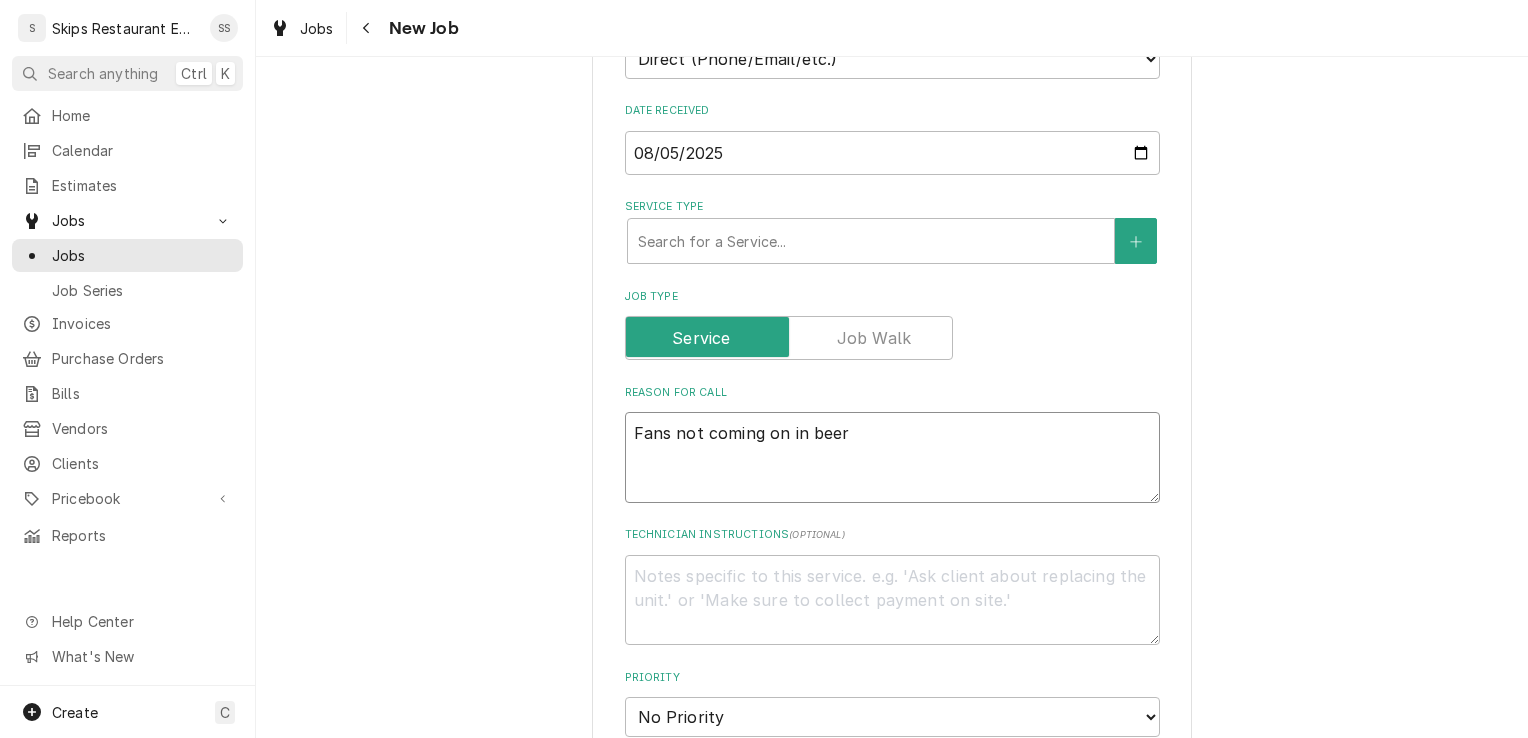 type on "x" 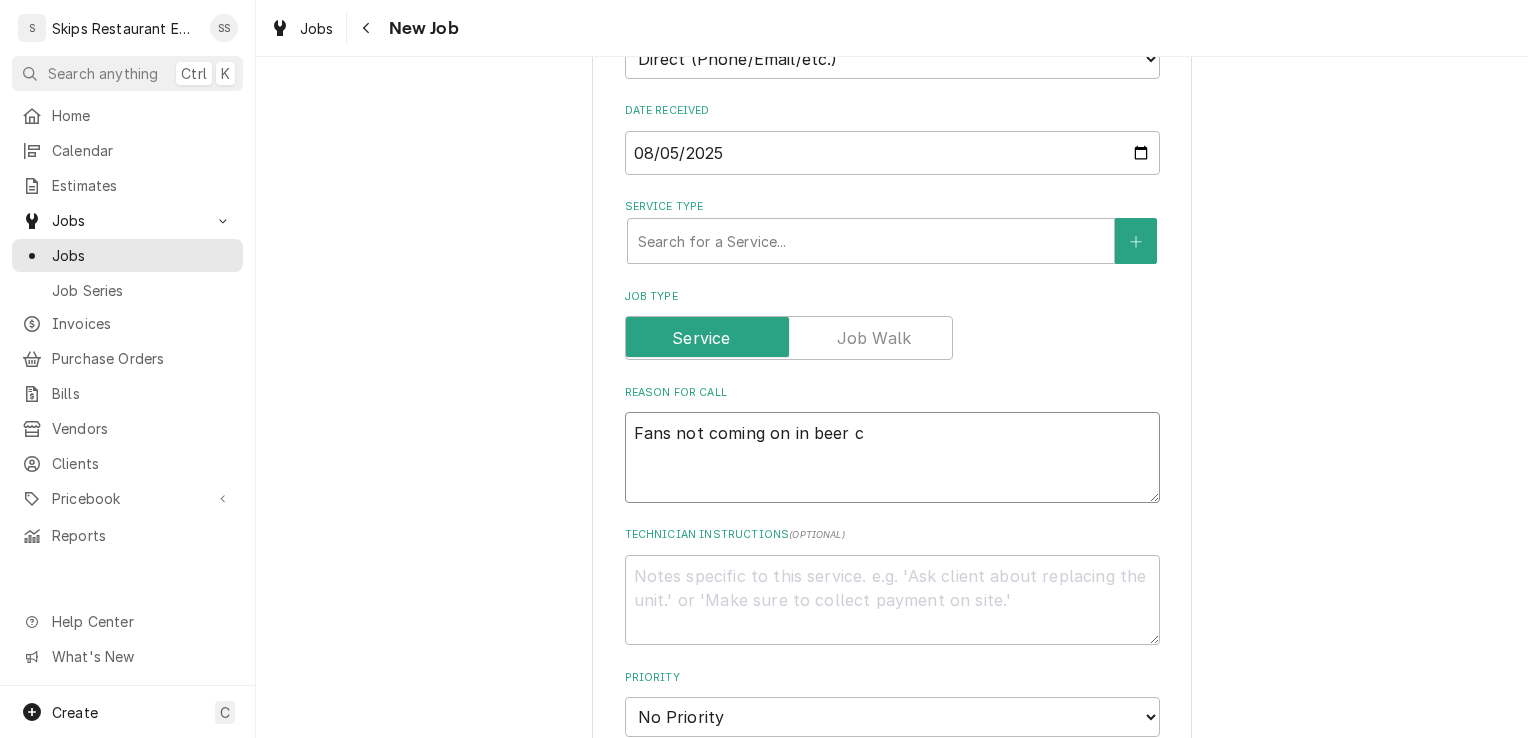 type on "x" 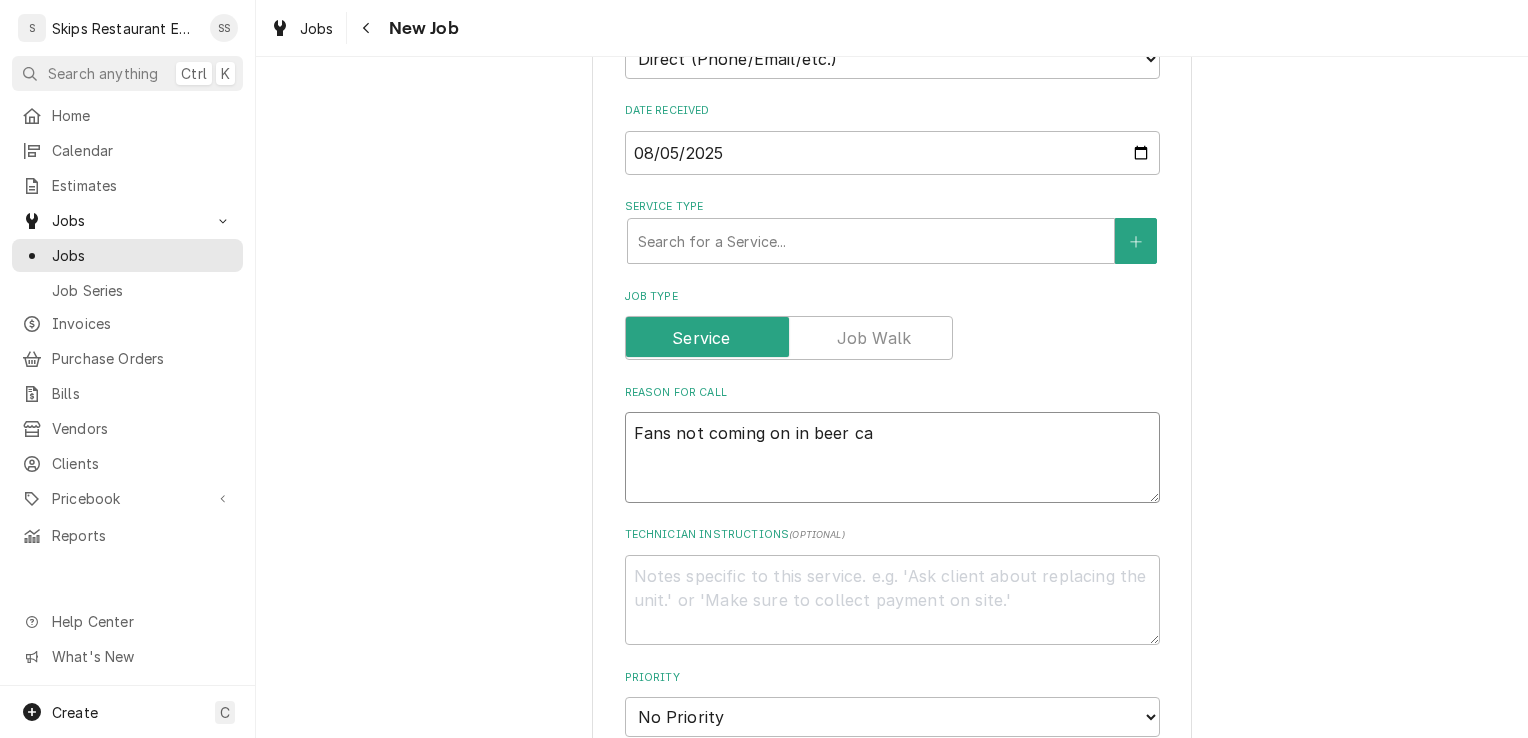 type on "x" 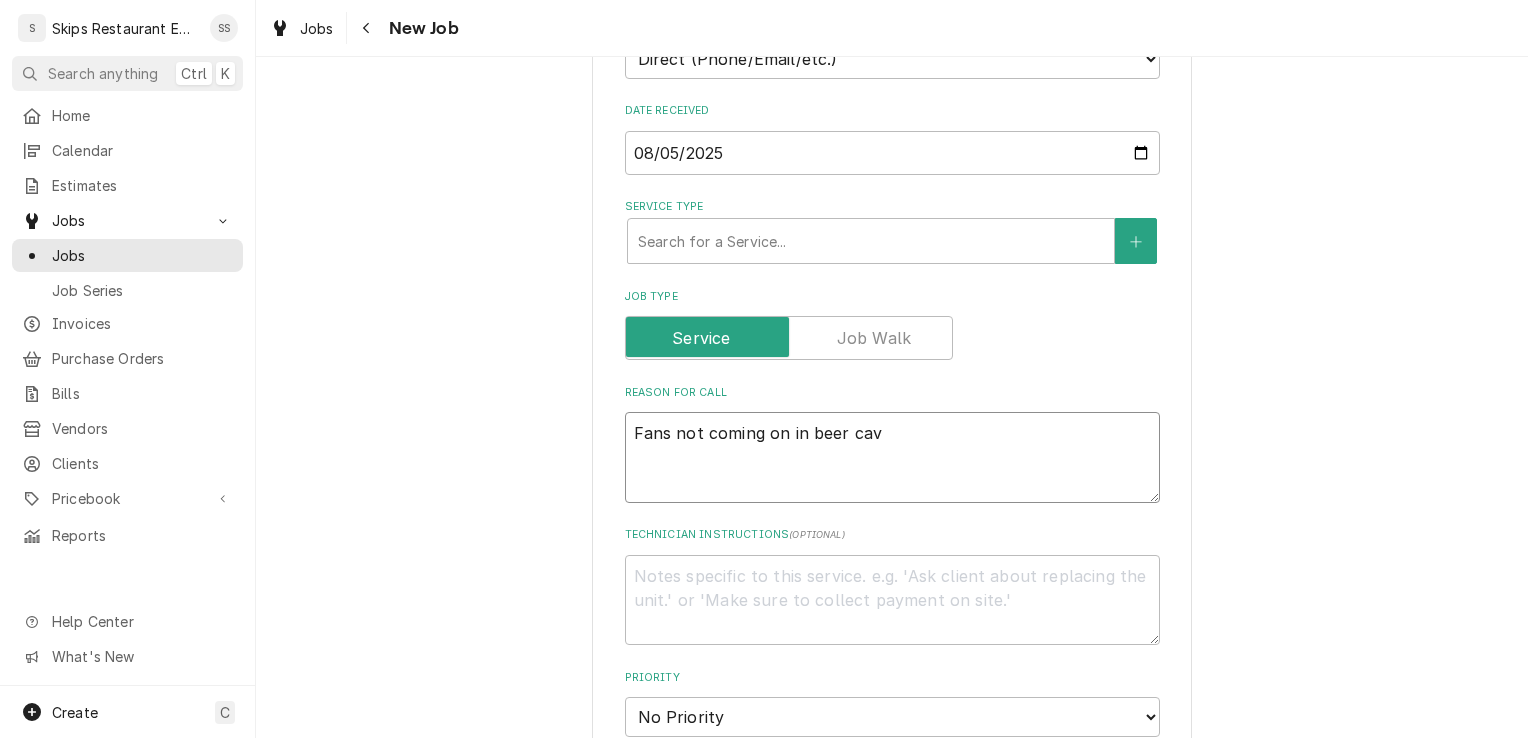 type on "x" 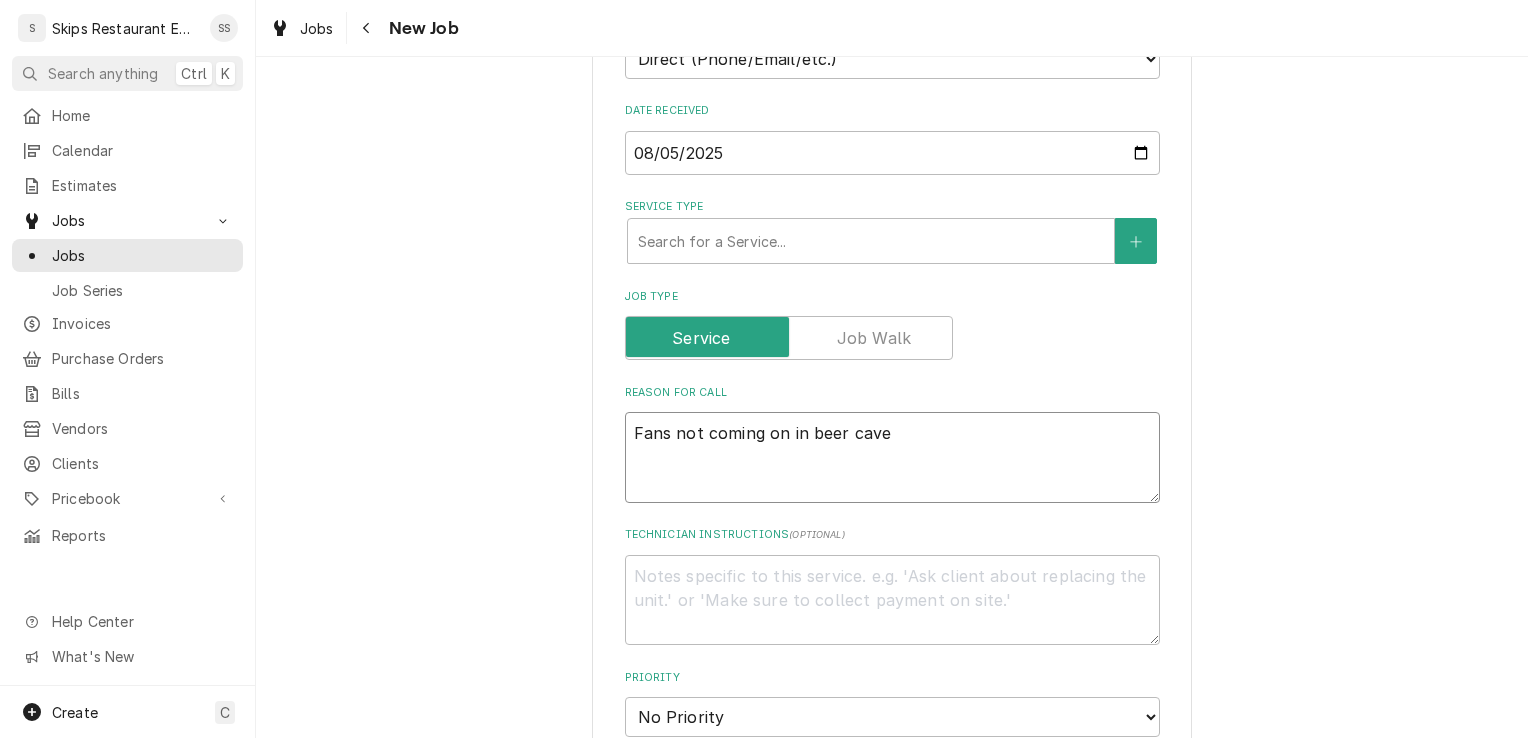 type on "x" 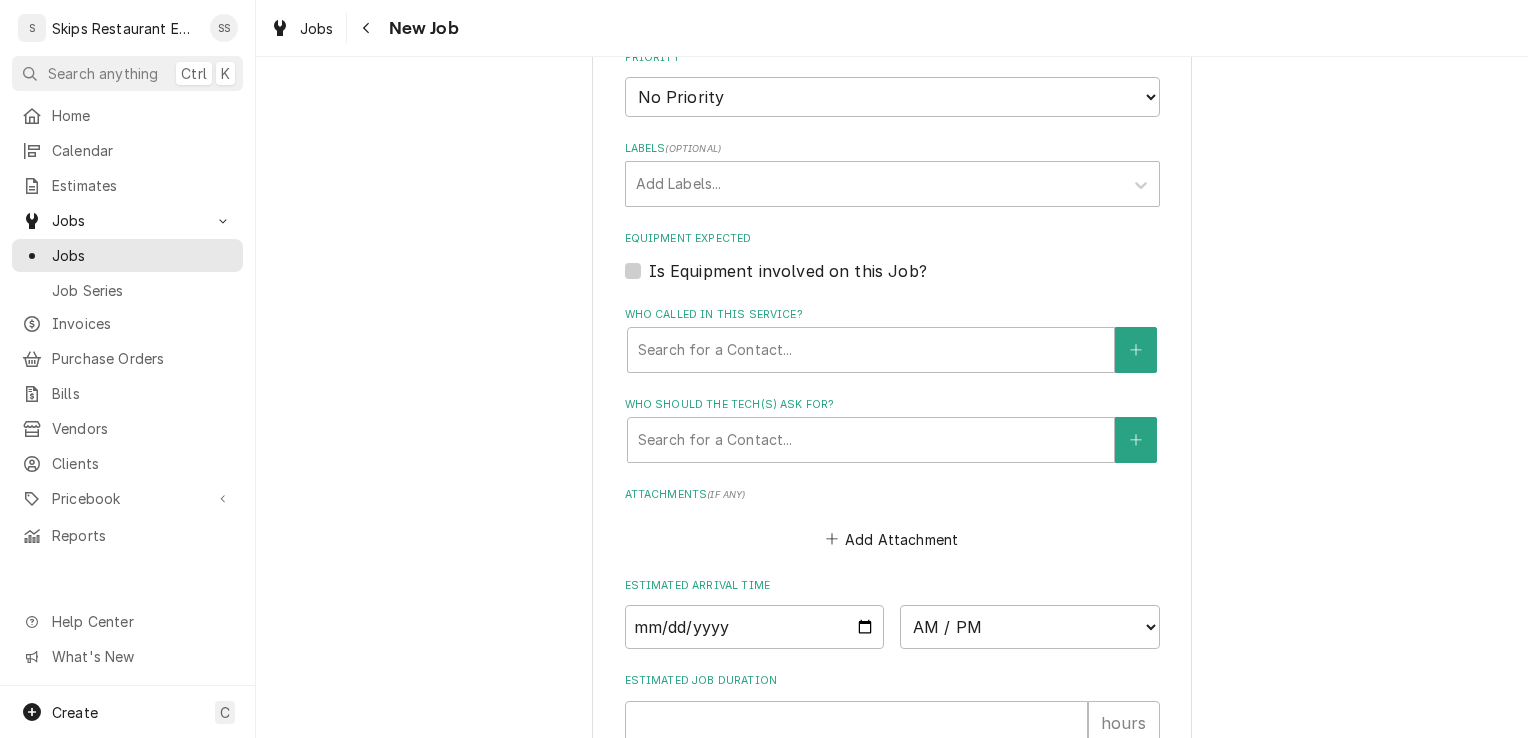 scroll, scrollTop: 1123, scrollLeft: 0, axis: vertical 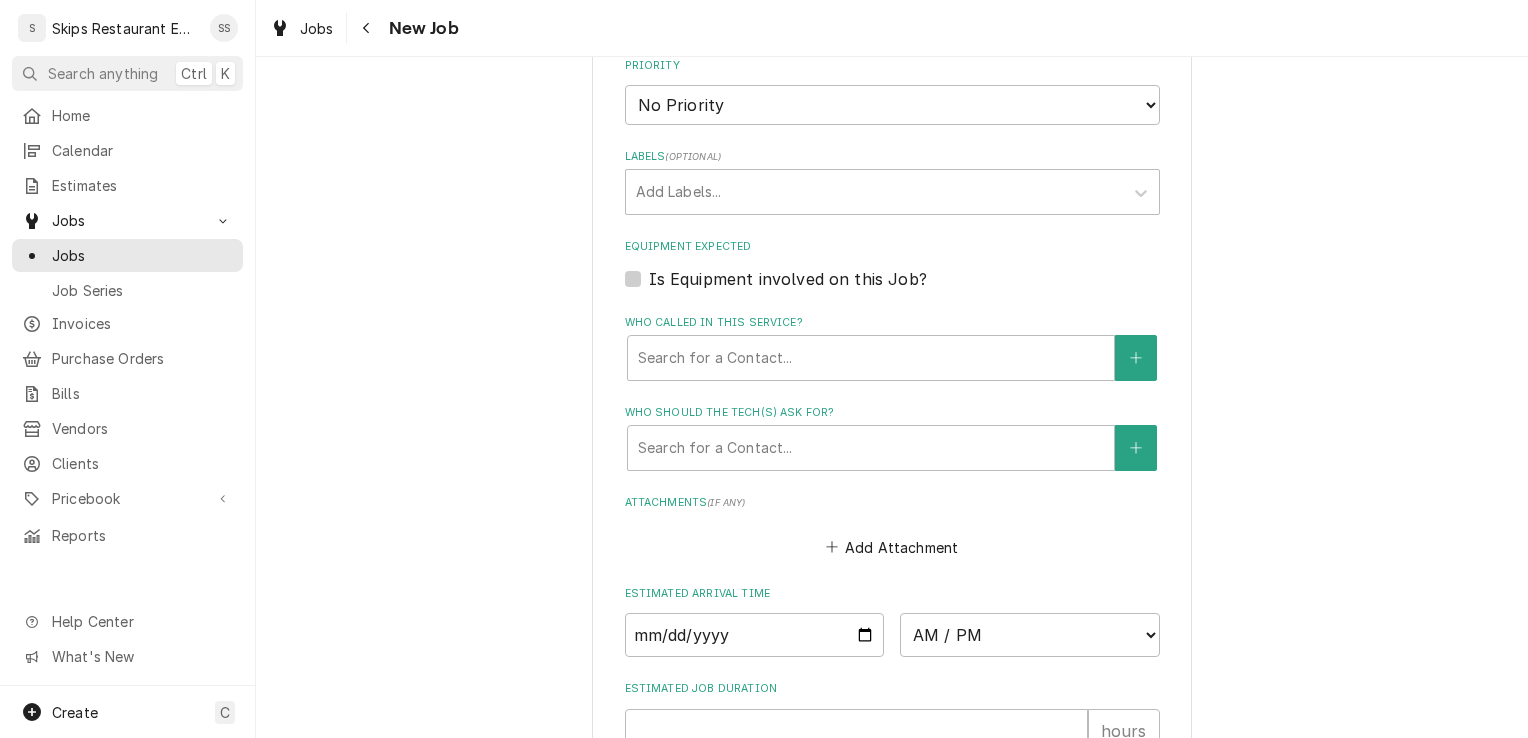 type on "Fans not coming on in beer cave" 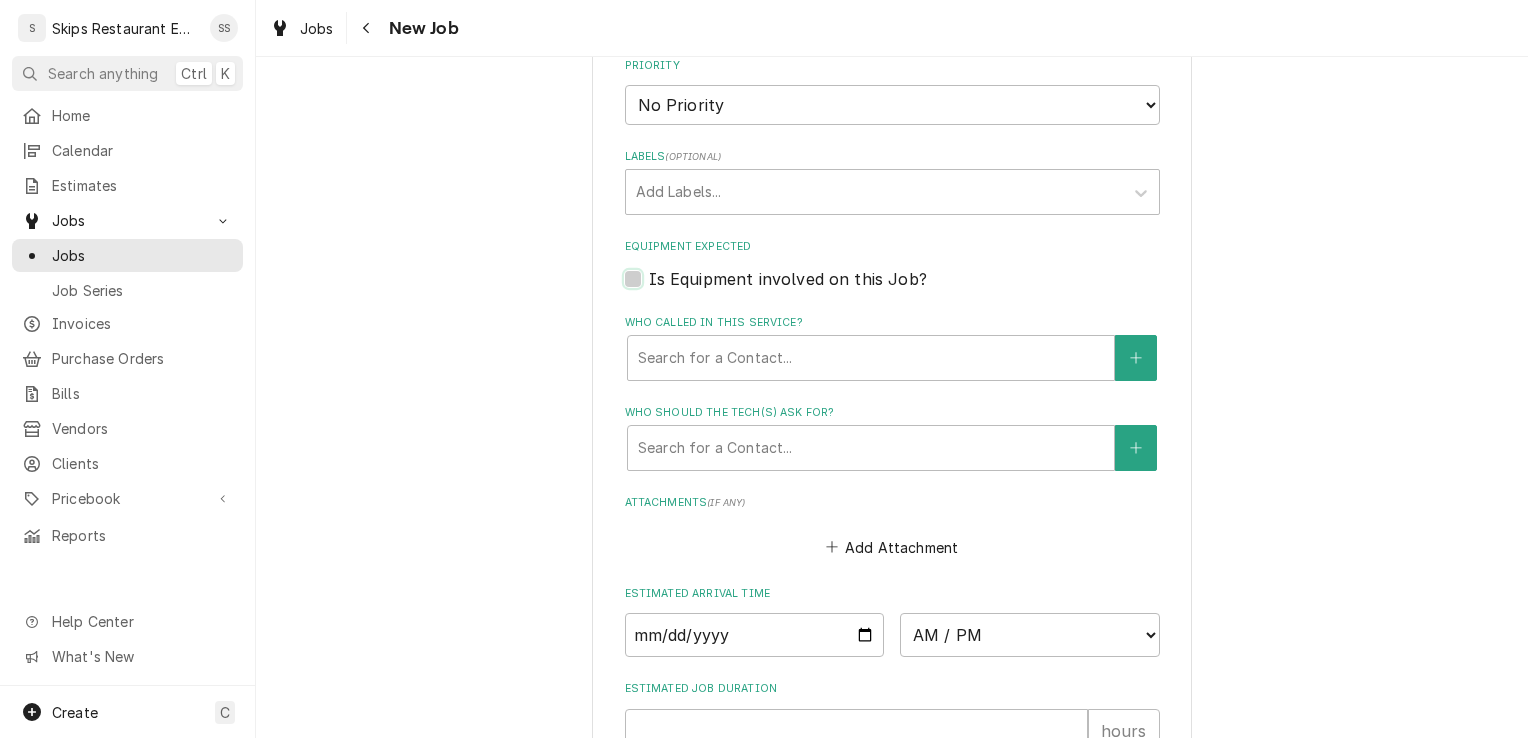 click on "Equipment Expected" at bounding box center [916, 289] 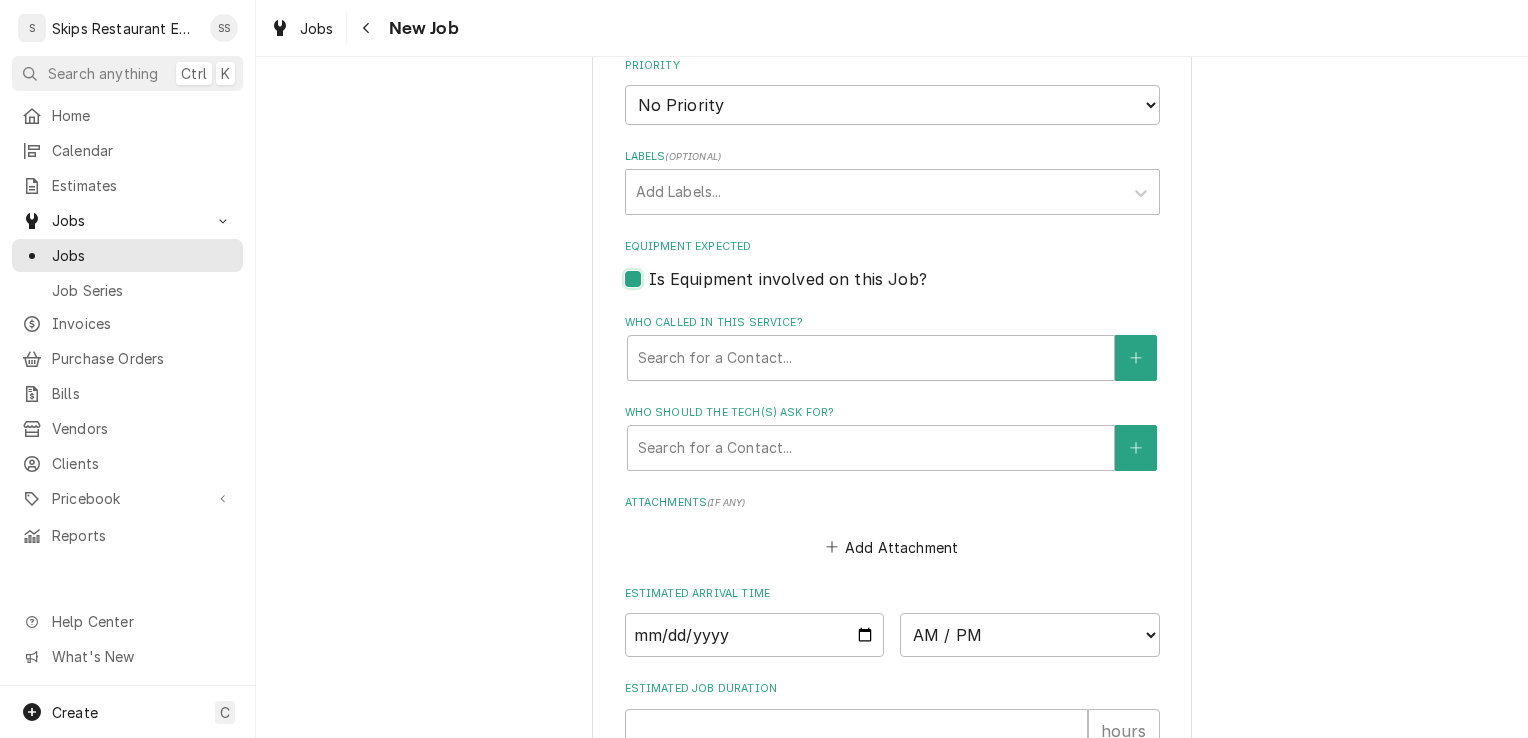 checkbox on "true" 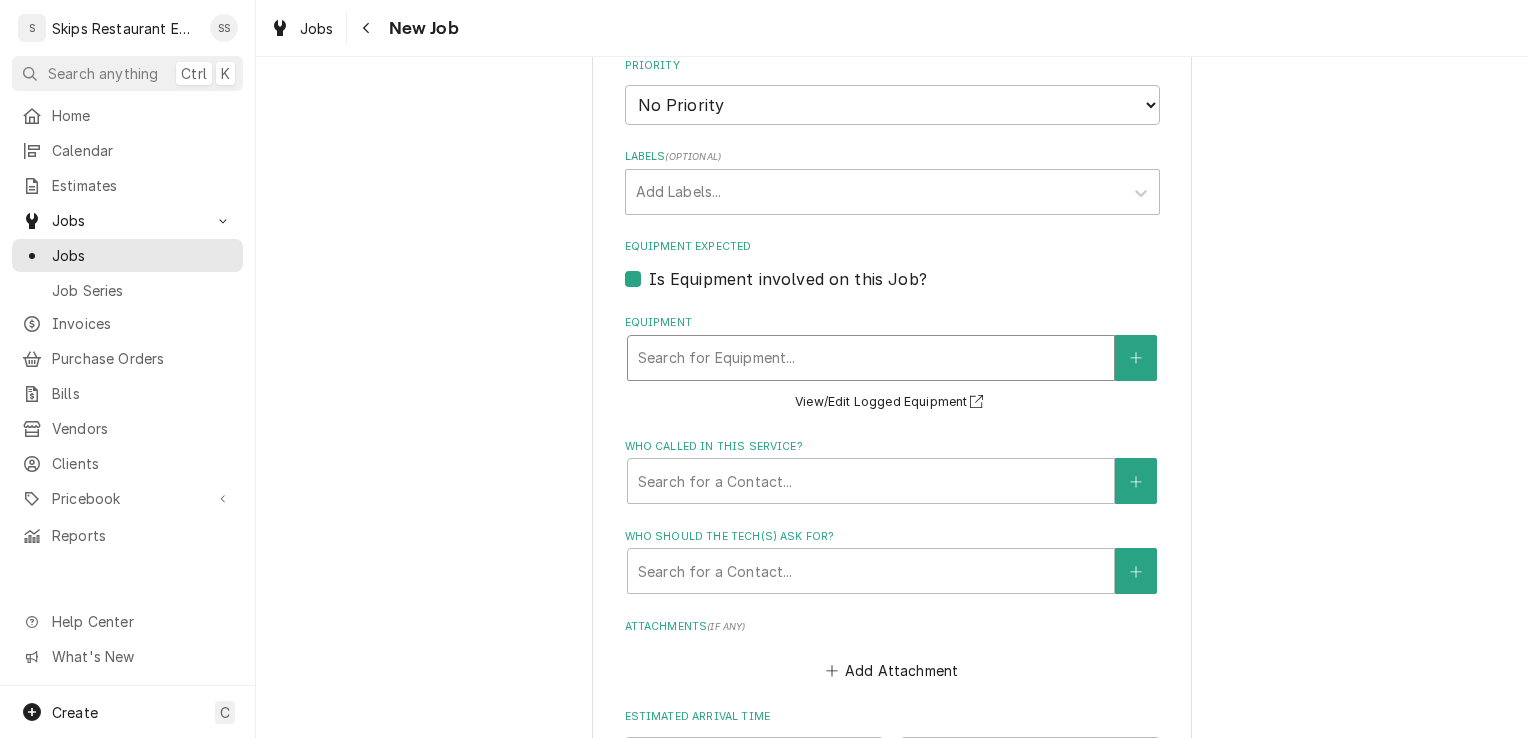 click at bounding box center (871, 358) 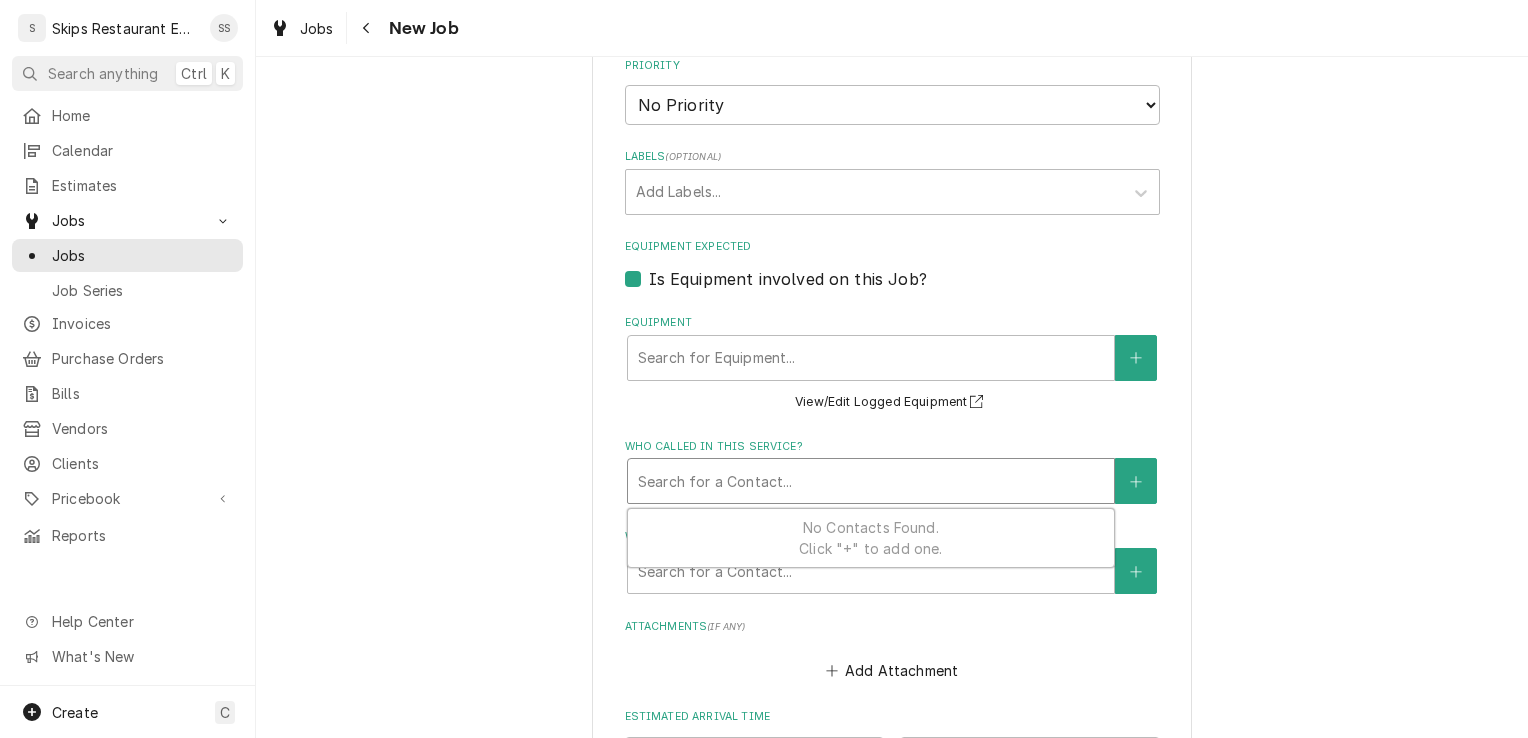 click at bounding box center [871, 481] 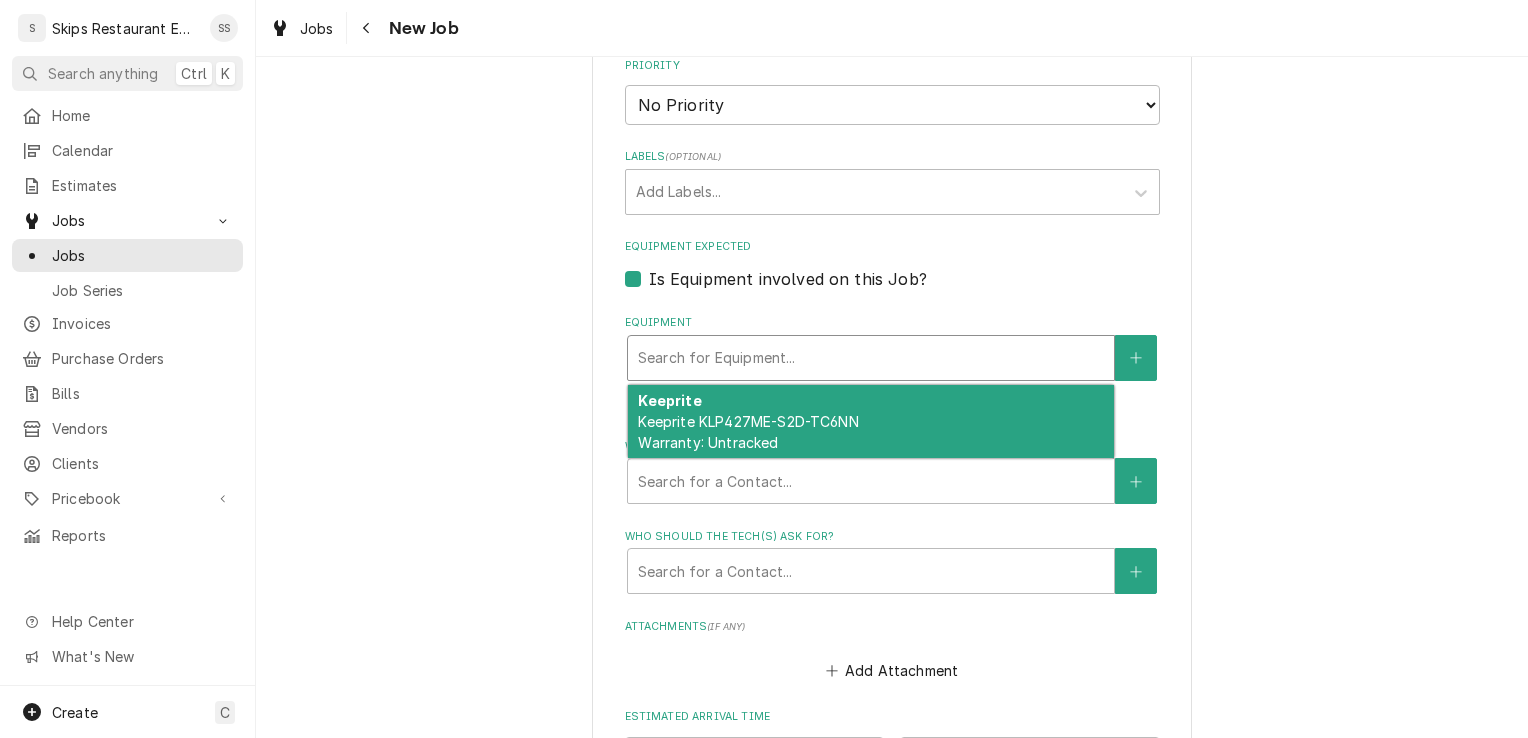 click at bounding box center [871, 358] 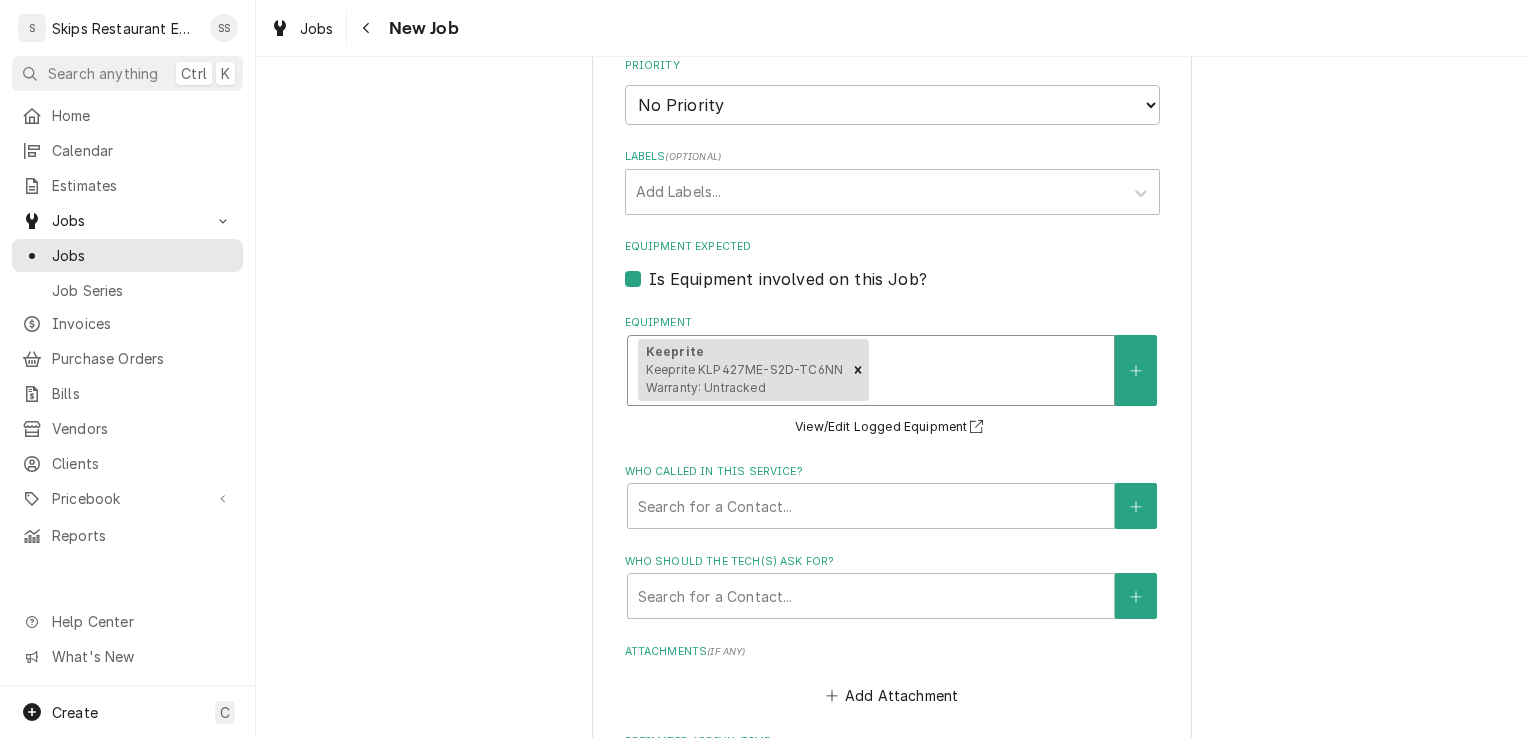 click on "Is Equipment involved on this Job?" at bounding box center [788, 279] 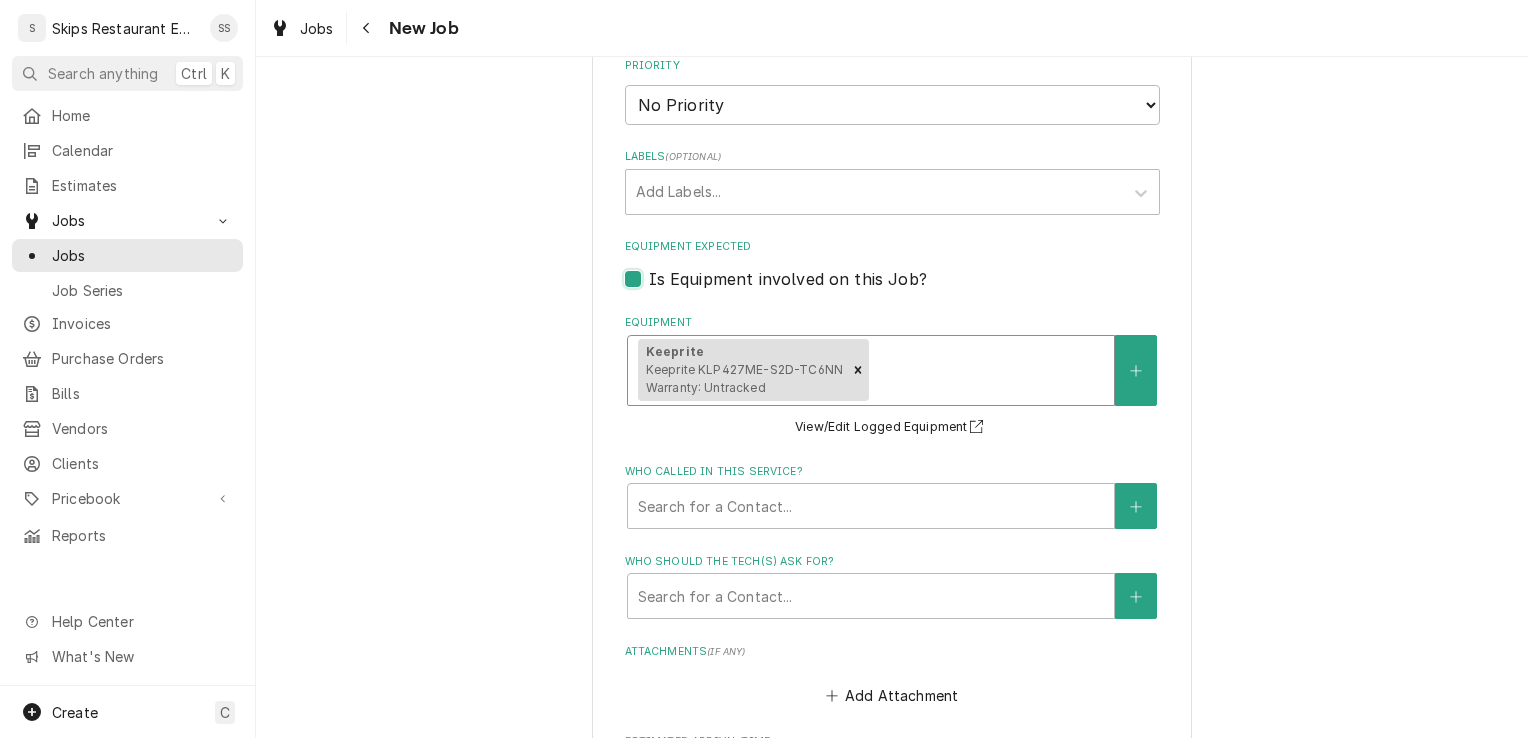 click on "Equipment Expected" at bounding box center (916, 289) 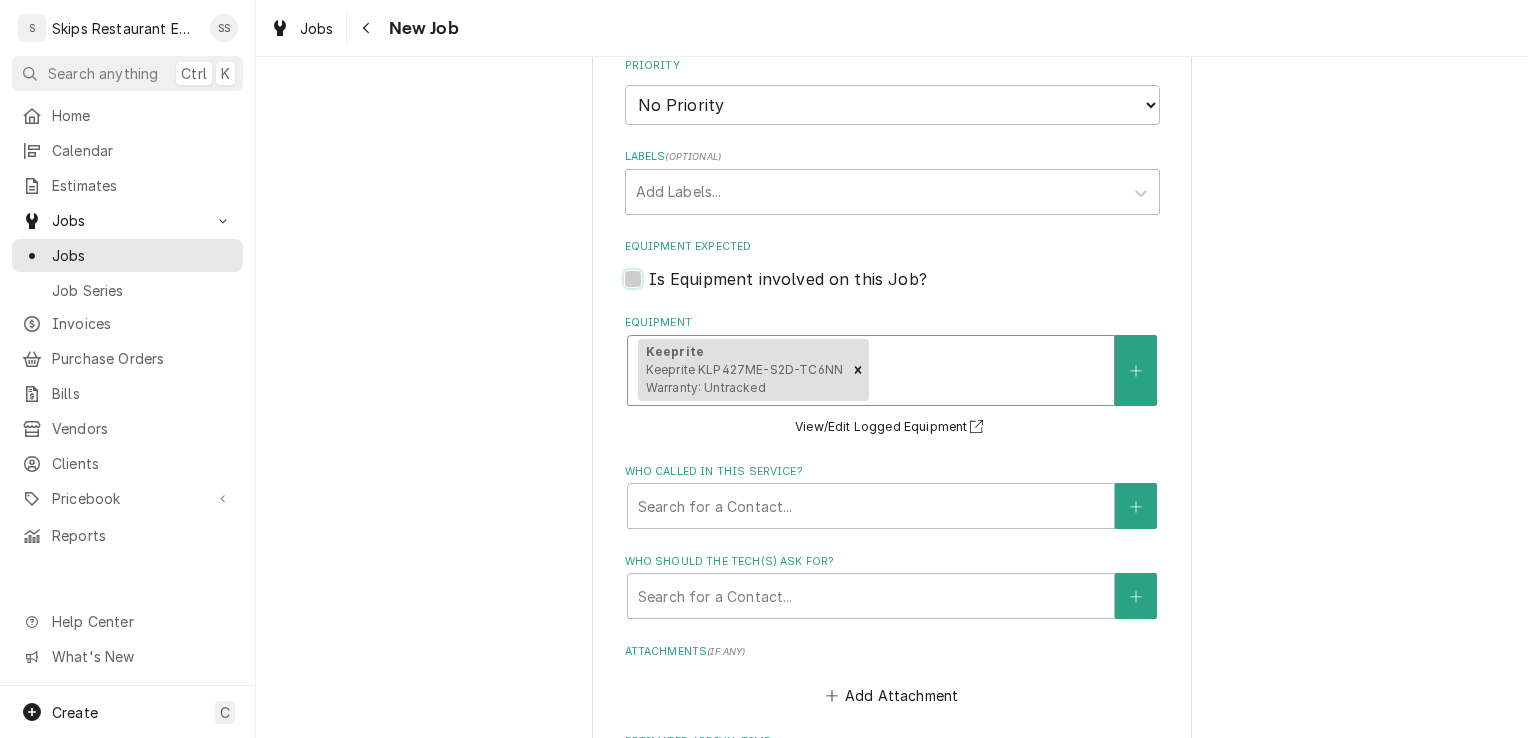 checkbox on "false" 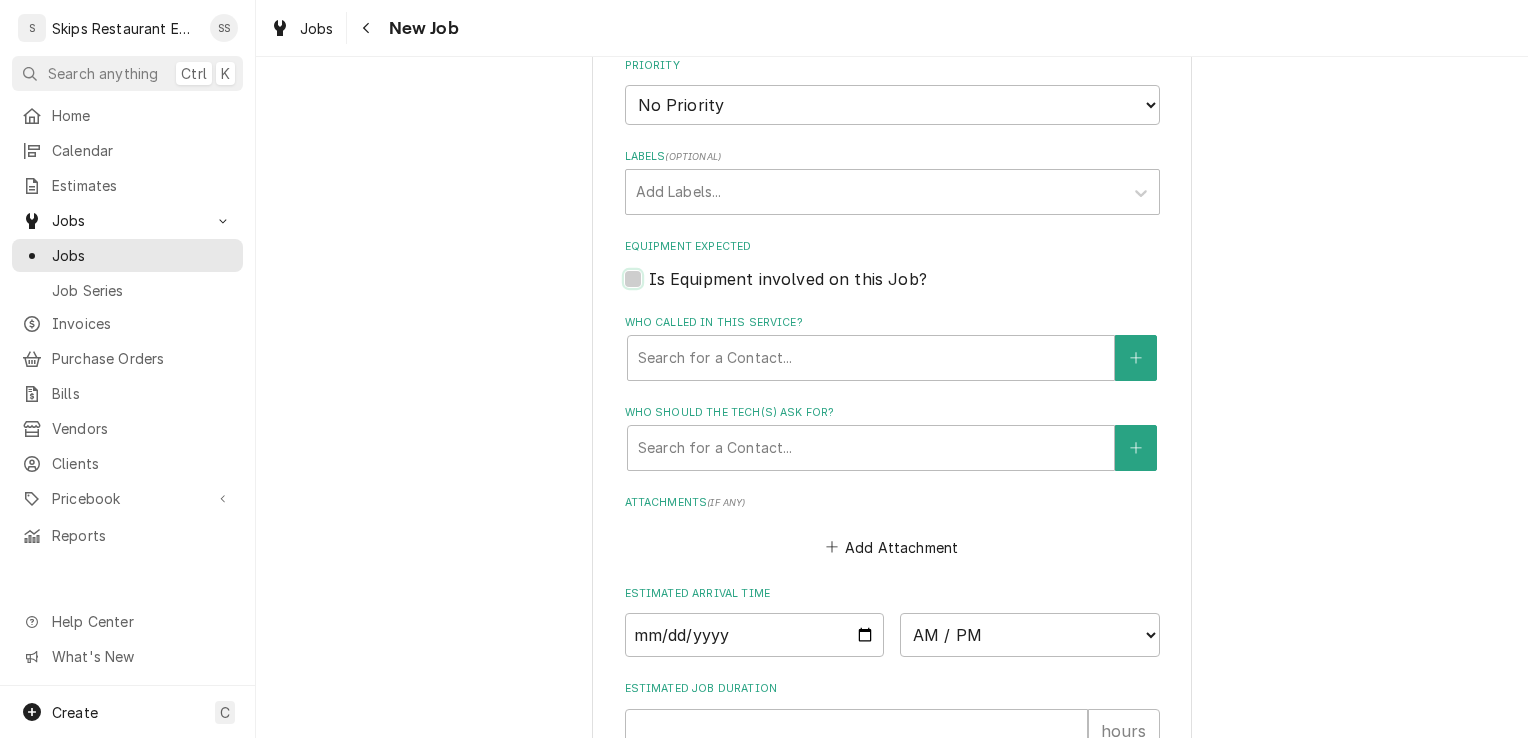 type on "x" 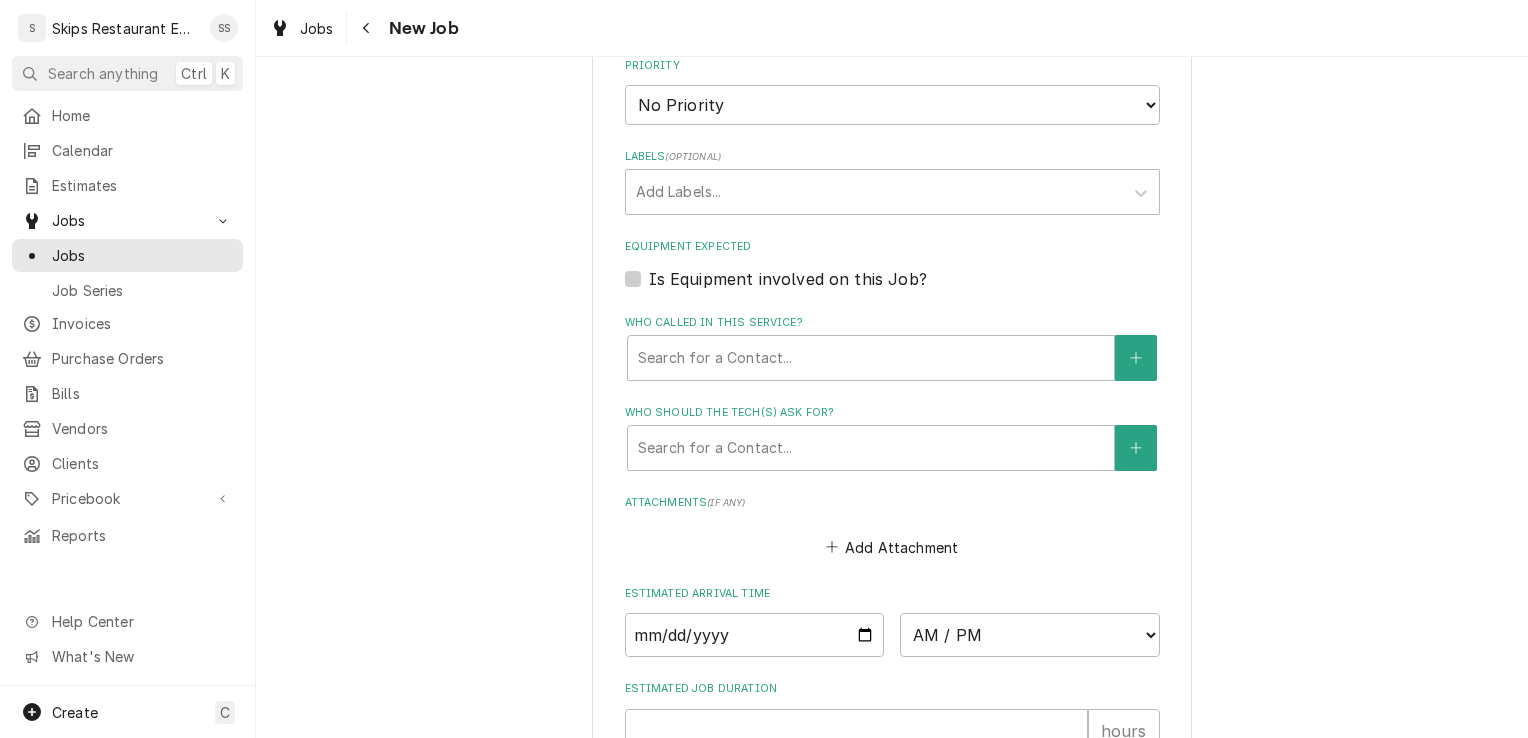 click on "Is Equipment involved on this Job?" at bounding box center (788, 279) 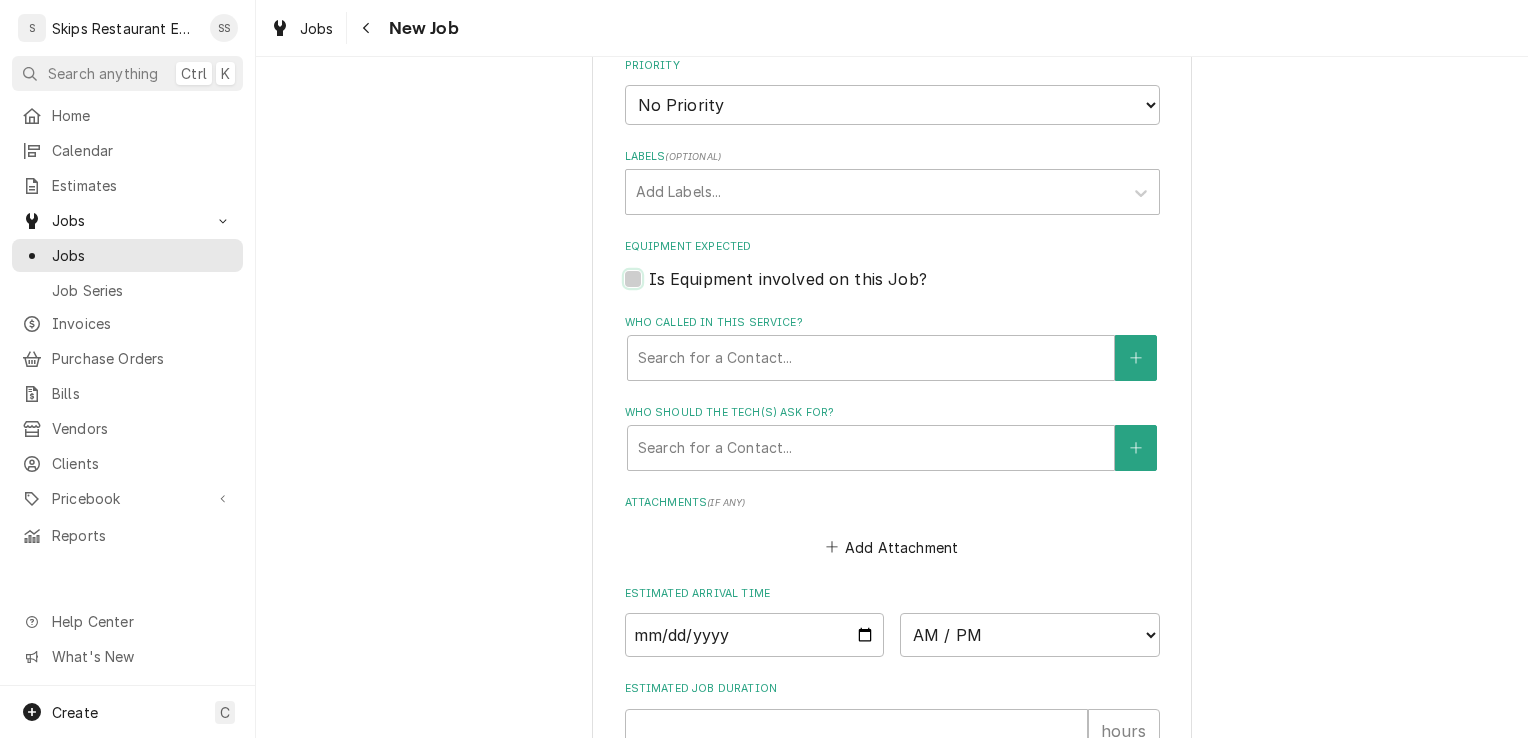click on "Equipment Expected" at bounding box center [916, 289] 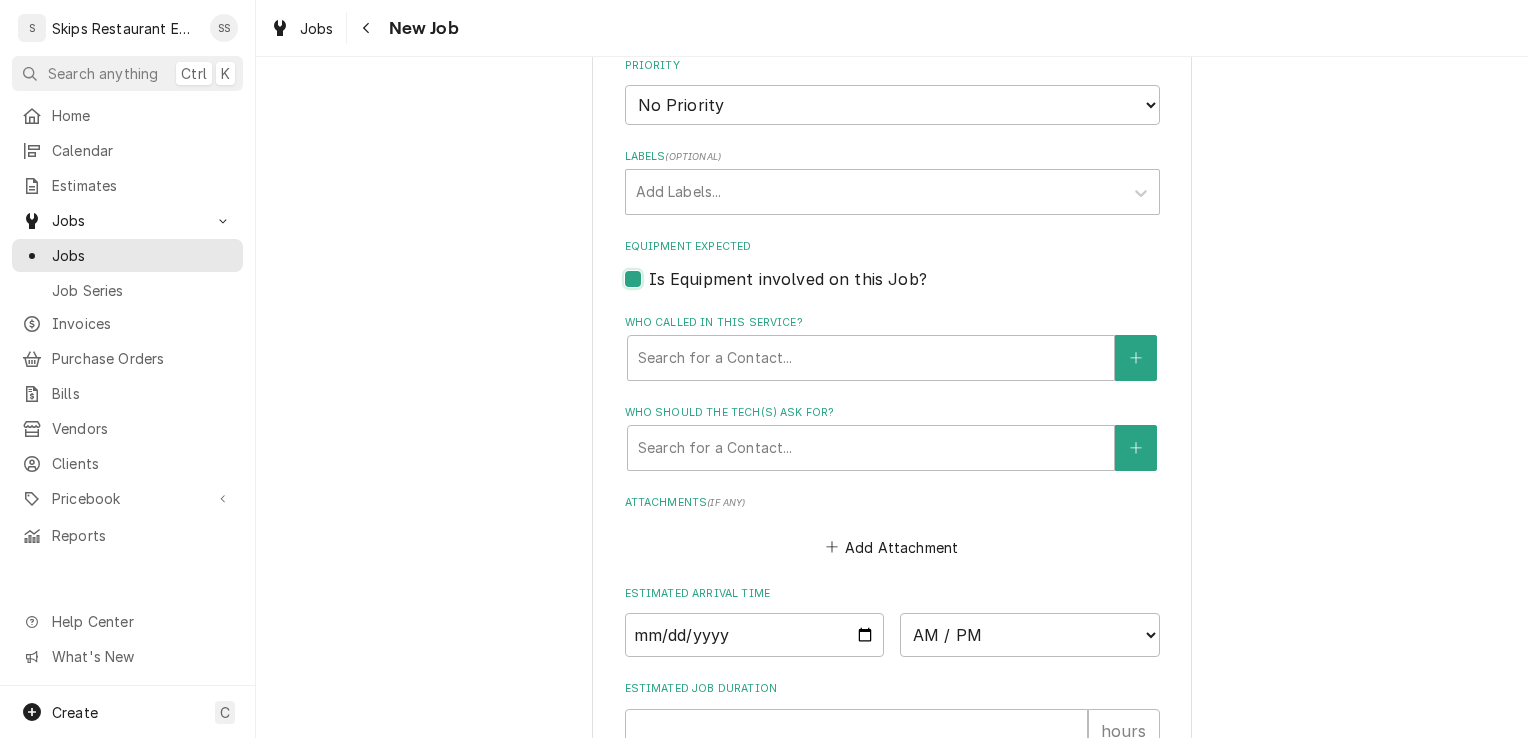 checkbox on "true" 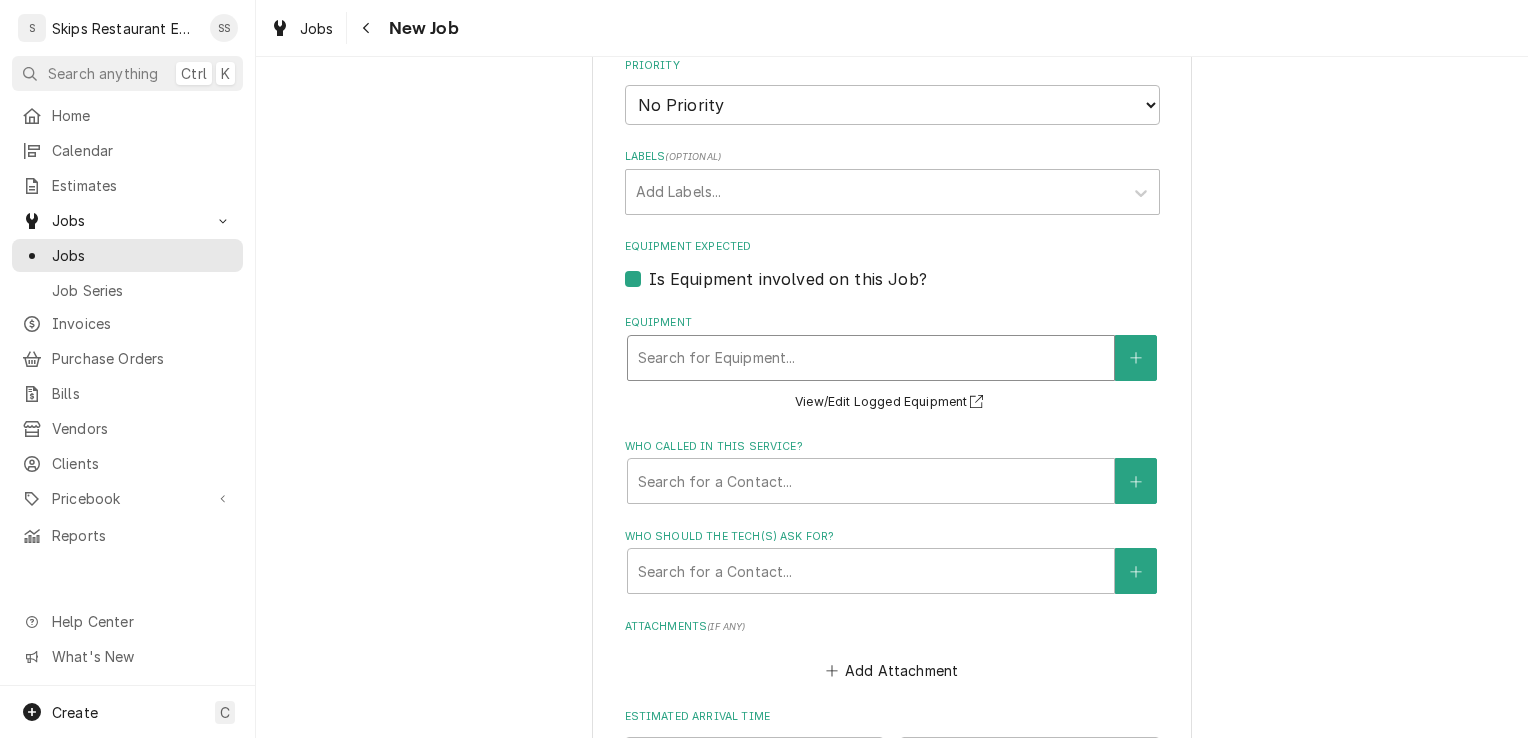 click at bounding box center (871, 358) 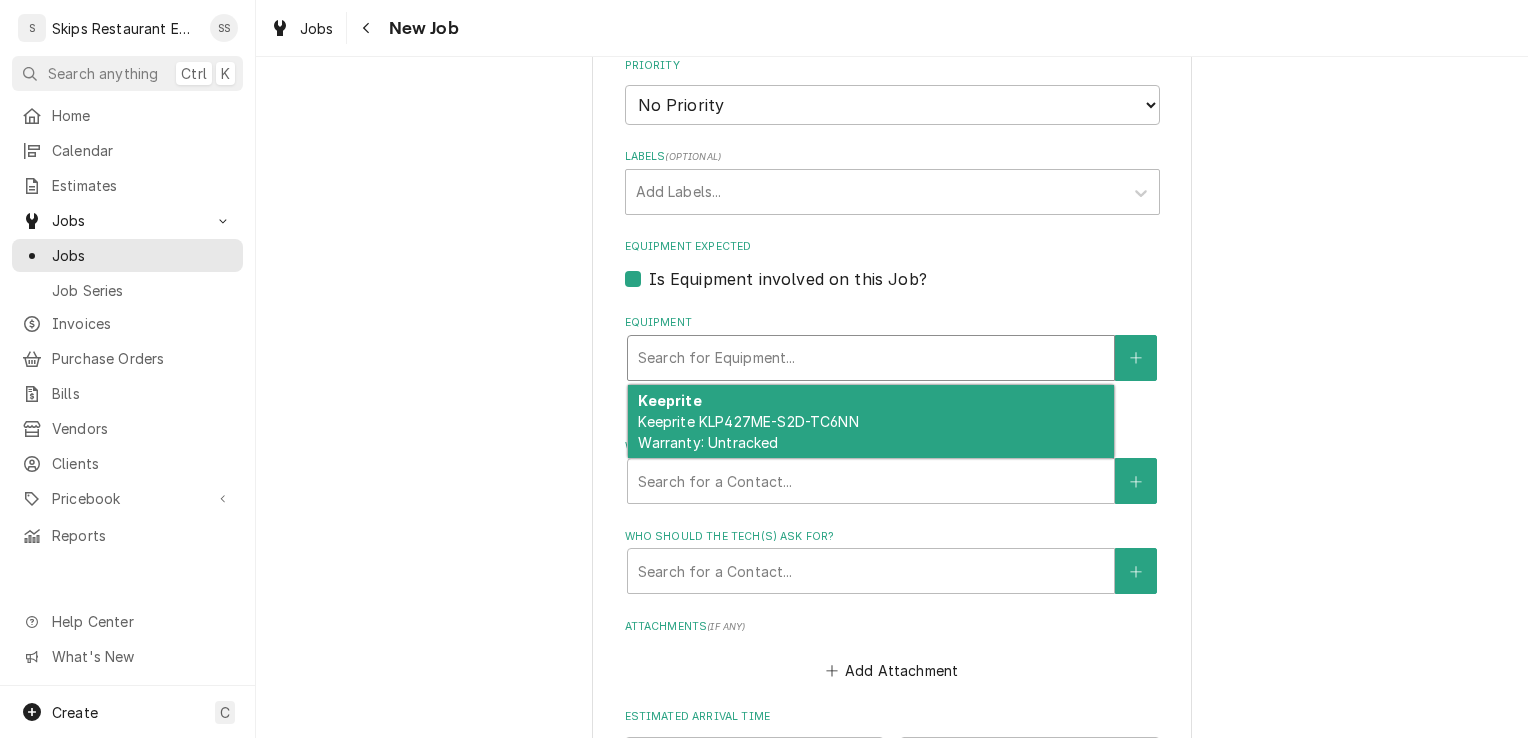click on "Keeprite Keeprite KLP427ME-S2D-TC6NN Warranty: Untracked" at bounding box center (871, 421) 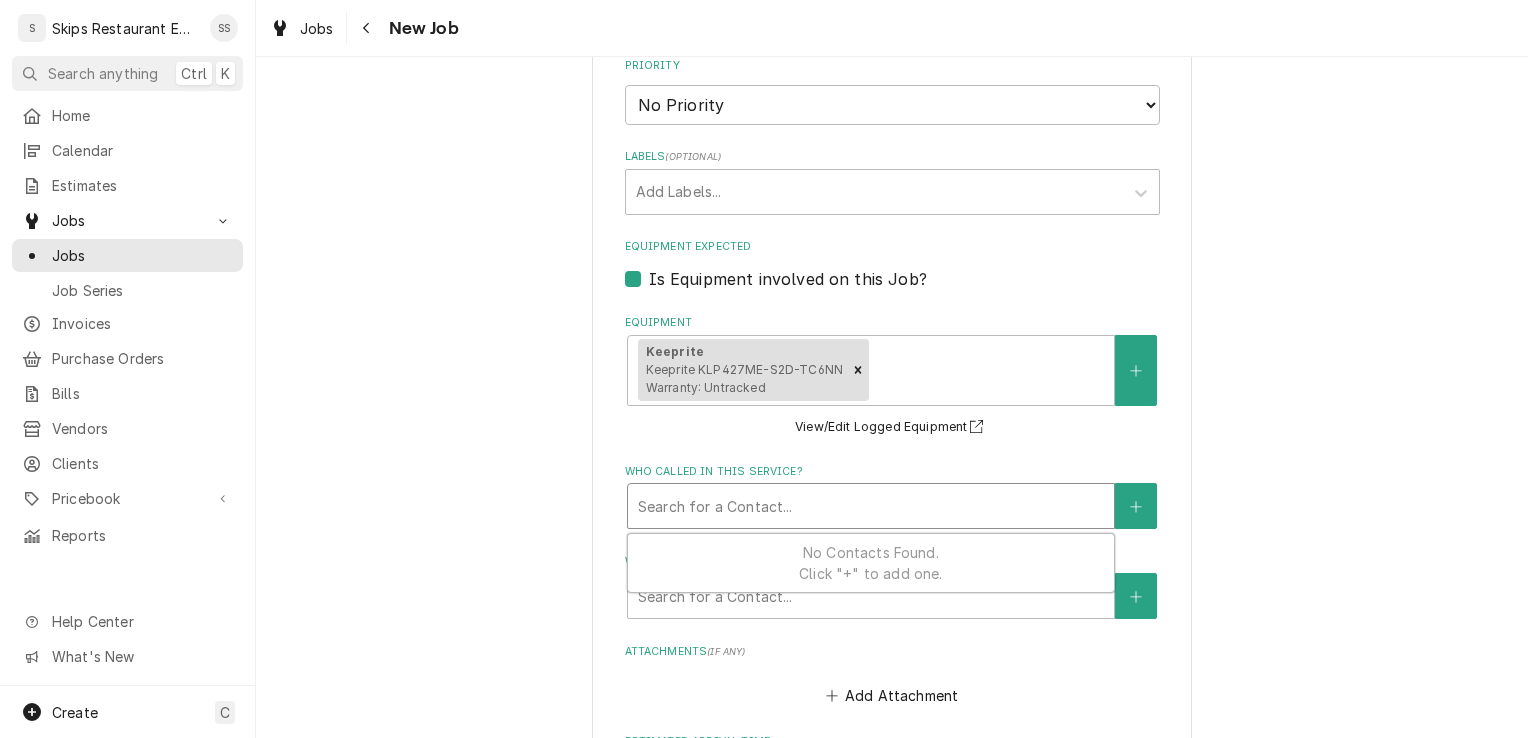 click at bounding box center [871, 506] 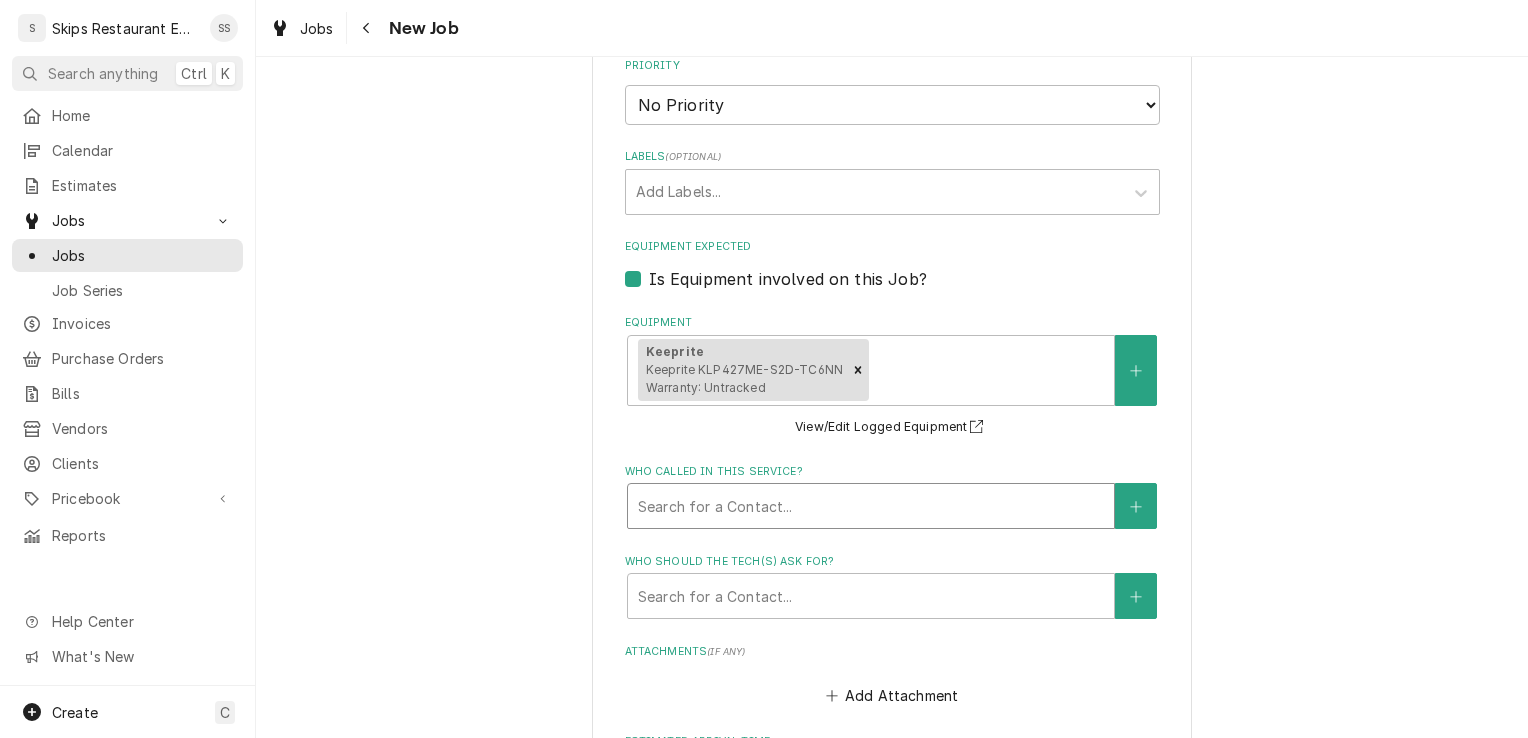 click at bounding box center [871, 506] 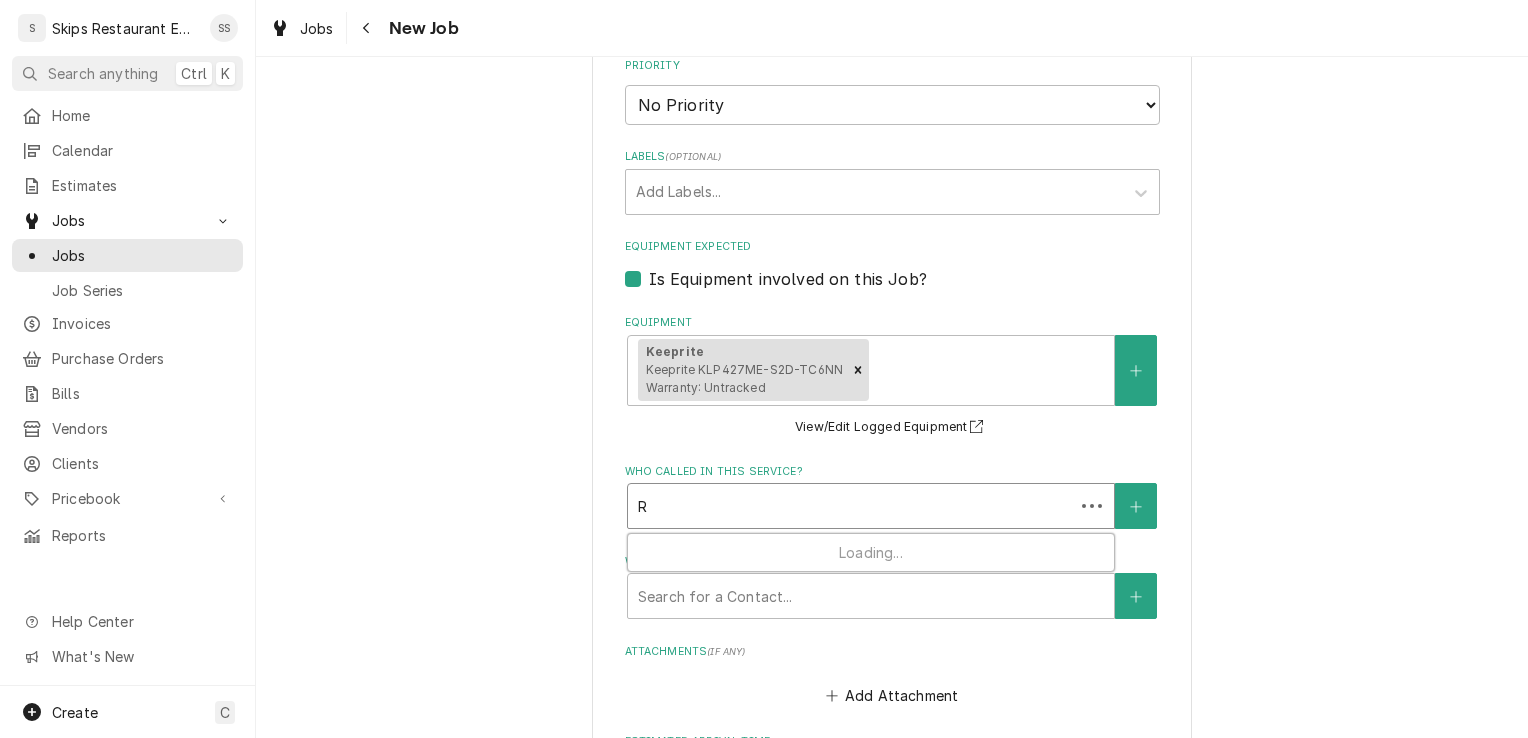 type on "x" 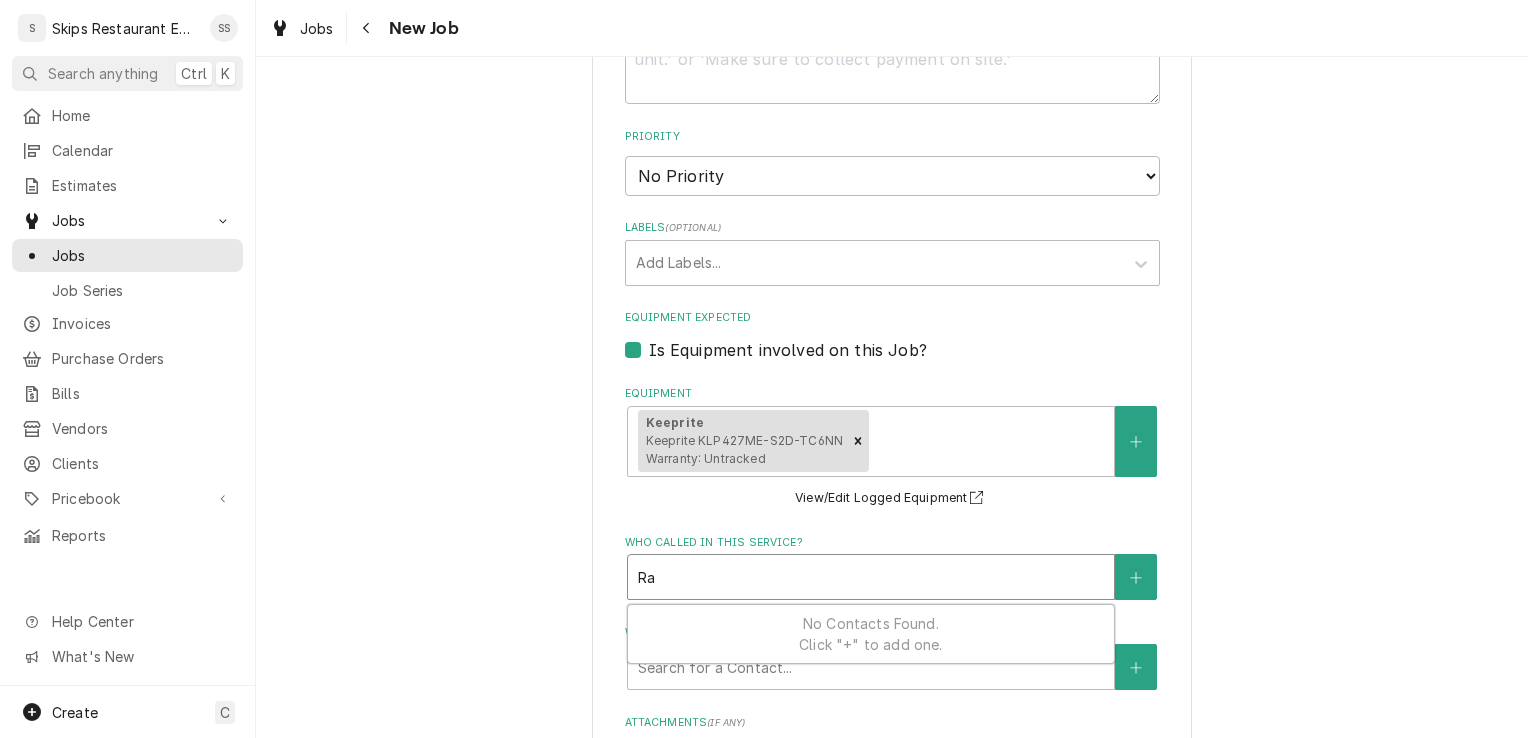 scroll, scrollTop: 1023, scrollLeft: 0, axis: vertical 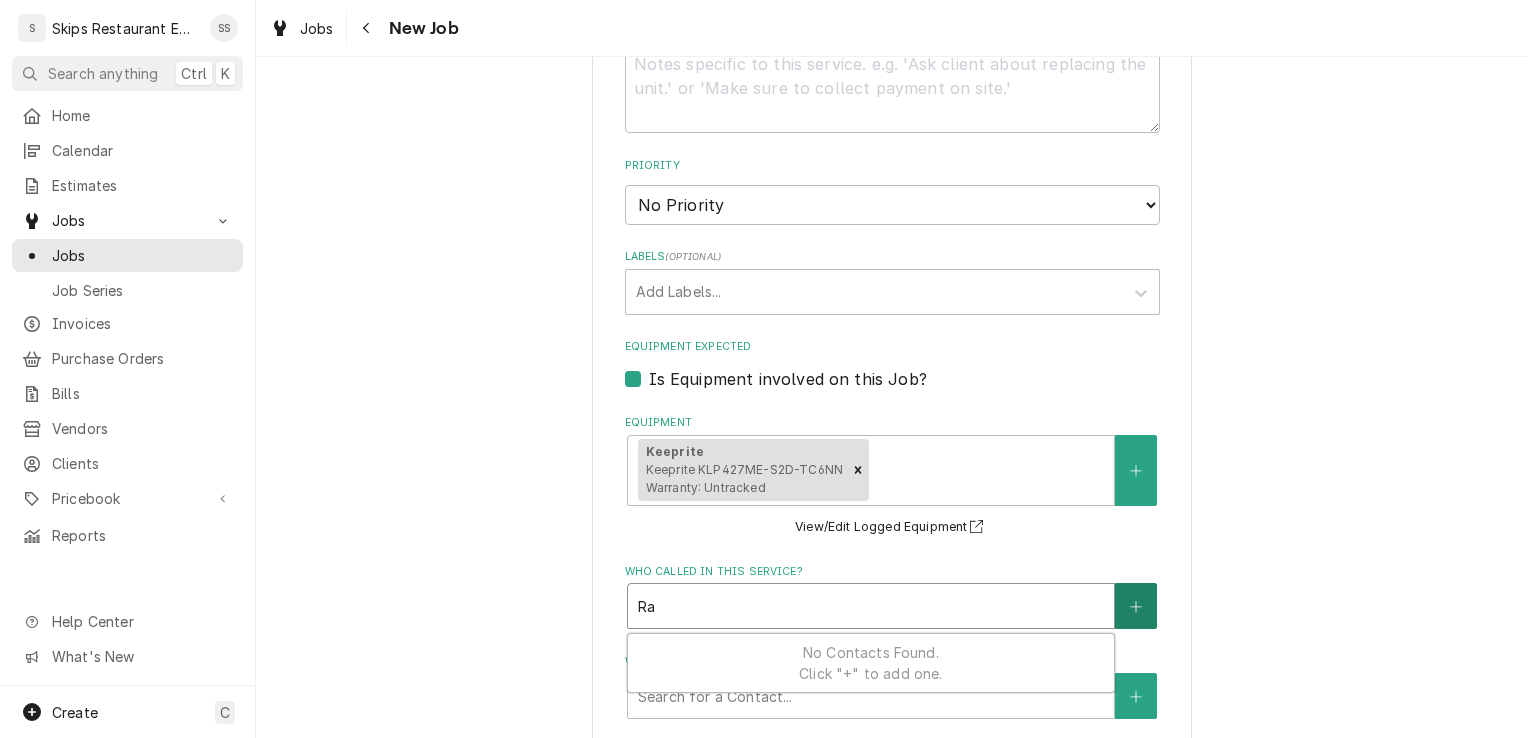 type on "Ra" 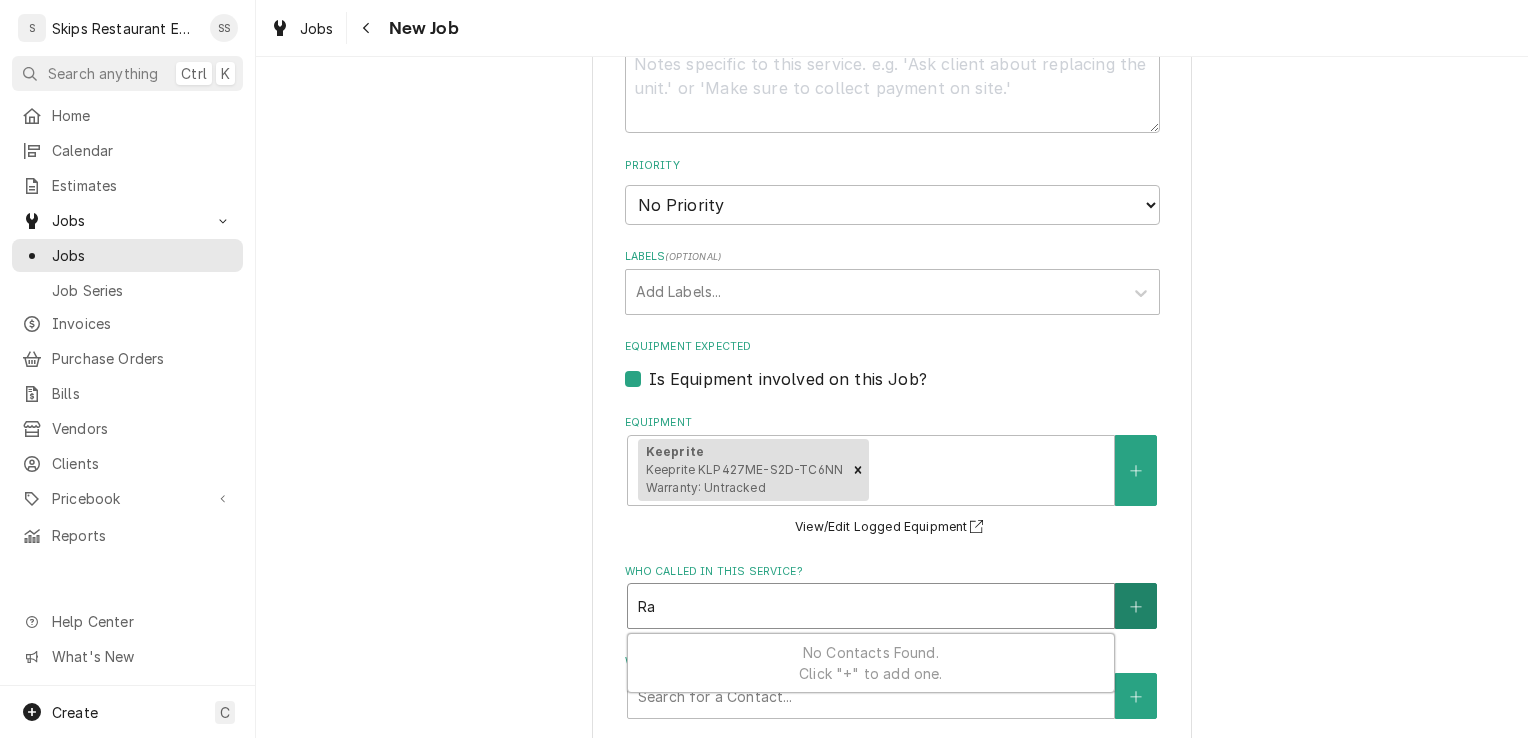 type 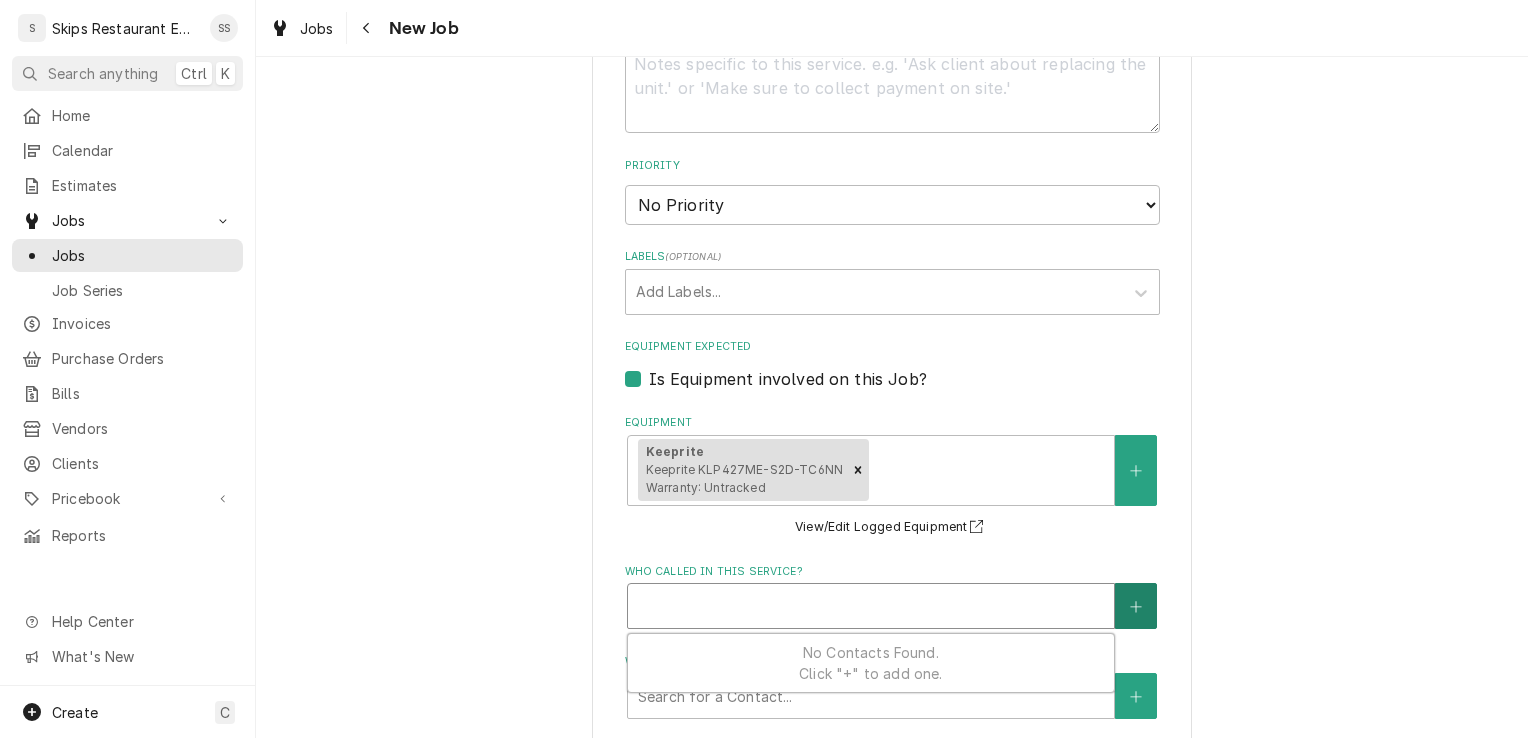 click at bounding box center (1136, 606) 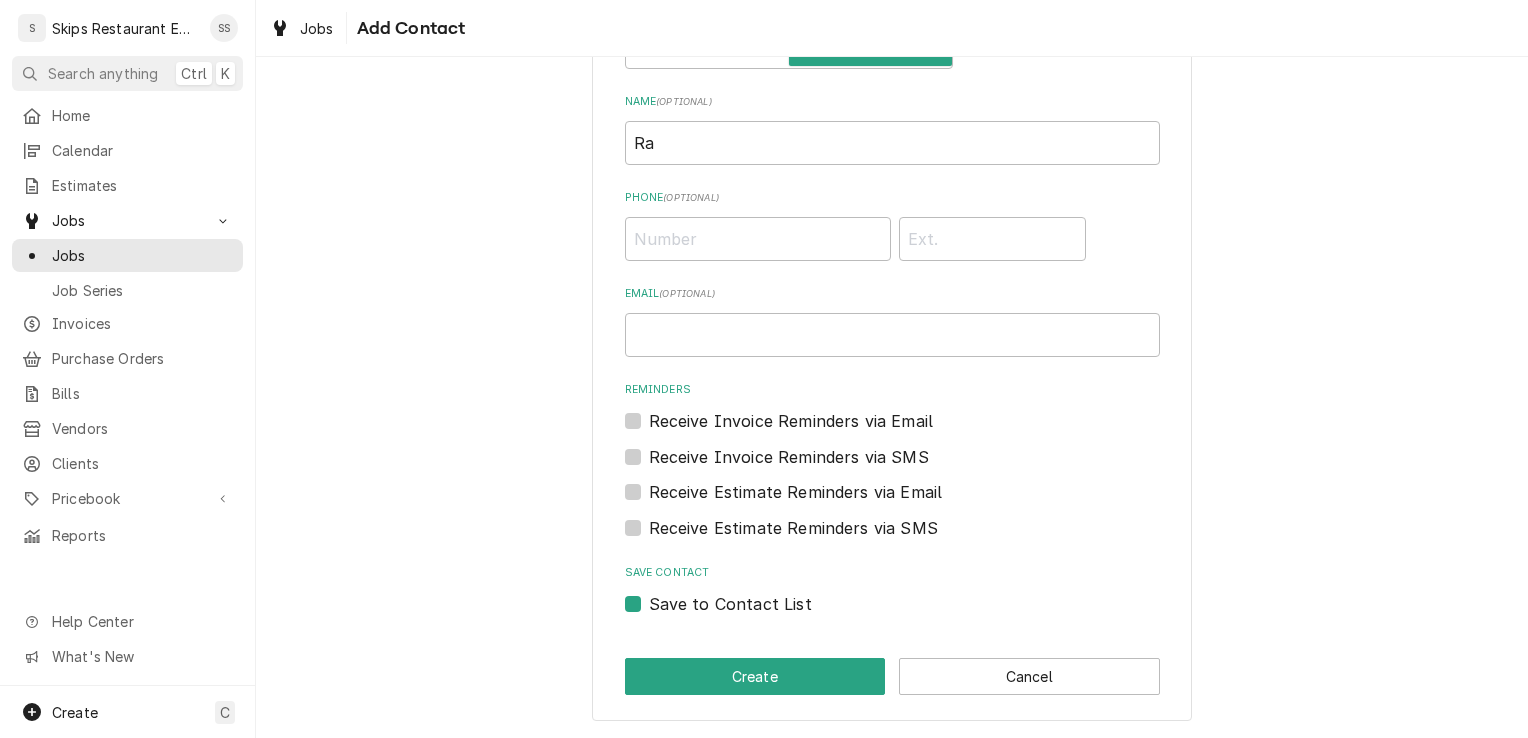 scroll, scrollTop: 0, scrollLeft: 0, axis: both 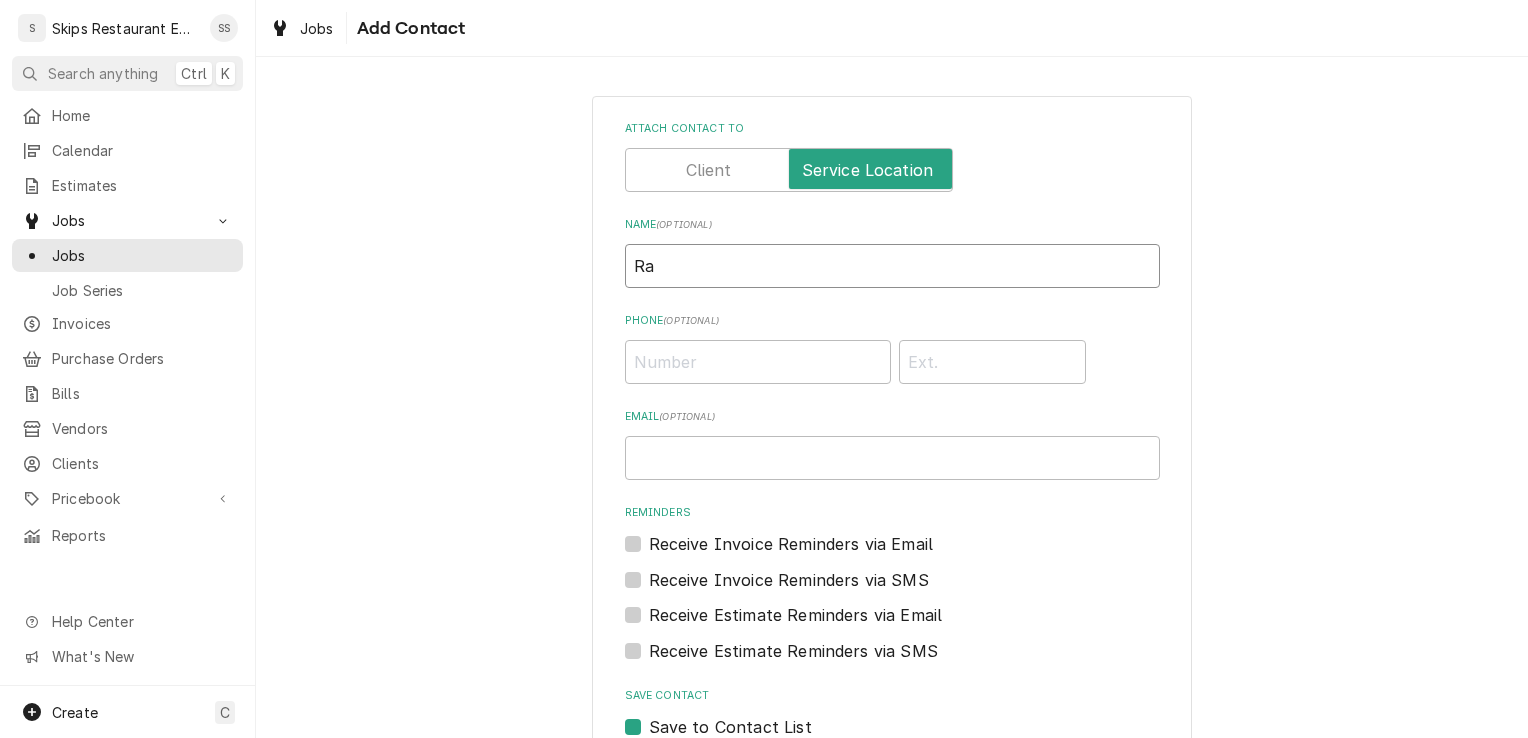 click on "Ra" at bounding box center [892, 266] 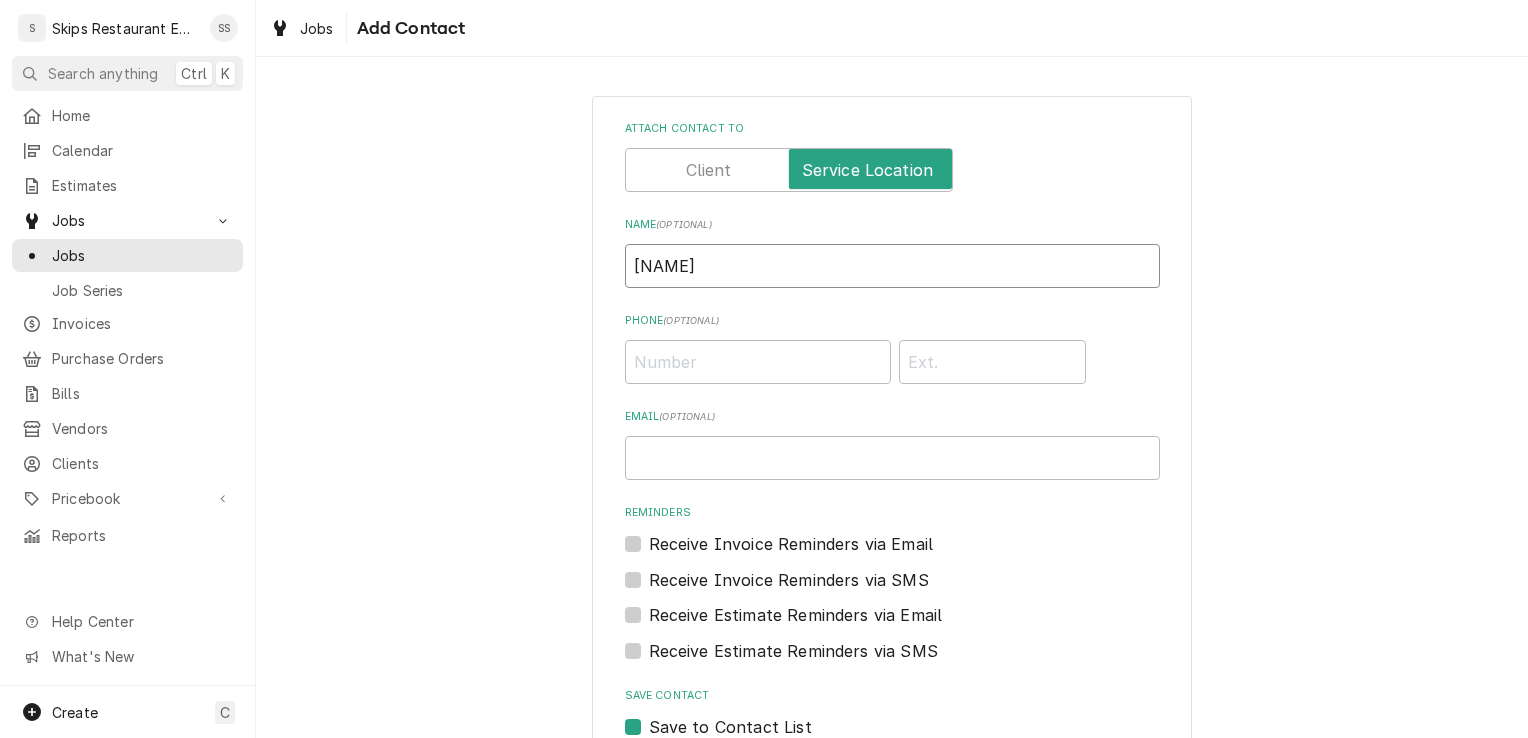 type on "Raymond" 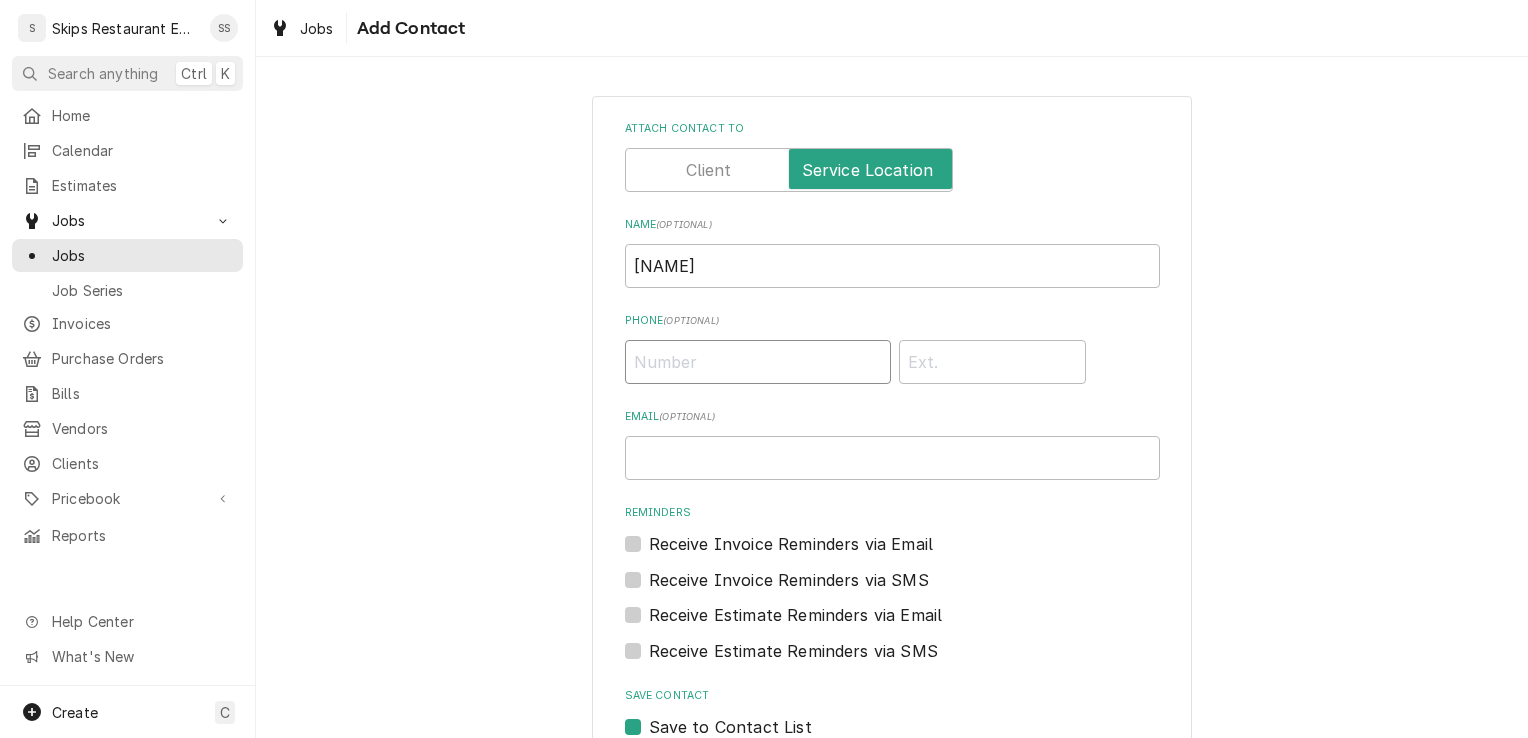 click on "Phone  ( optional )" at bounding box center (758, 362) 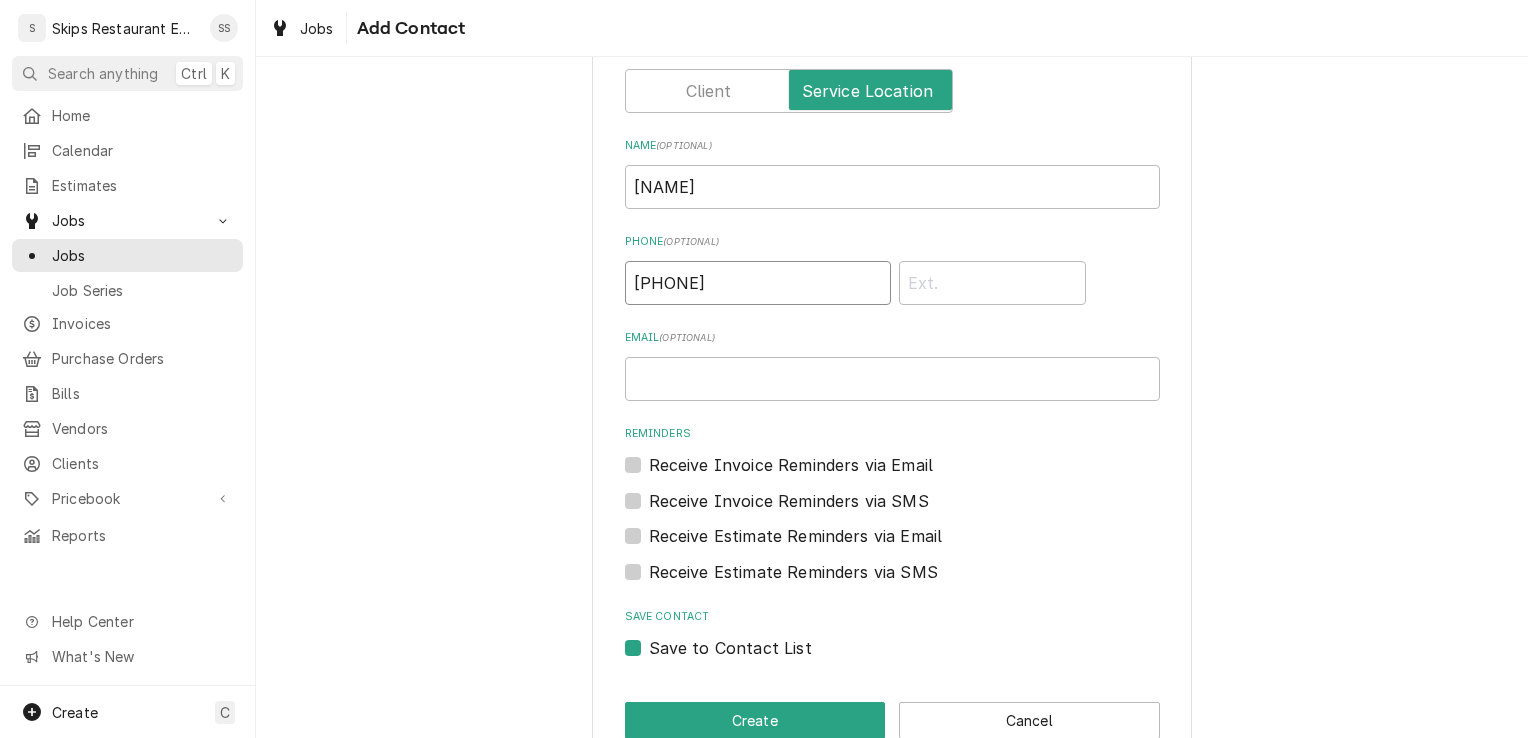 scroll, scrollTop: 122, scrollLeft: 0, axis: vertical 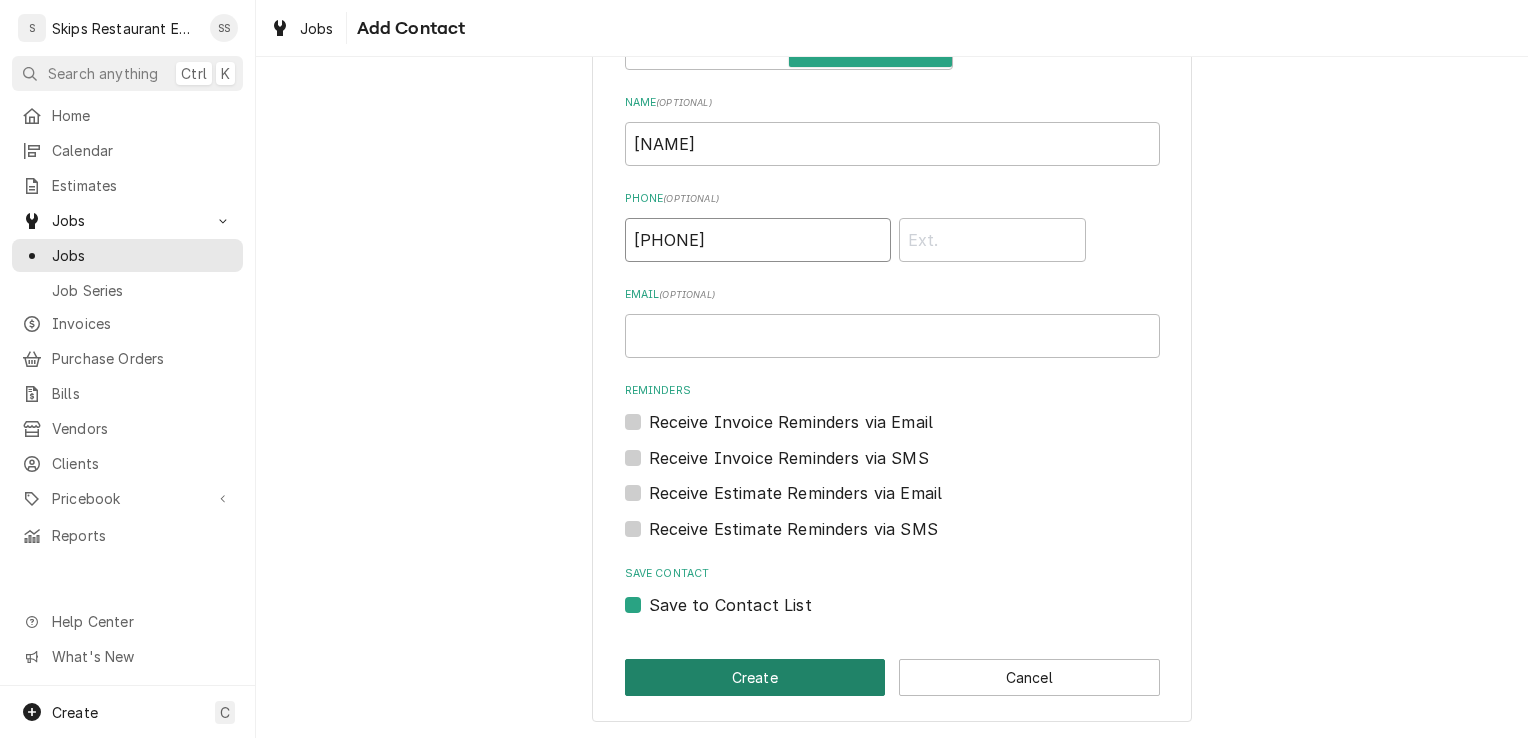 type on "(281) 790-8181" 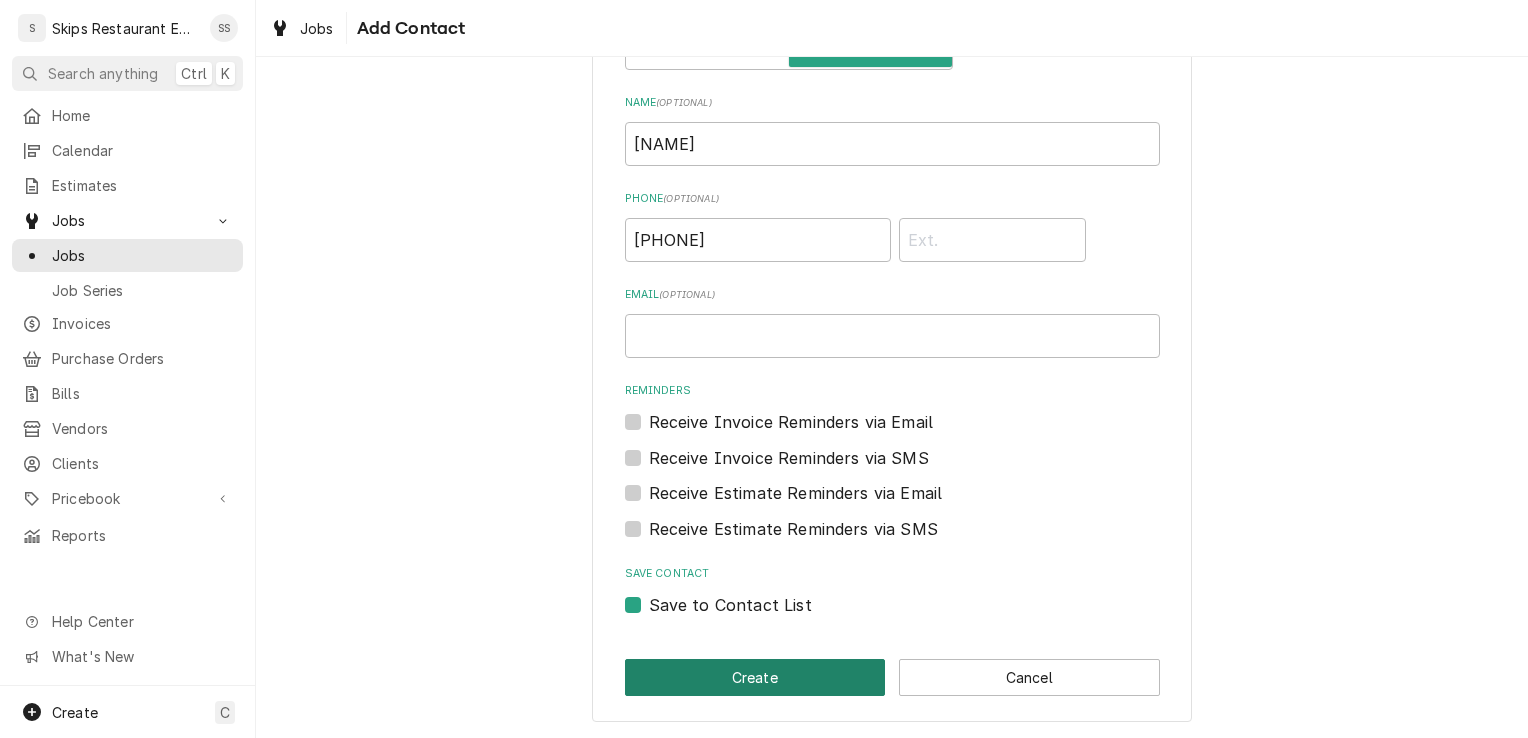 click on "Create" at bounding box center [755, 677] 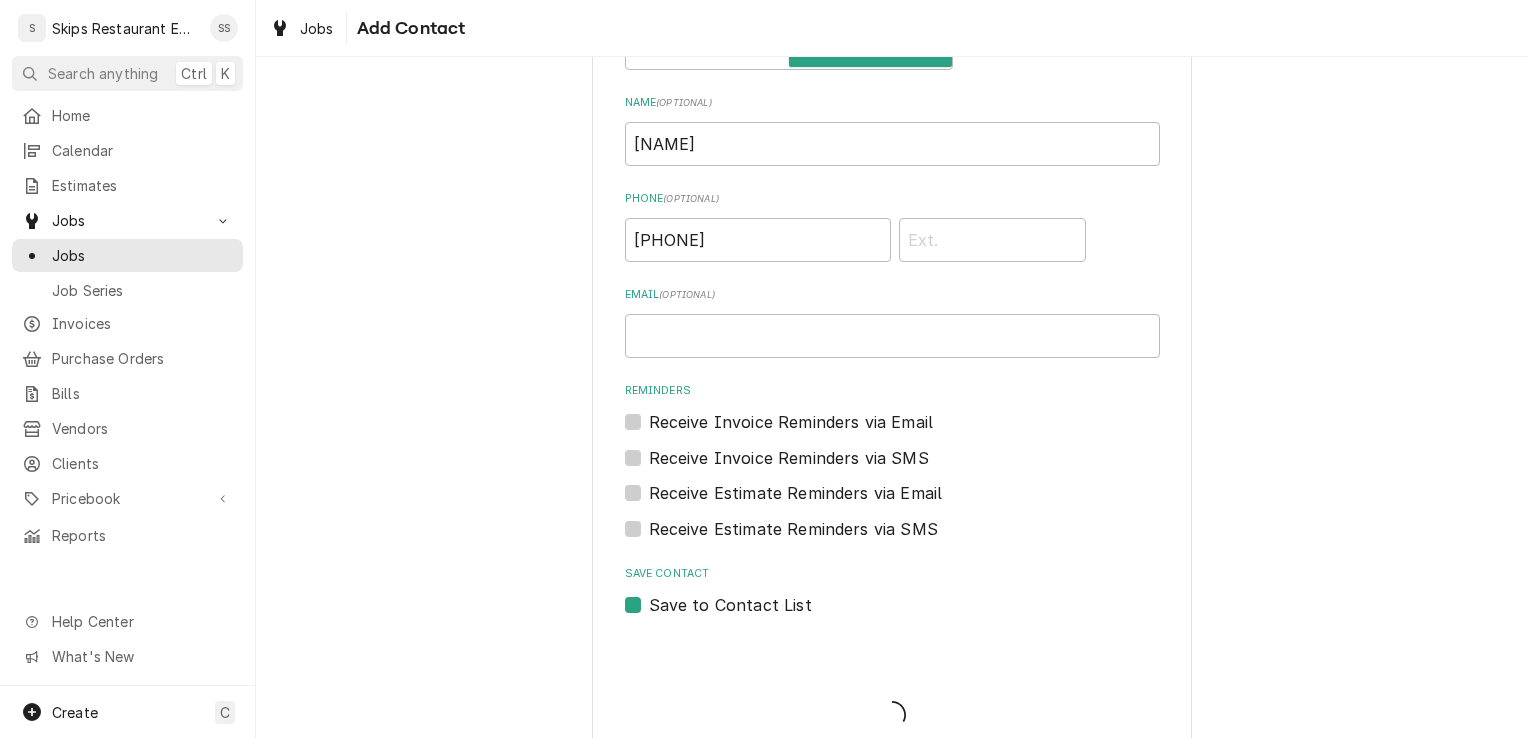 scroll, scrollTop: 1023, scrollLeft: 0, axis: vertical 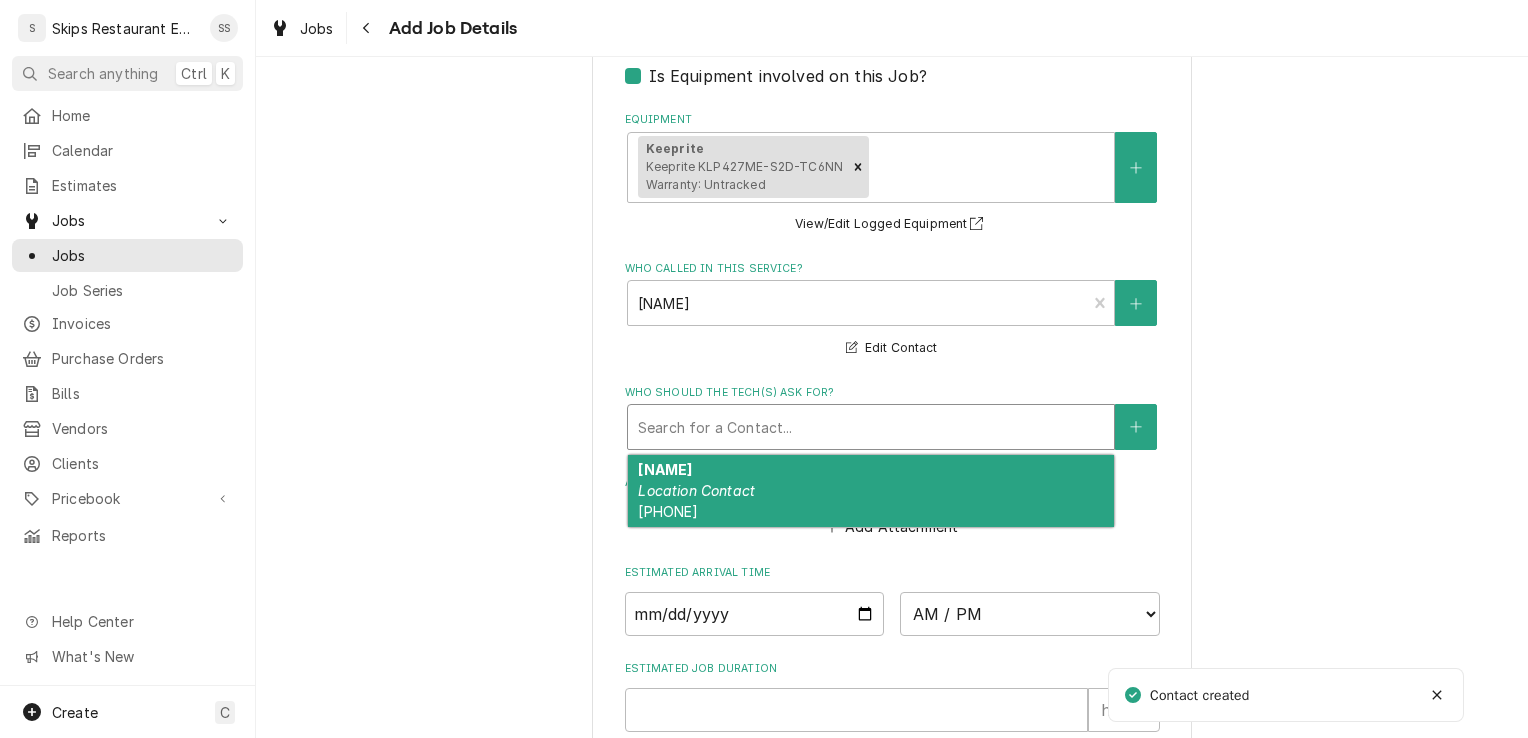 click at bounding box center (871, 427) 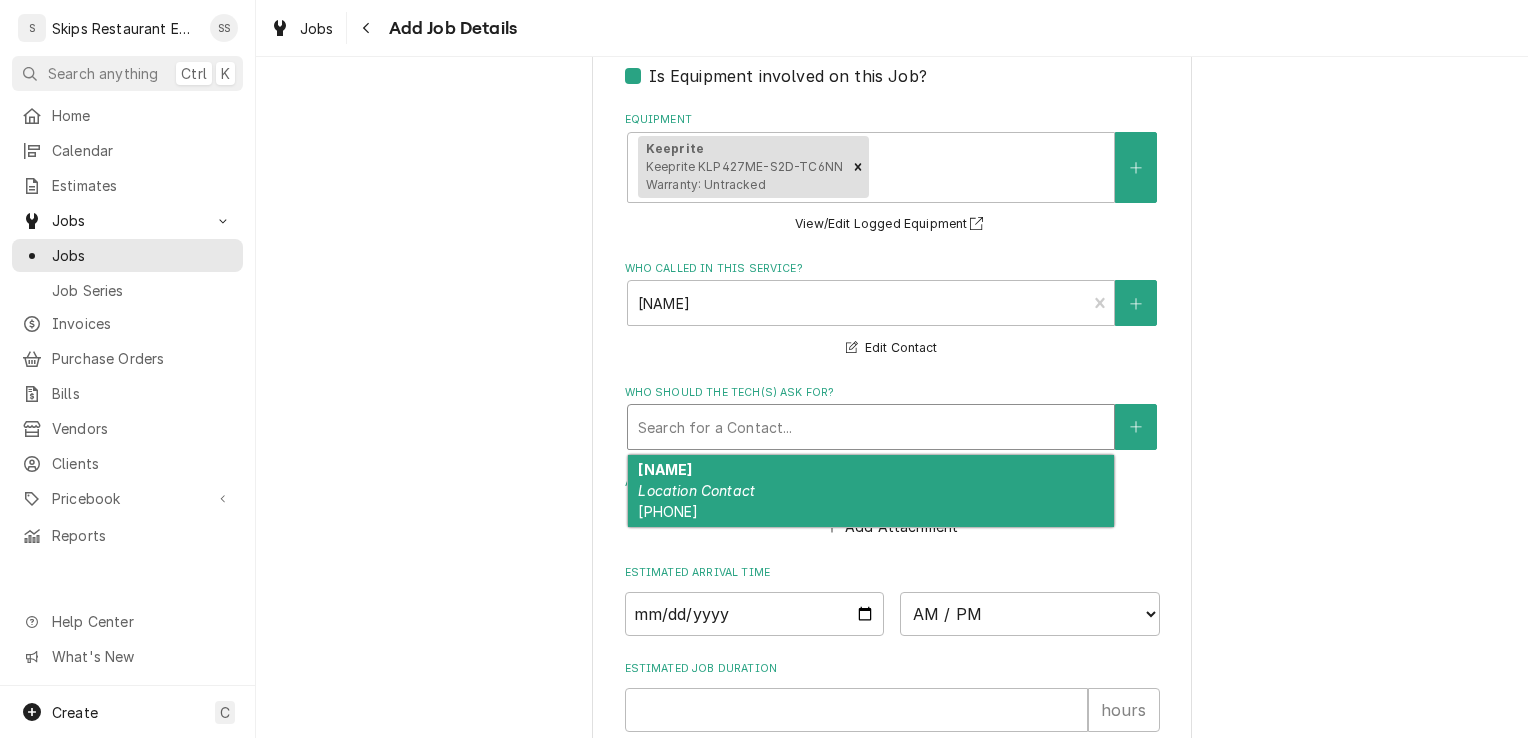 click on "Location Contact" at bounding box center (696, 490) 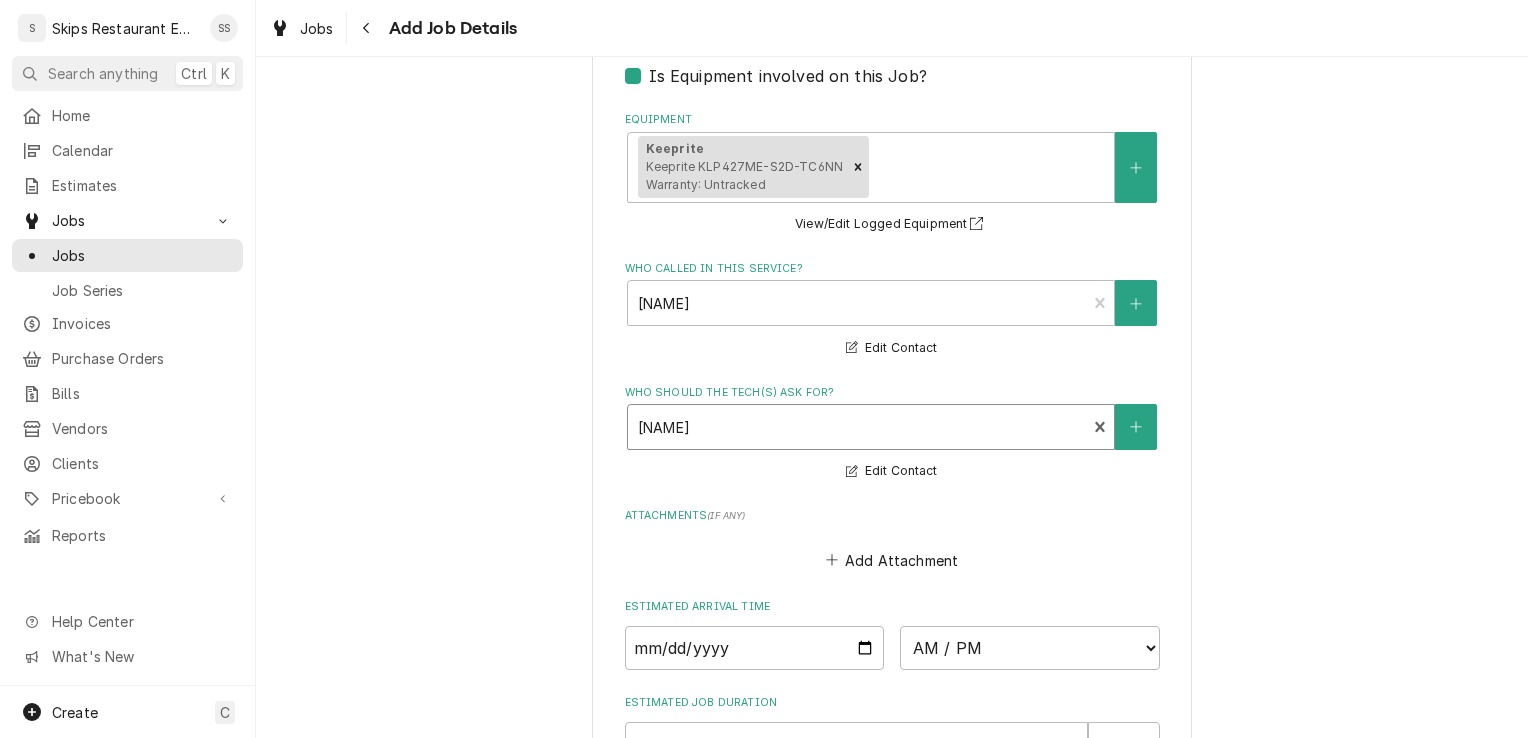 scroll, scrollTop: 1619, scrollLeft: 0, axis: vertical 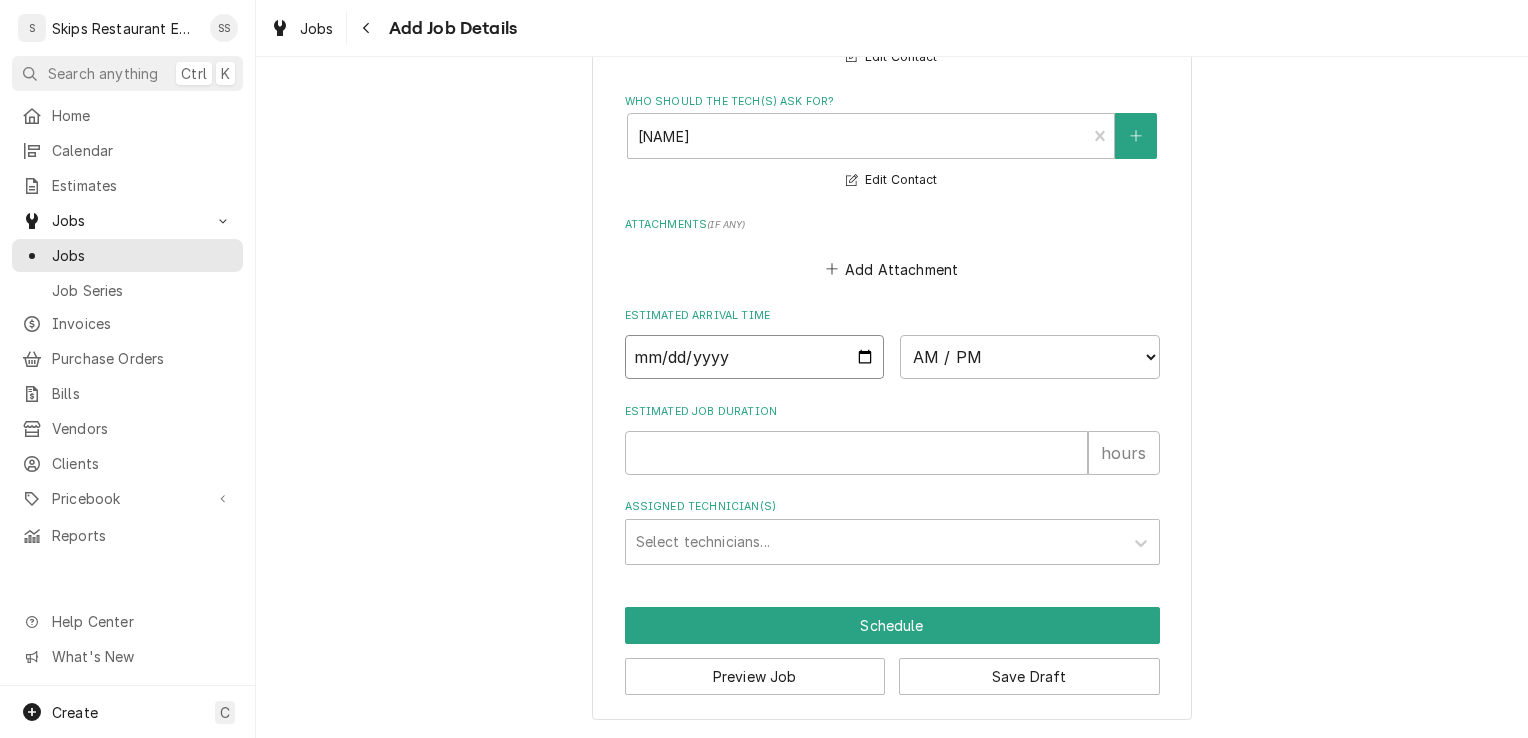 click at bounding box center [755, 357] 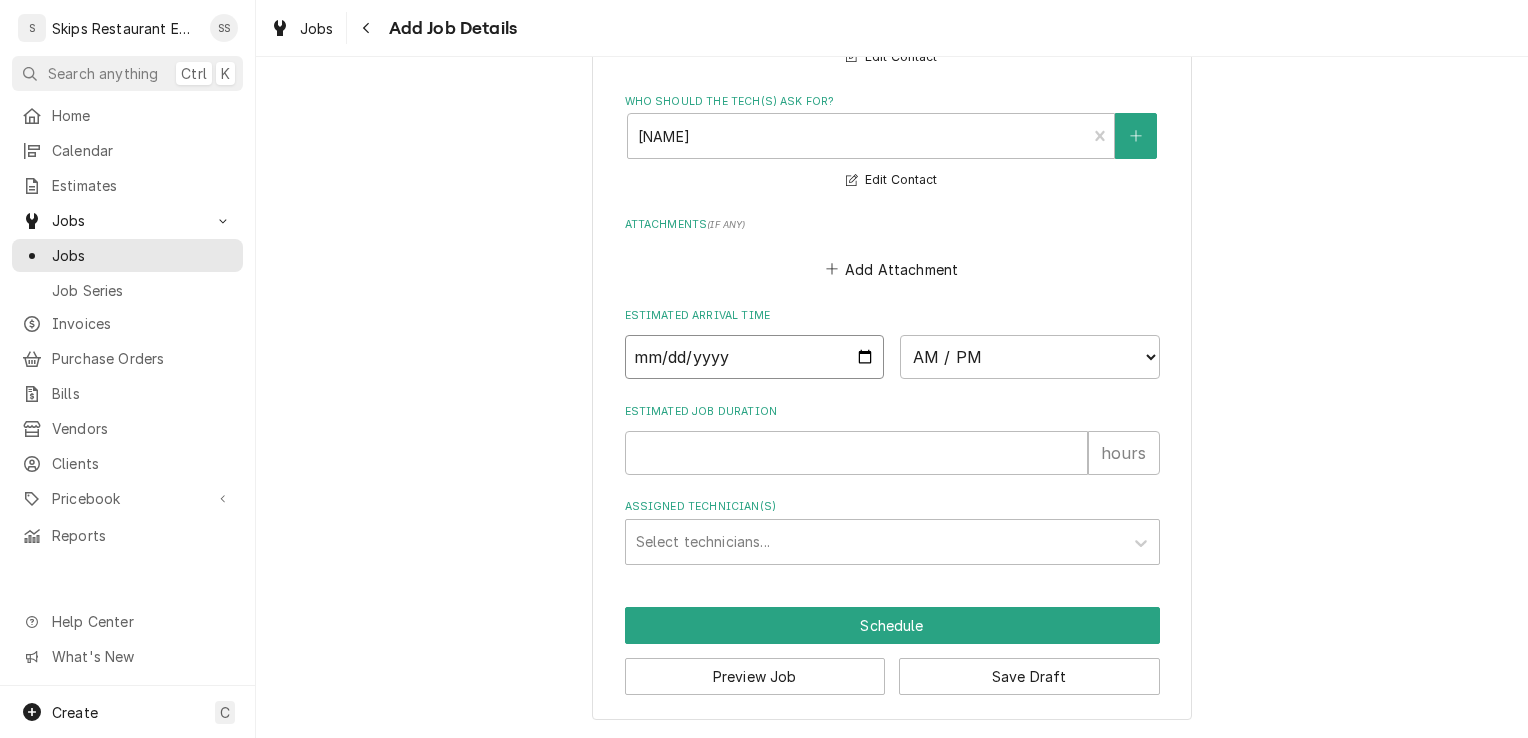 type on "2025-08-05" 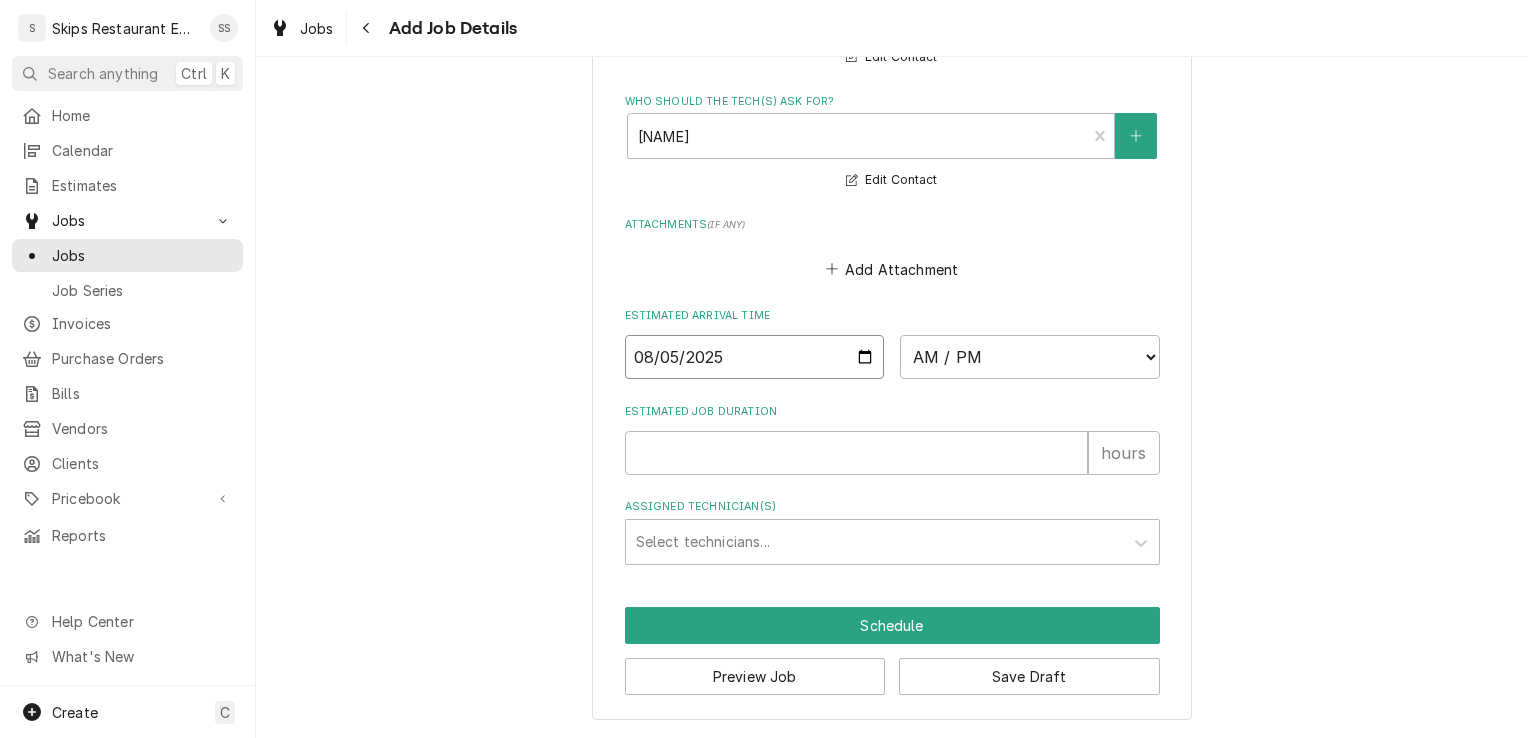 type on "x" 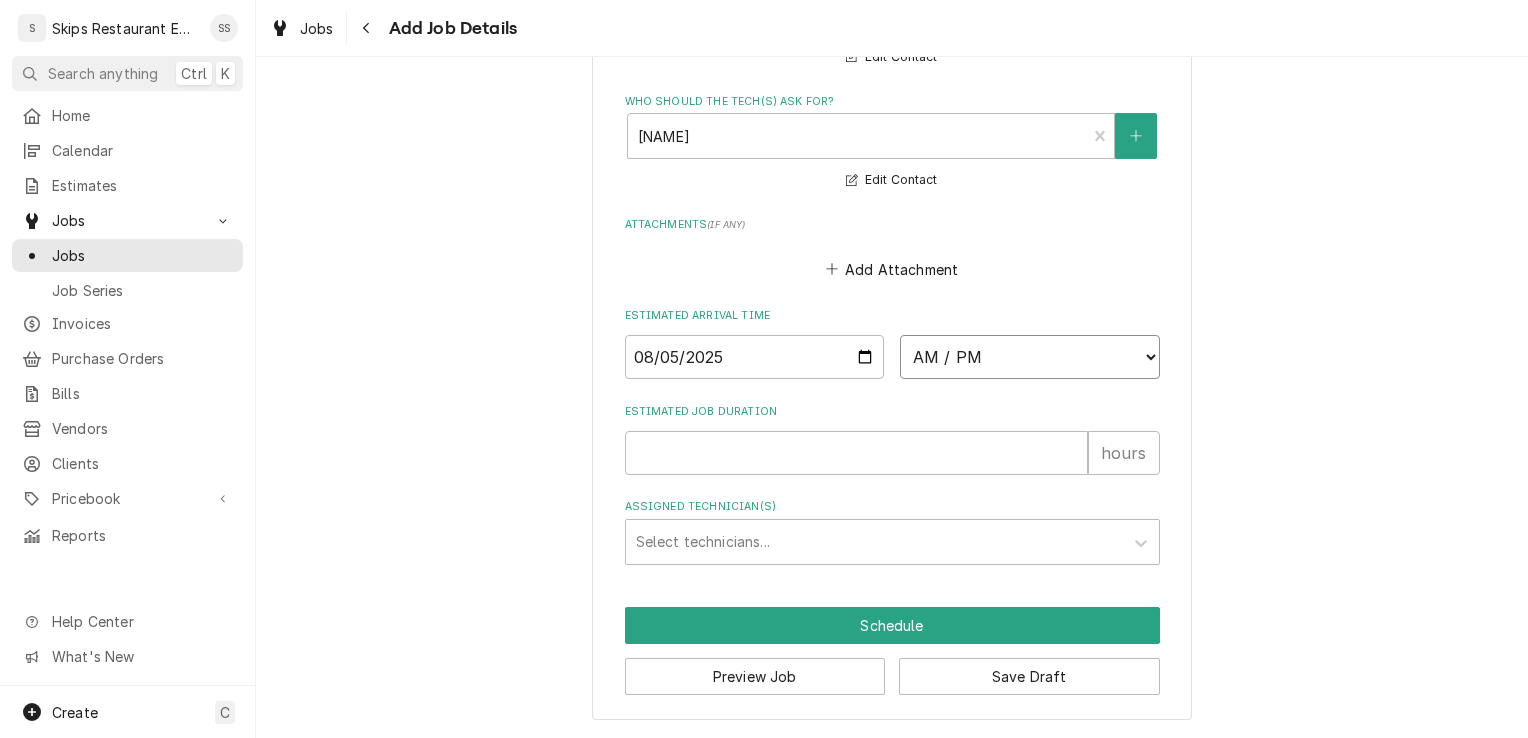 click on "AM / PM 6:00 AM 6:15 AM 6:30 AM 6:45 AM 7:00 AM 7:15 AM 7:30 AM 7:45 AM 8:00 AM 8:15 AM 8:30 AM 8:45 AM 9:00 AM 9:15 AM 9:30 AM 9:45 AM 10:00 AM 10:15 AM 10:30 AM 10:45 AM 11:00 AM 11:15 AM 11:30 AM 11:45 AM 12:00 PM 12:15 PM 12:30 PM 12:45 PM 1:00 PM 1:15 PM 1:30 PM 1:45 PM 2:00 PM 2:15 PM 2:30 PM 2:45 PM 3:00 PM 3:15 PM 3:30 PM 3:45 PM 4:00 PM 4:15 PM 4:30 PM 4:45 PM 5:00 PM 5:15 PM 5:30 PM 5:45 PM 6:00 PM 6:15 PM 6:30 PM 6:45 PM 7:00 PM 7:15 PM 7:30 PM 7:45 PM 8:00 PM 8:15 PM 8:30 PM 8:45 PM 9:00 PM 9:15 PM 9:30 PM 9:45 PM 10:00 PM 10:15 PM 10:30 PM 10:45 PM 11:00 PM 11:15 PM 11:30 PM 11:45 PM 12:00 AM 12:15 AM 12:30 AM 12:45 AM 1:00 AM 1:15 AM 1:30 AM 1:45 AM 2:00 AM 2:15 AM 2:30 AM 2:45 AM 3:00 AM 3:15 AM 3:30 AM 3:45 AM 4:00 AM 4:15 AM 4:30 AM 4:45 AM 5:00 AM 5:15 AM 5:30 AM 5:45 AM" at bounding box center [1030, 357] 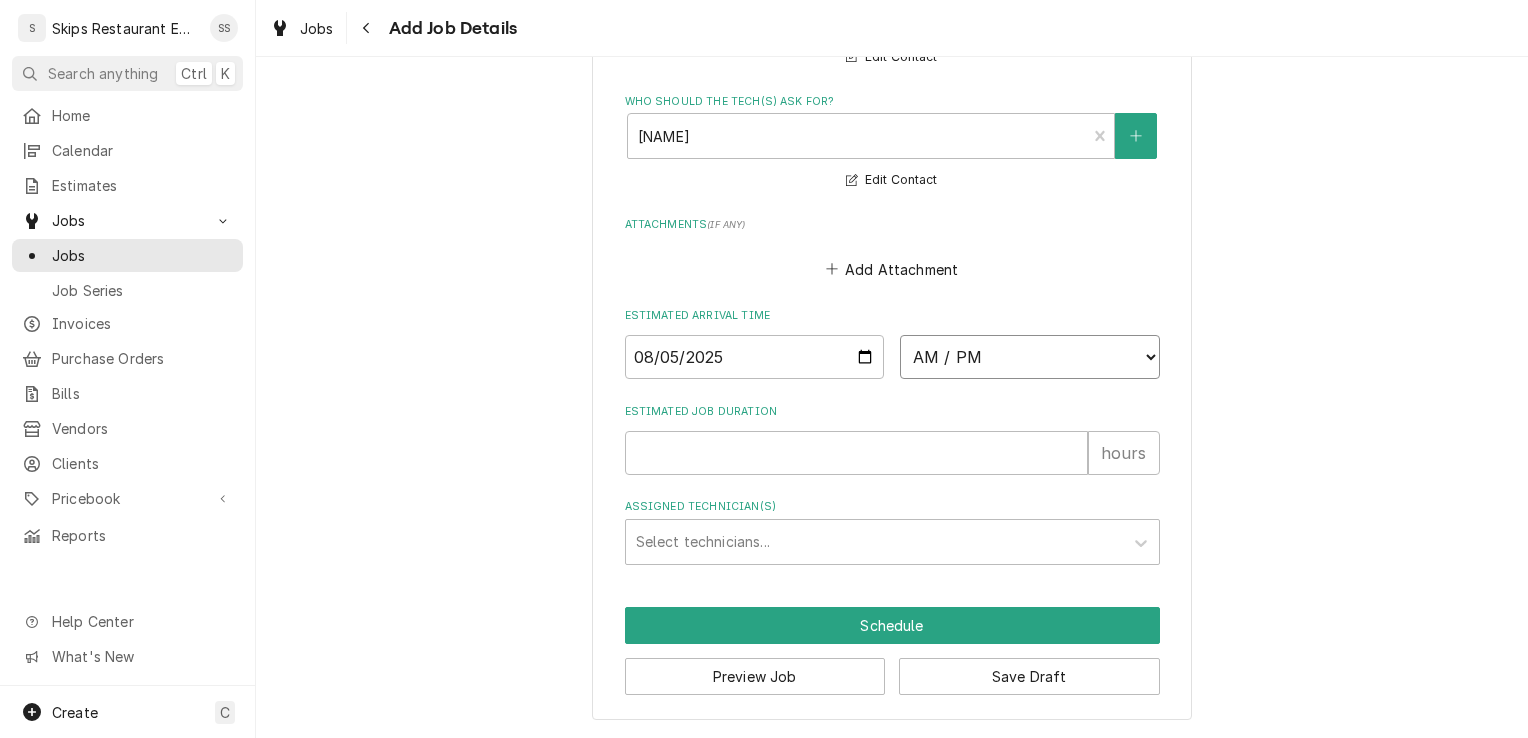 select on "13:45:00" 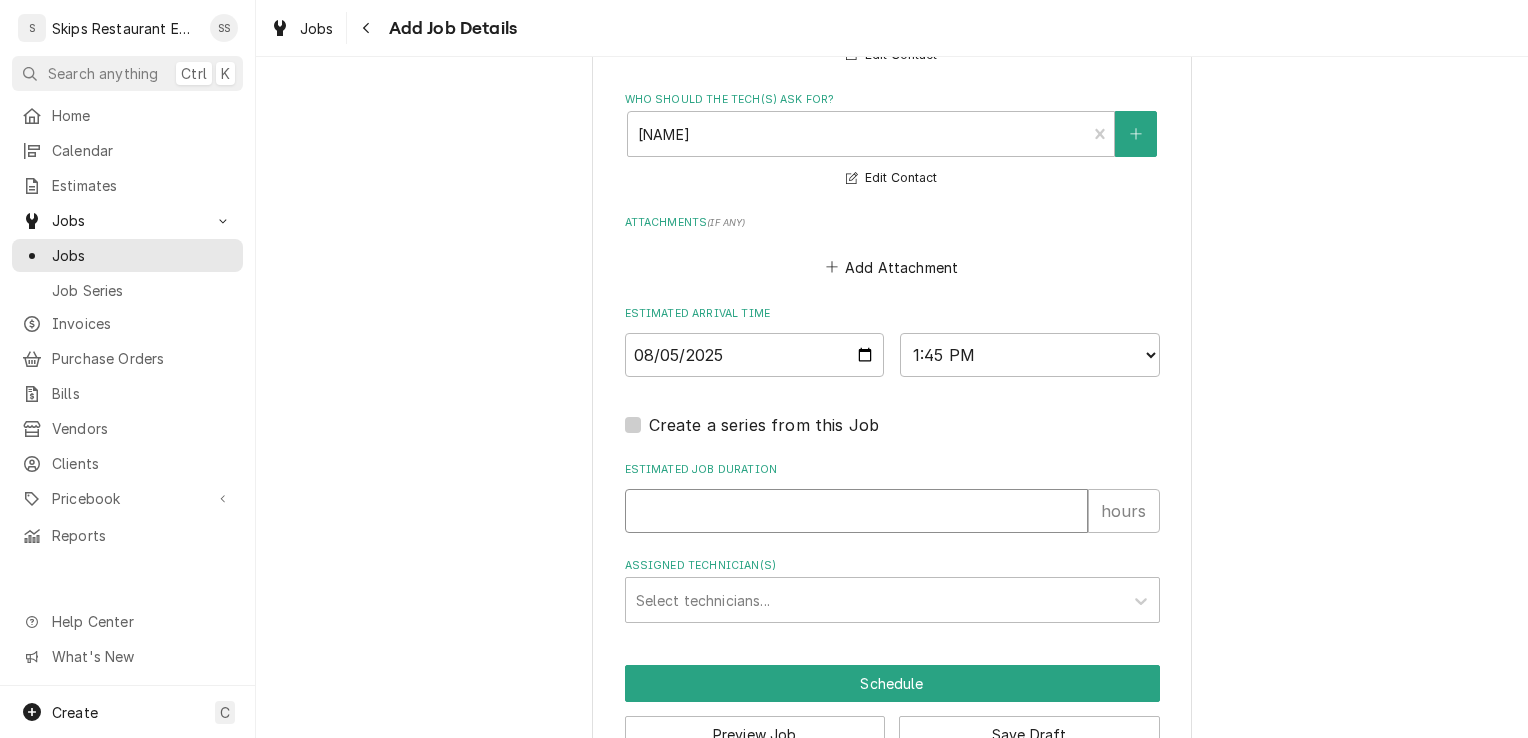 click on "Estimated Job Duration" at bounding box center [856, 511] 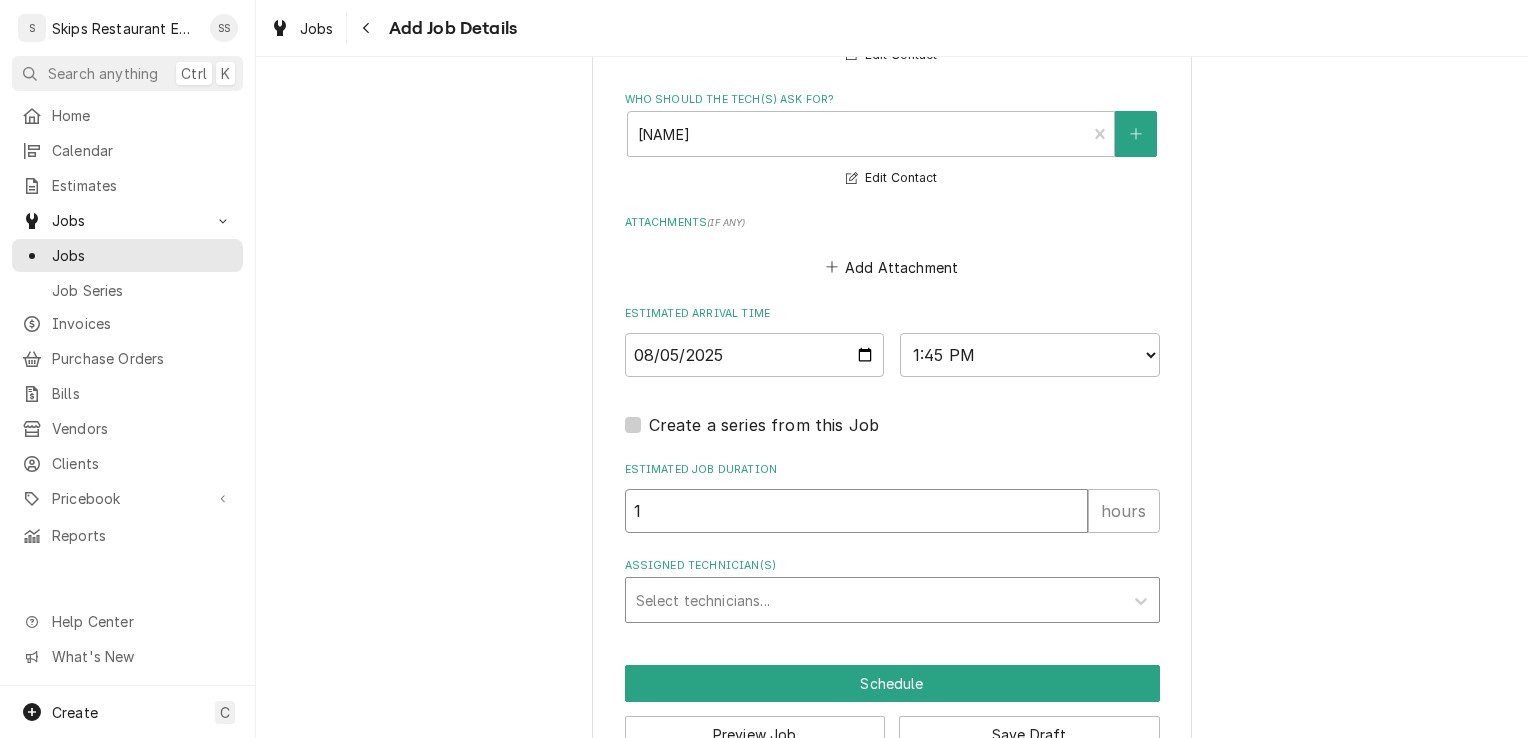 type on "1" 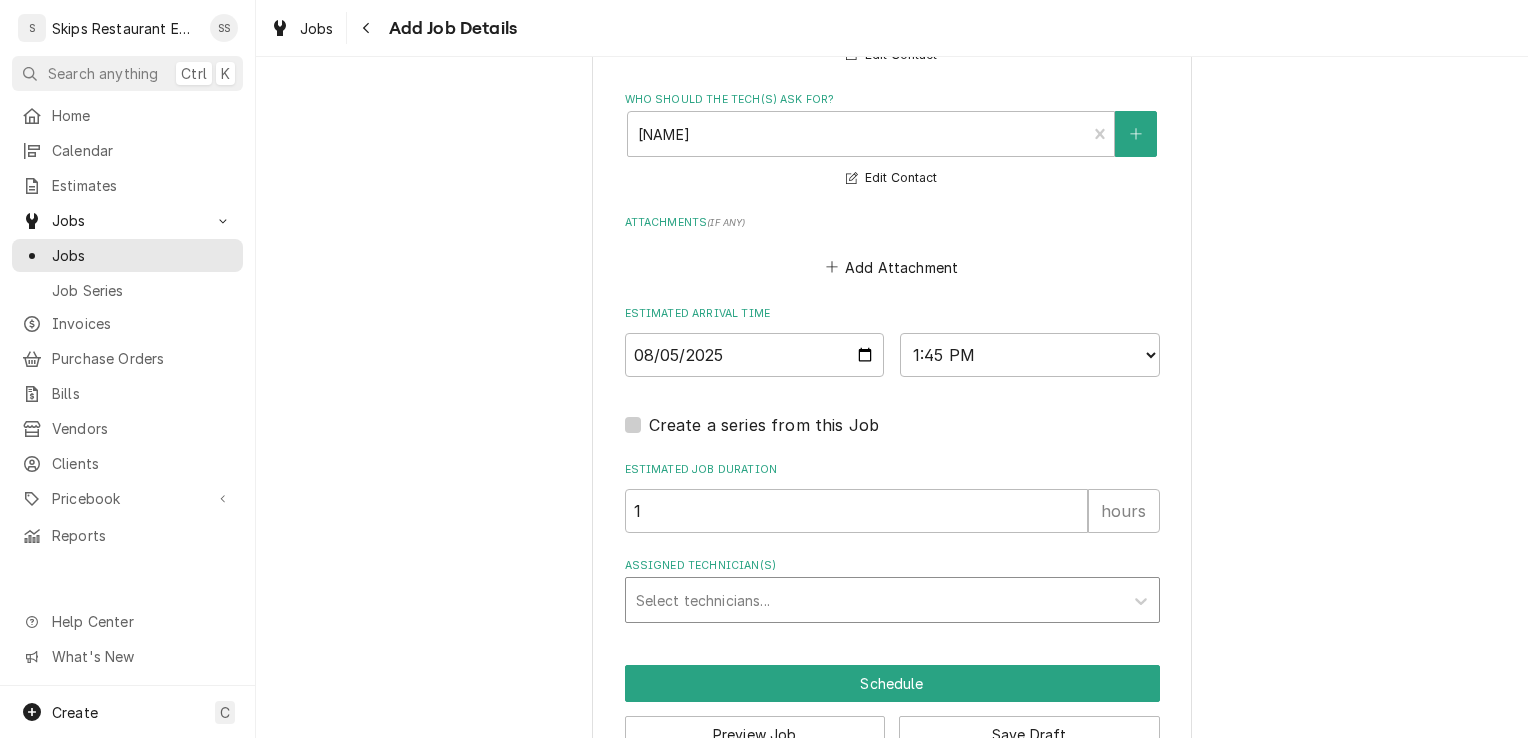 click at bounding box center (874, 600) 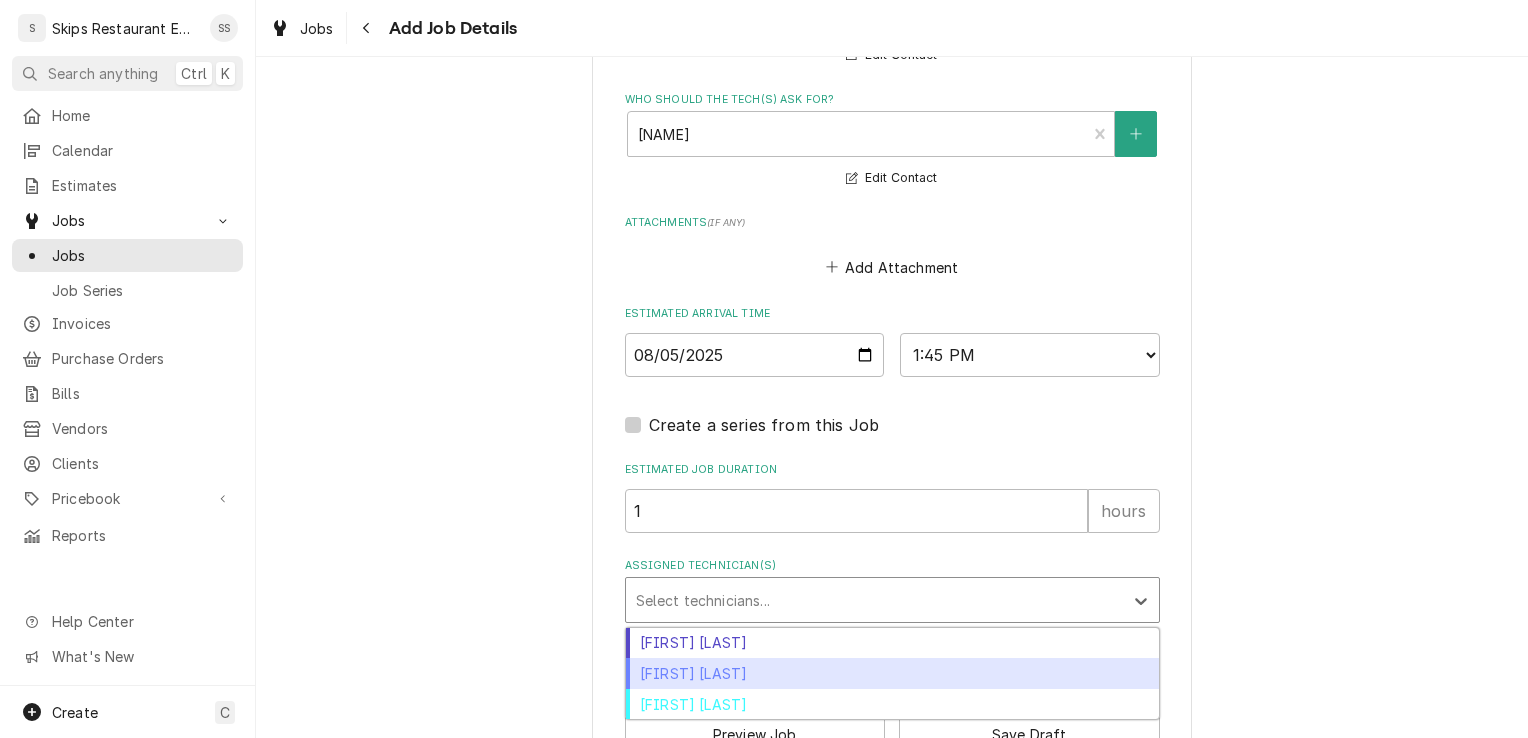 click on "Longino Monroe" at bounding box center (892, 673) 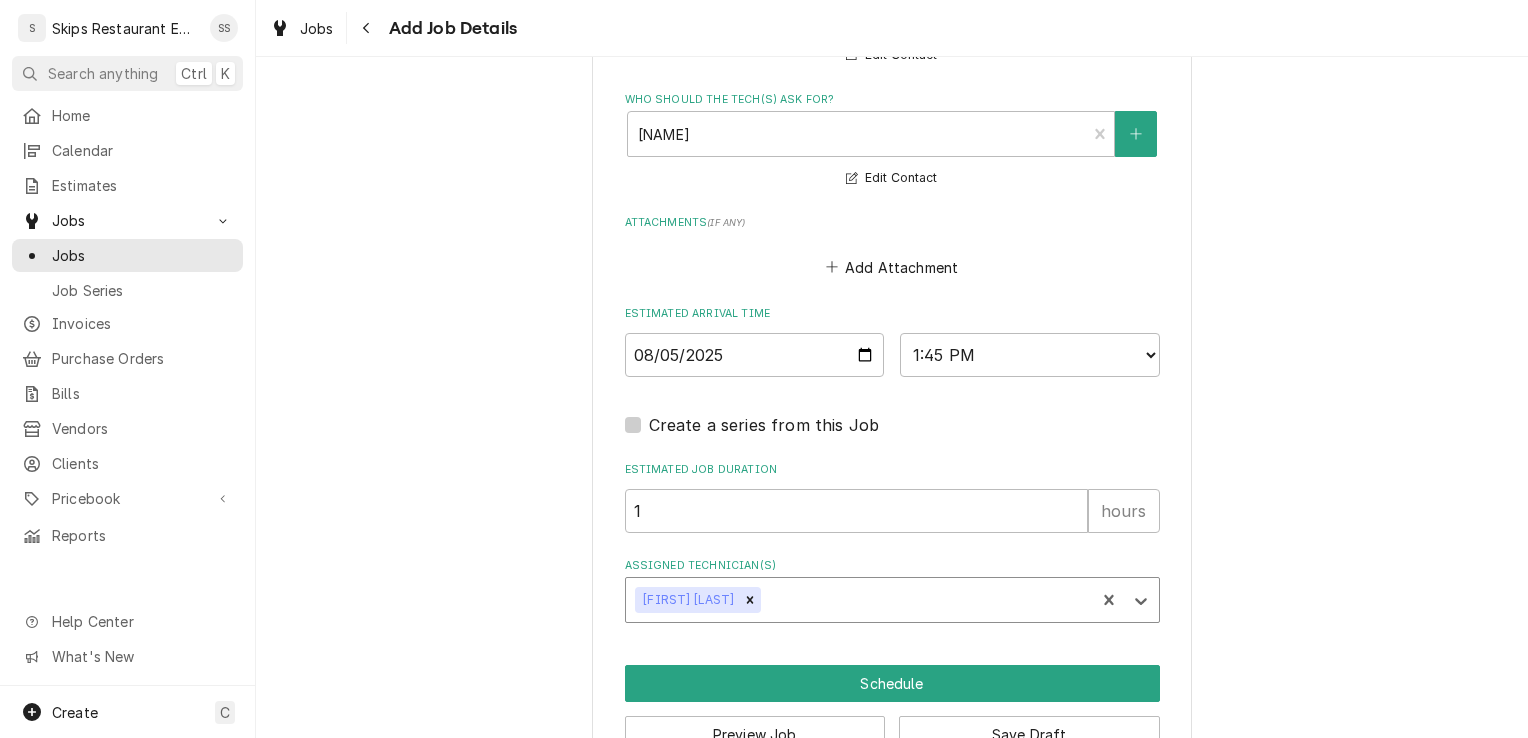scroll, scrollTop: 1679, scrollLeft: 0, axis: vertical 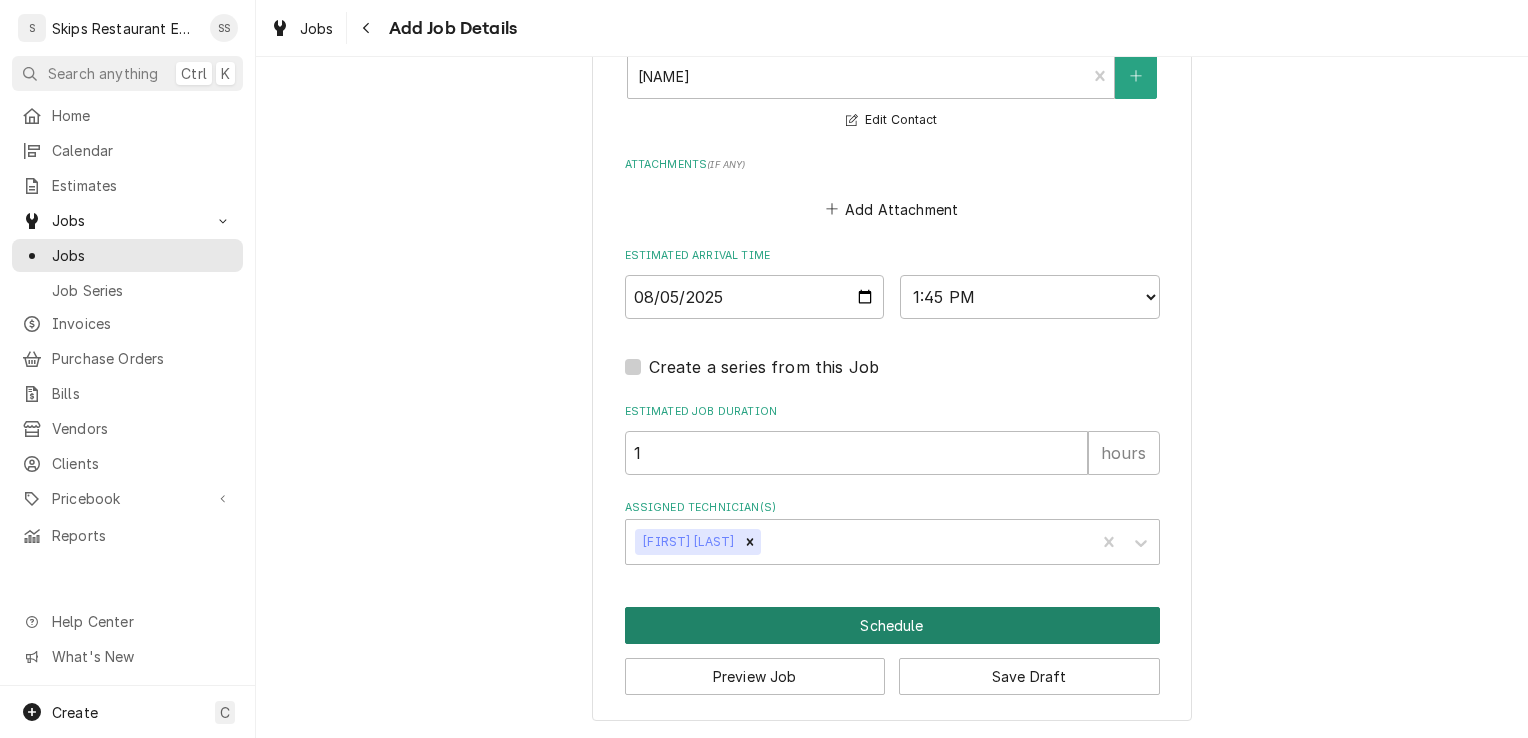 click on "Schedule" at bounding box center [892, 625] 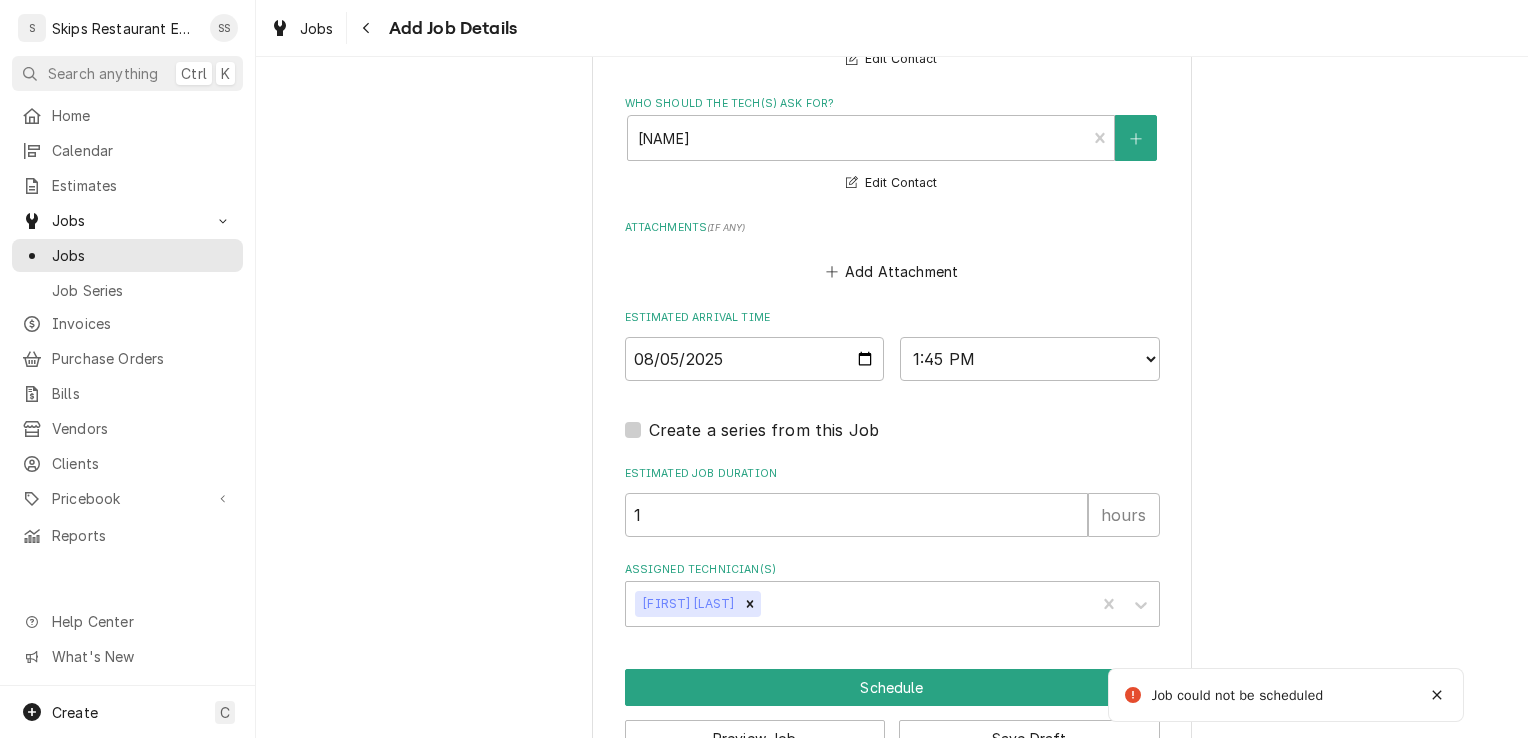 scroll, scrollTop: 653, scrollLeft: 0, axis: vertical 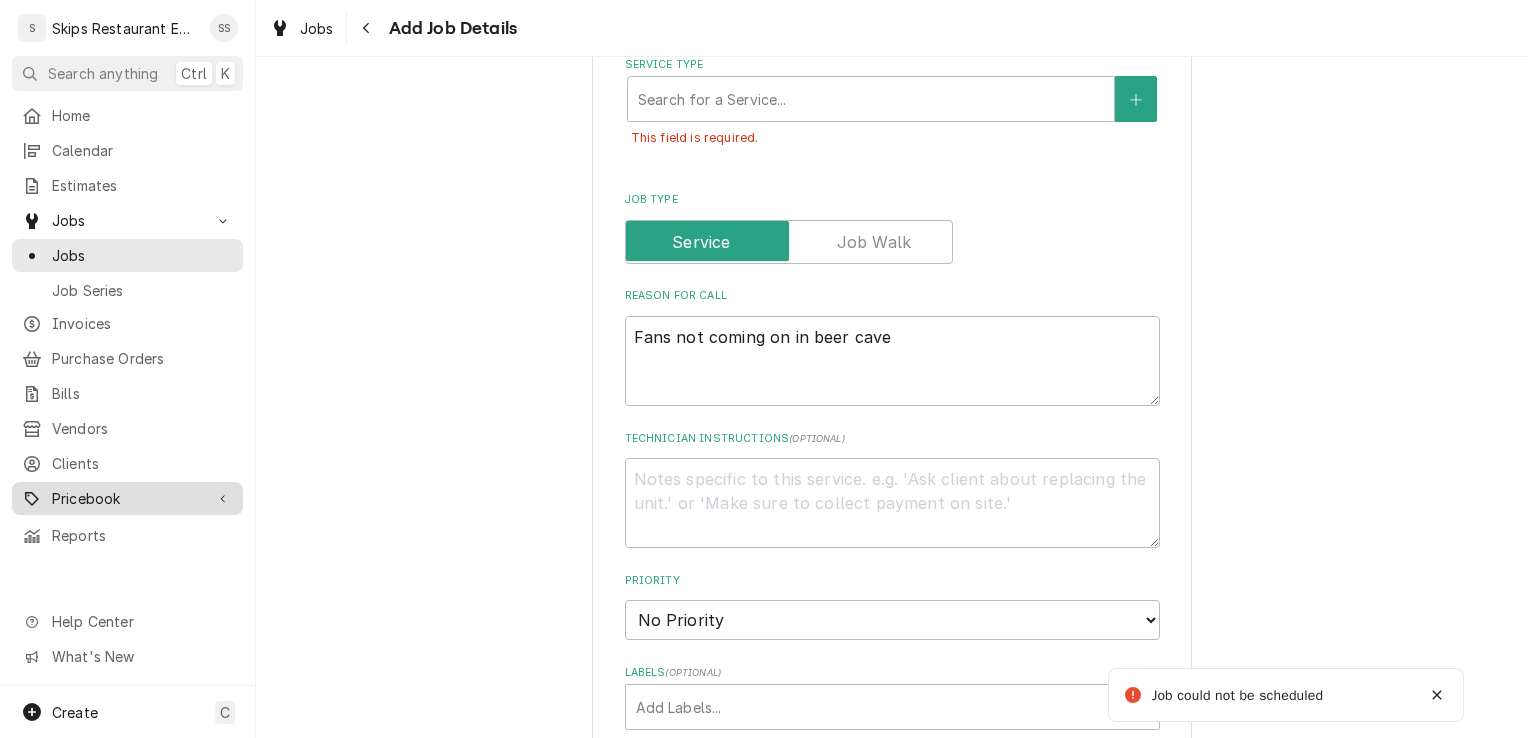 click on "Pricebook" at bounding box center [127, 498] 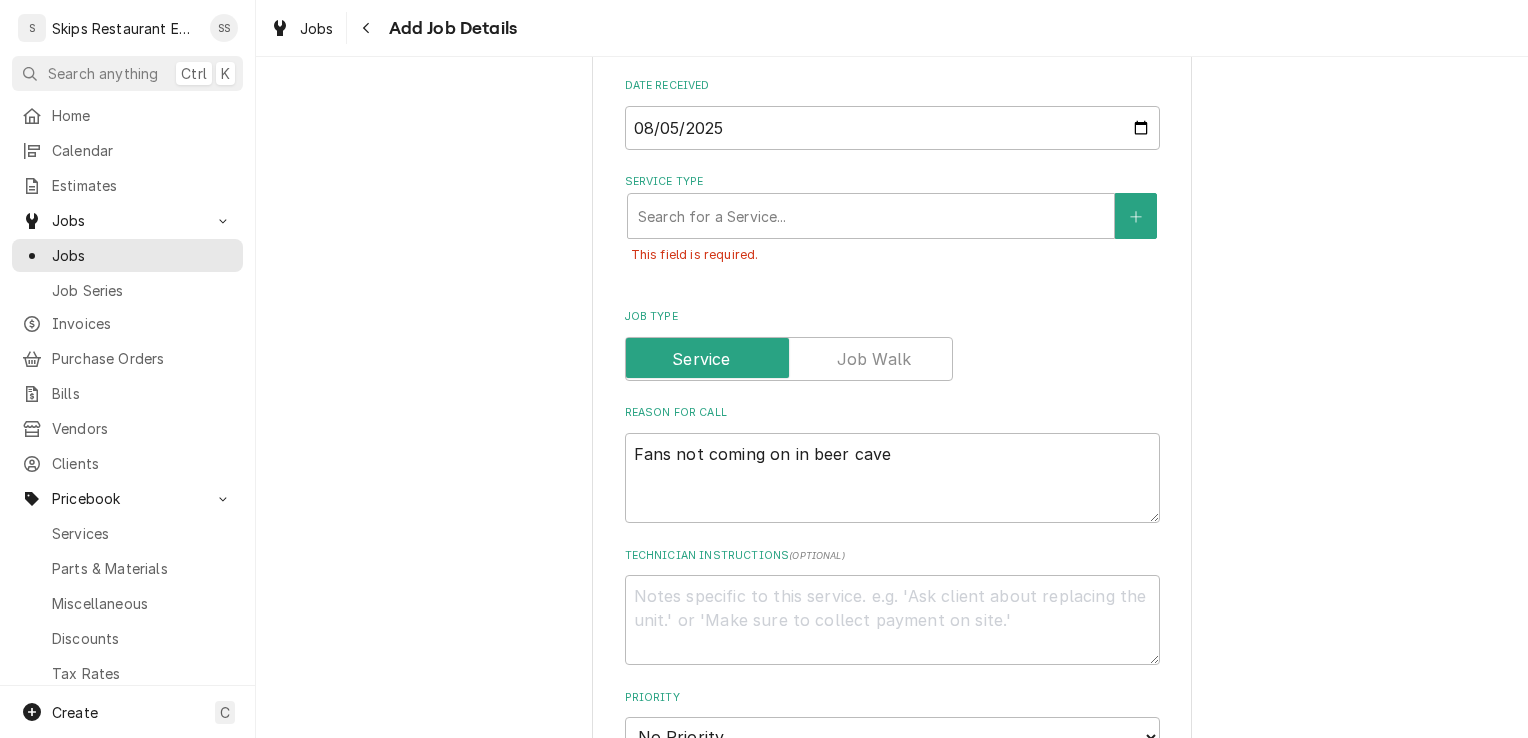 scroll, scrollTop: 430, scrollLeft: 0, axis: vertical 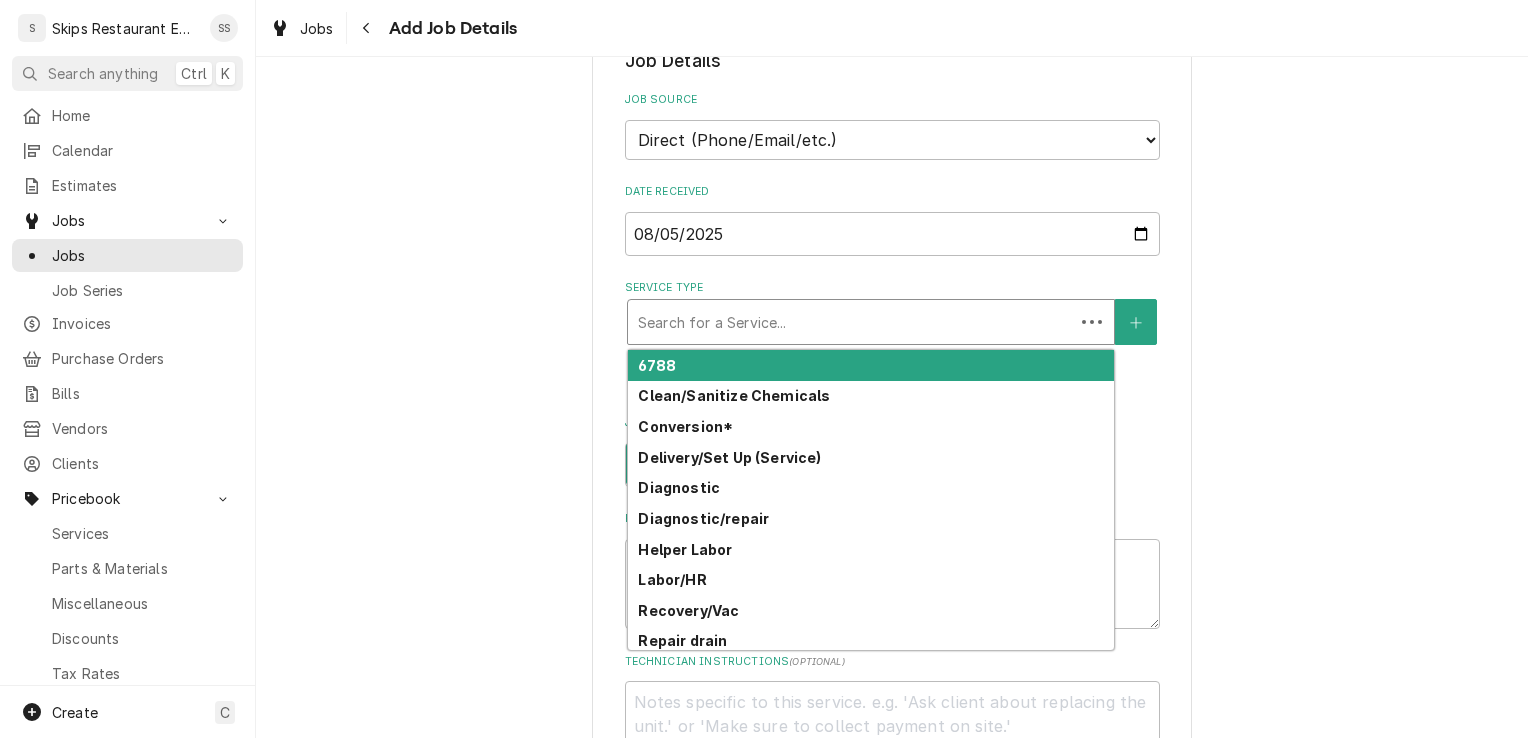 click at bounding box center [851, 322] 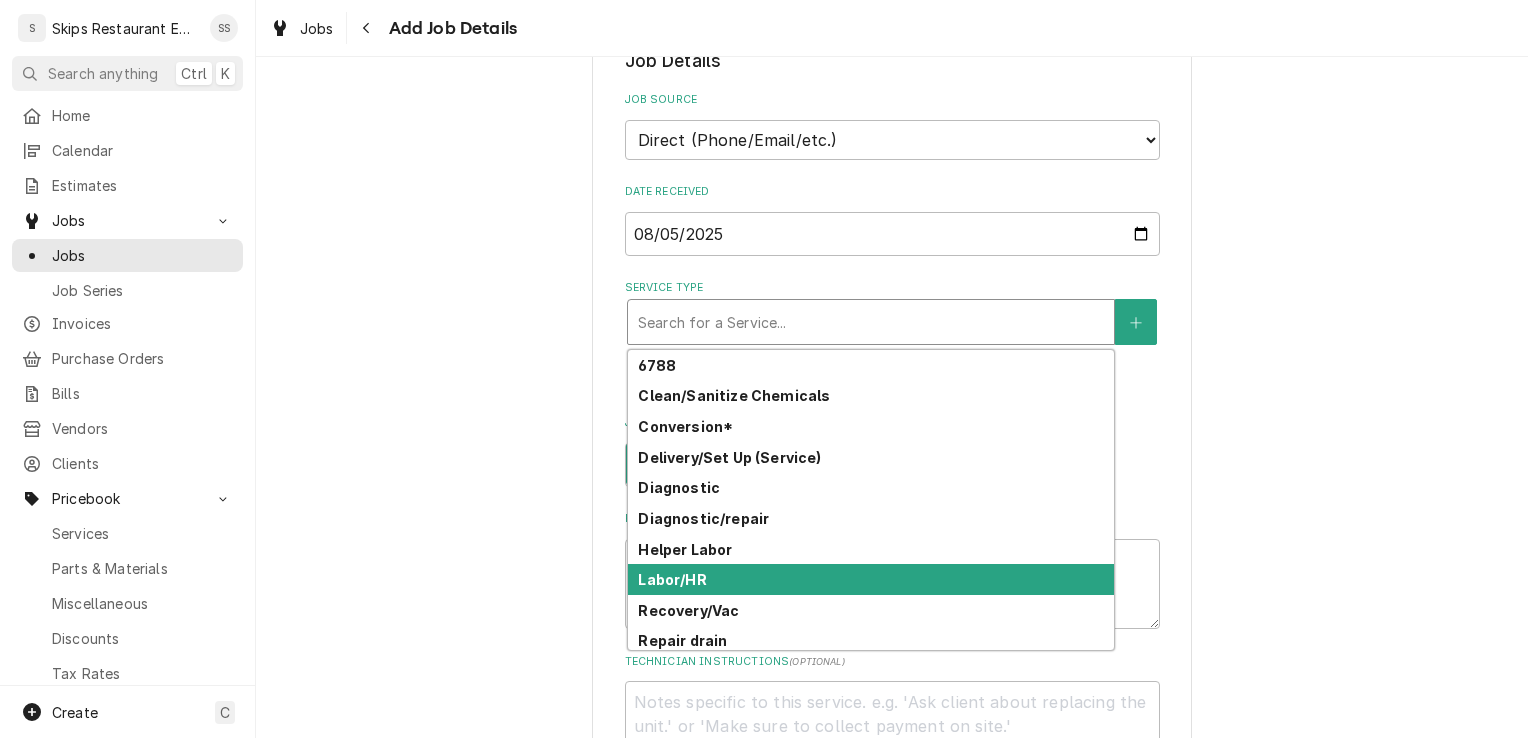 click on "Labor/HR" at bounding box center (871, 579) 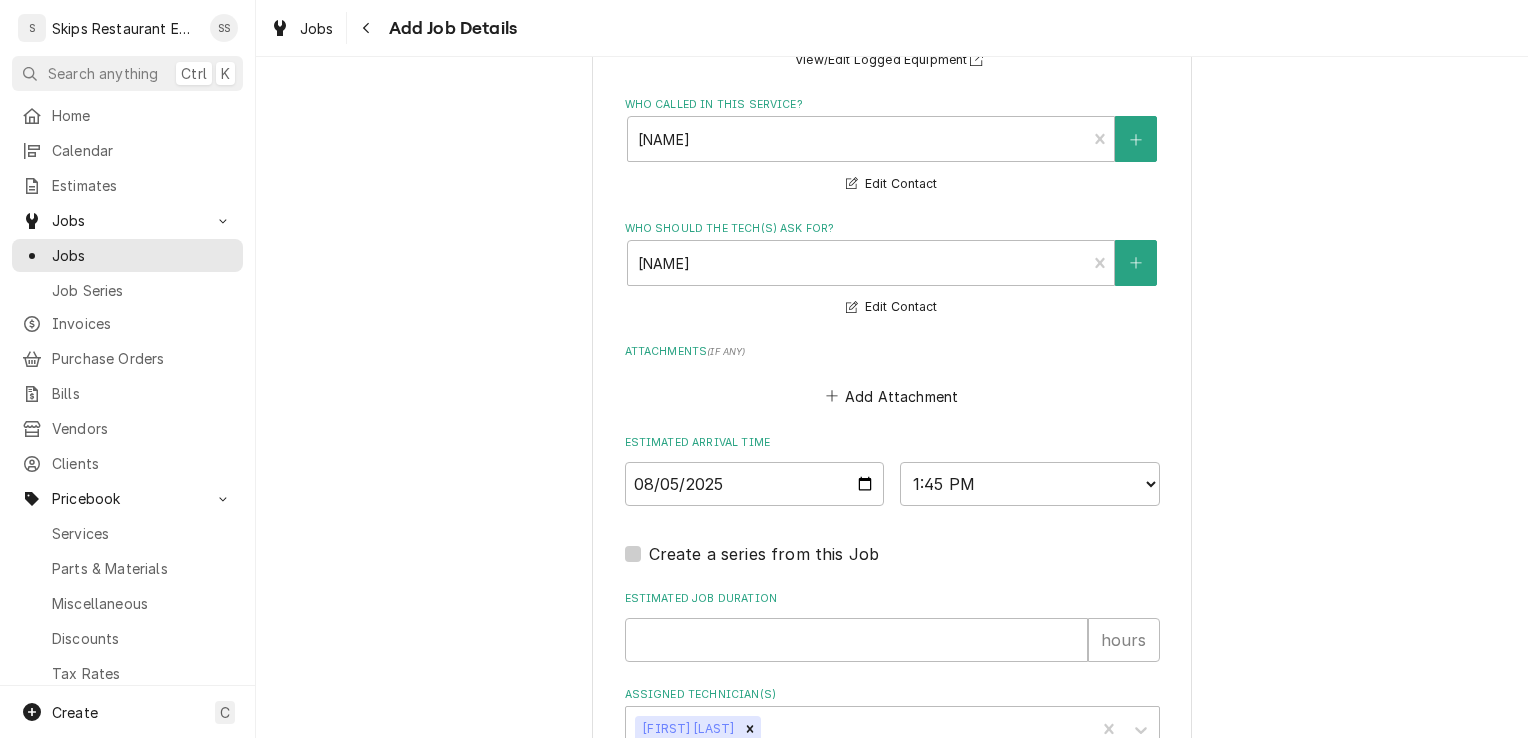 scroll, scrollTop: 1758, scrollLeft: 0, axis: vertical 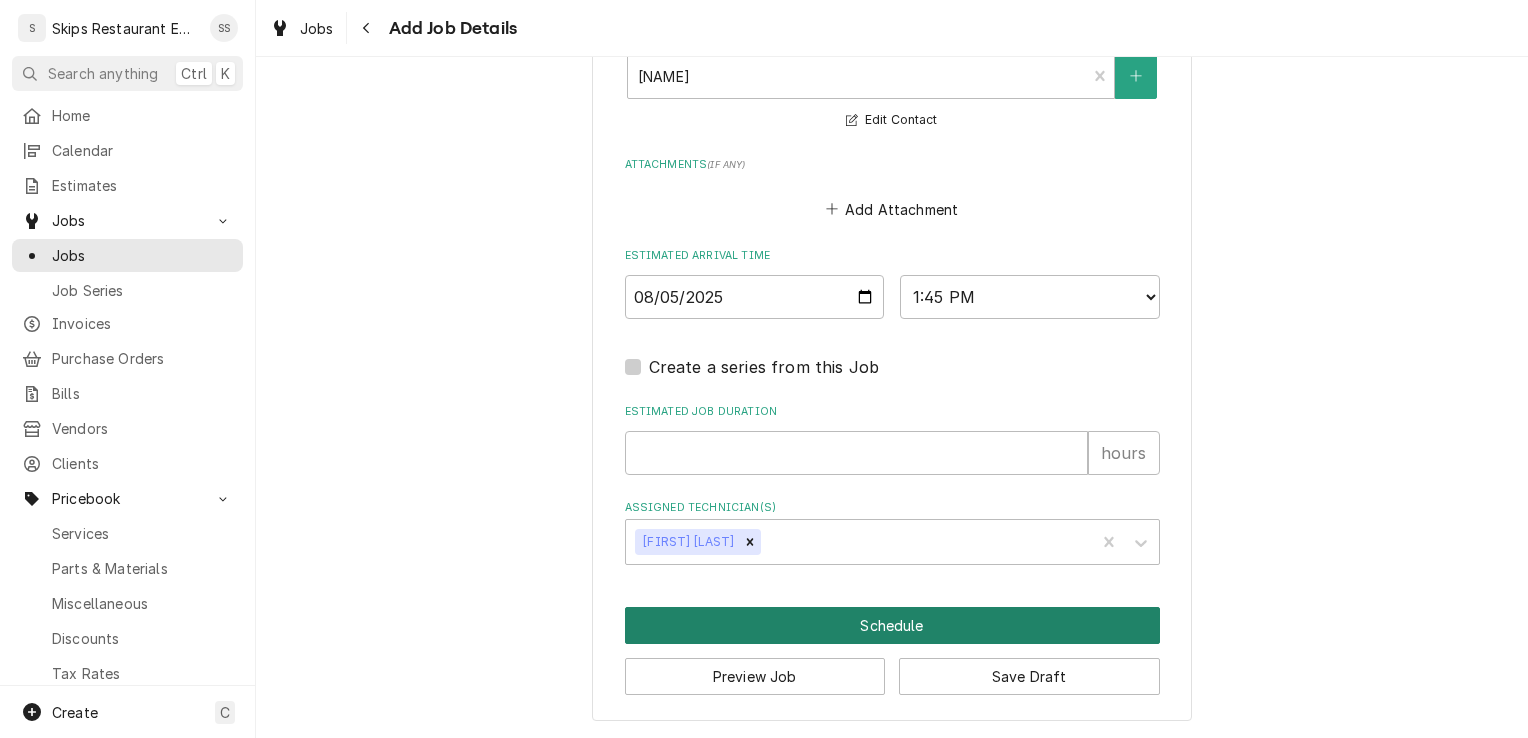 click on "Schedule" at bounding box center [892, 625] 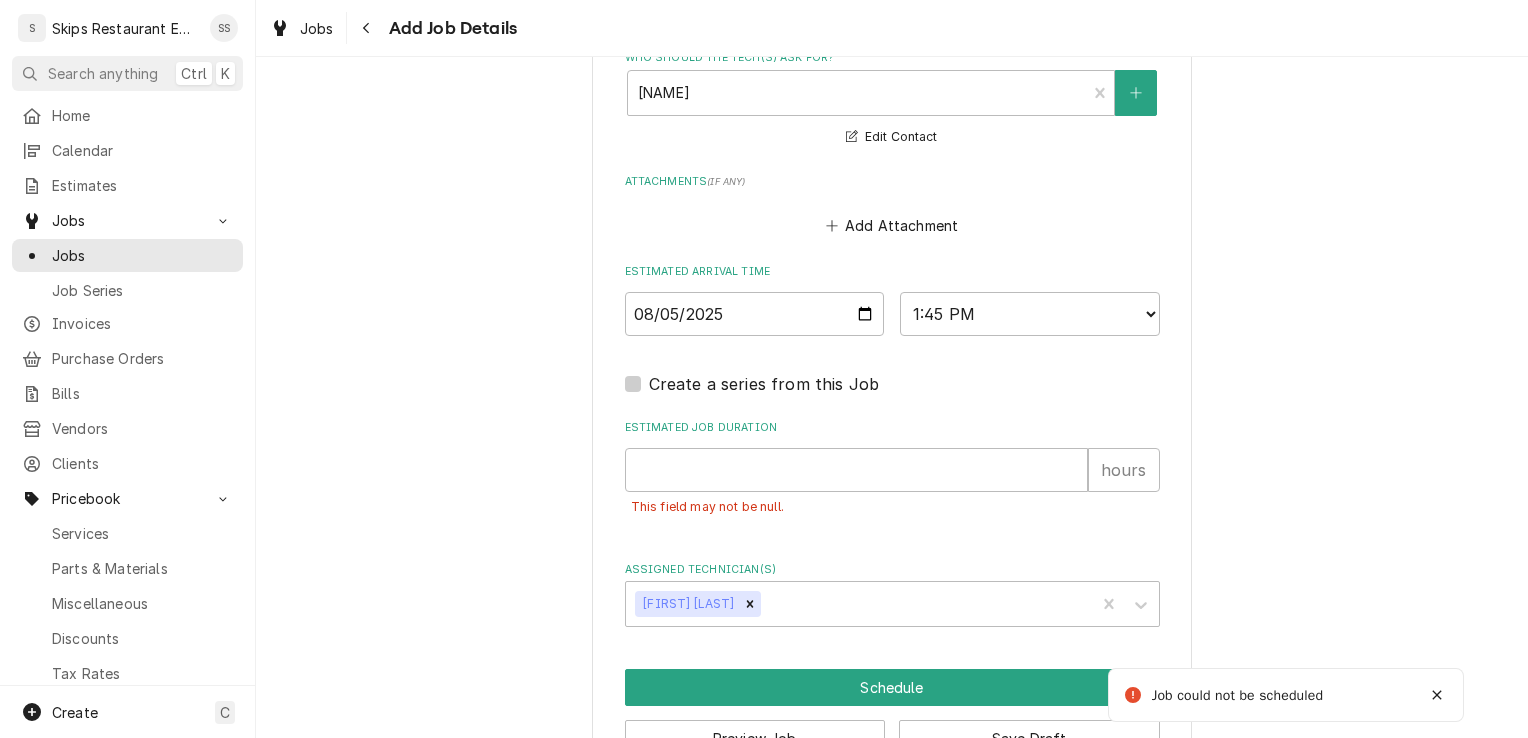 scroll, scrollTop: 1713, scrollLeft: 0, axis: vertical 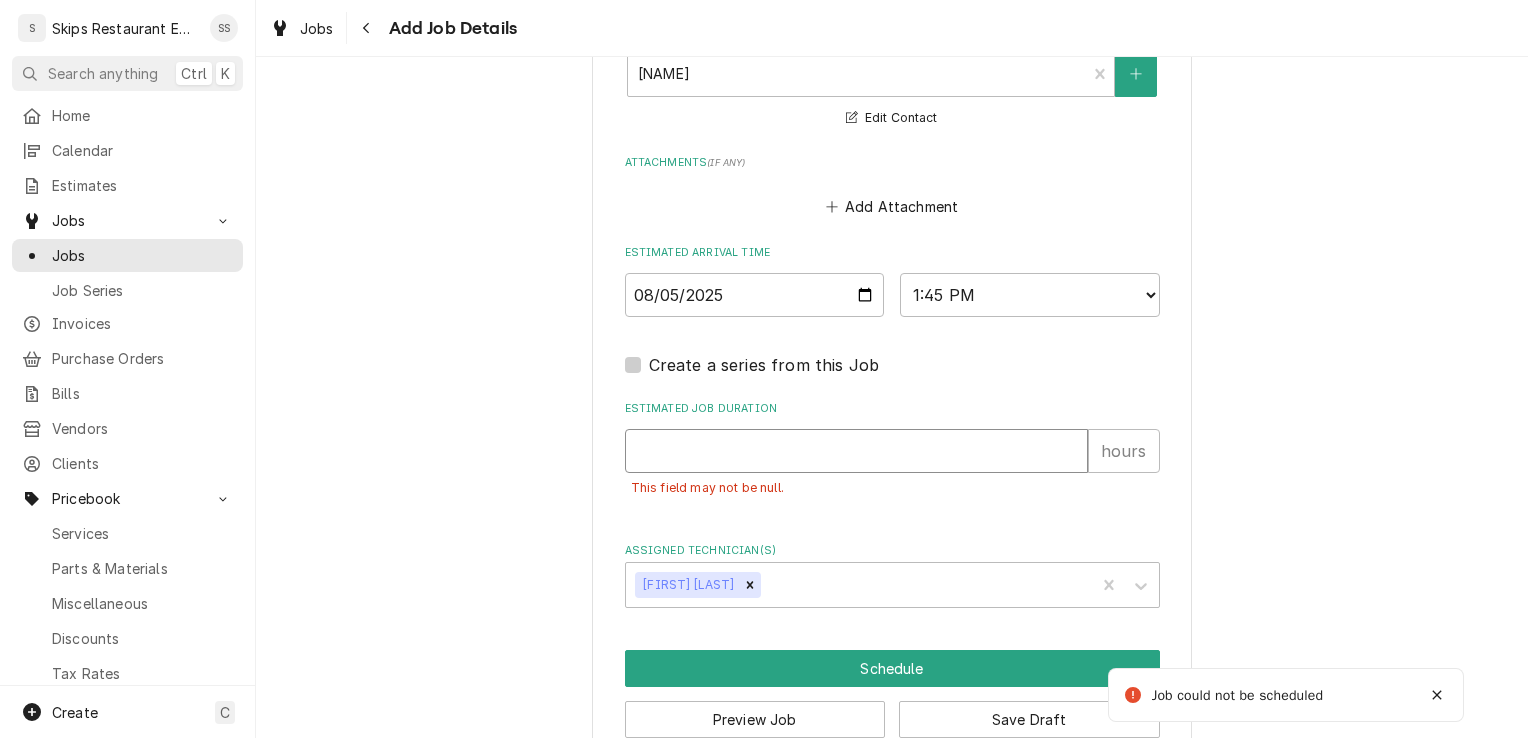 click on "Estimated Job Duration" at bounding box center [856, 451] 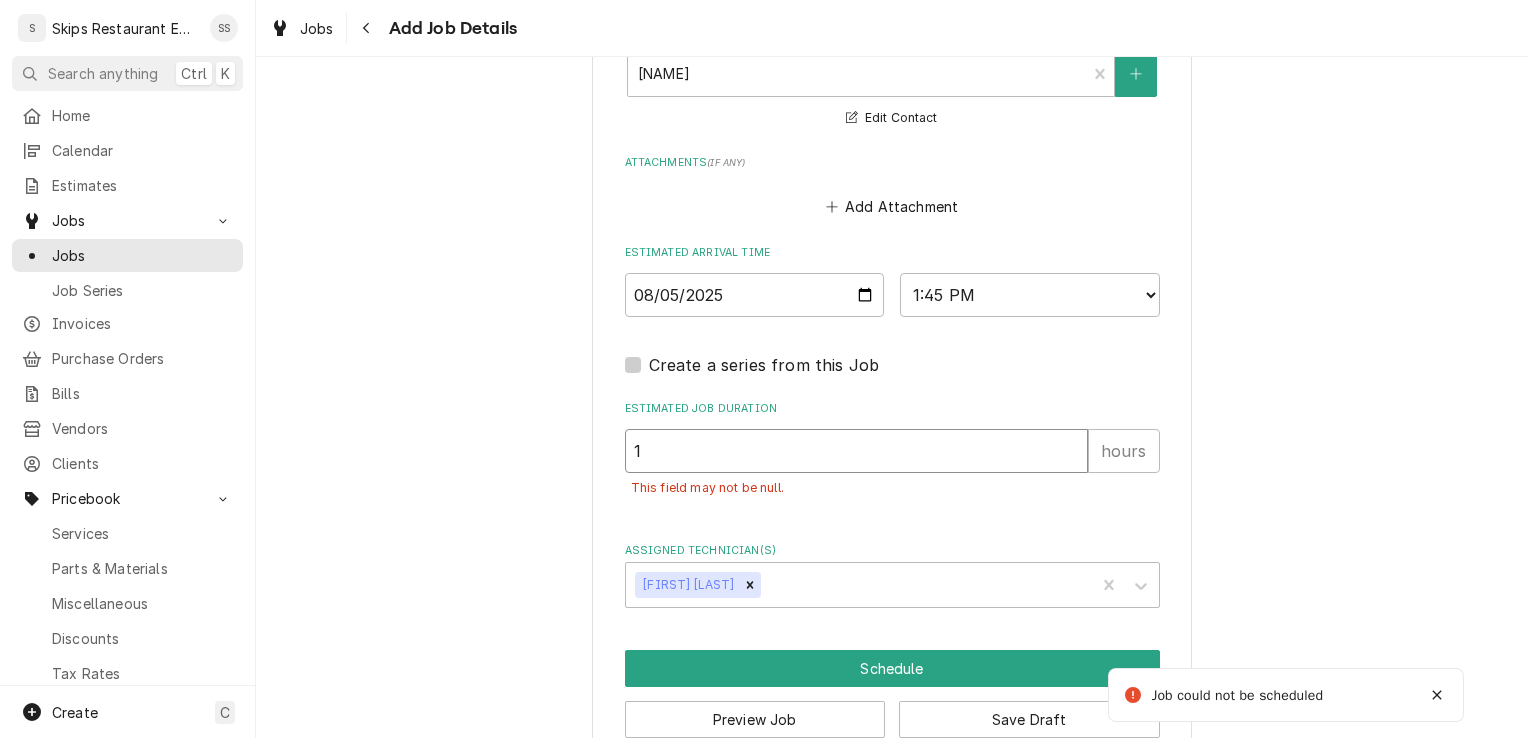 type on "x" 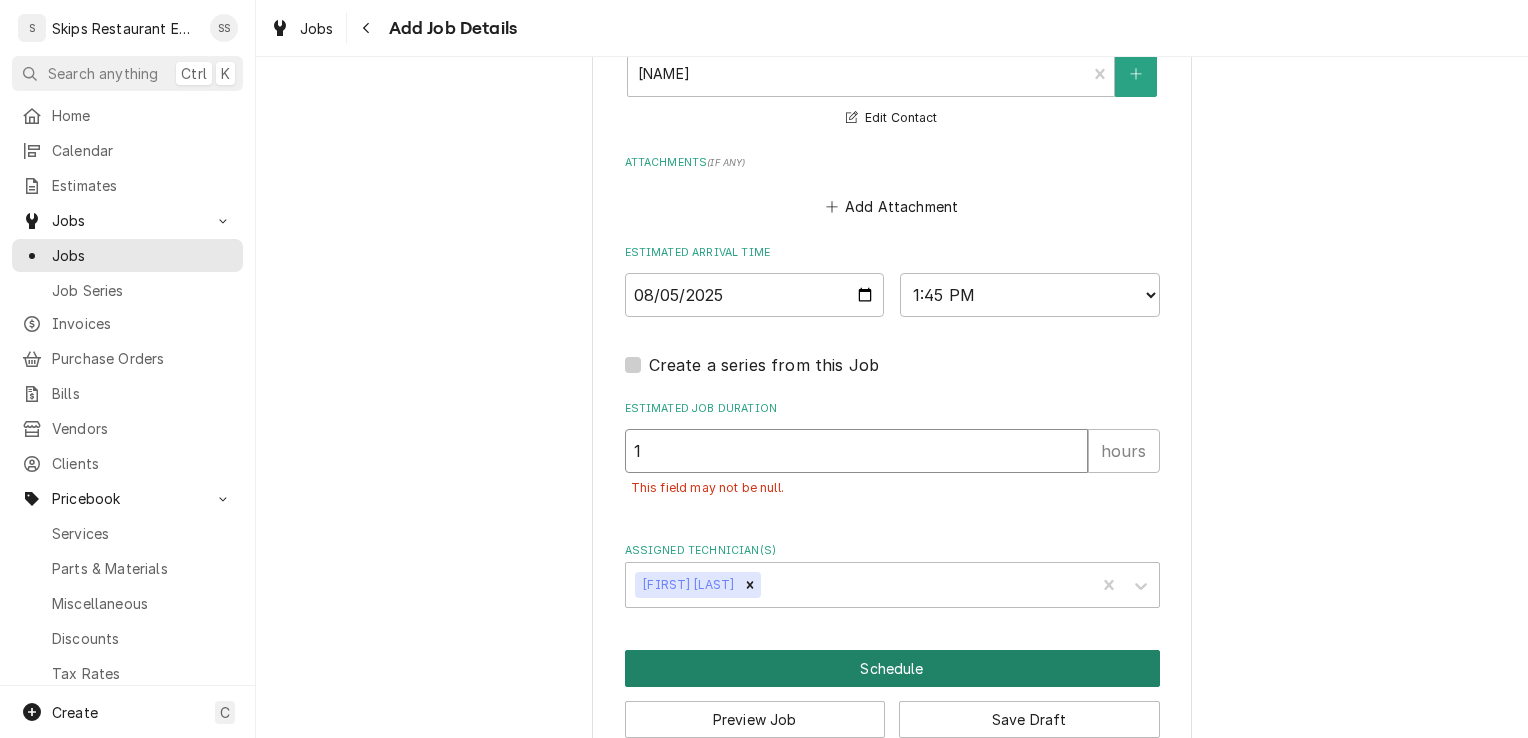 type on "1" 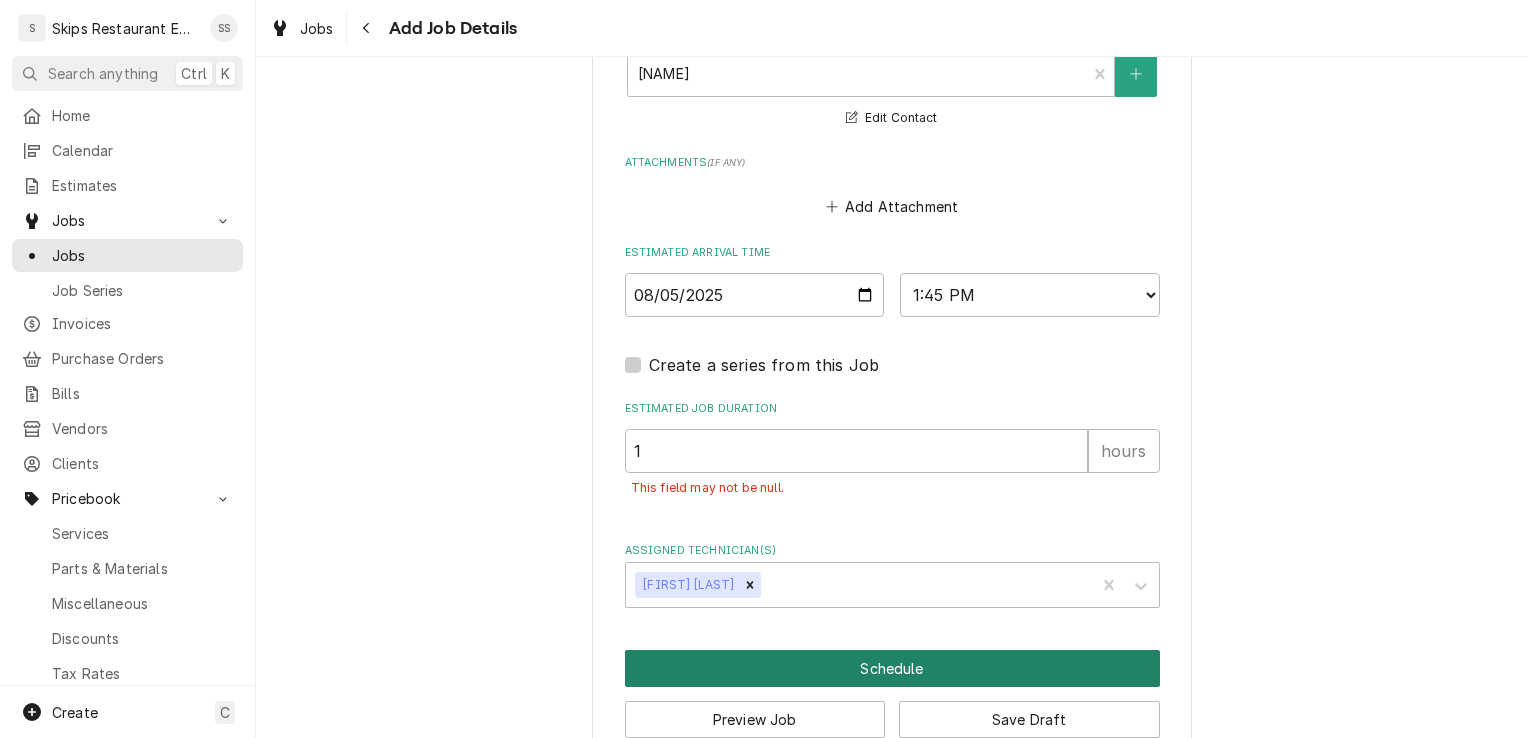 click on "Schedule" at bounding box center (892, 668) 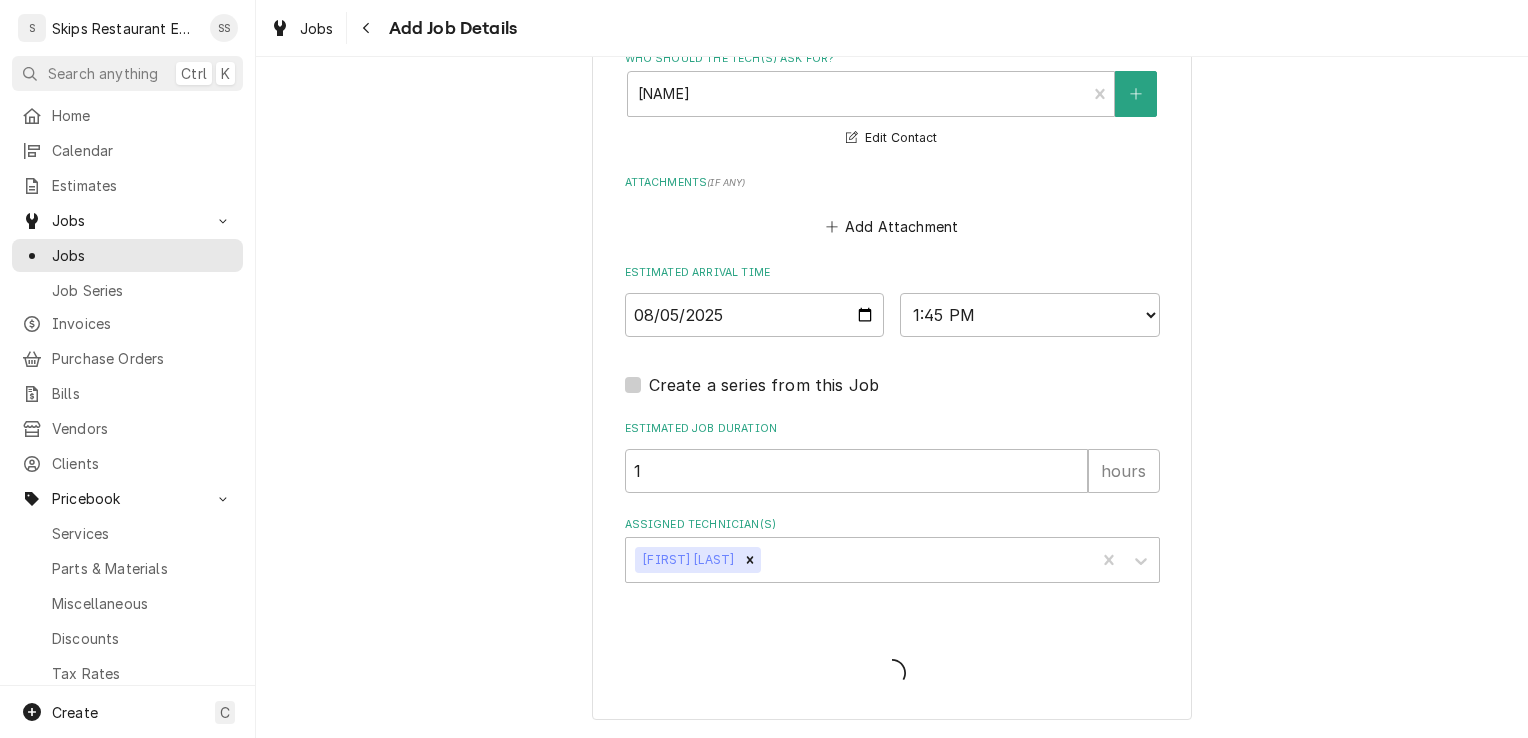 type on "x" 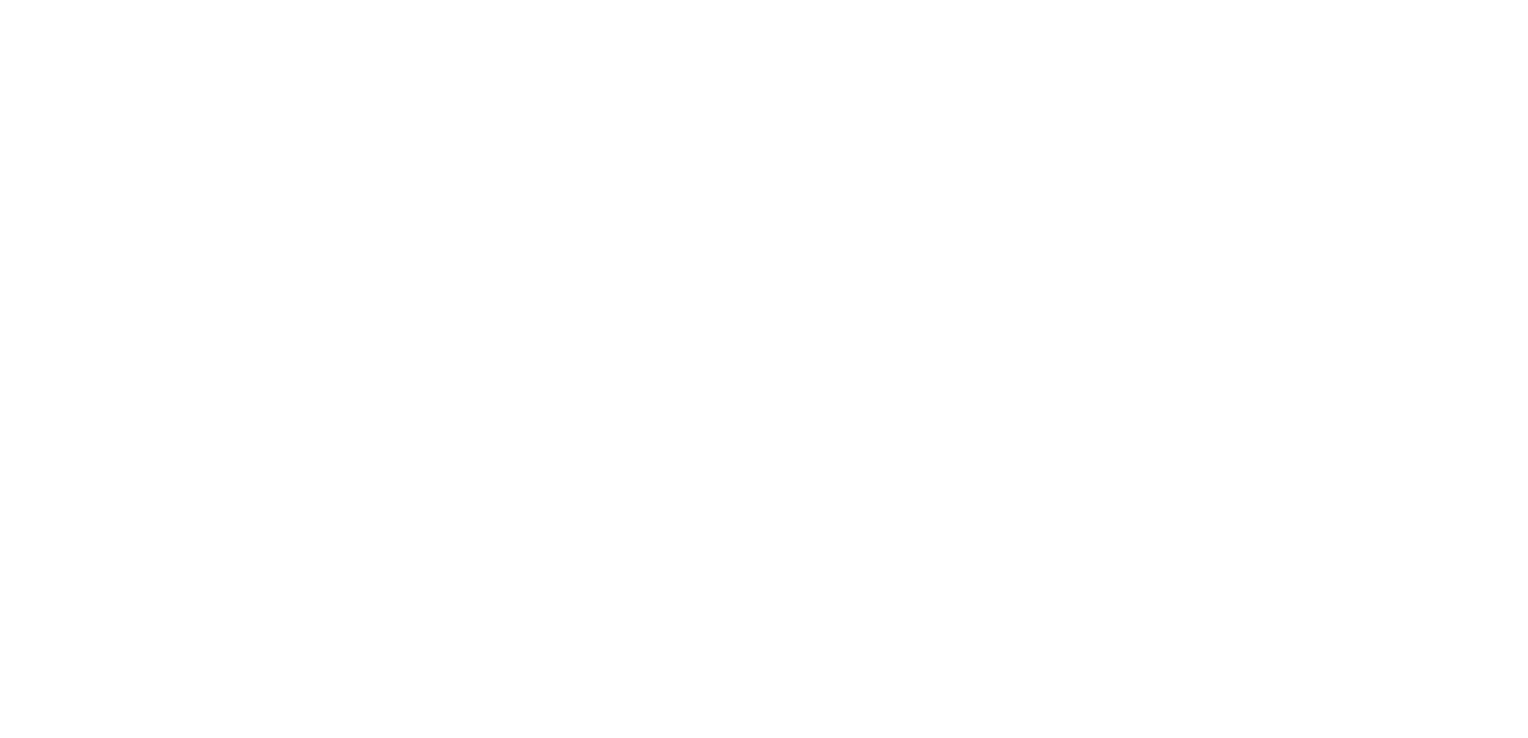 scroll, scrollTop: 0, scrollLeft: 0, axis: both 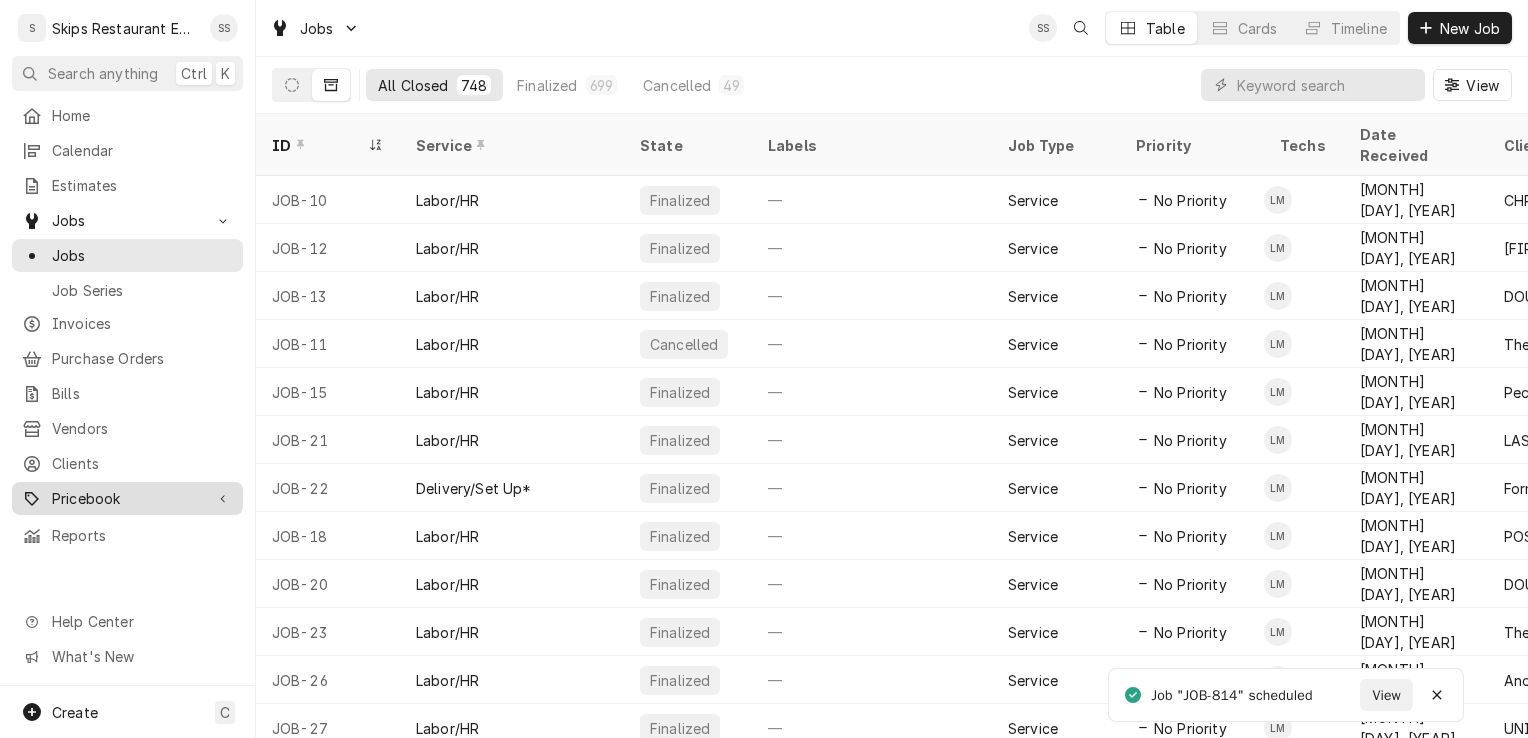 click on "Pricebook" at bounding box center (127, 498) 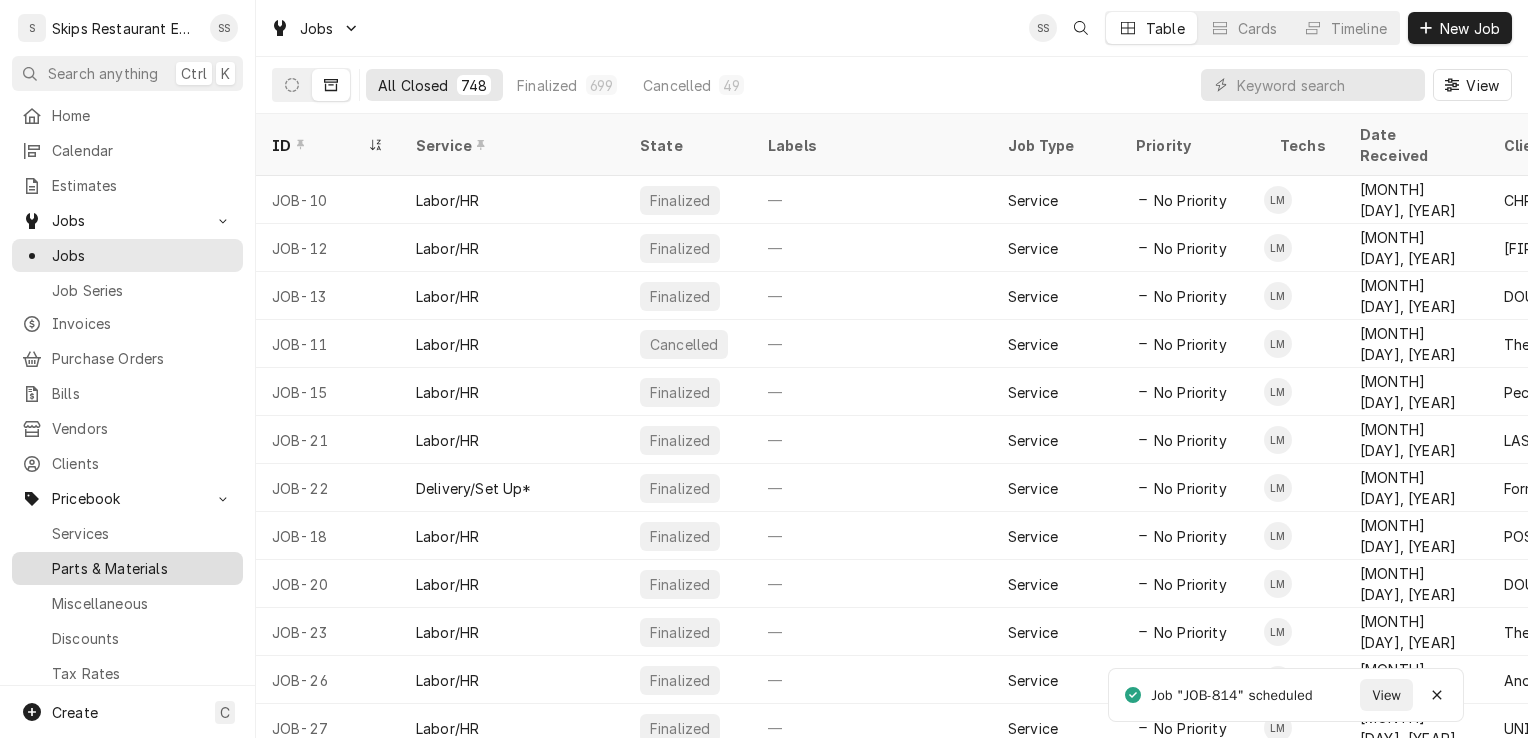 click on "Parts & Materials" at bounding box center [142, 568] 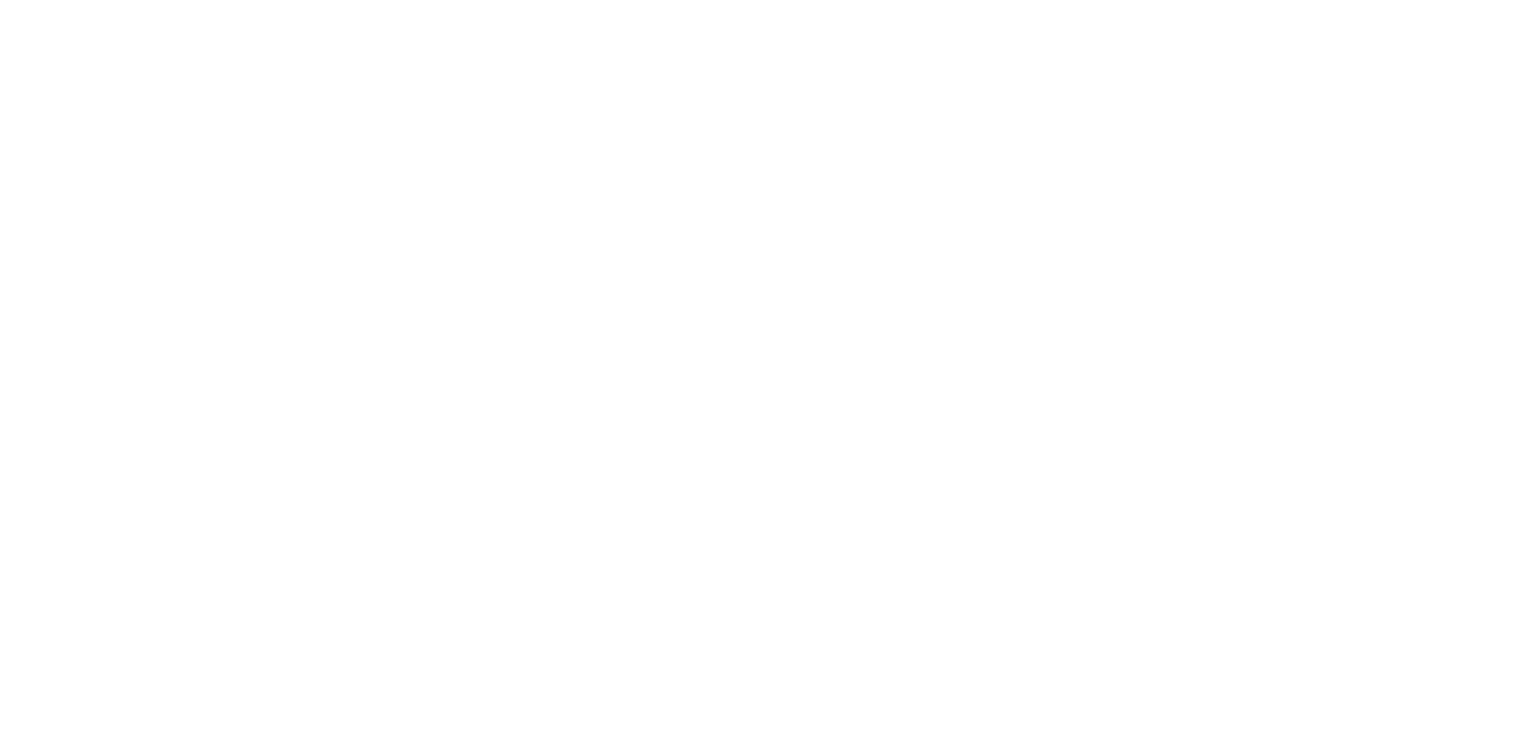 scroll, scrollTop: 0, scrollLeft: 0, axis: both 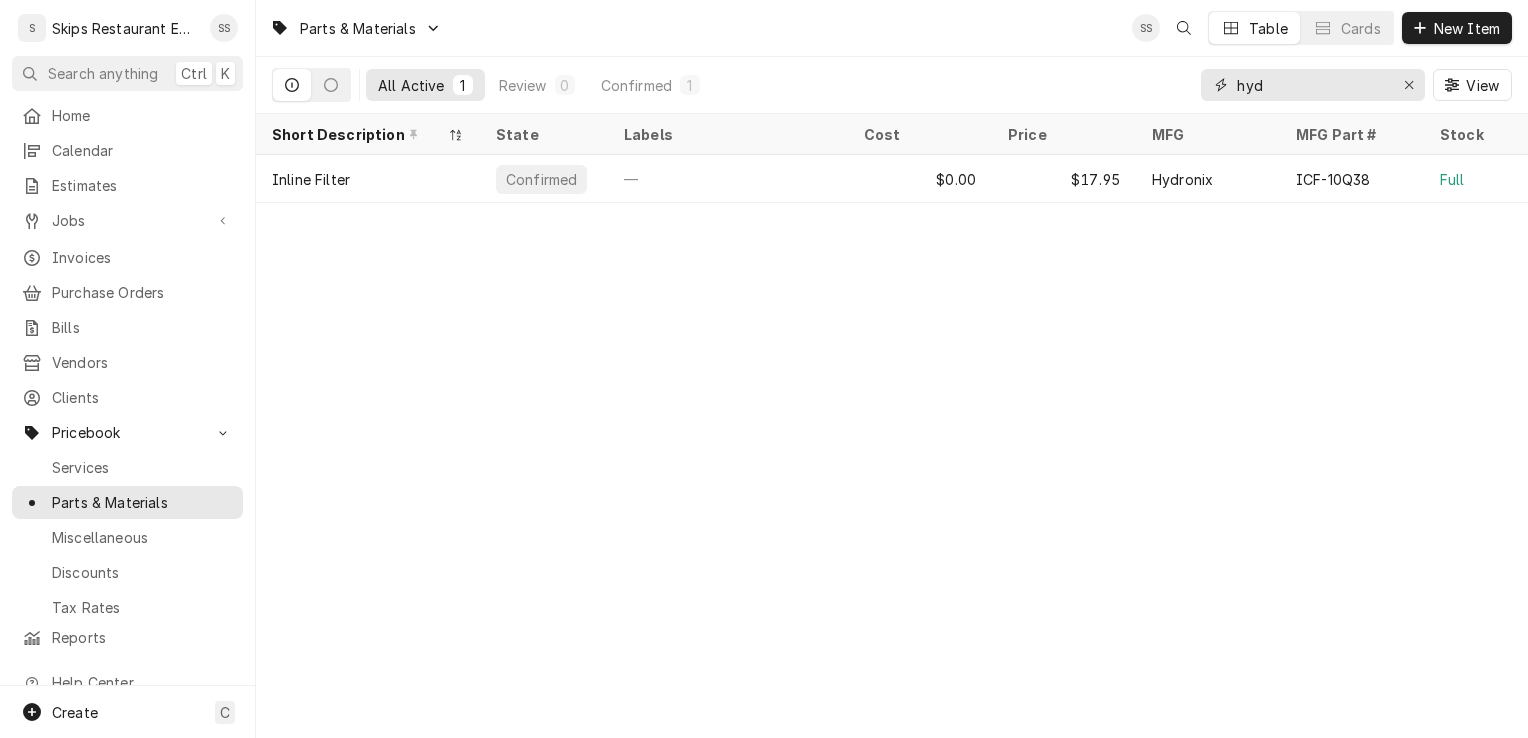 drag, startPoint x: 1410, startPoint y: 84, endPoint x: 1412, endPoint y: 64, distance: 20.09975 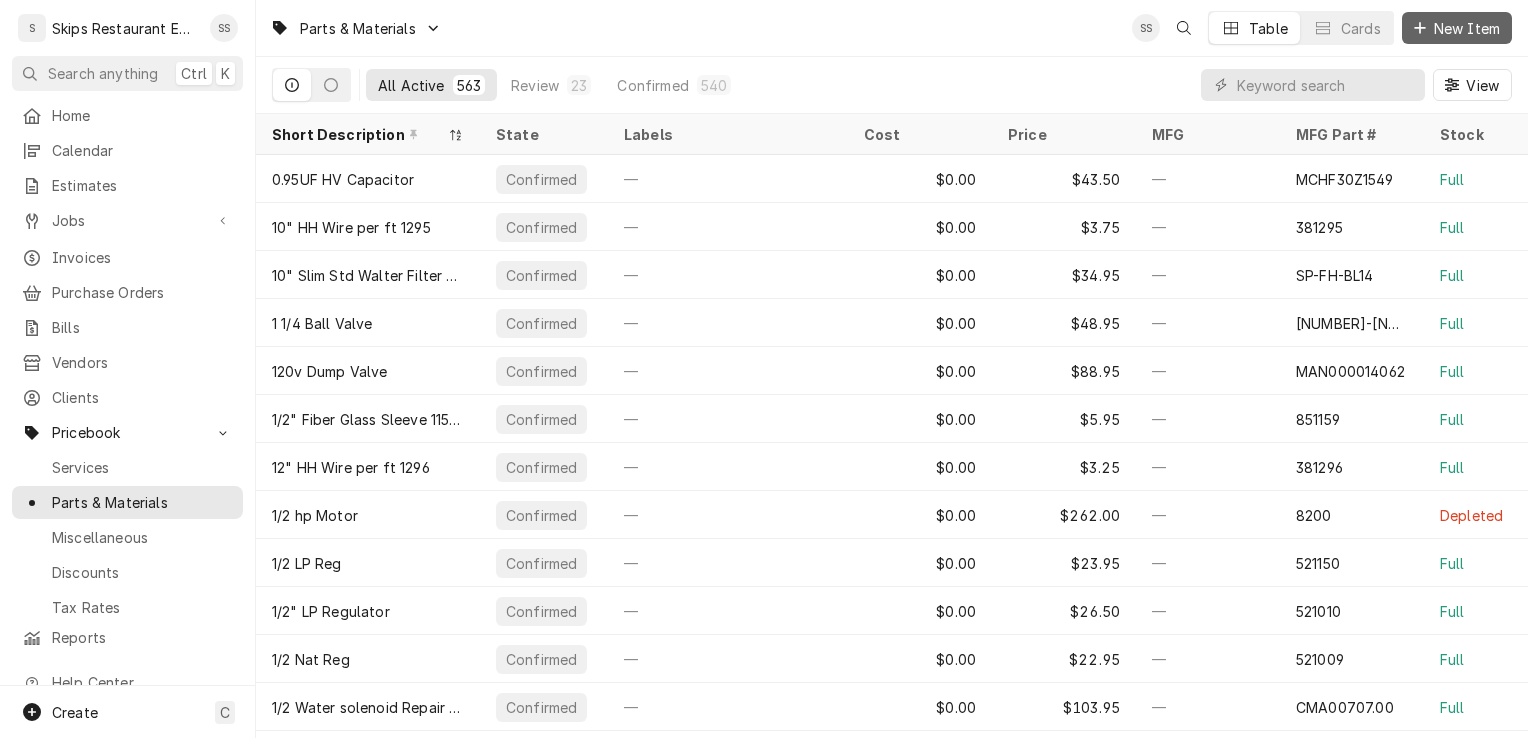 click on "New Item" at bounding box center (1467, 28) 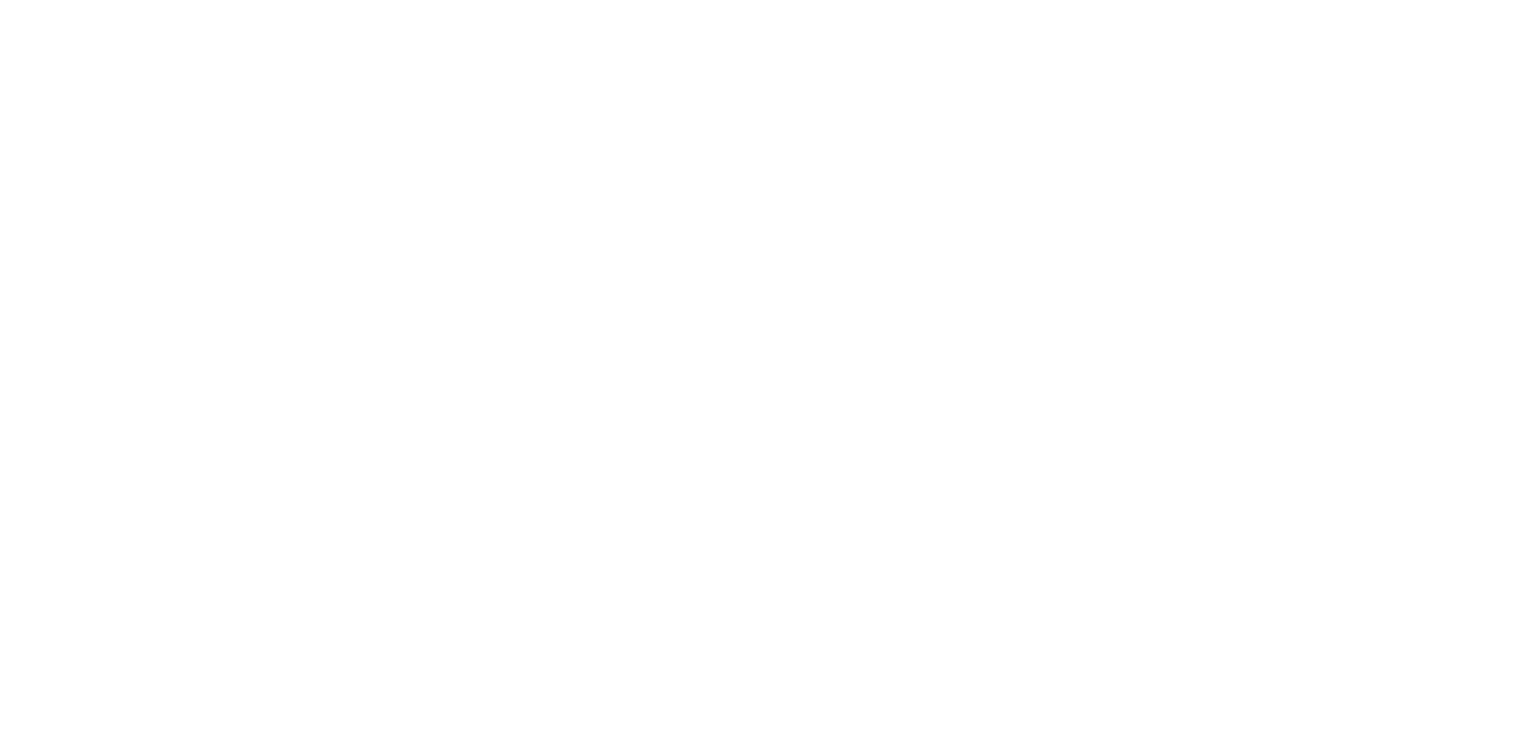 scroll, scrollTop: 0, scrollLeft: 0, axis: both 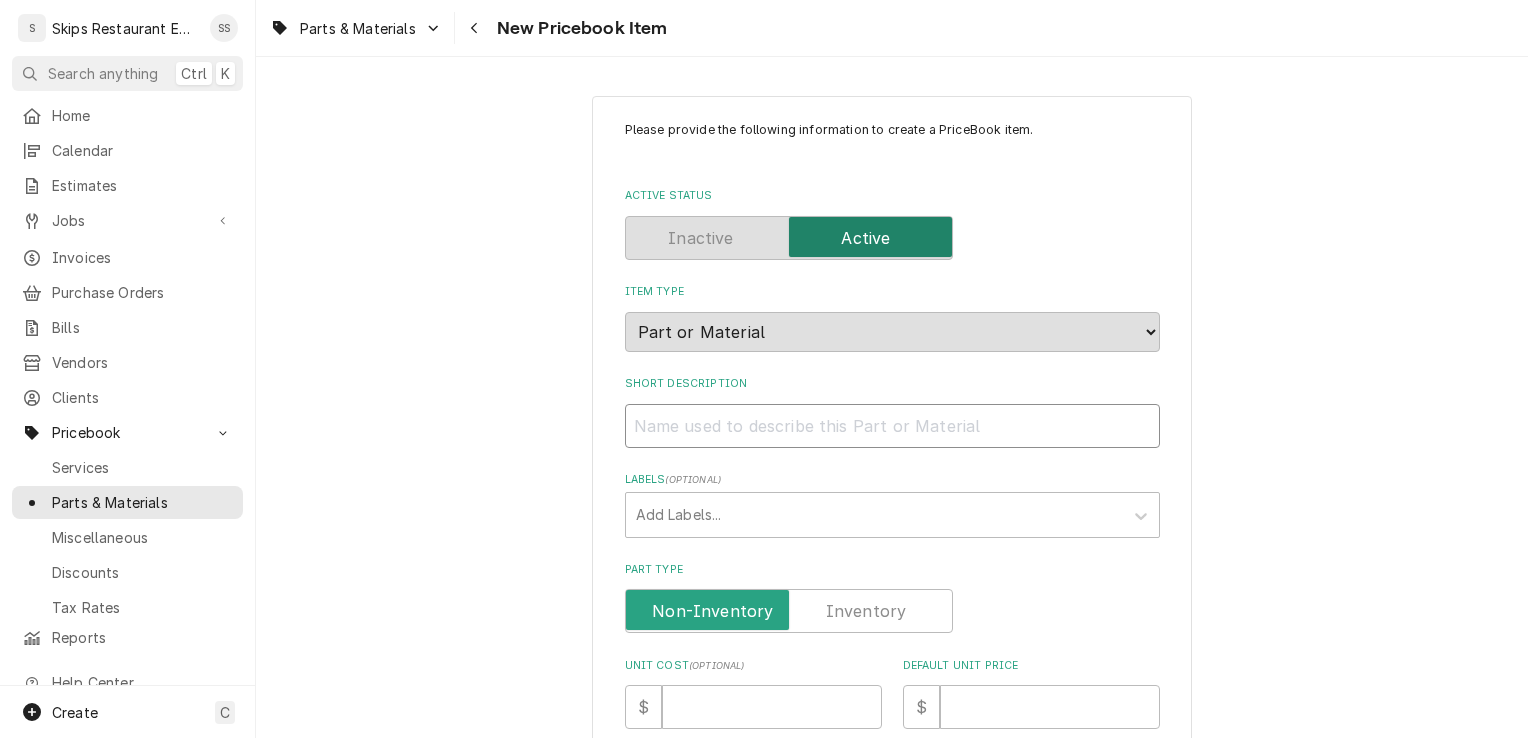click on "Short Description" at bounding box center (892, 426) 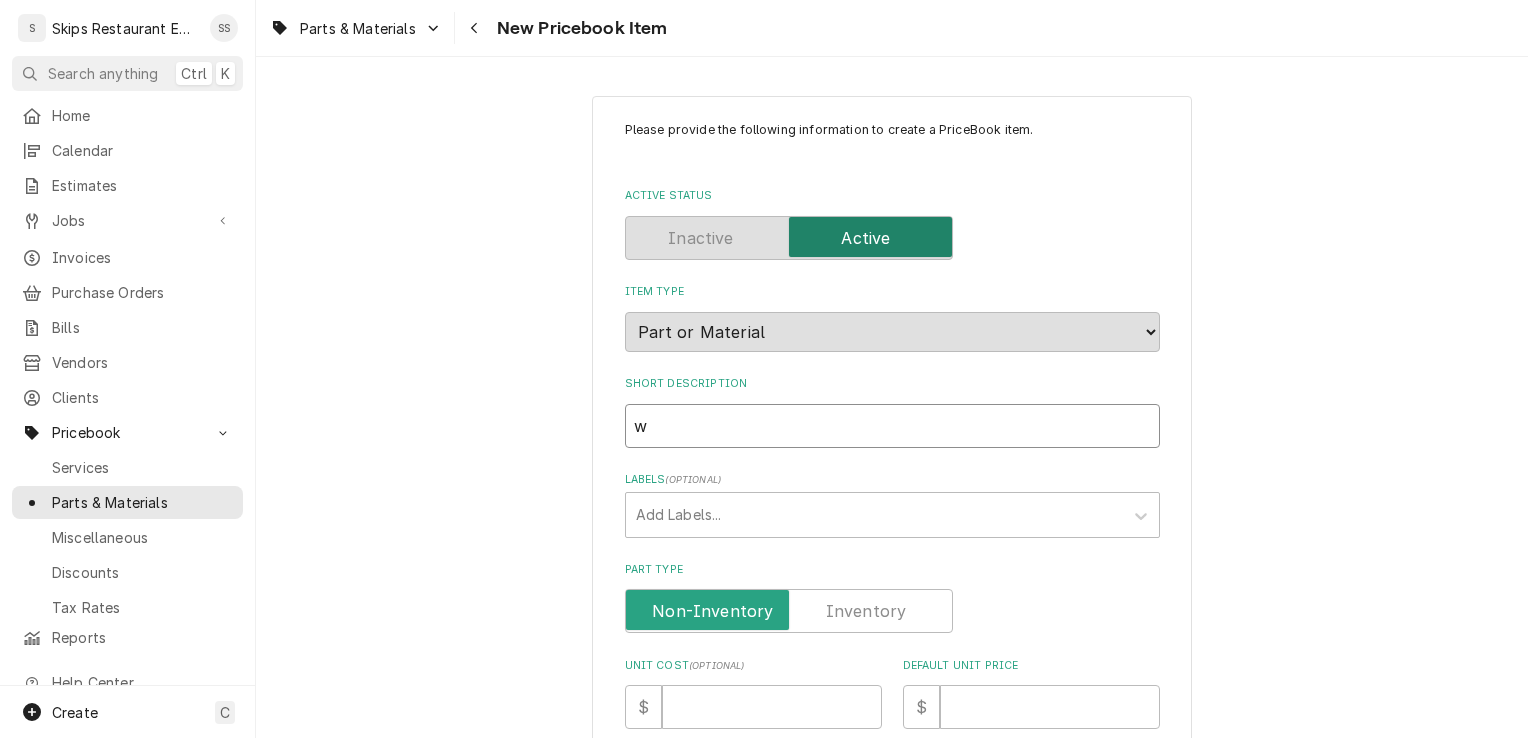 type on "x" 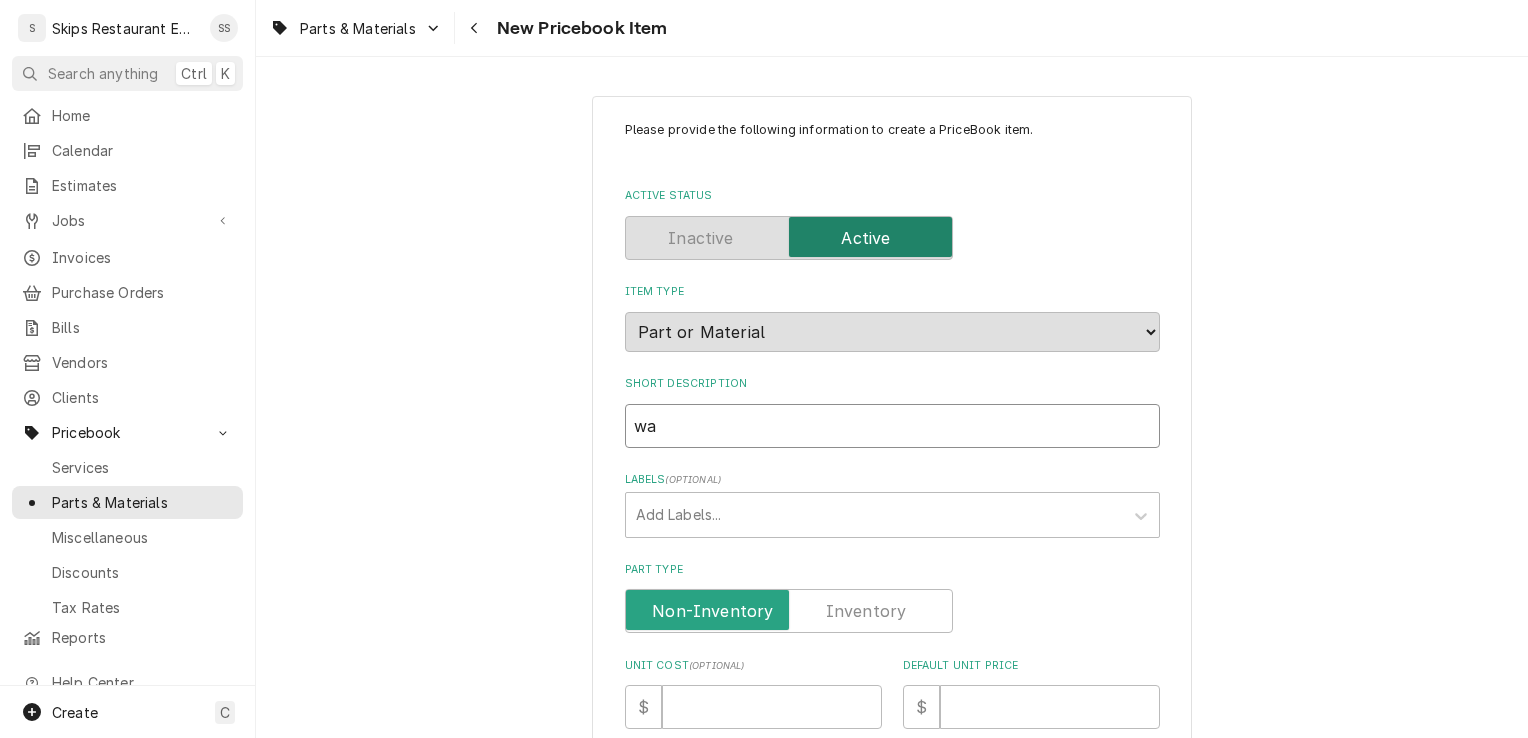 type on "wat" 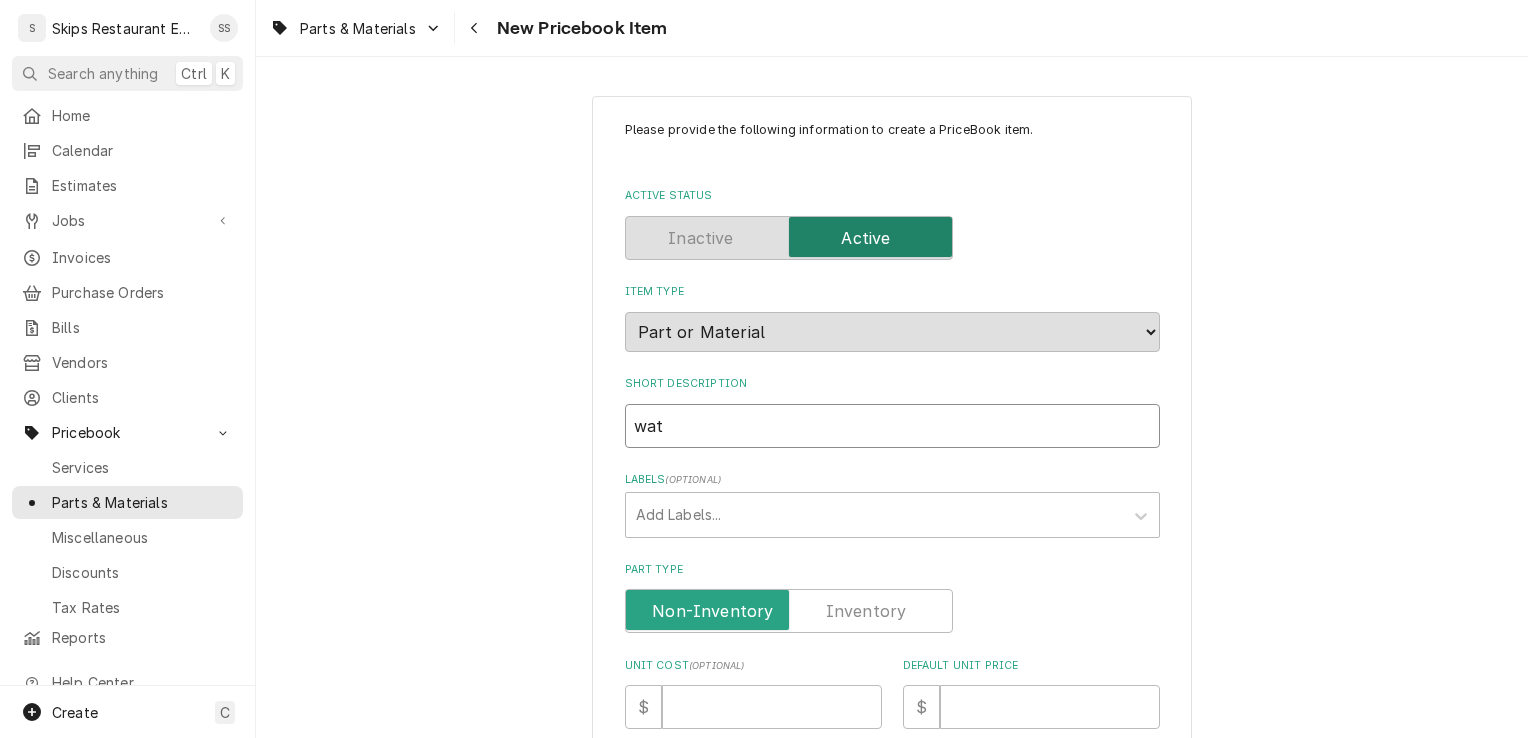 type on "x" 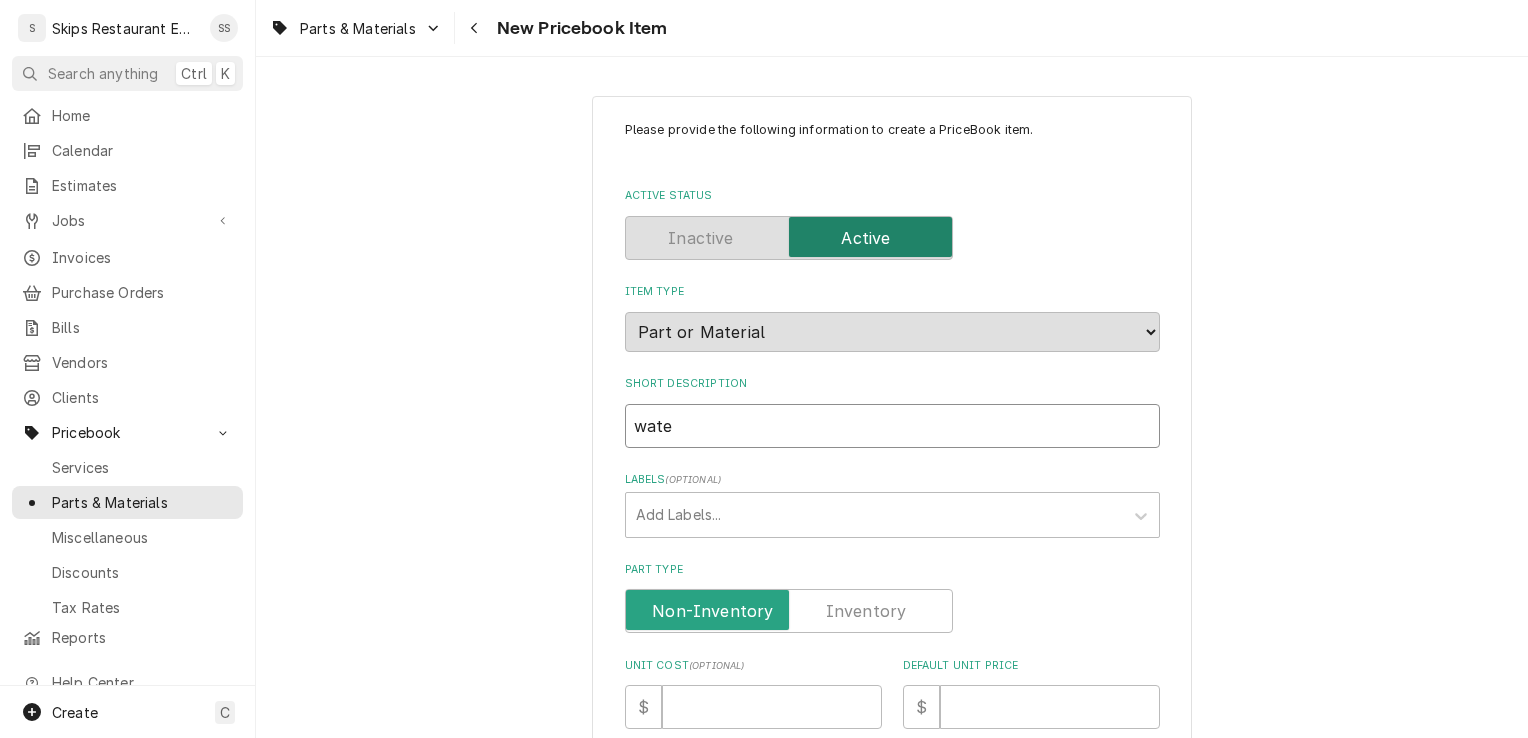 type on "x" 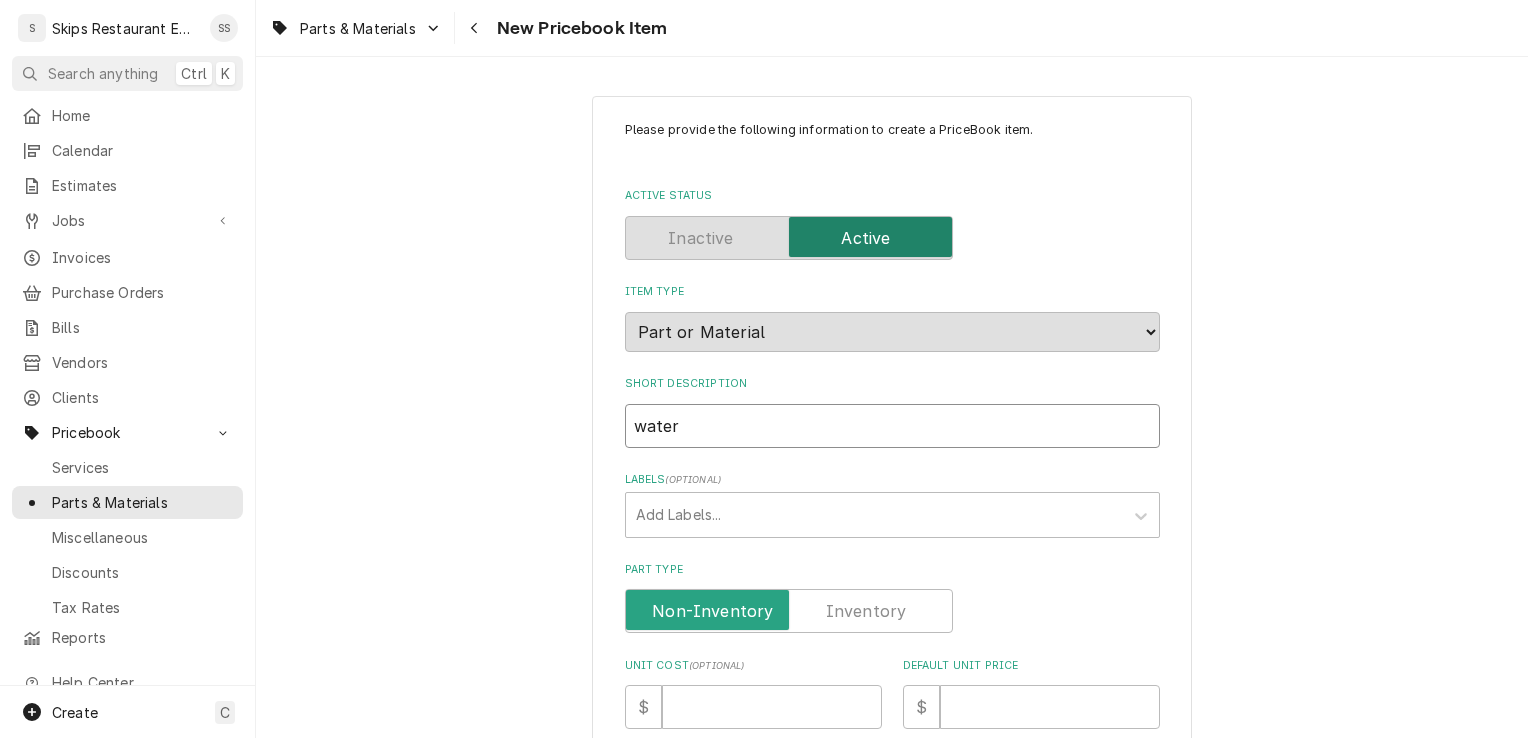 type on "x" 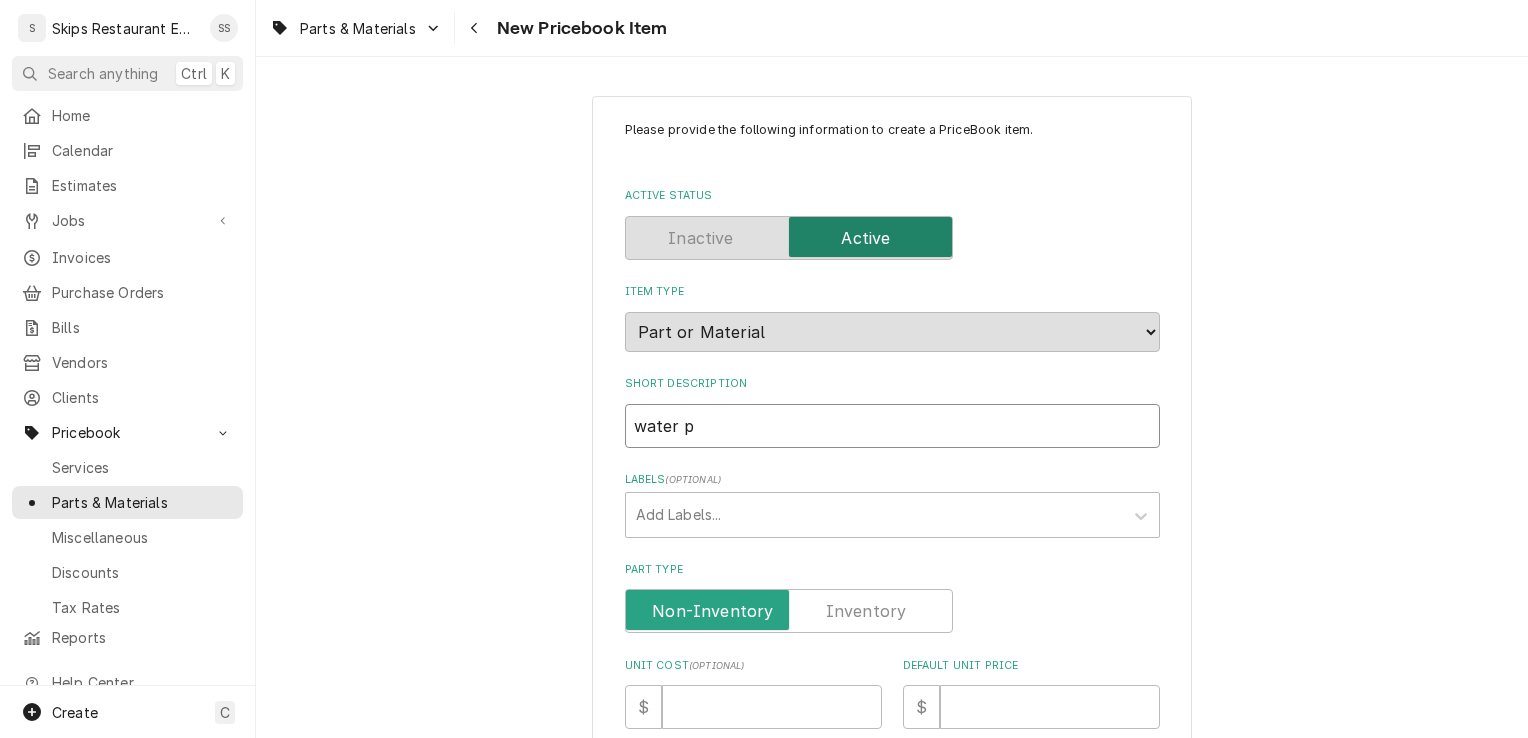 type on "x" 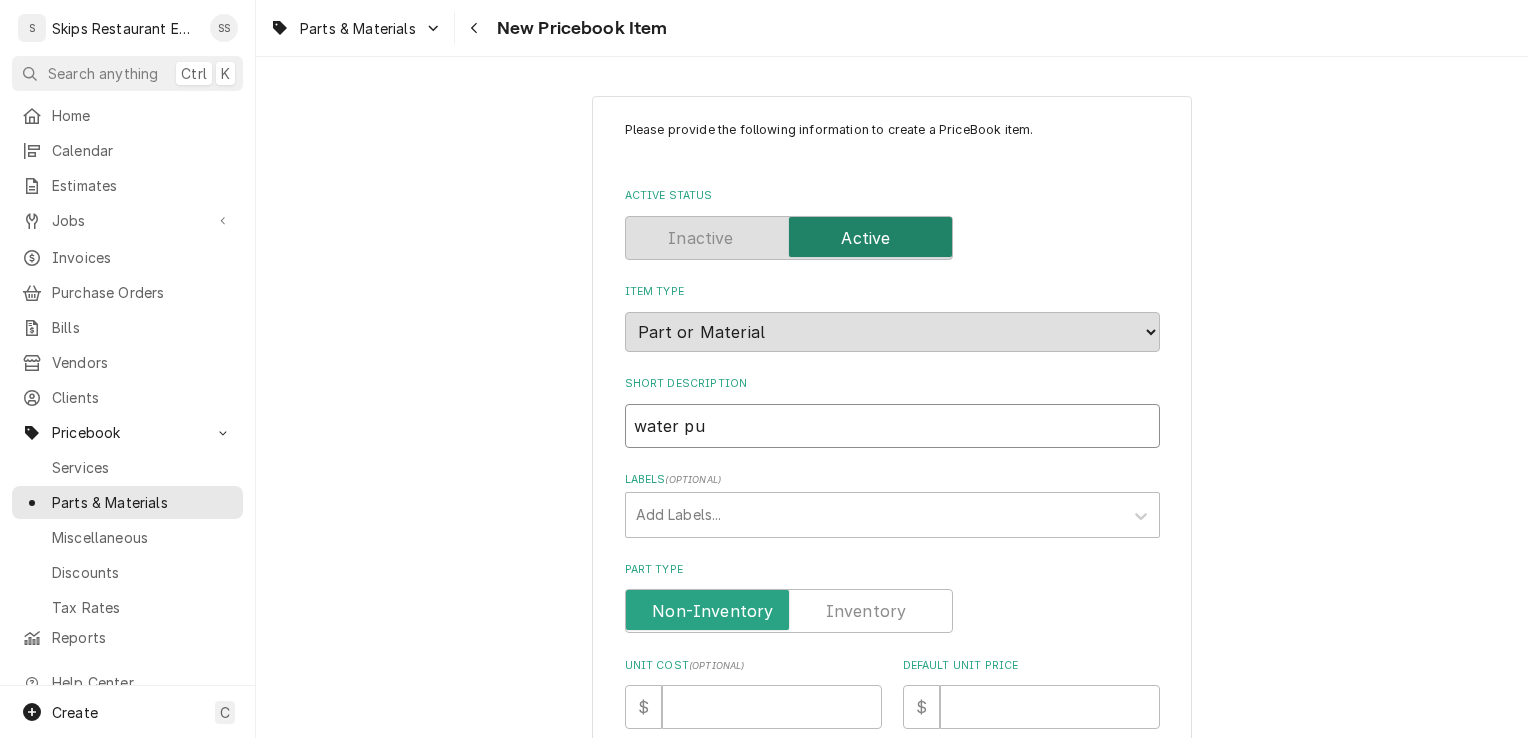 type on "x" 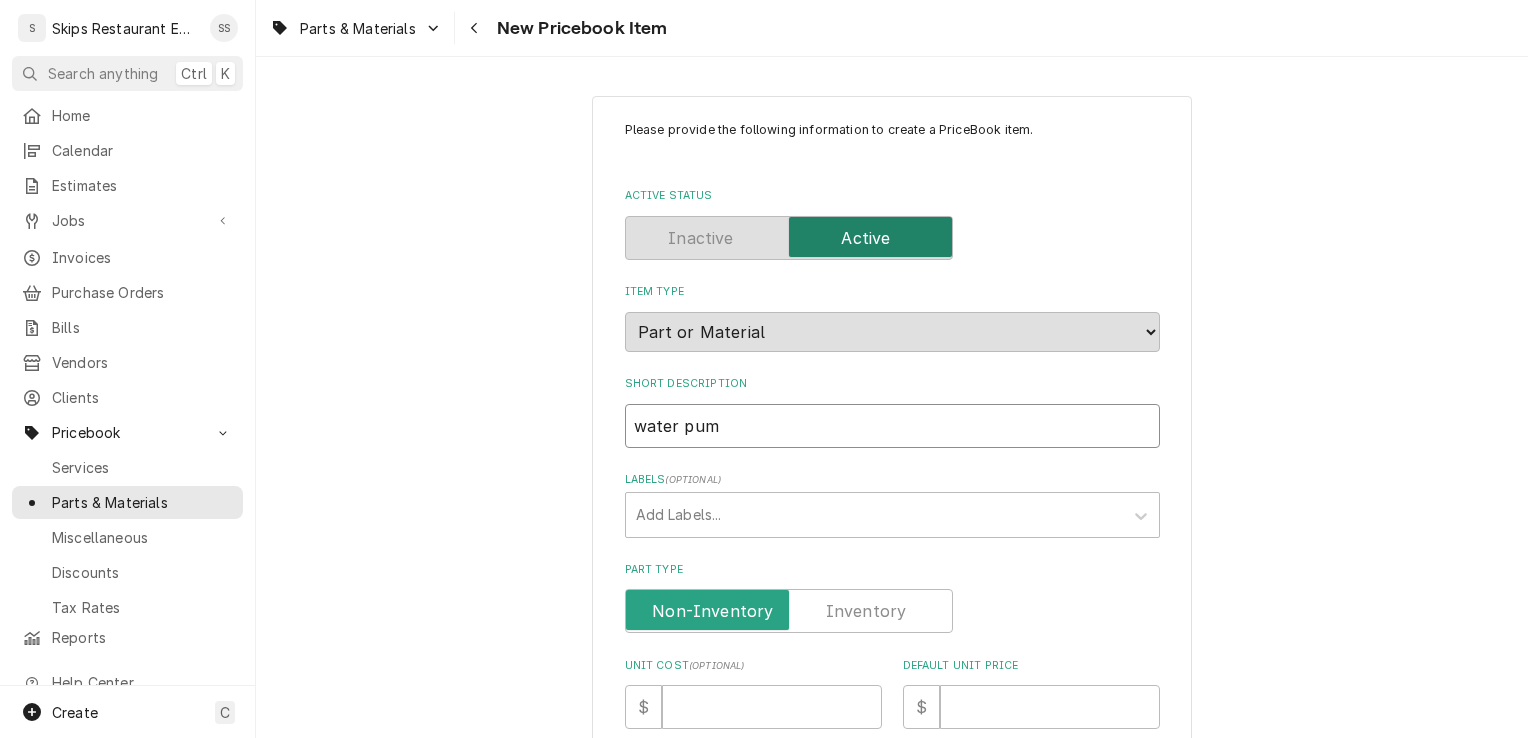 type on "x" 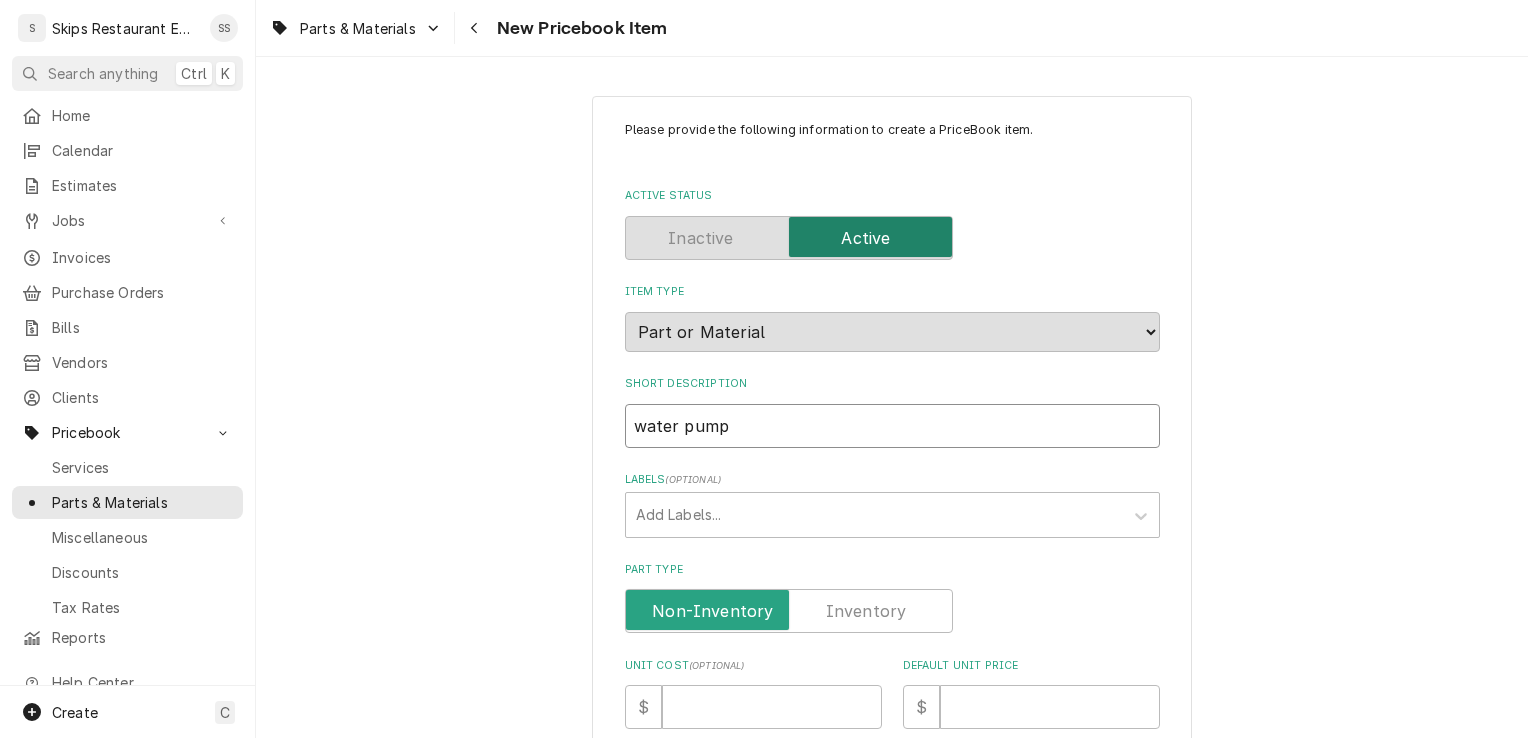 type on "x" 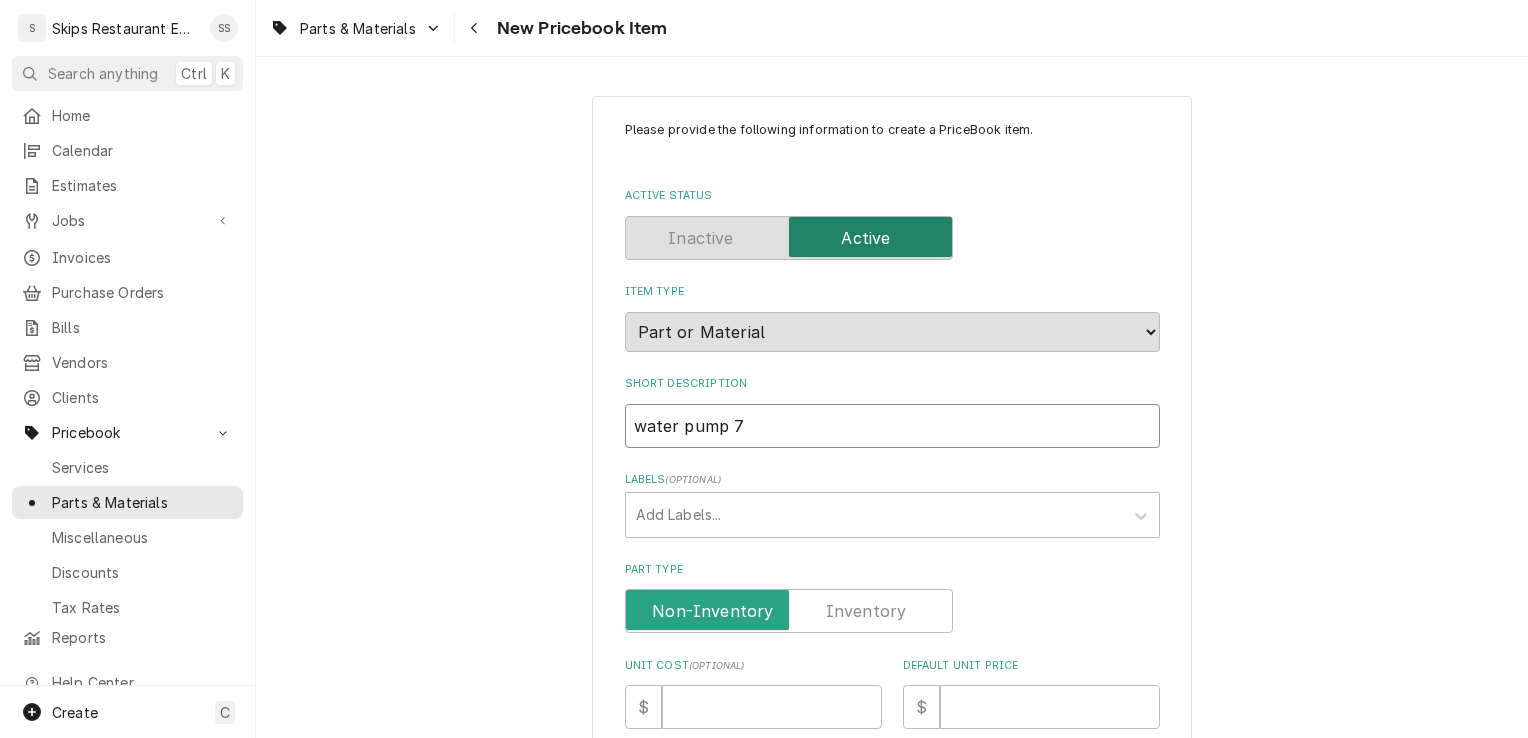 type on "x" 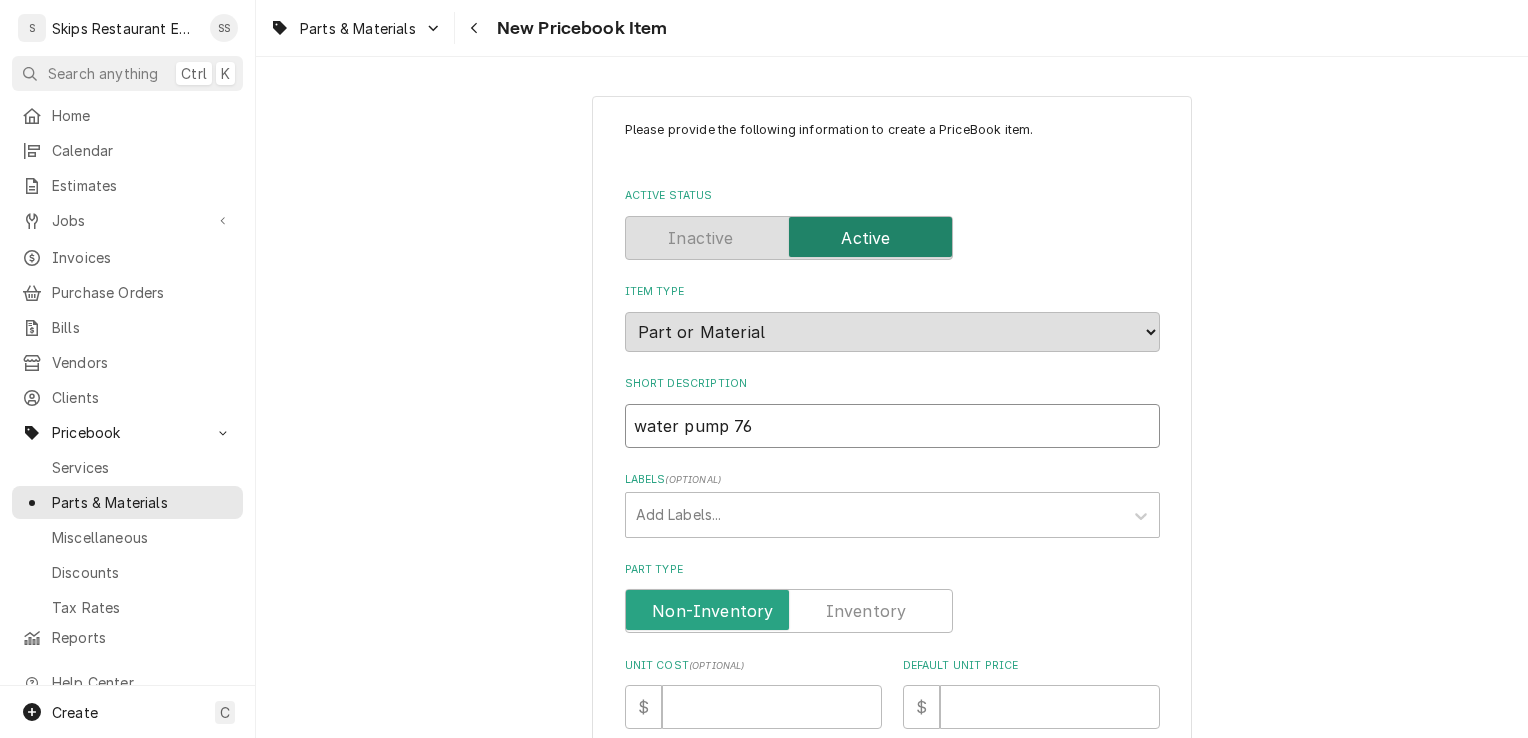 type on "x" 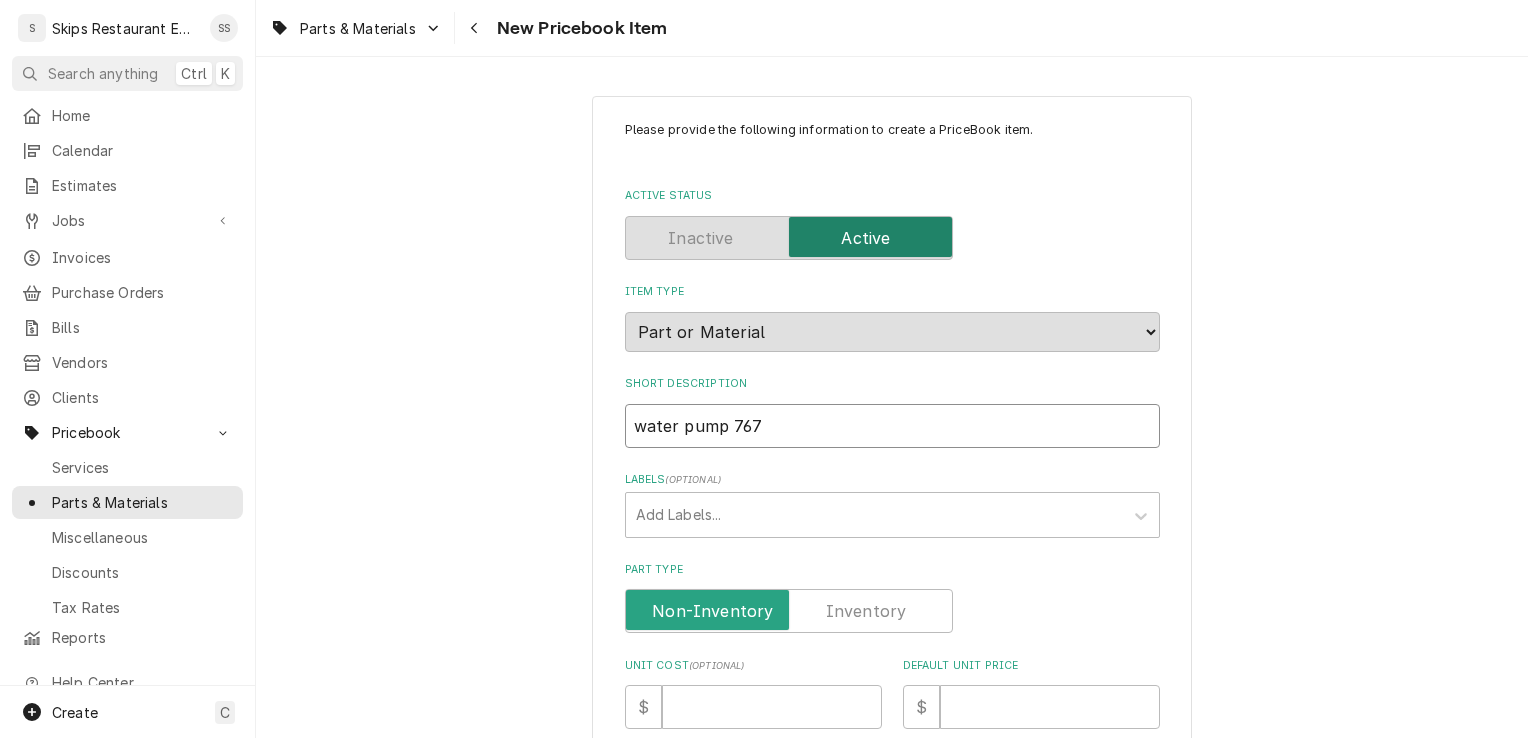 type on "x" 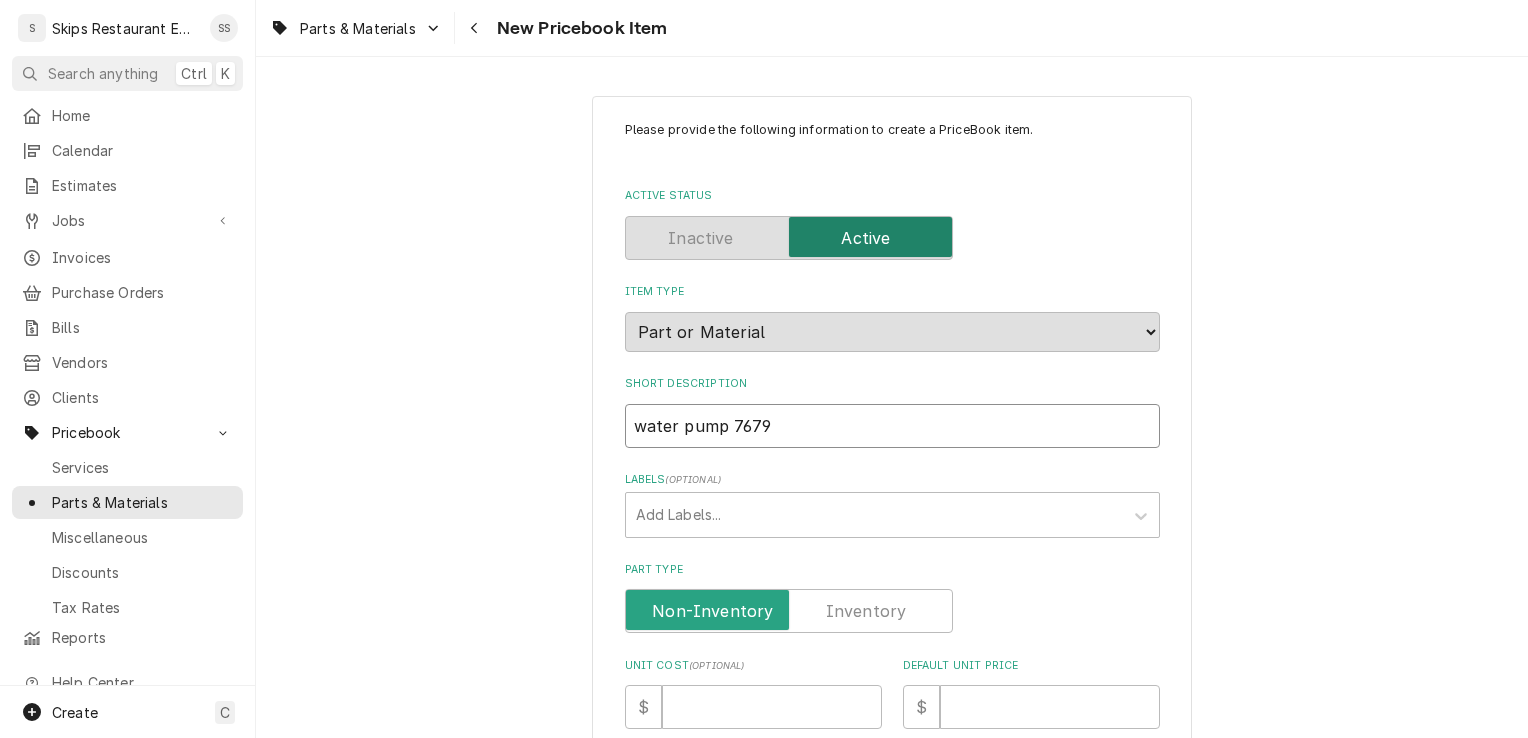 type on "water pump 7679" 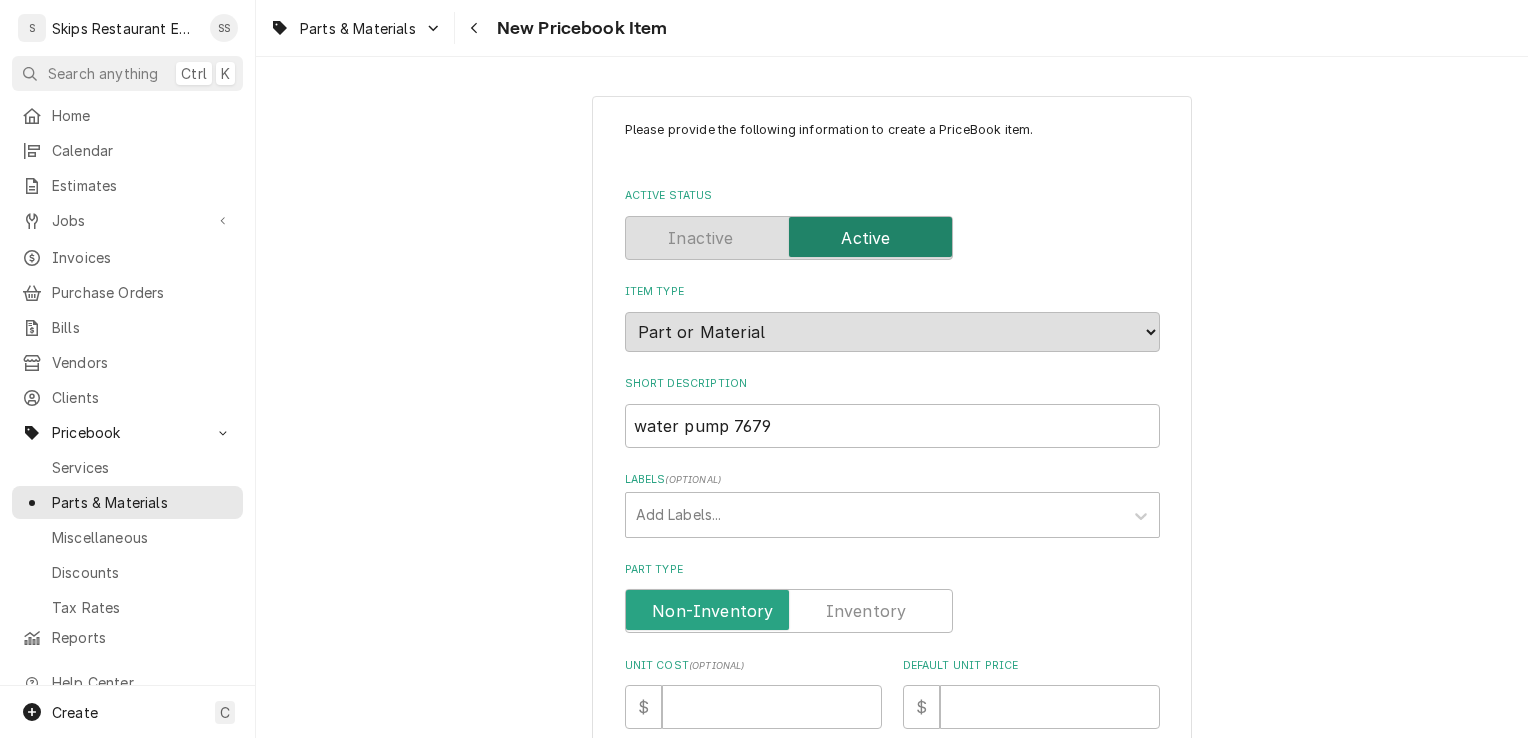 click at bounding box center (789, 611) 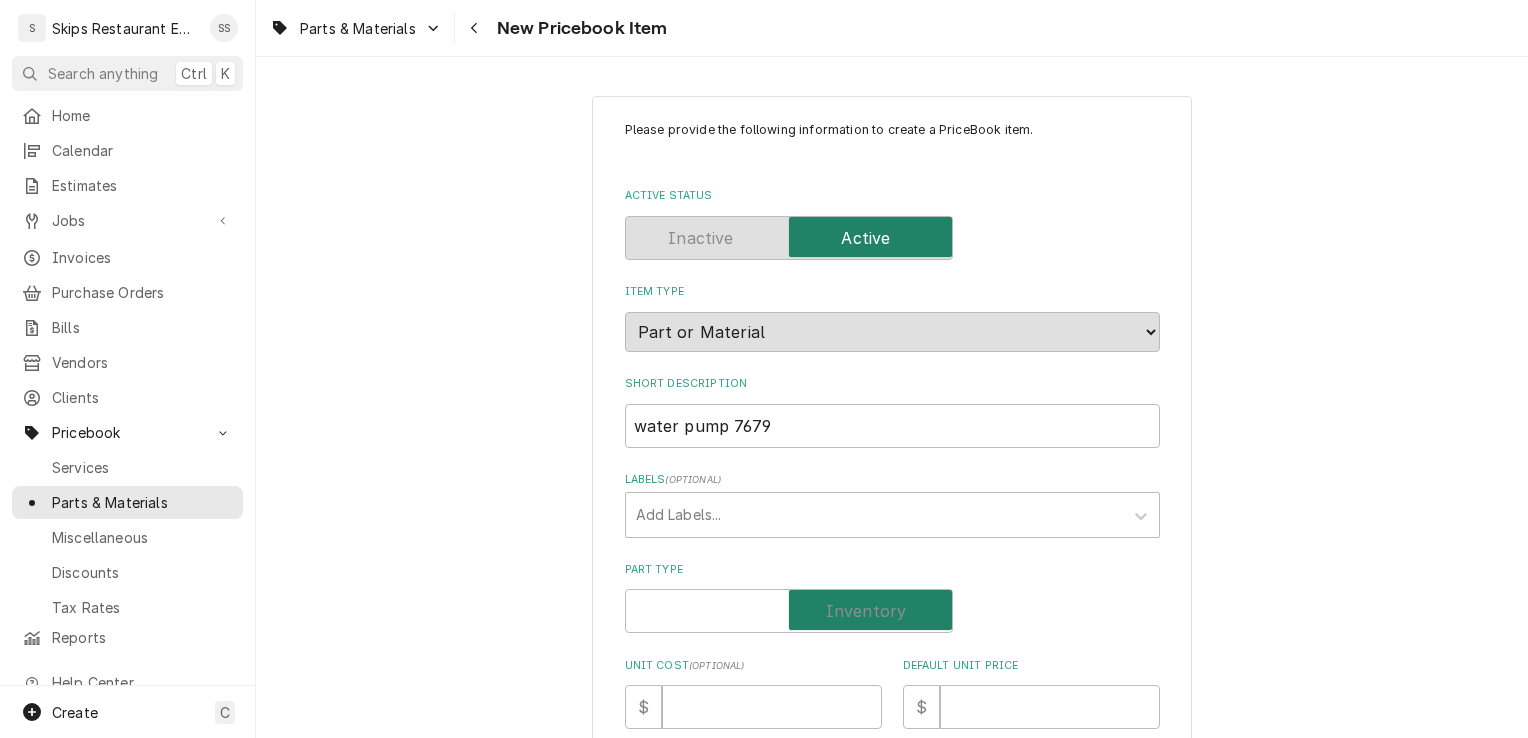 checkbox on "true" 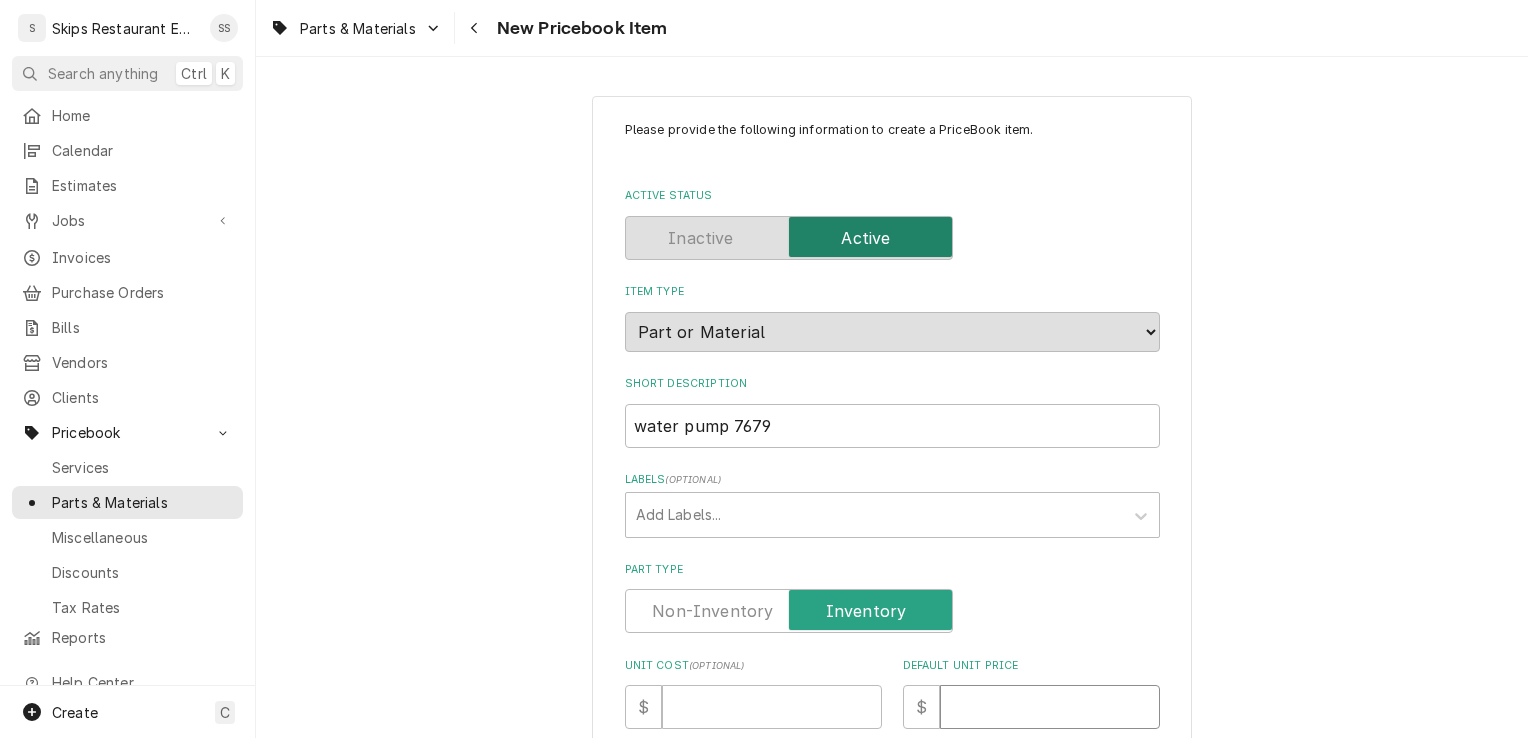 click on "Default Unit Price" at bounding box center [1050, 707] 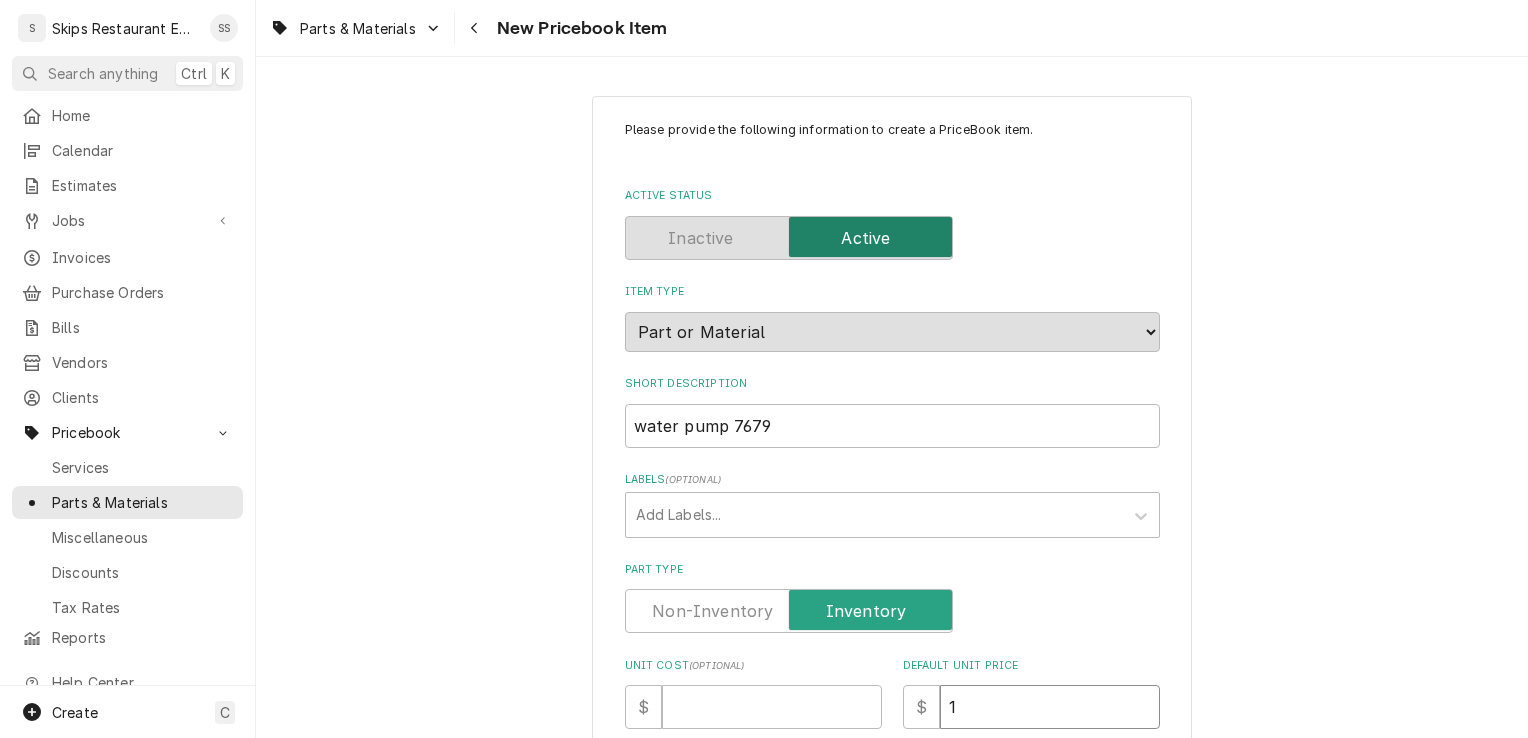 type on "x" 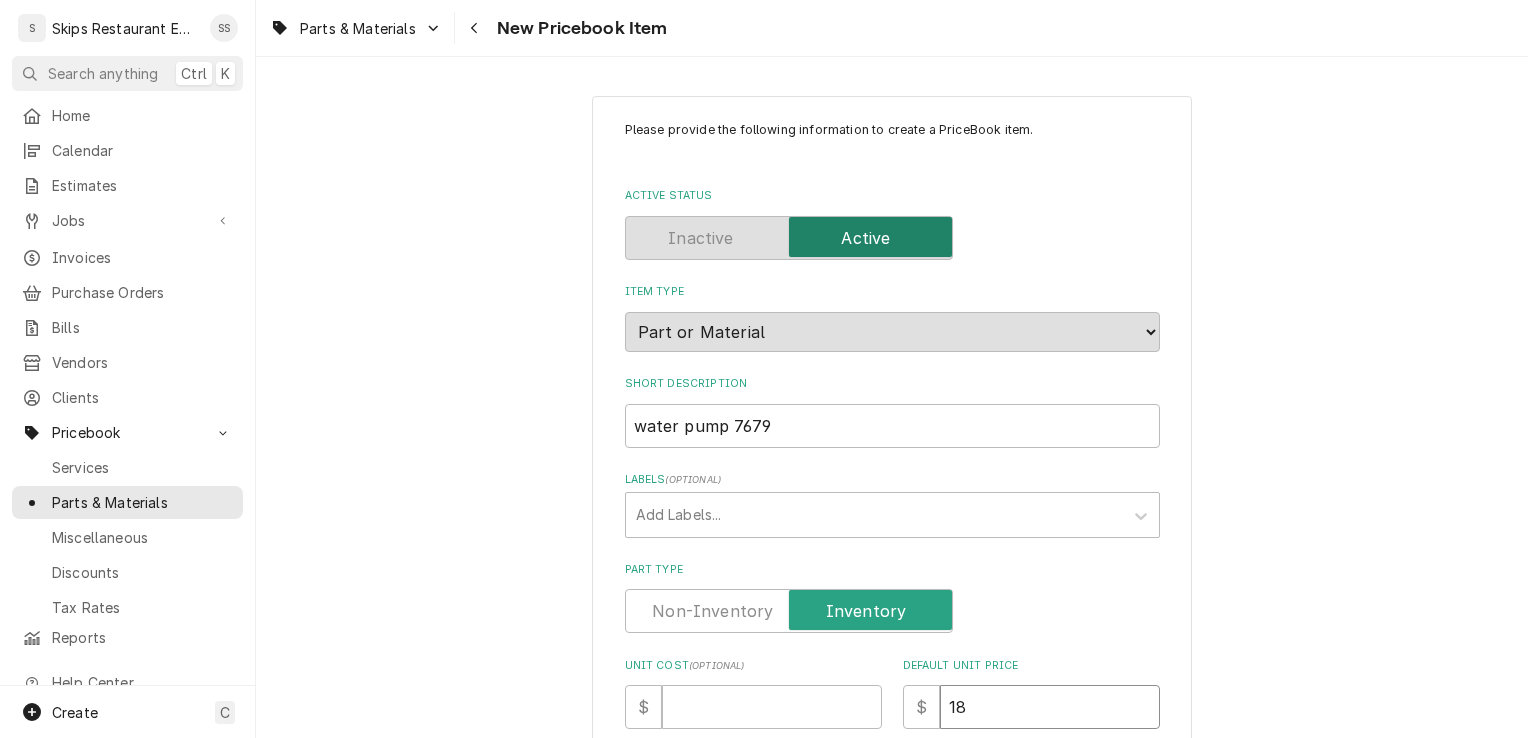 type on "x" 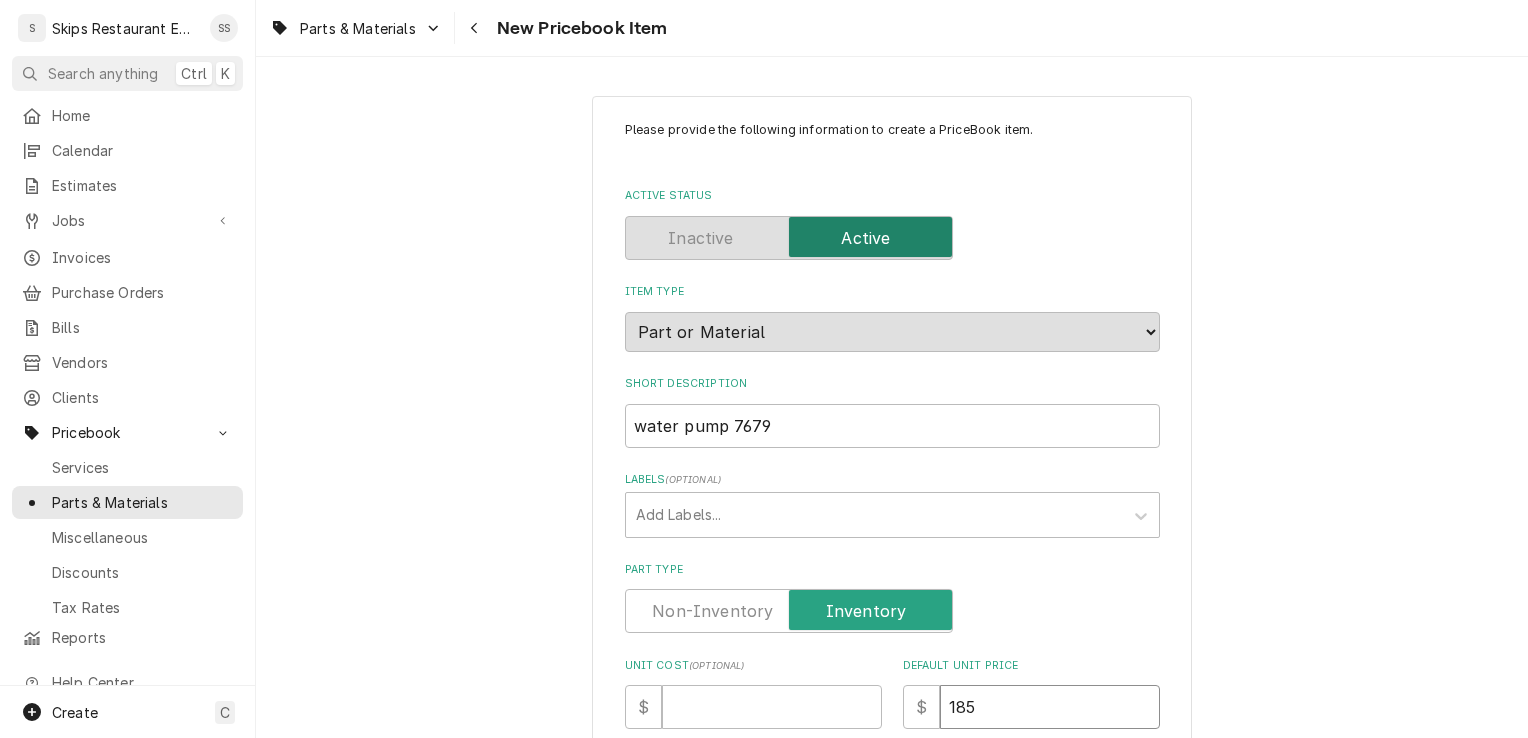 type on "x" 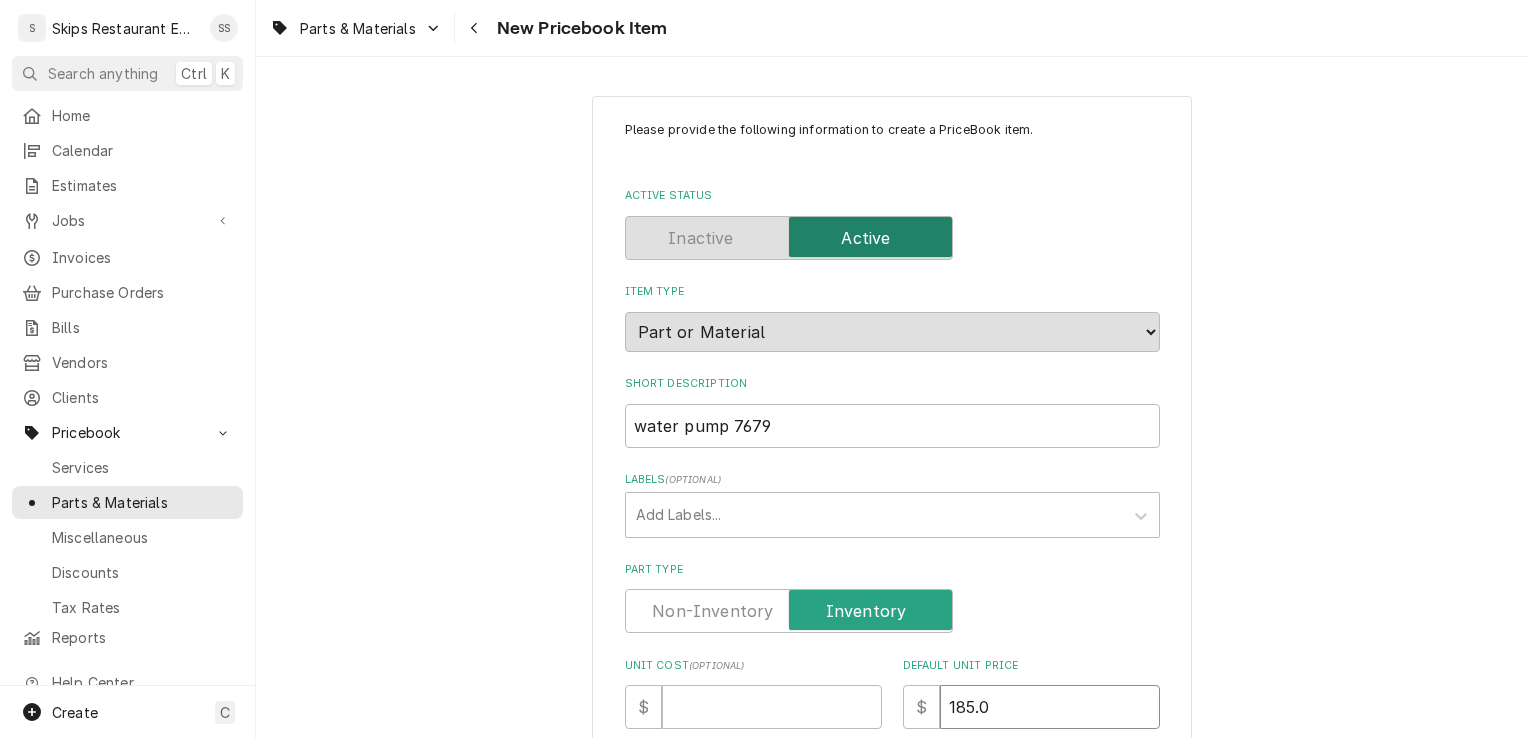 type on "x" 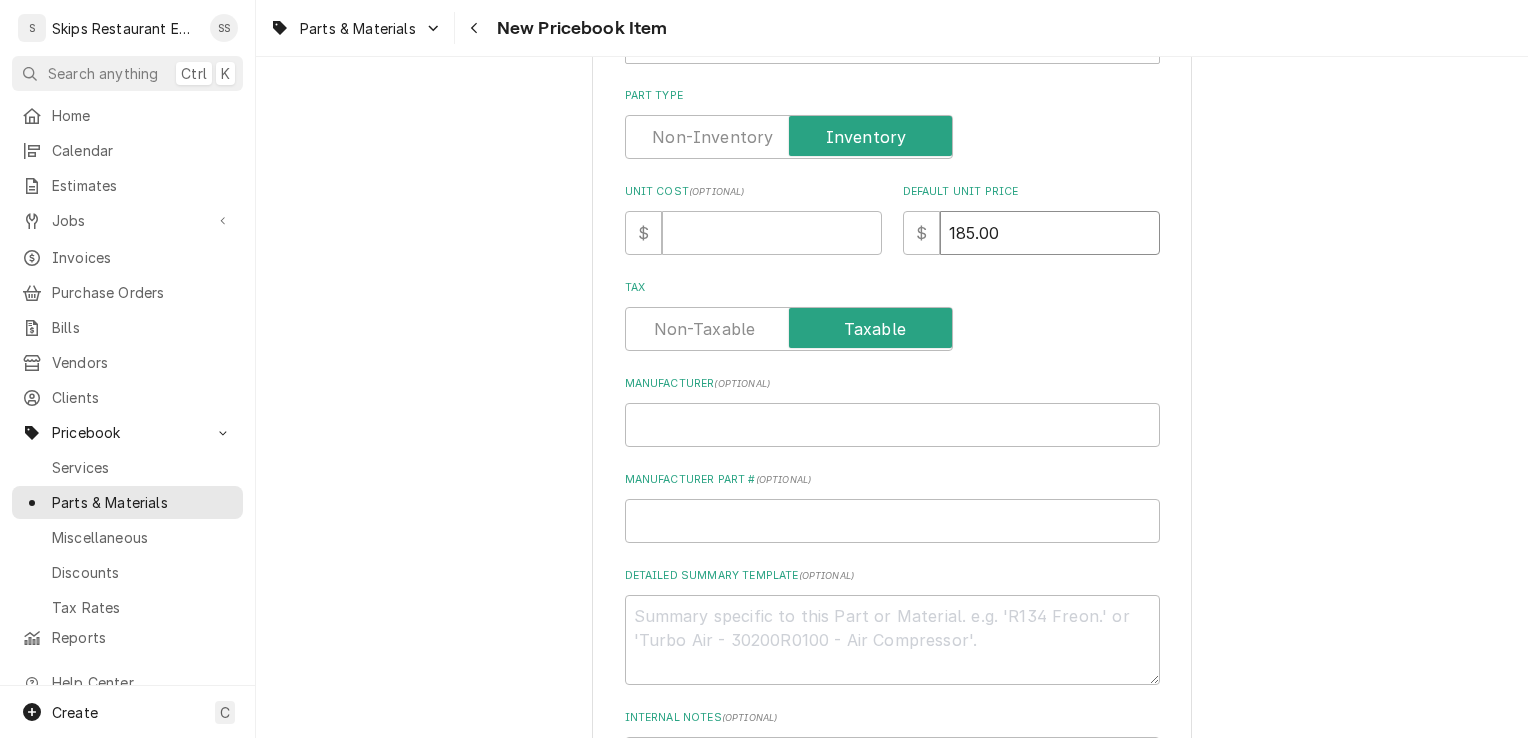 scroll, scrollTop: 490, scrollLeft: 0, axis: vertical 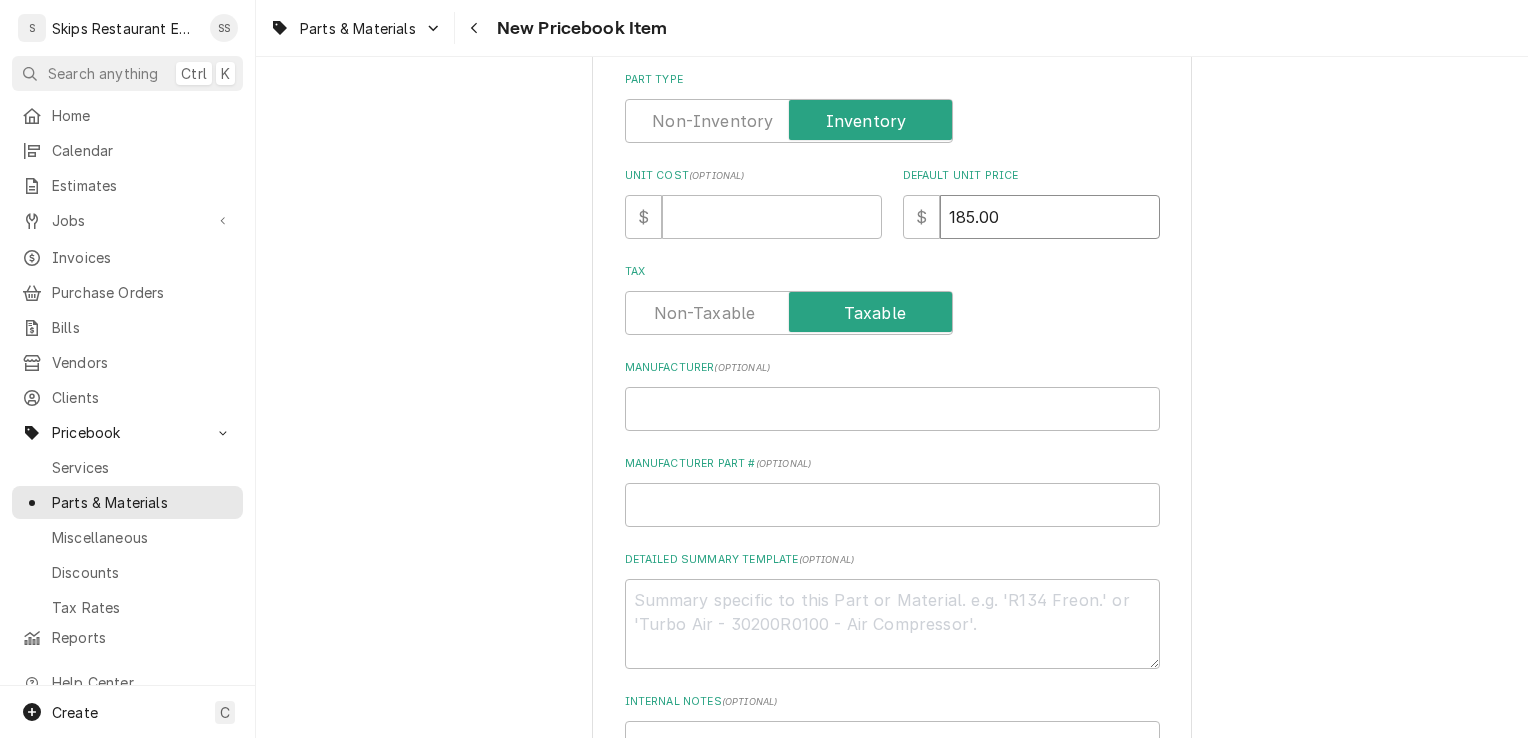 type on "185.00" 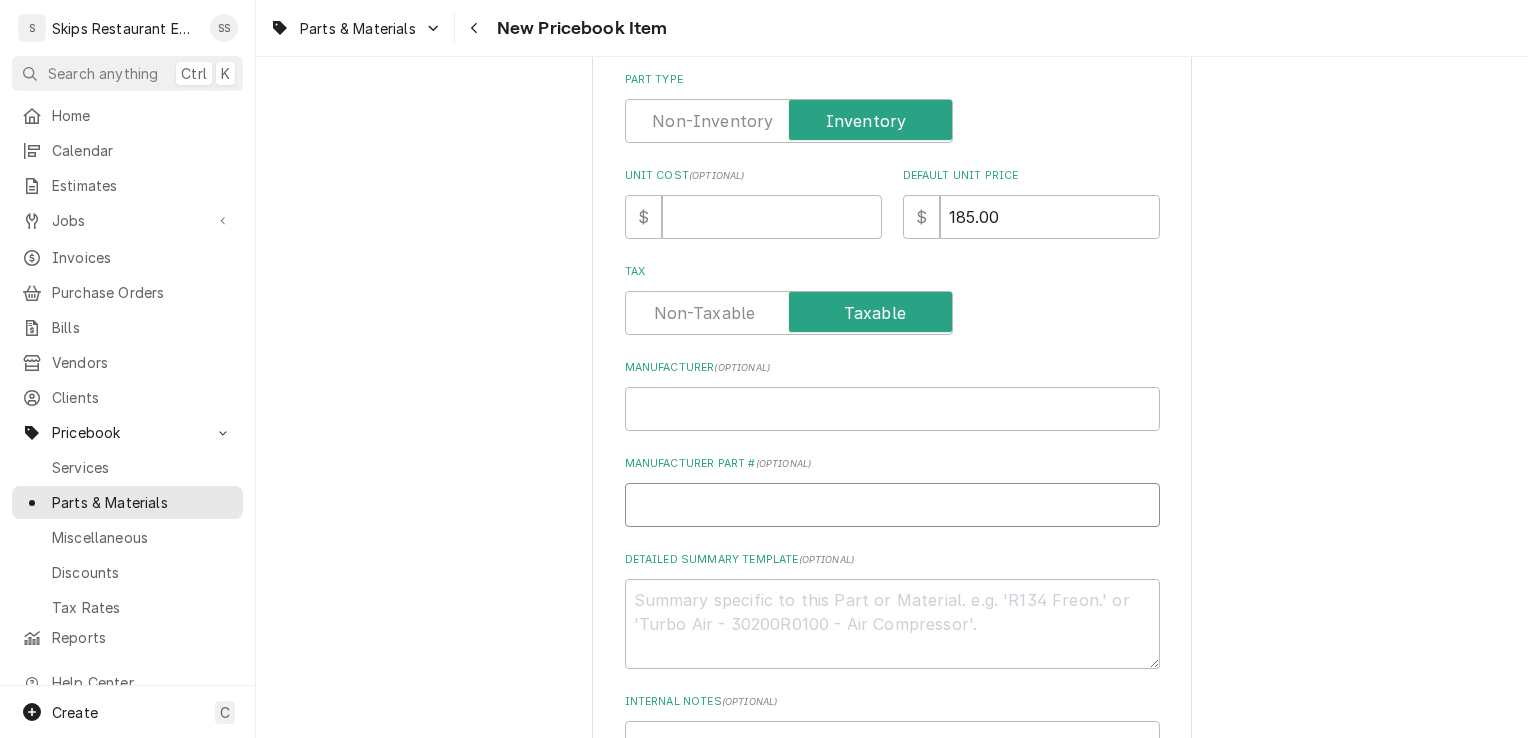 click on "Manufacturer Part #  ( optional )" at bounding box center [892, 505] 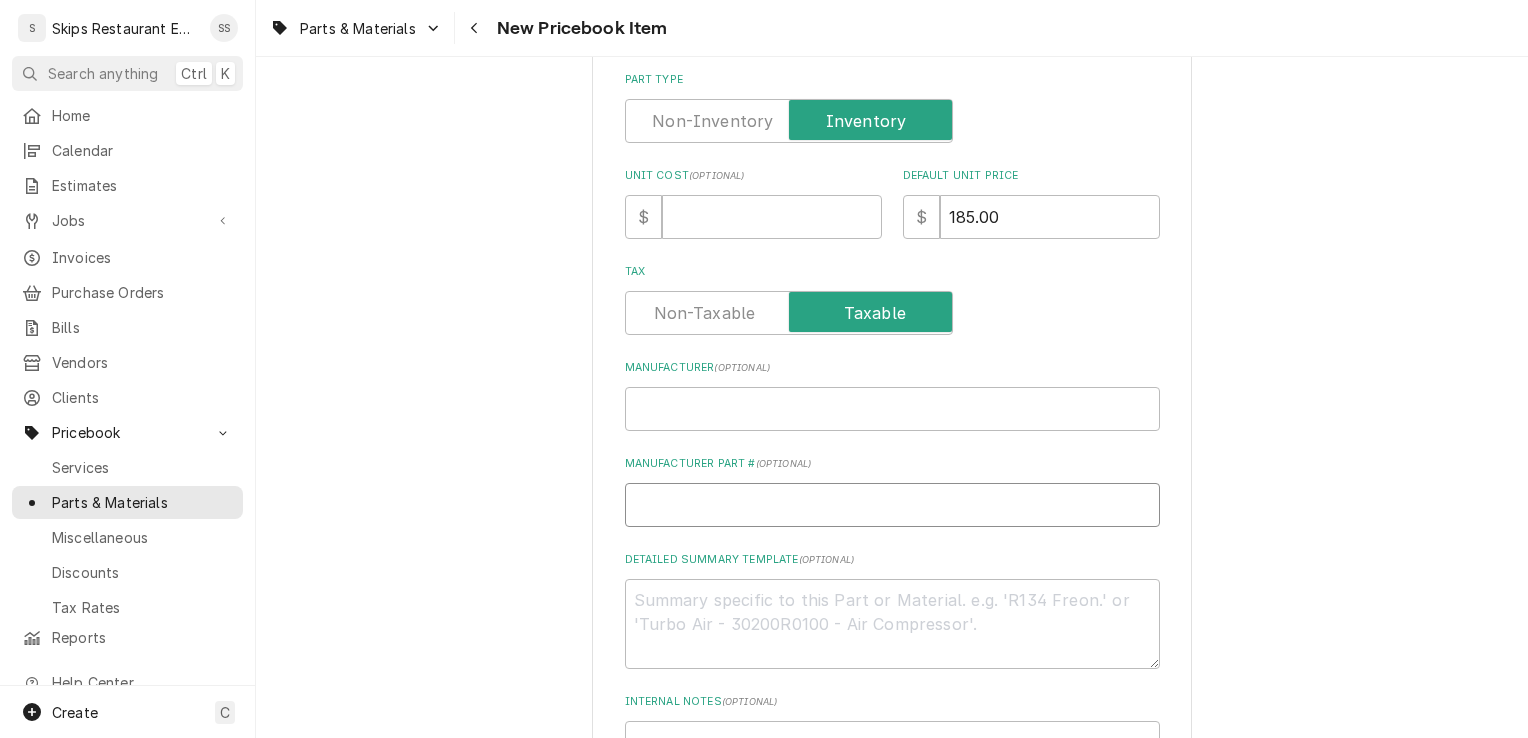 type on "x" 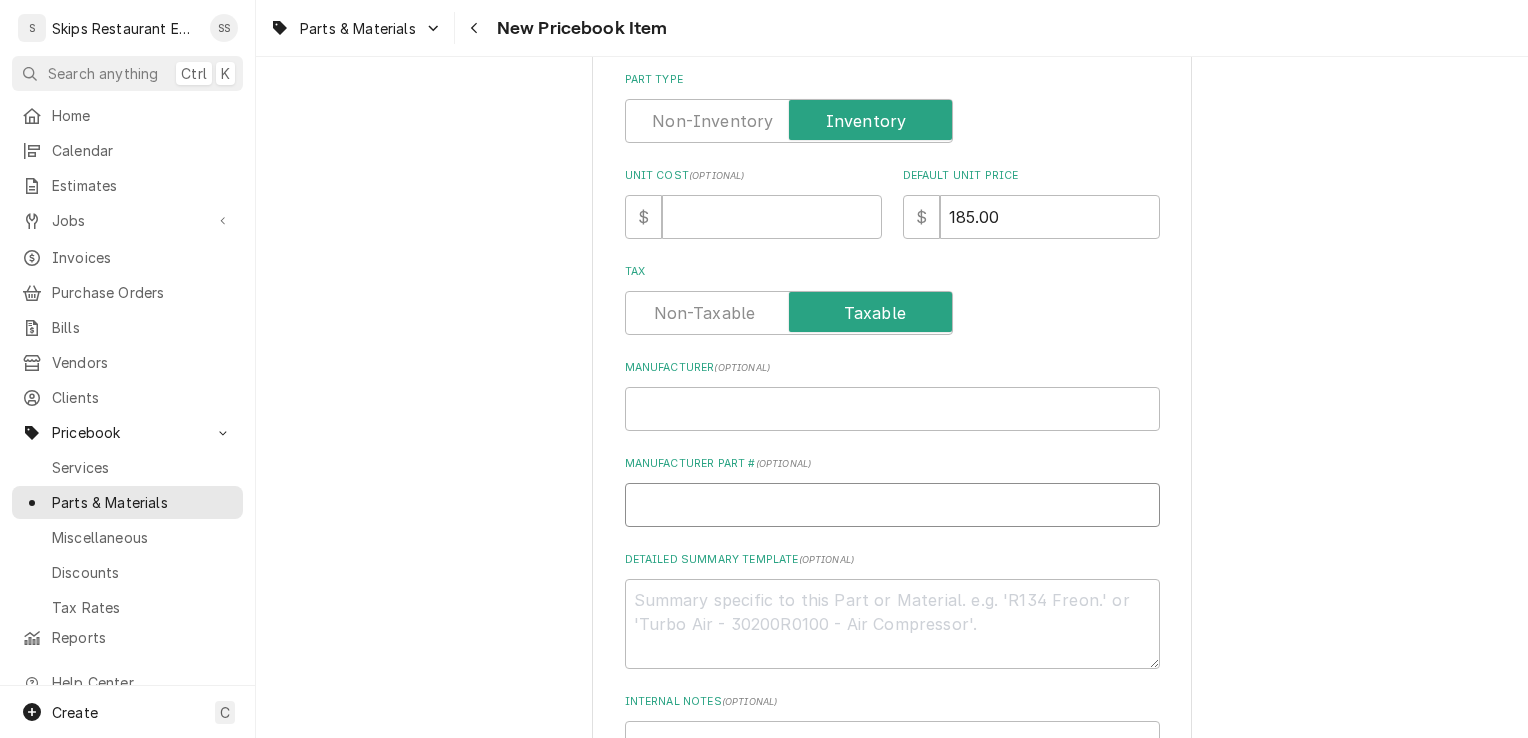 type on "8" 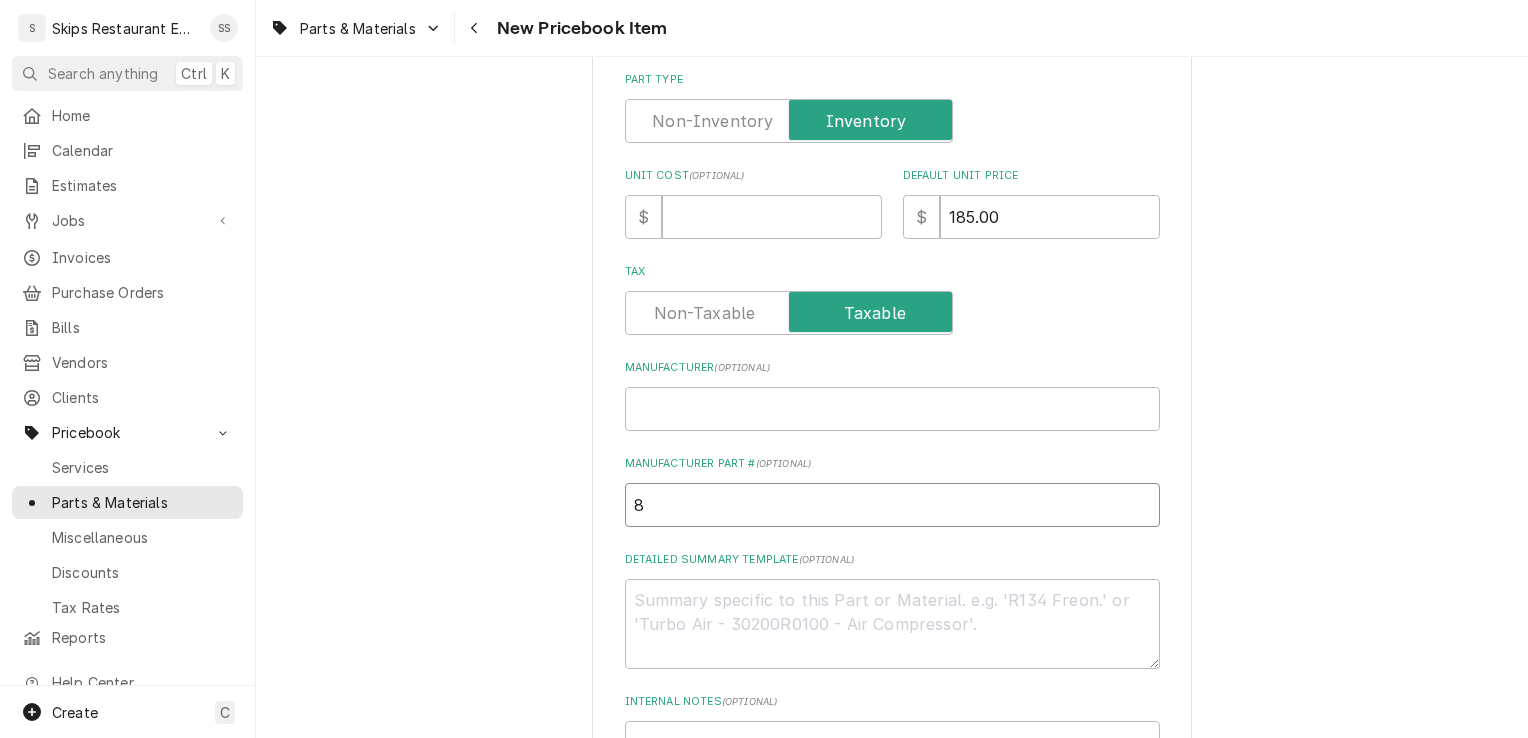 type on "x" 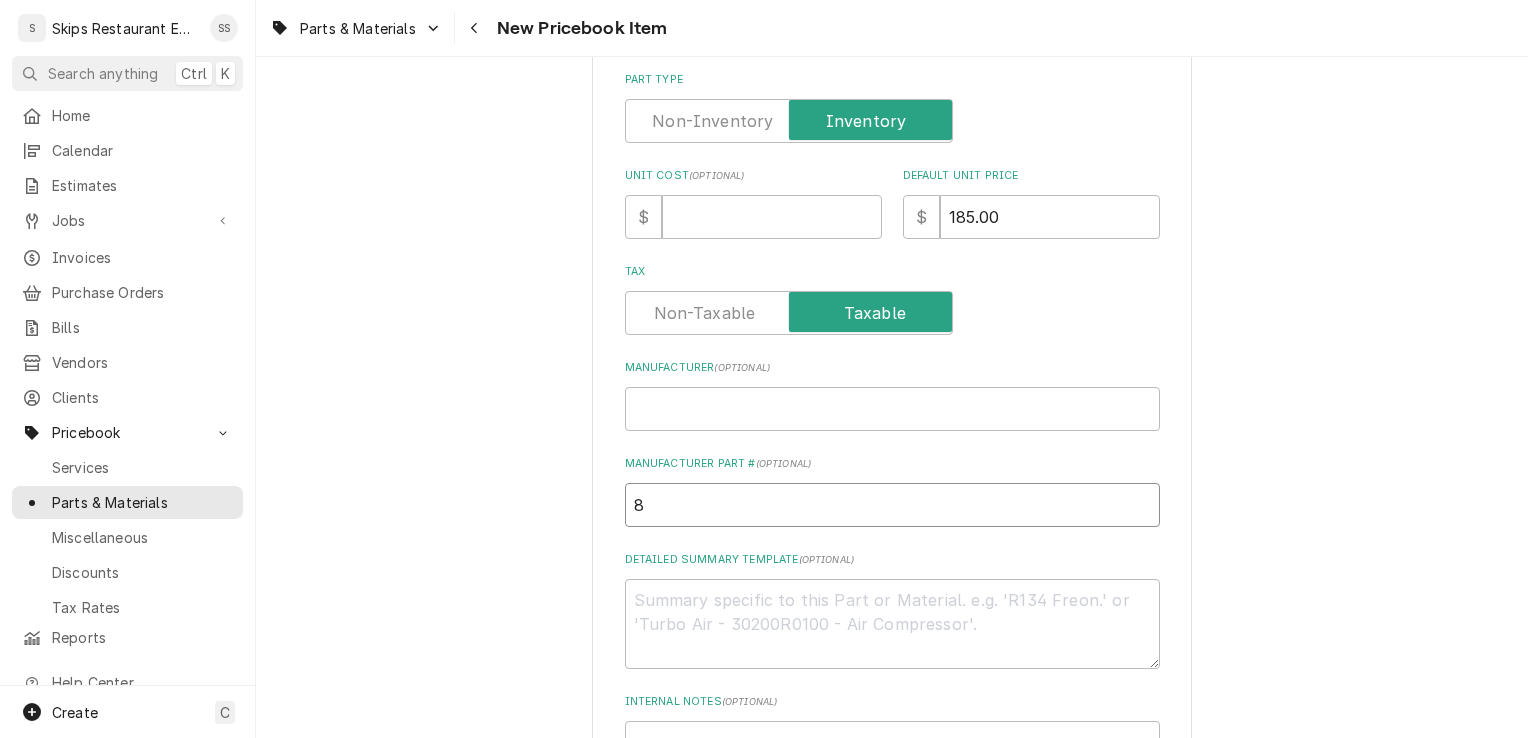 type on "82" 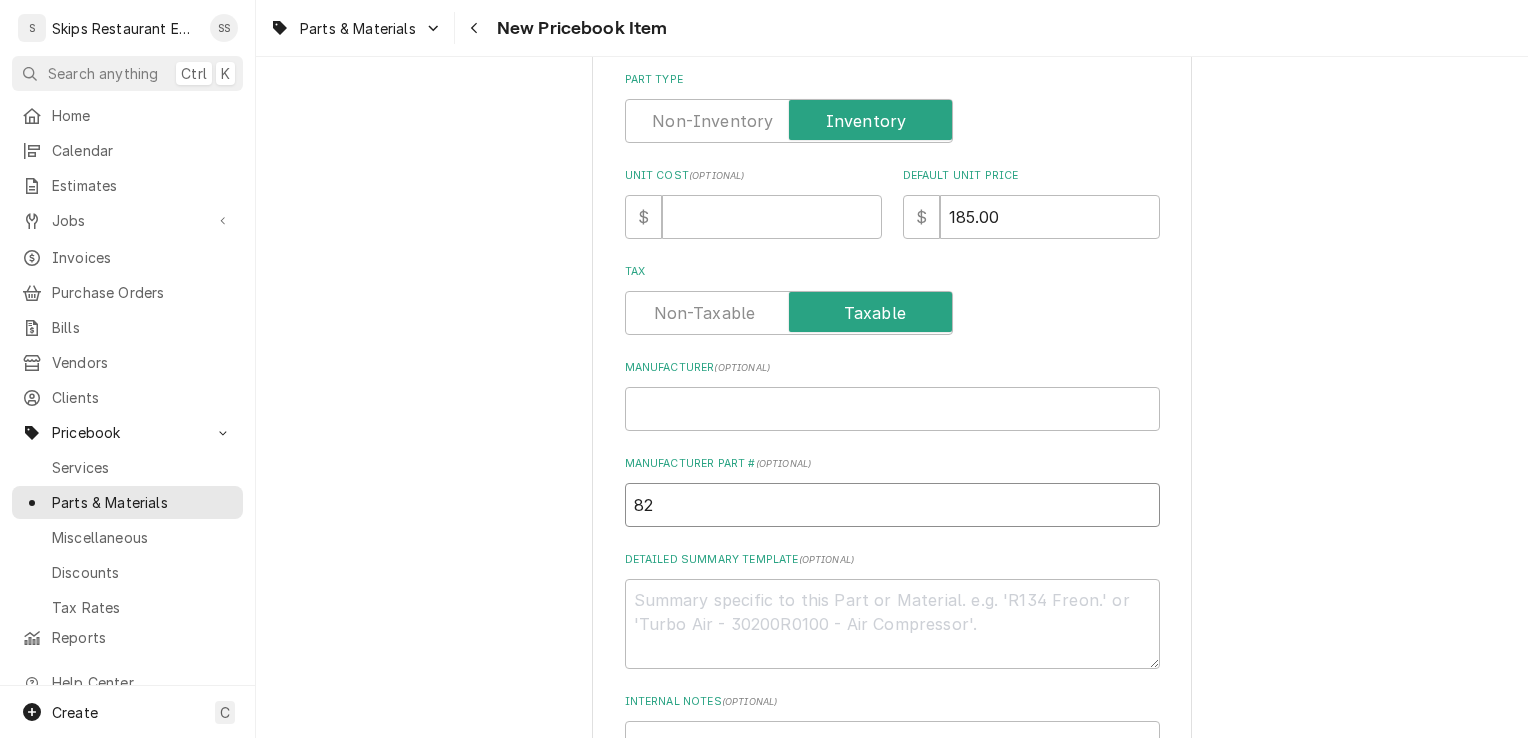 type on "x" 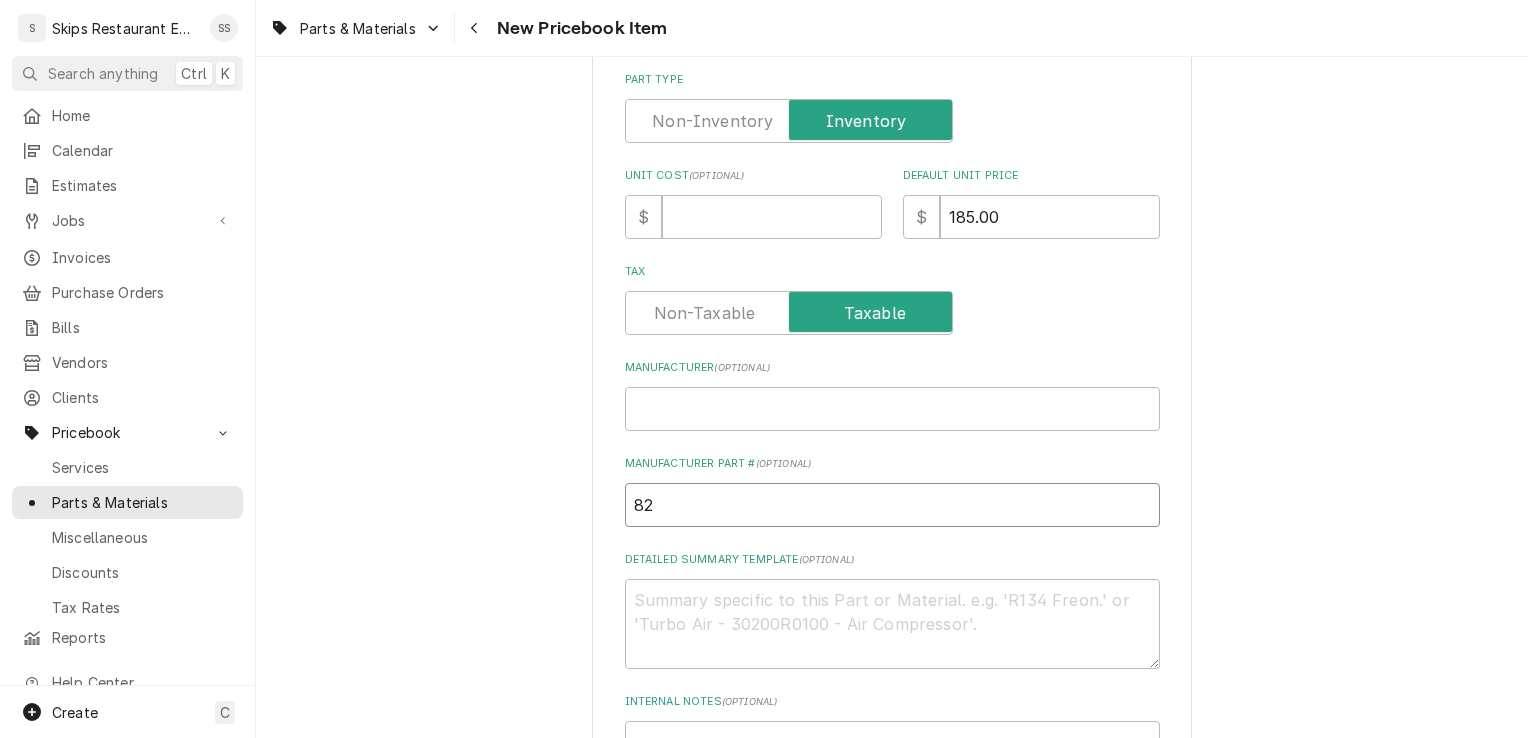 type on "825" 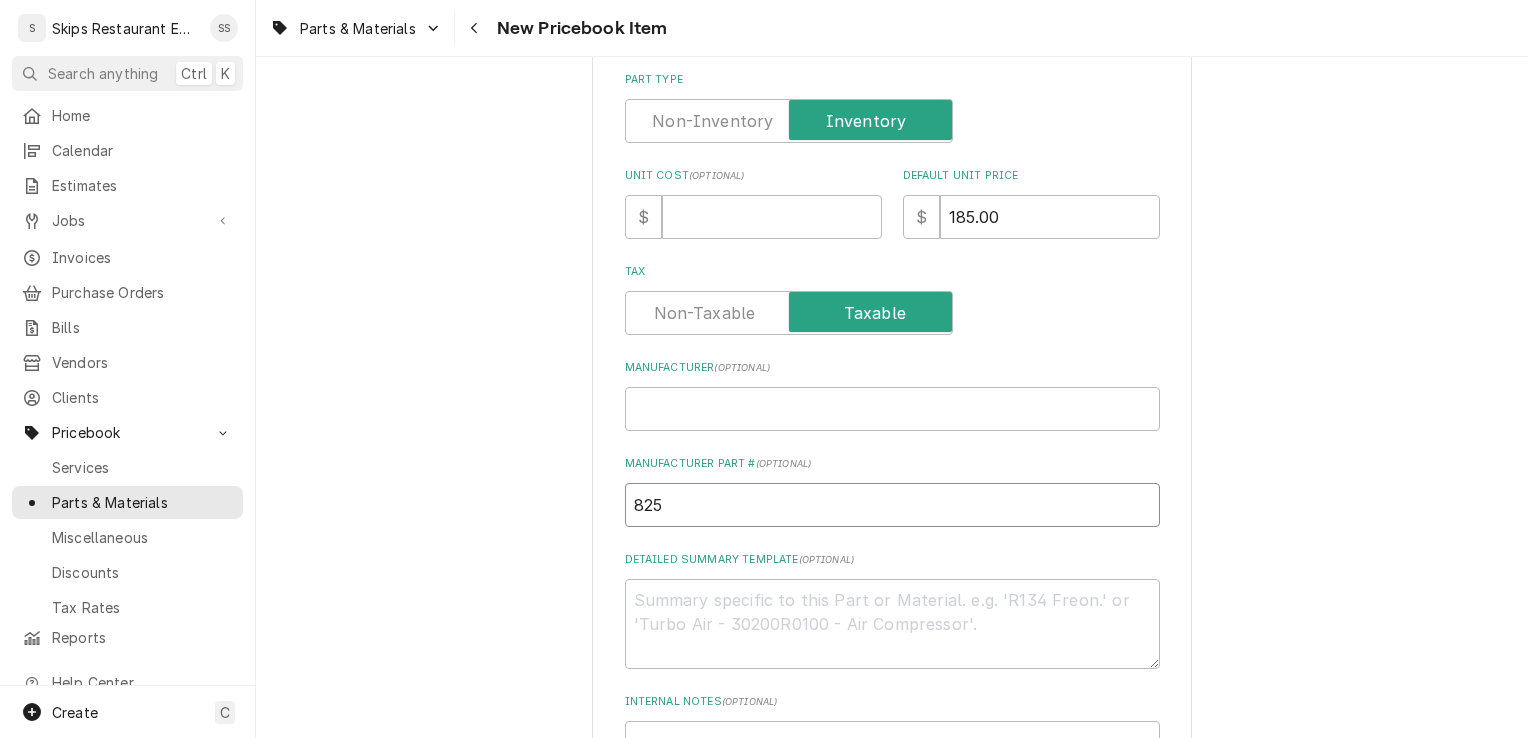 type on "x" 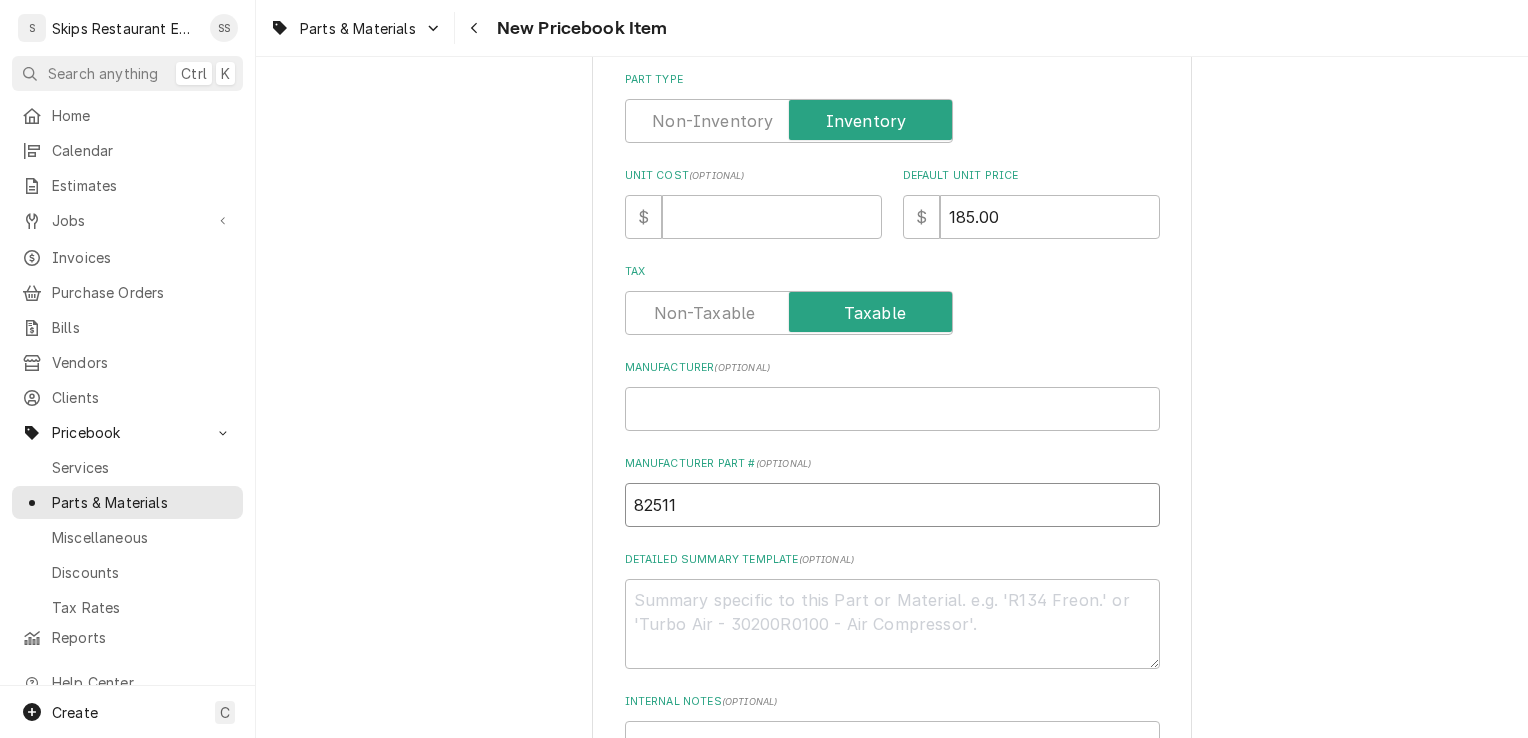 type on "x" 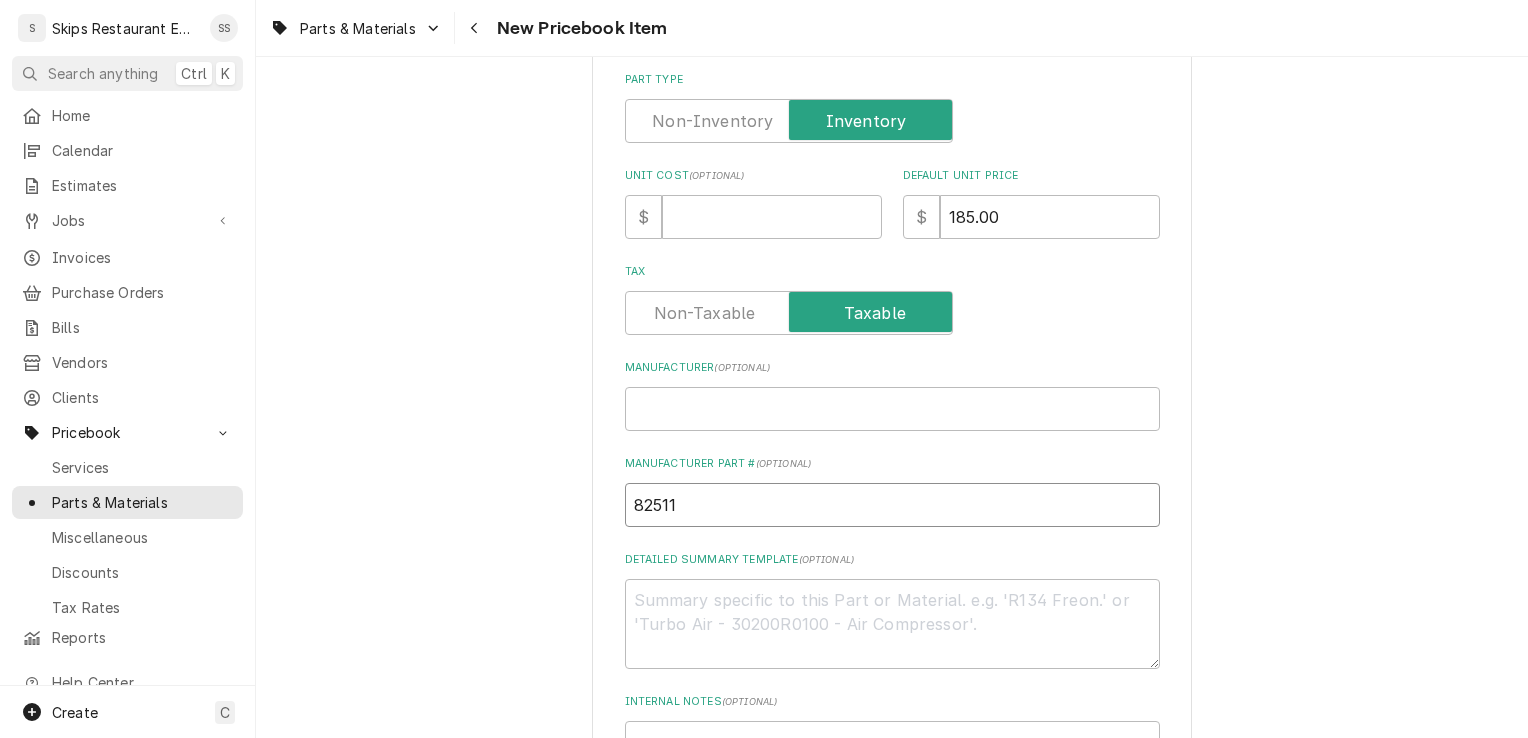 type on "82511" 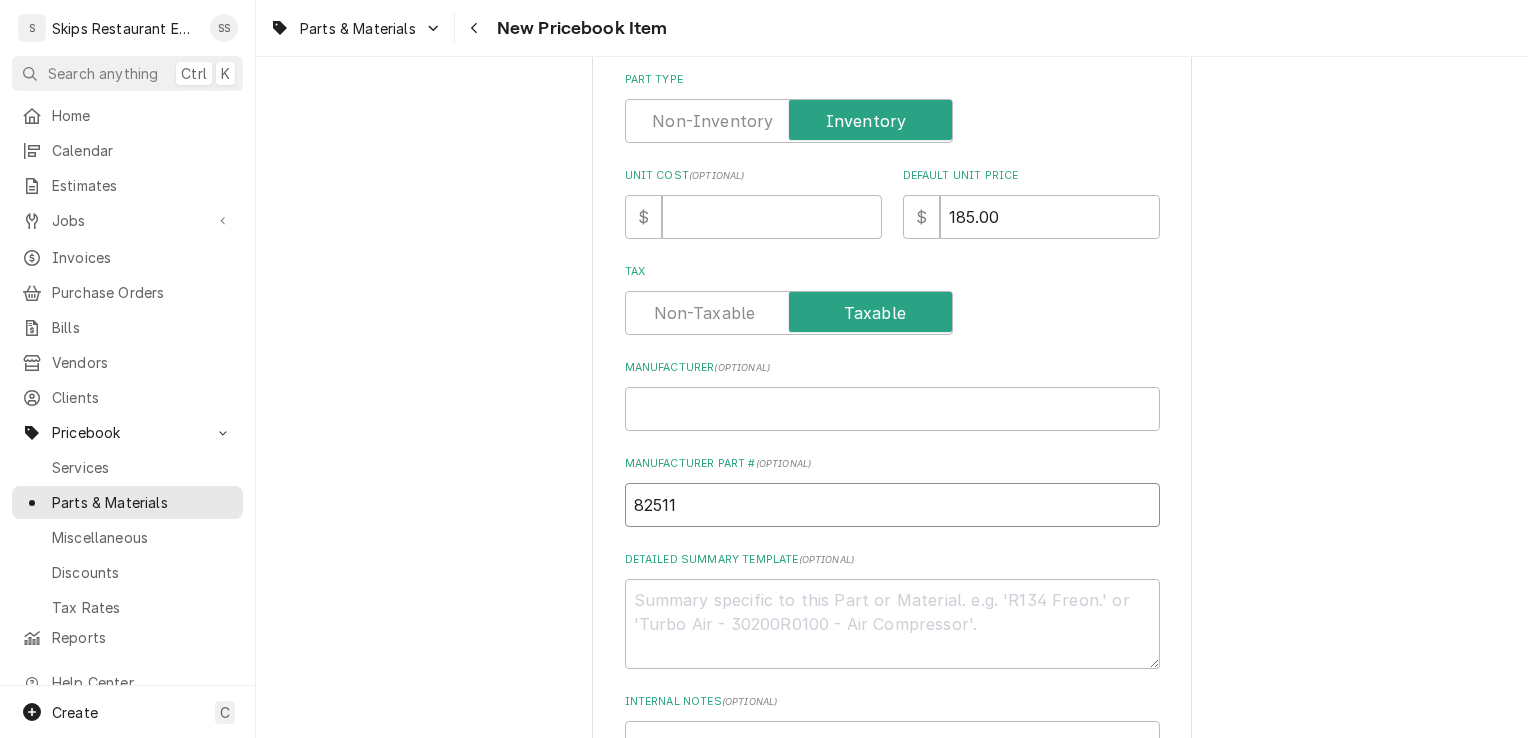 type on "x" 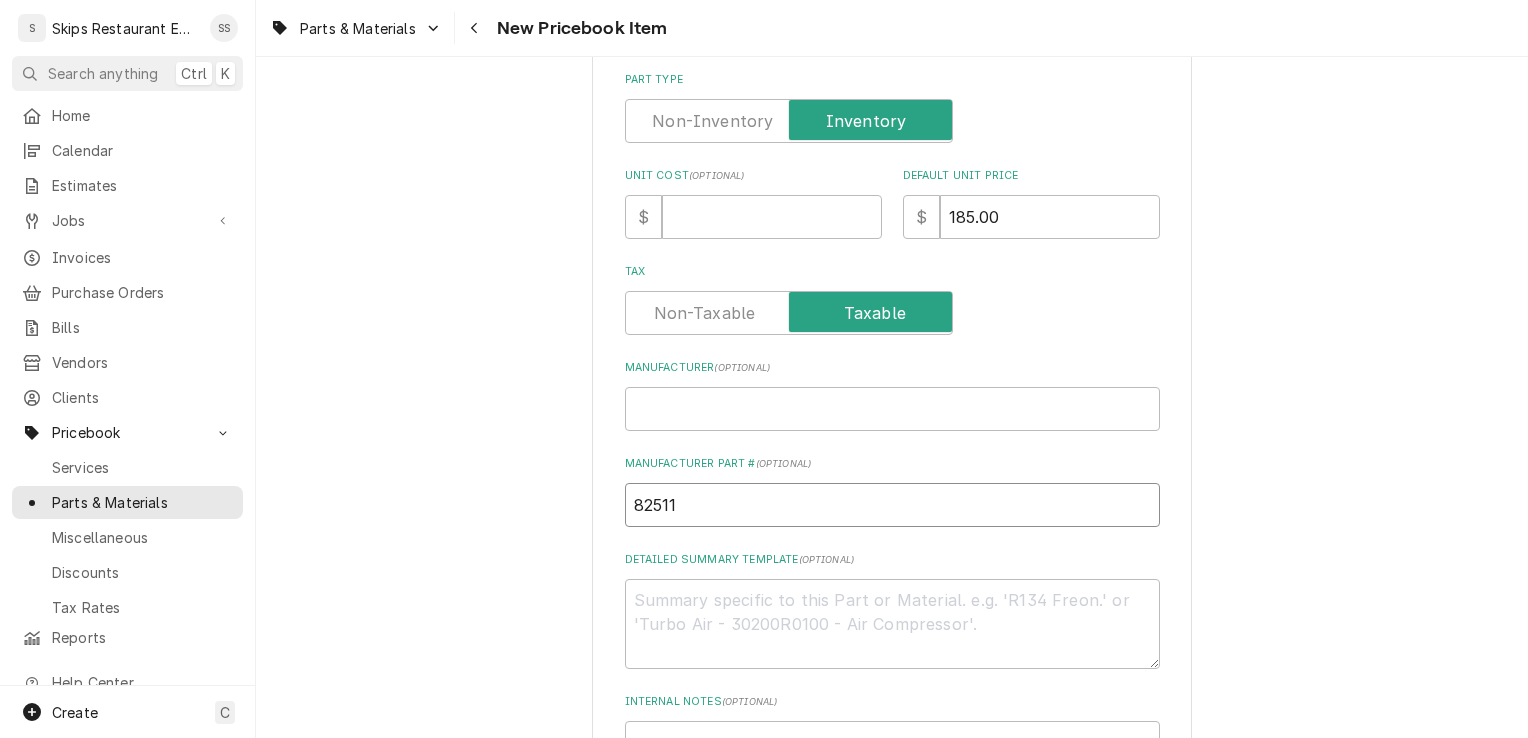 type on "825112" 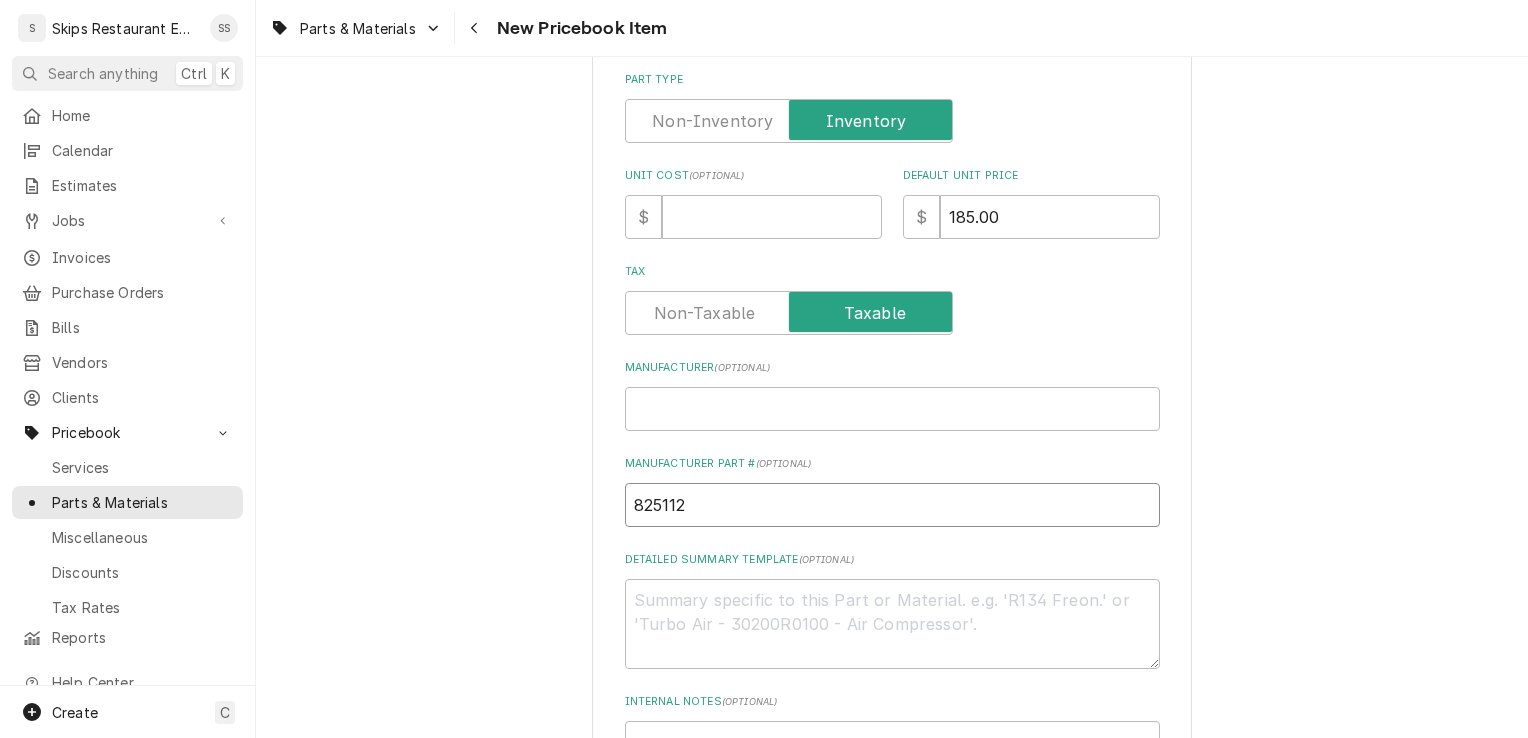 type on "x" 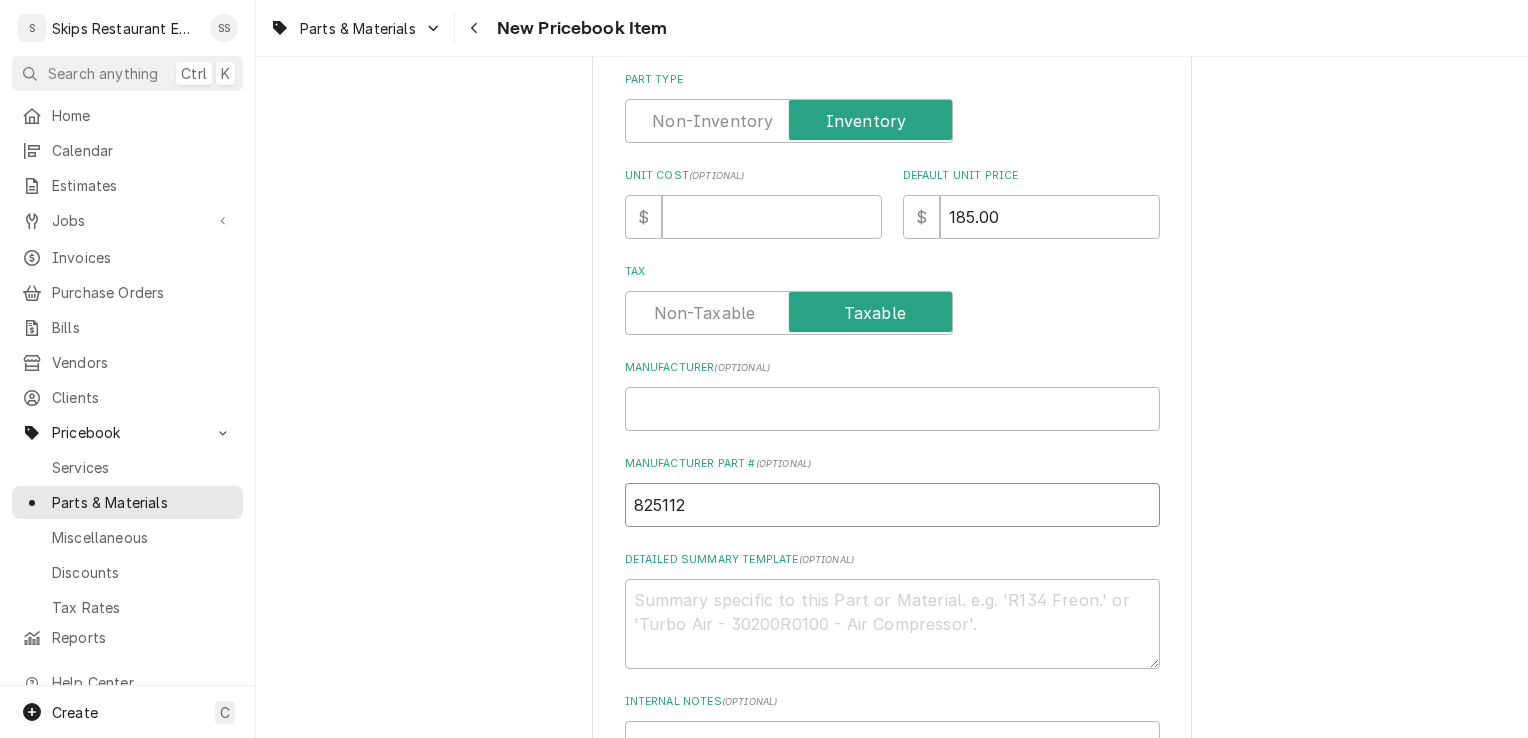 type on "8251129" 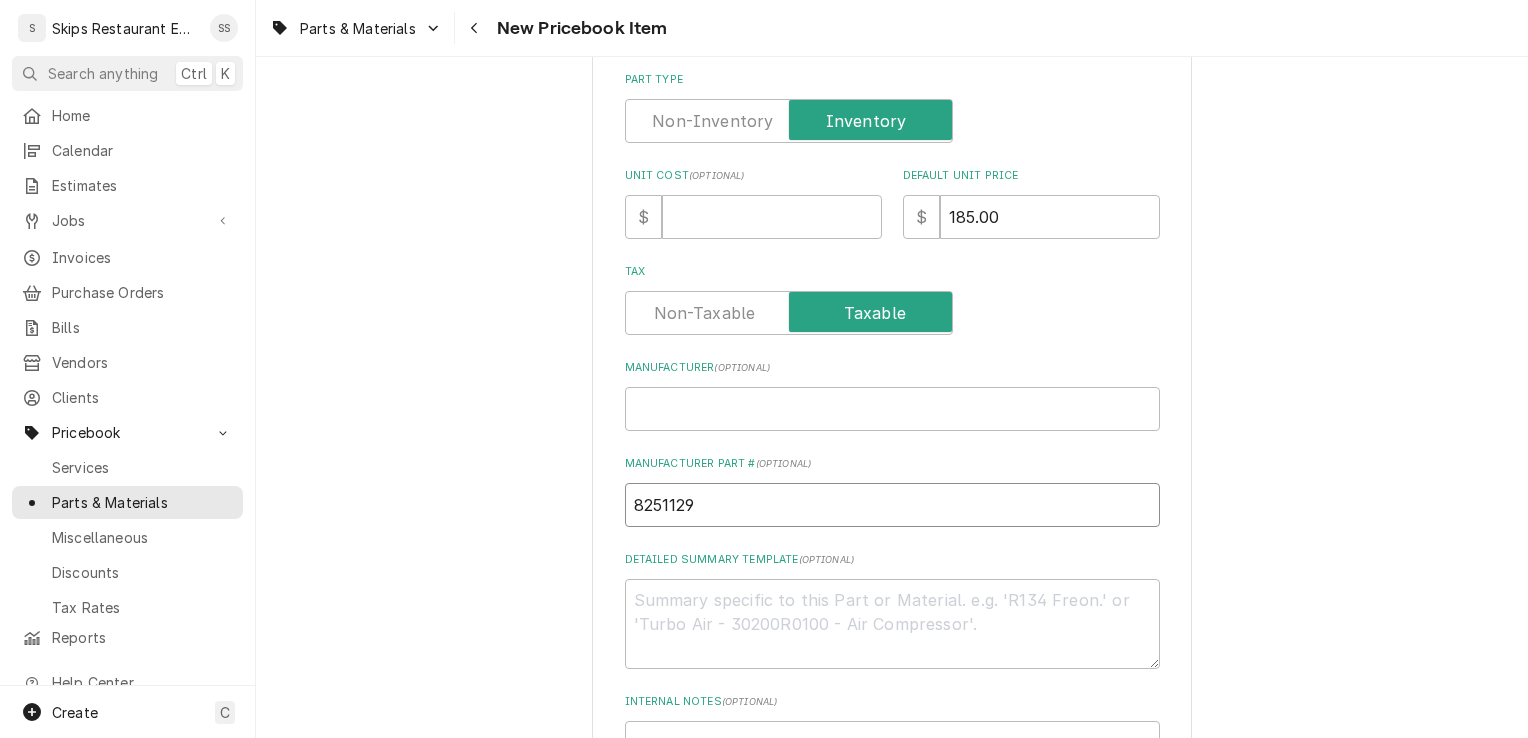 type on "x" 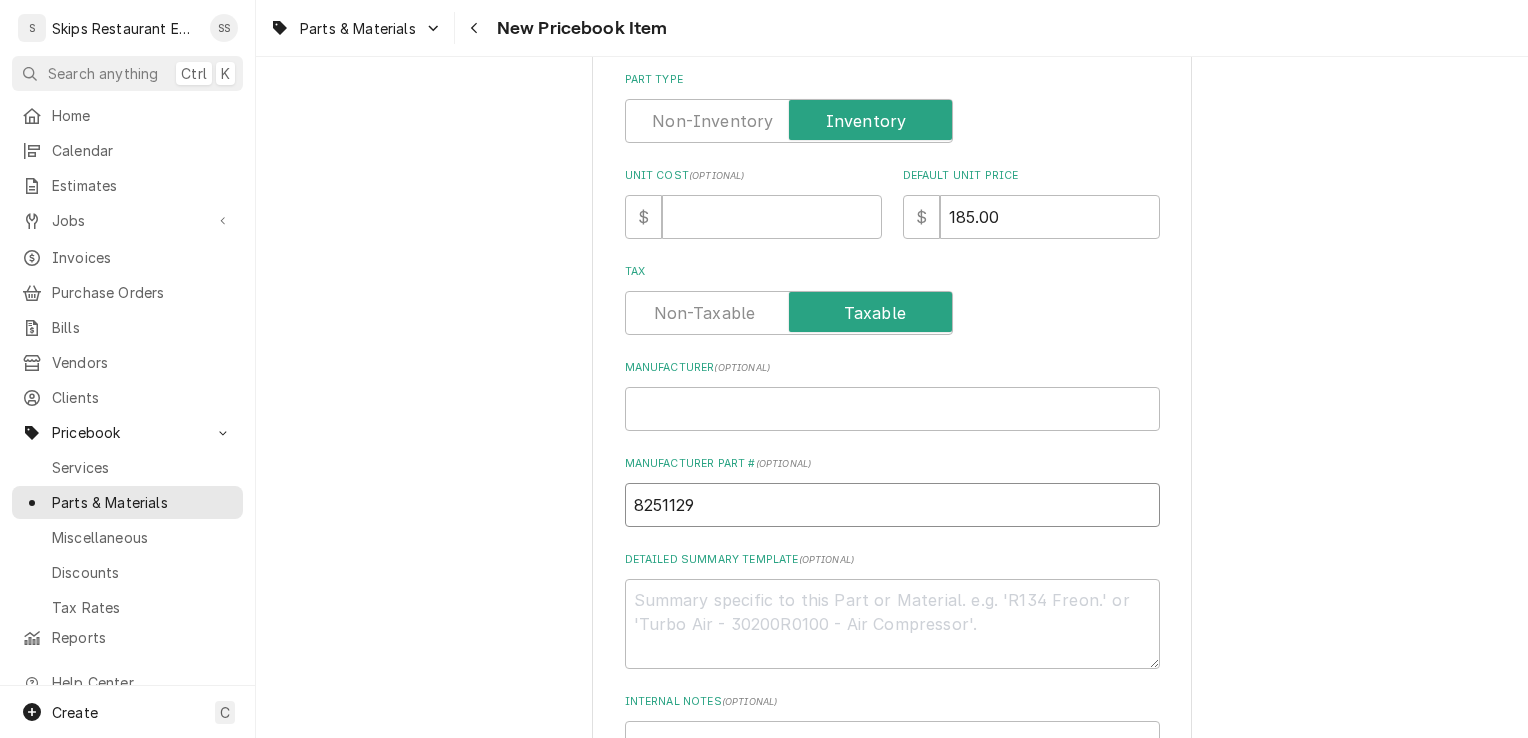 type on "x" 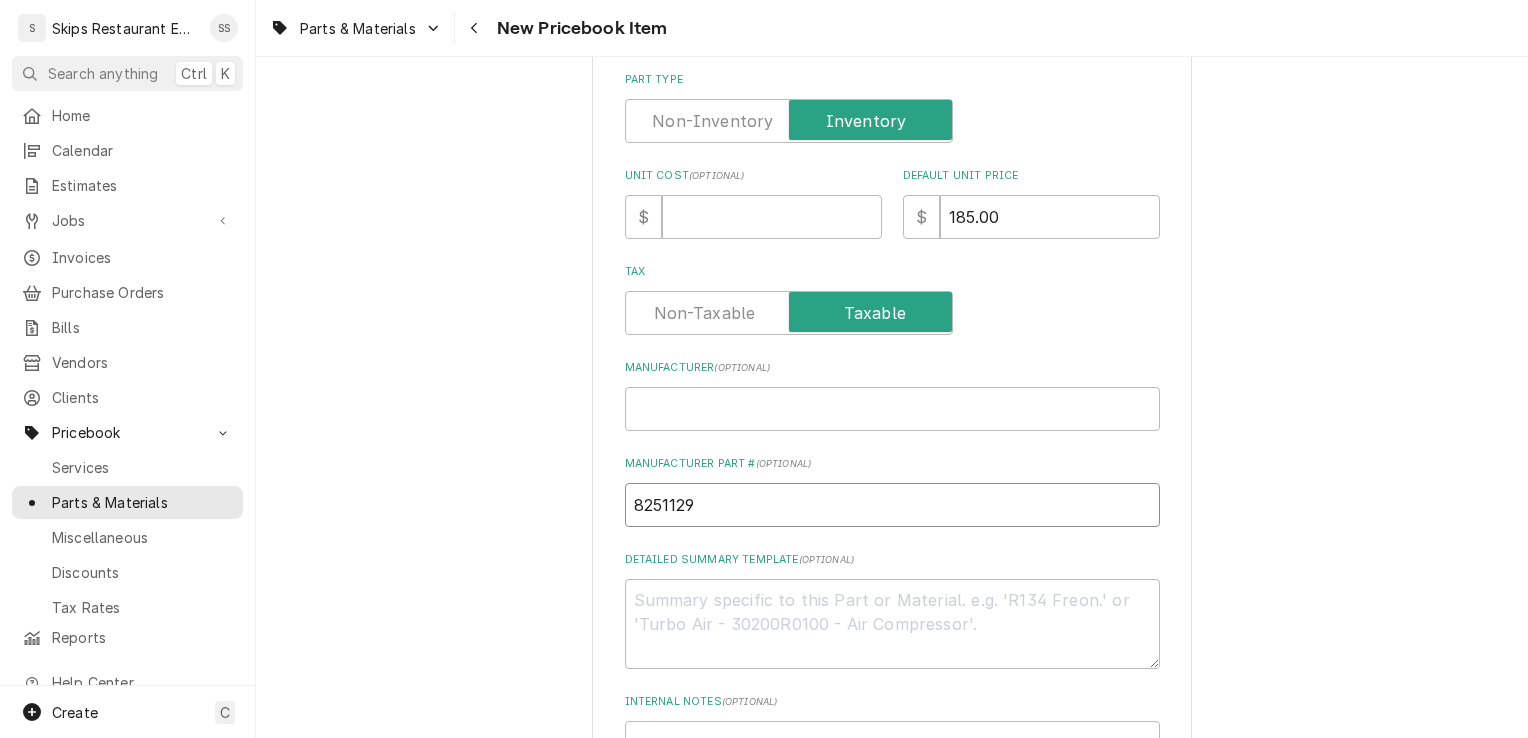 type on "8251129 2" 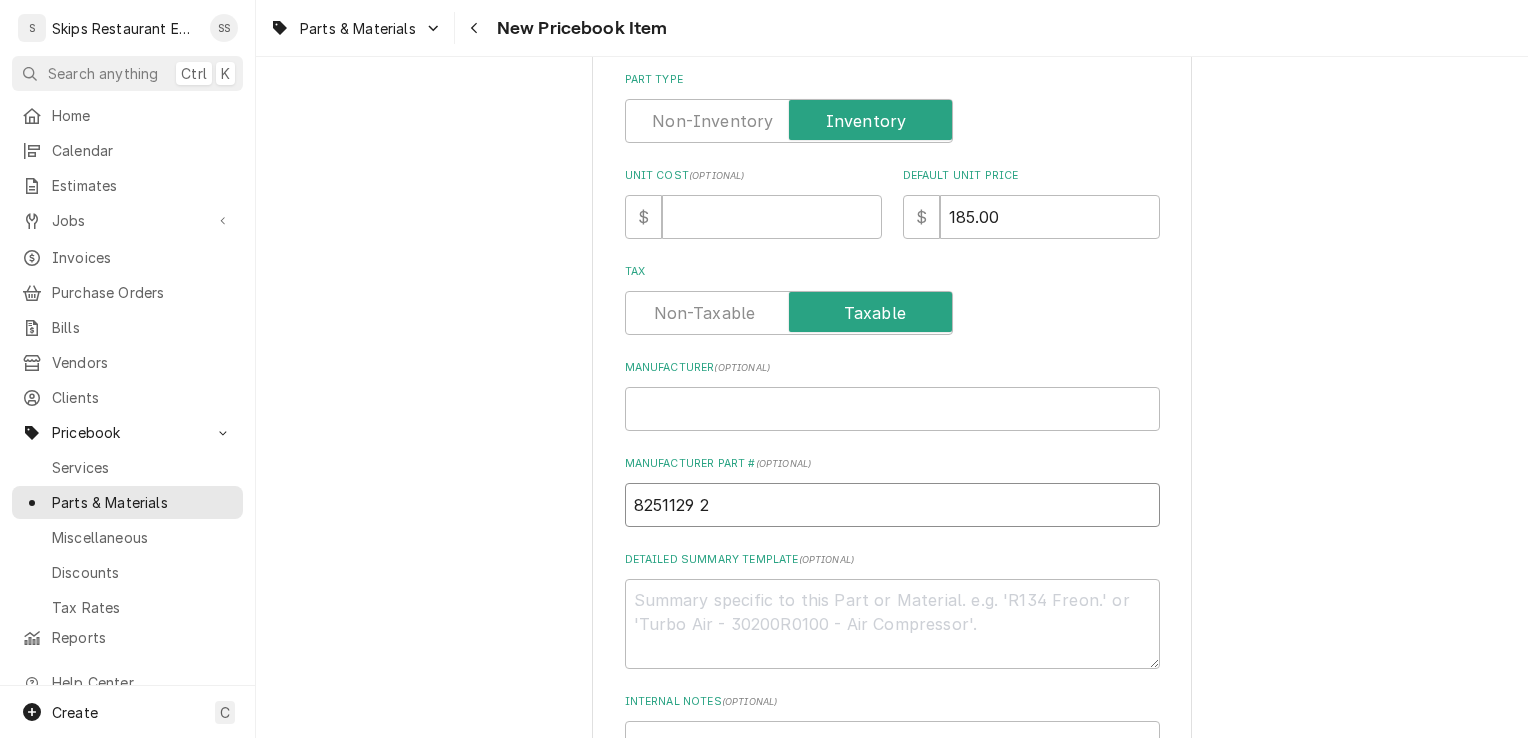 type on "x" 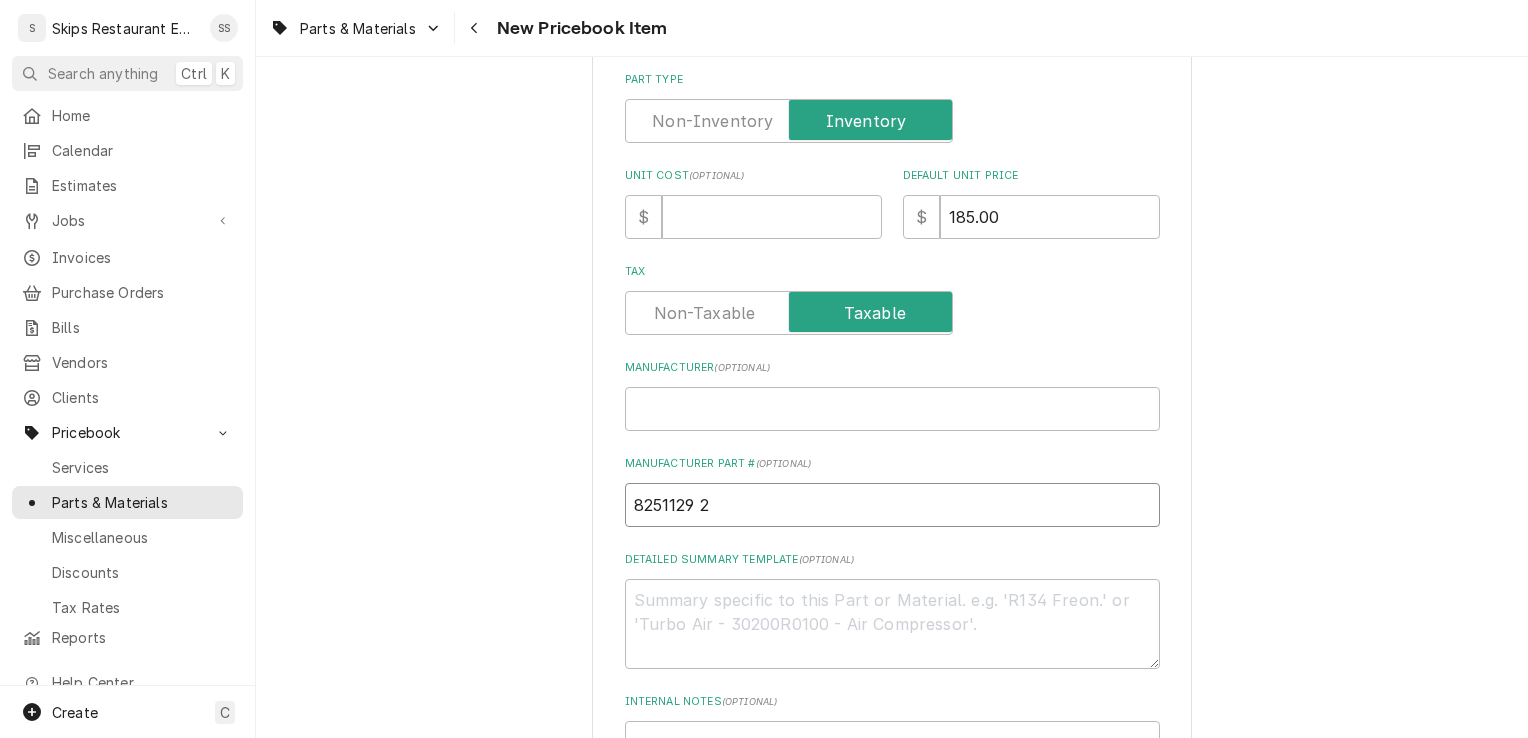 type on "8251129 20" 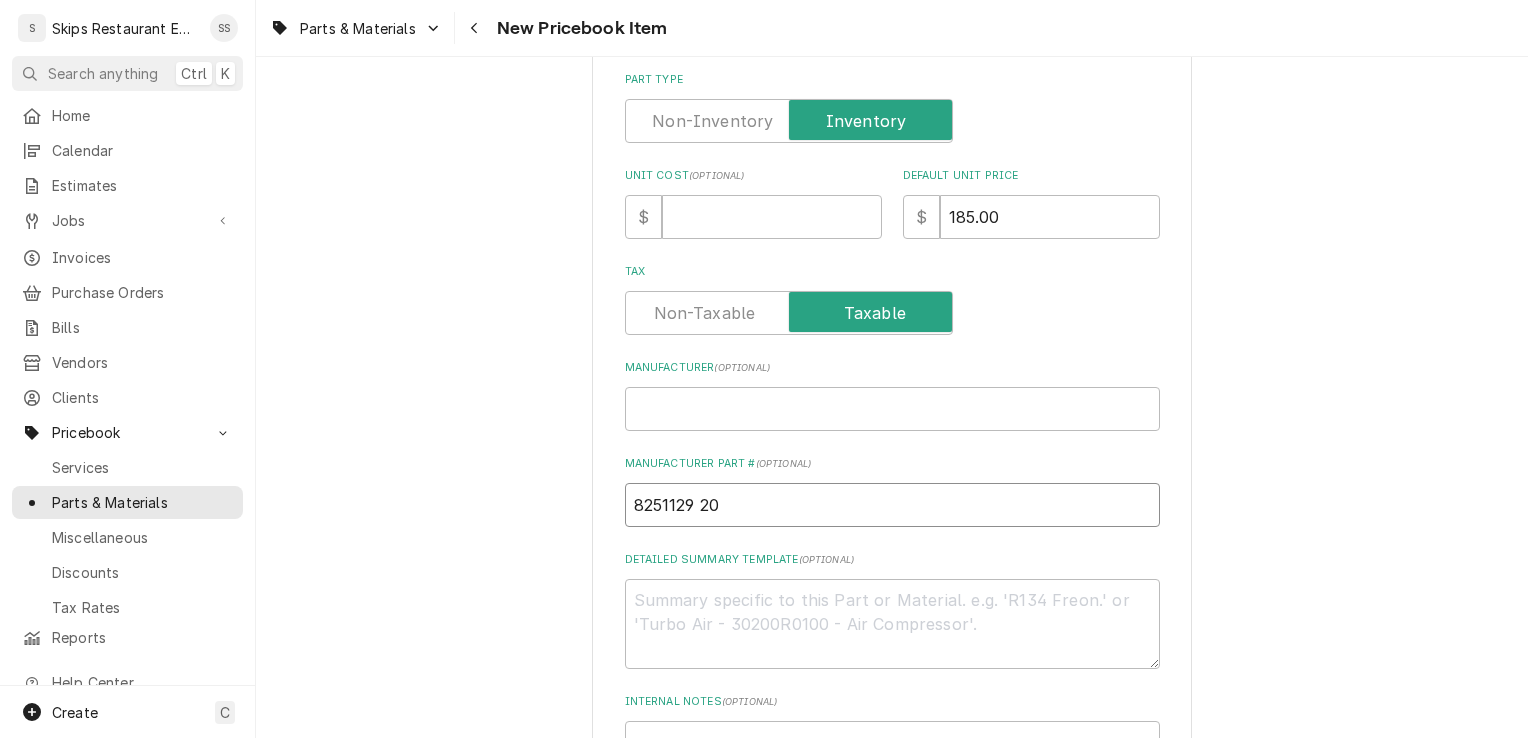 type on "x" 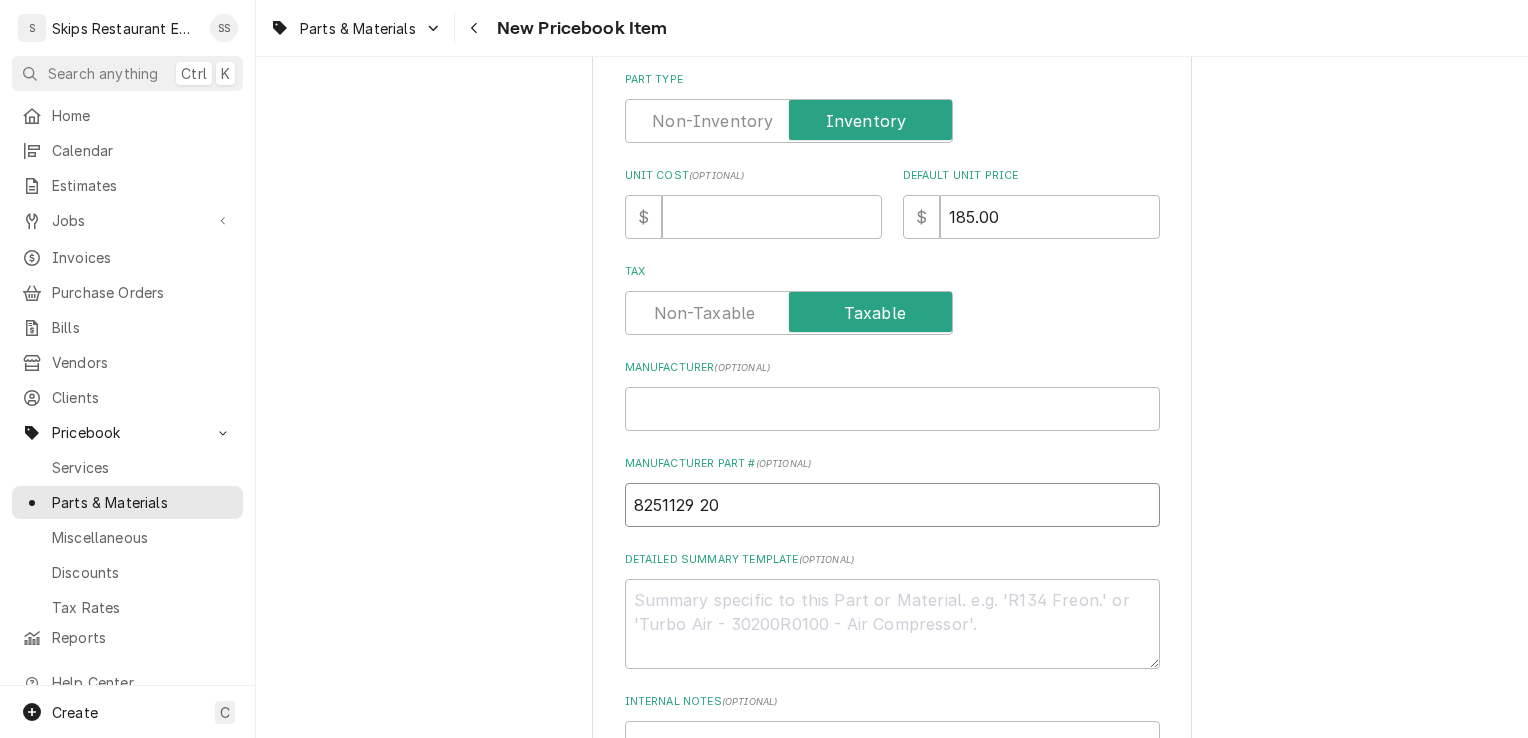 type on "8251129 200" 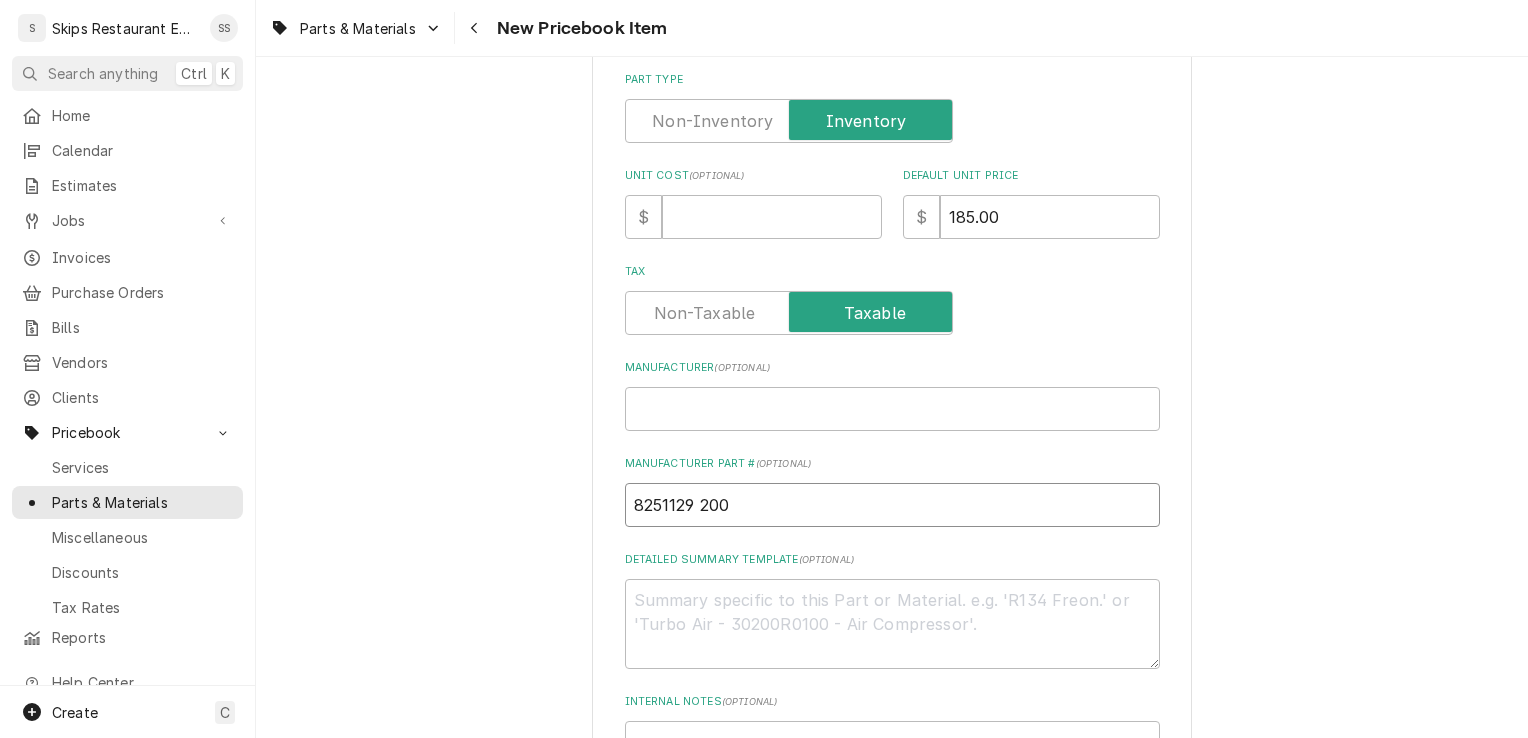 type on "x" 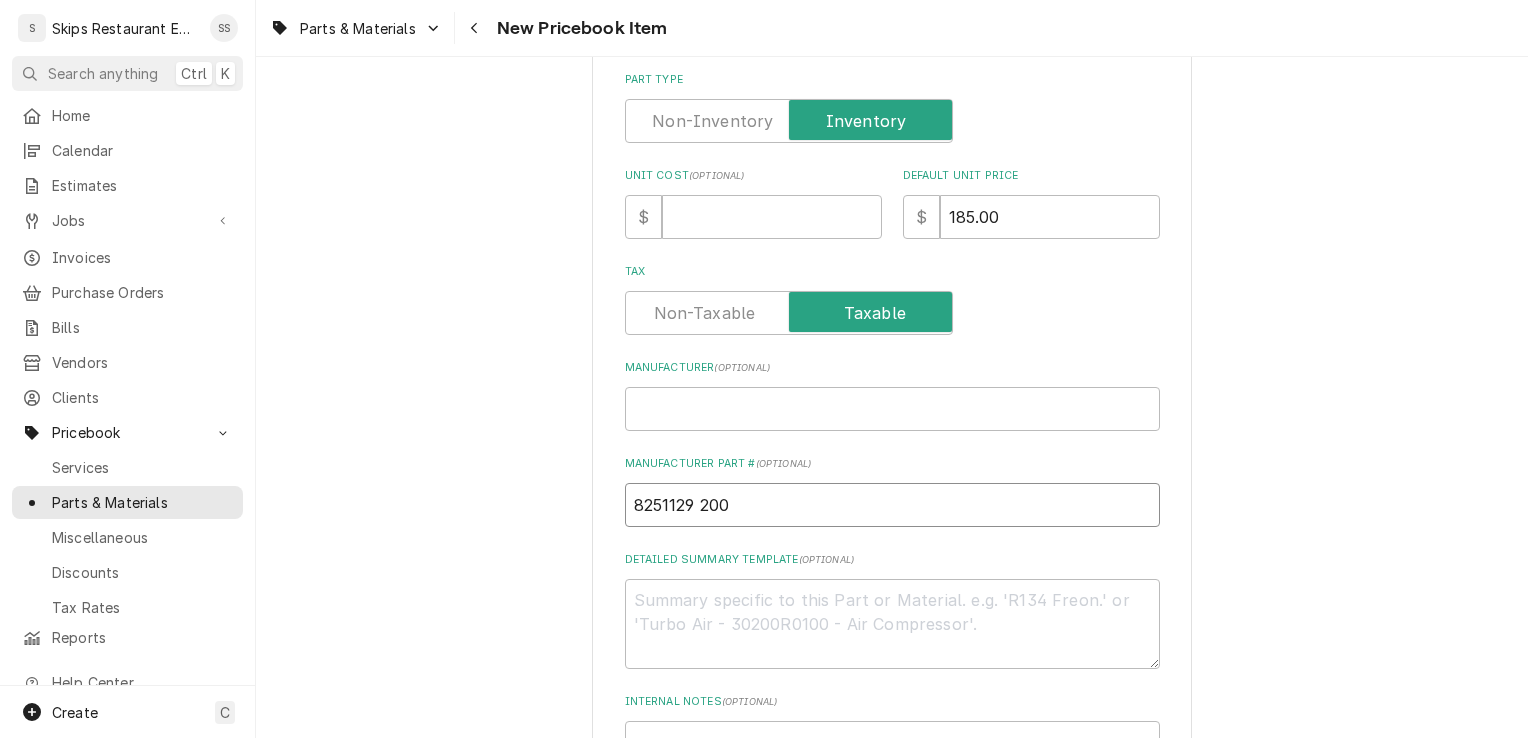 type on "8251129 2007" 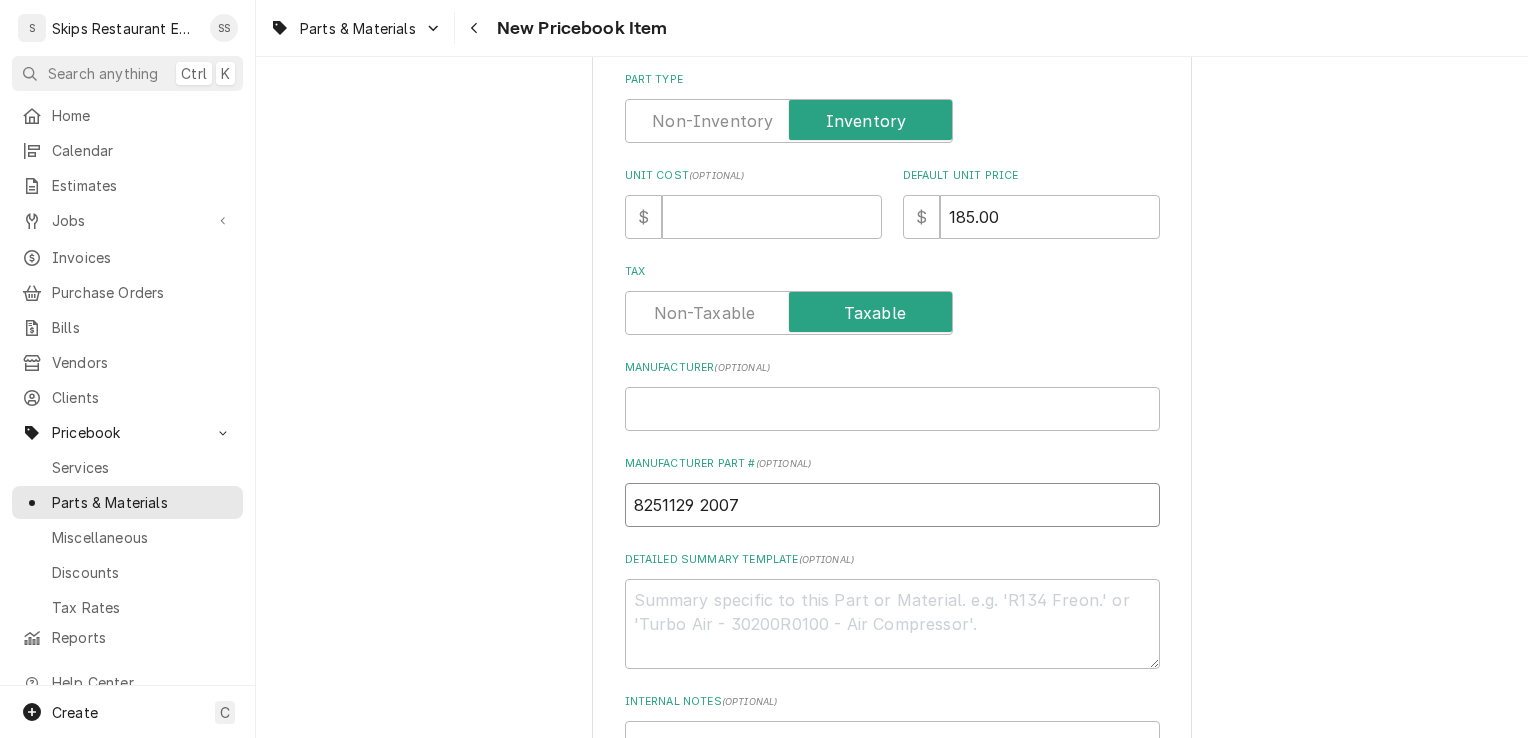 type on "x" 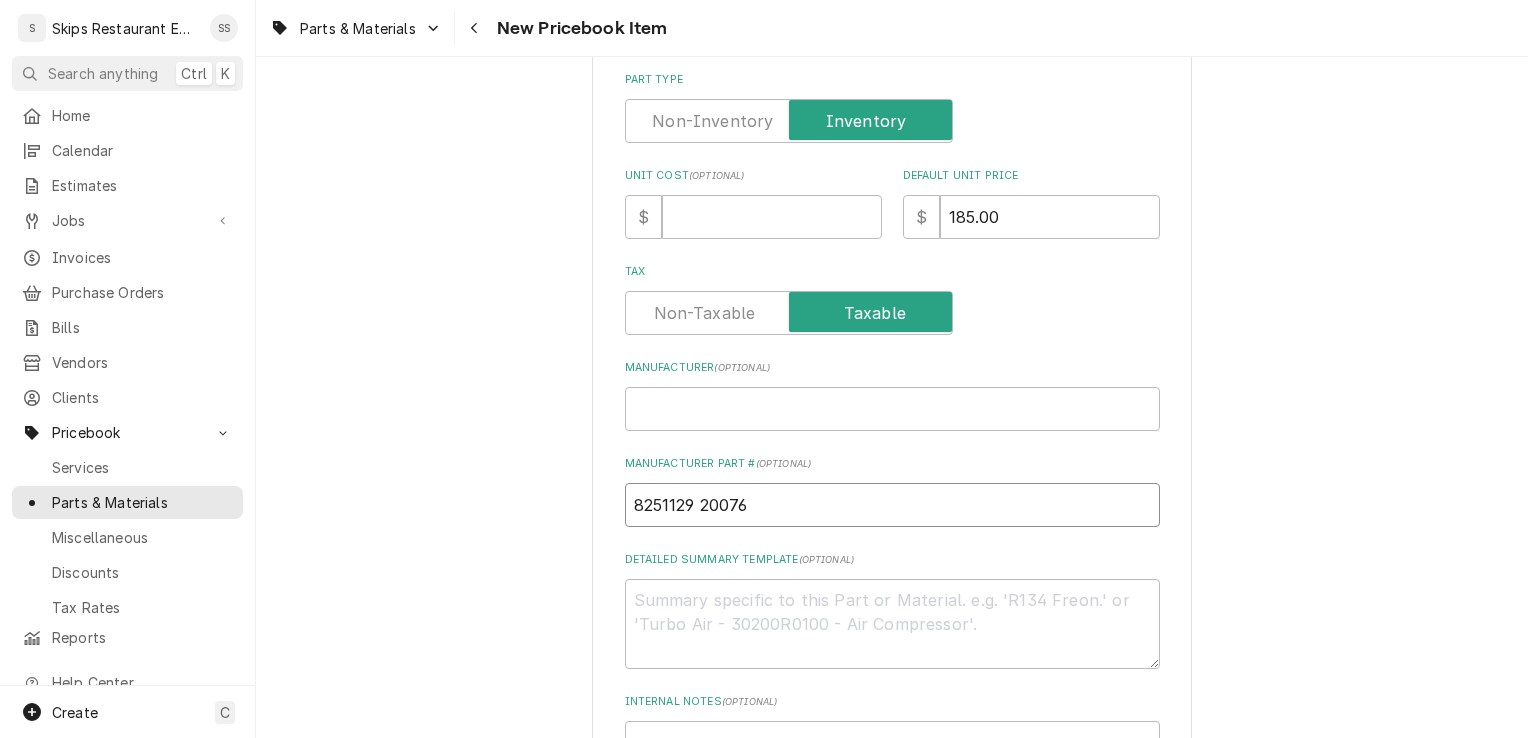type on "x" 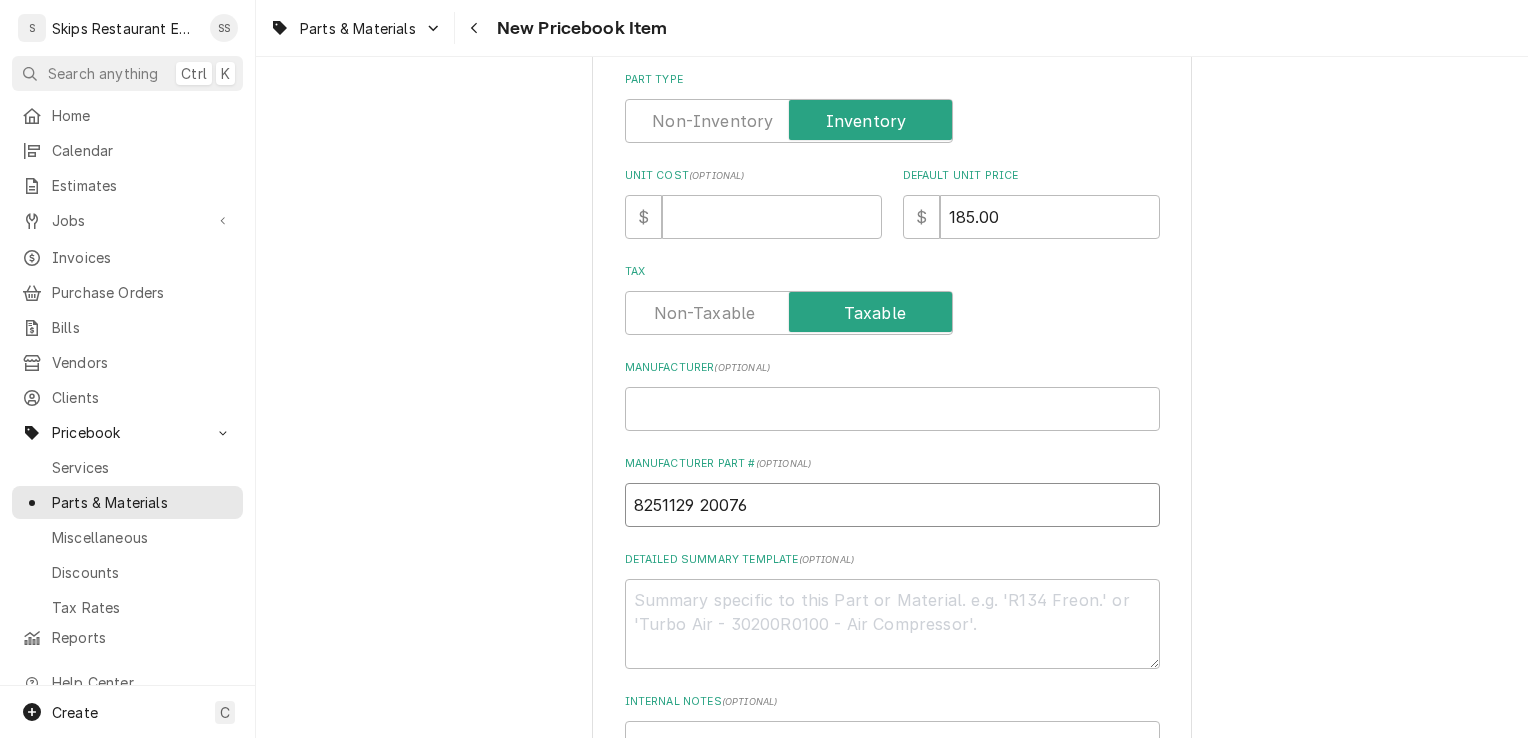 type on "8251129 200767" 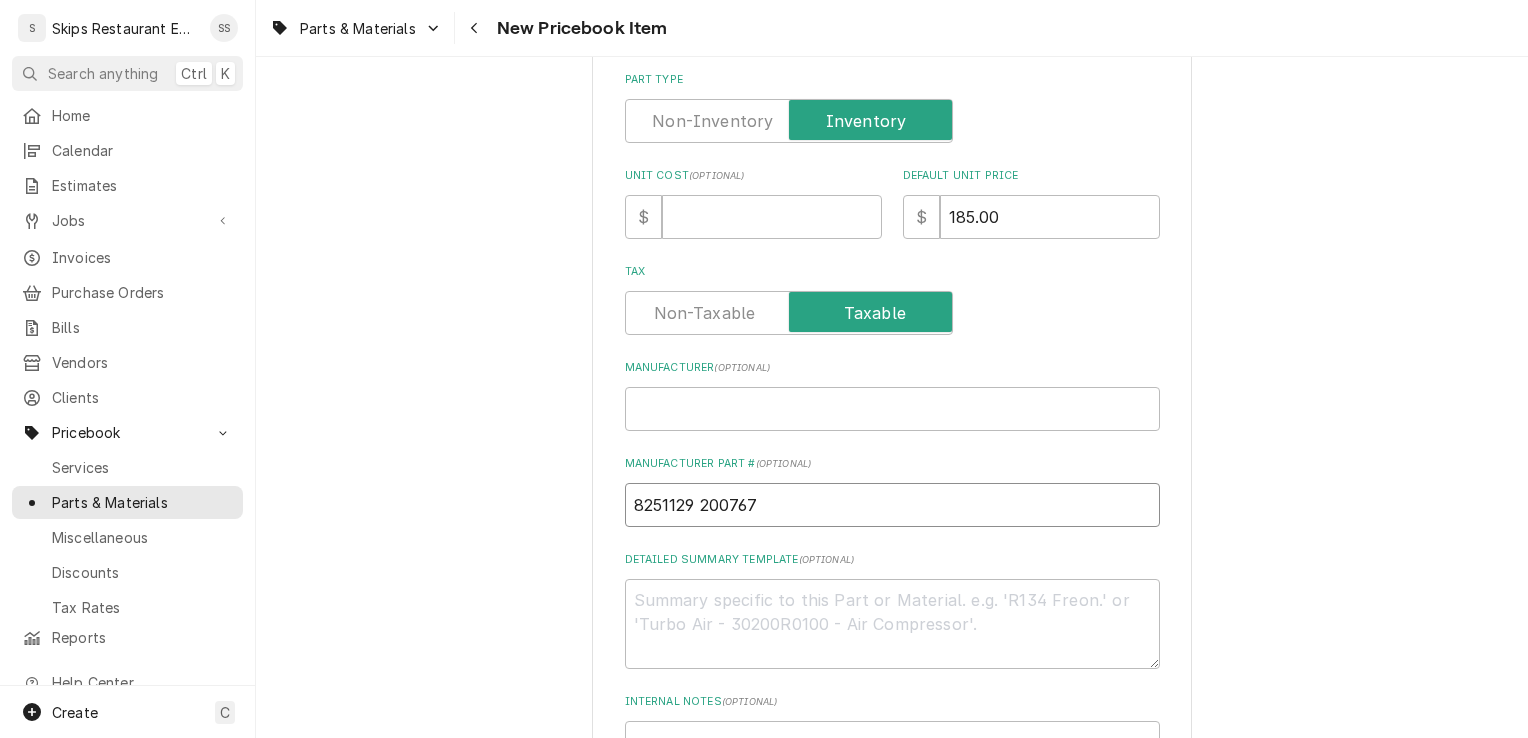type on "x" 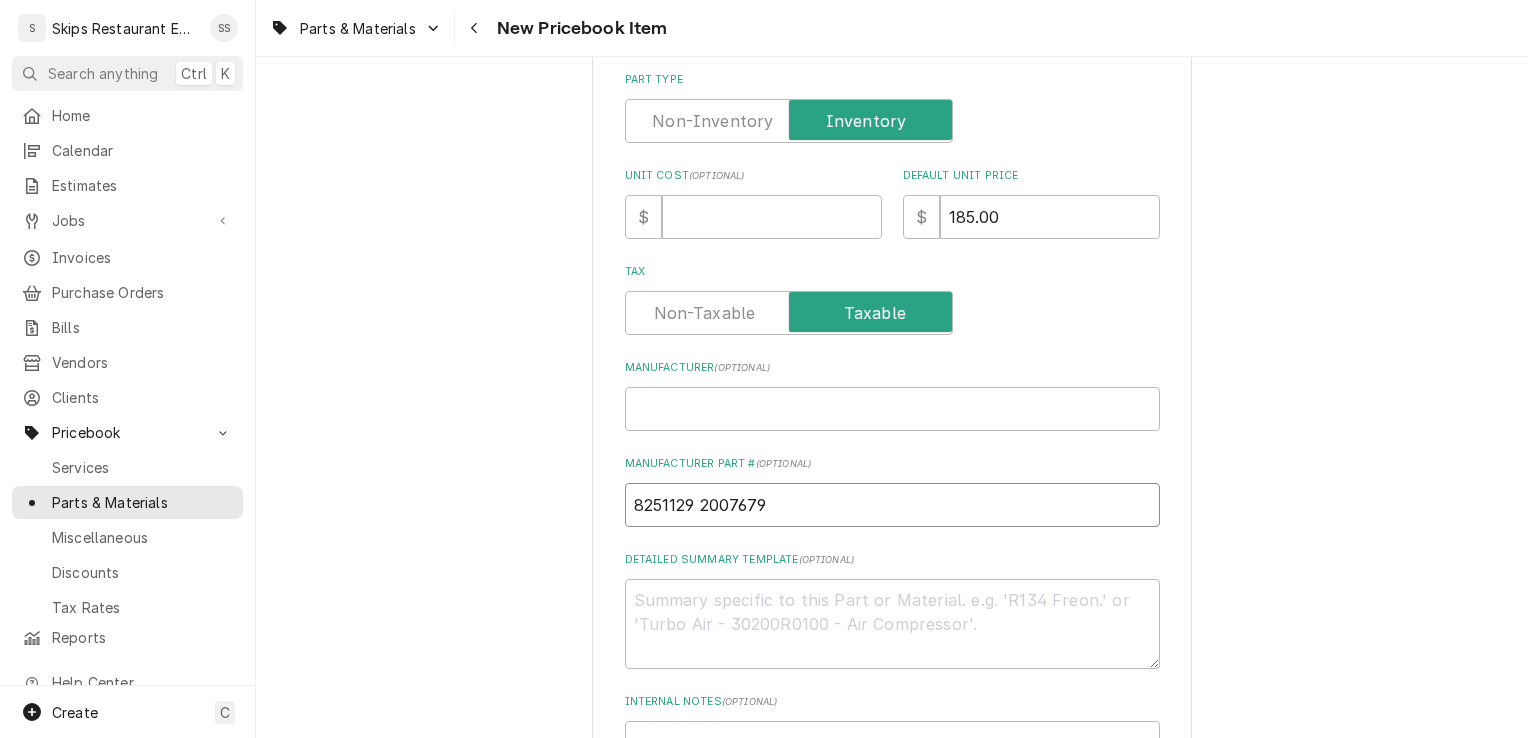 type on "8251129 2007679" 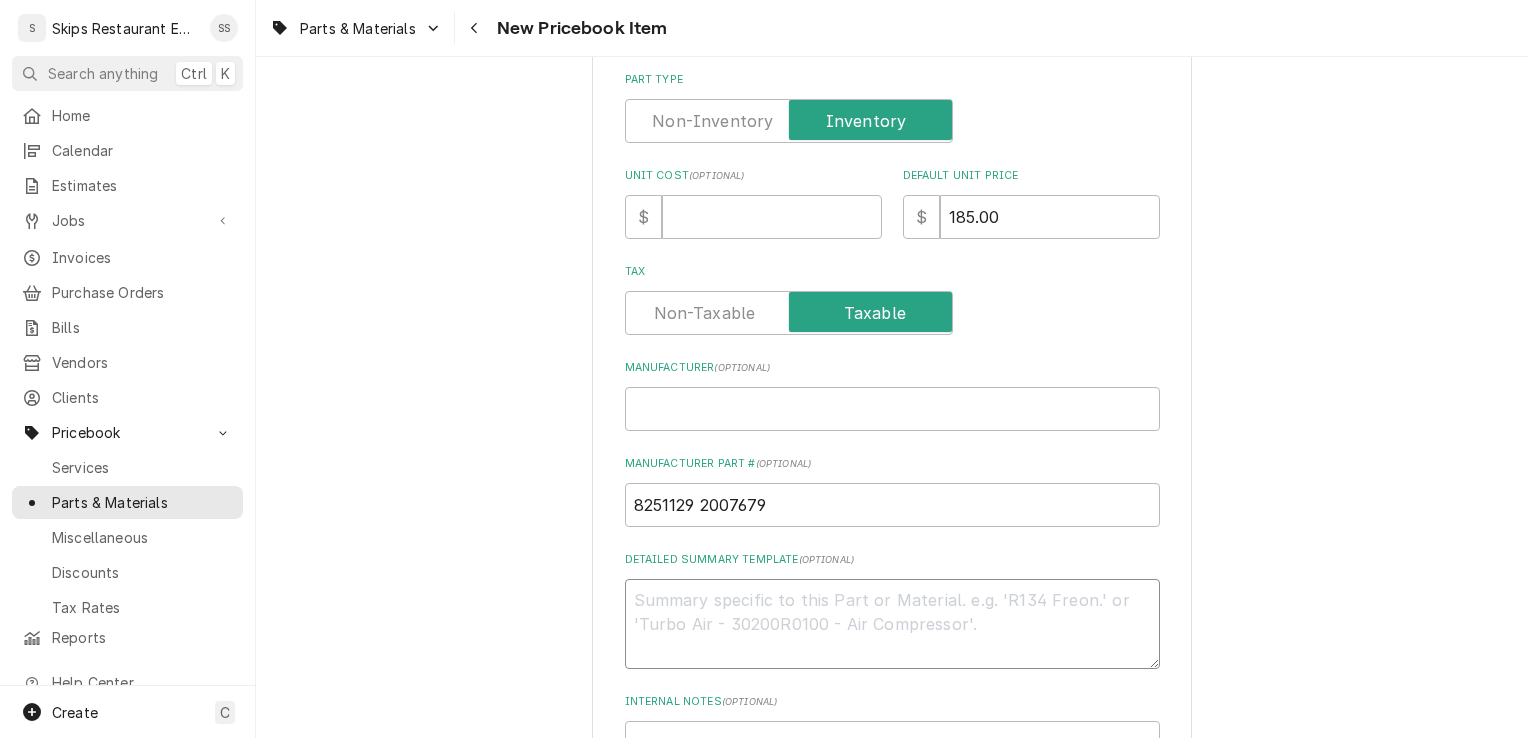 click on "Detailed Summary Template  ( optional )" at bounding box center (892, 624) 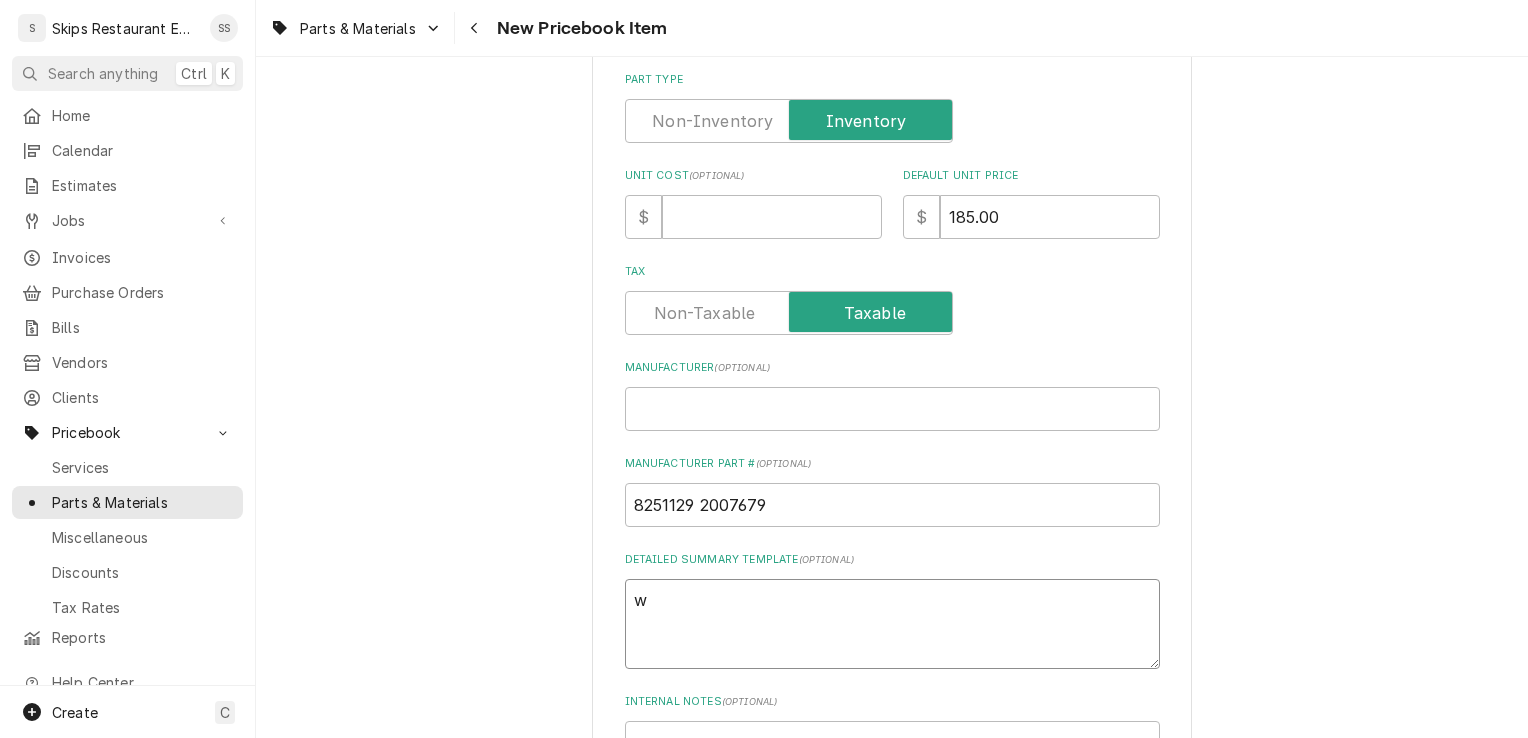 type on "x" 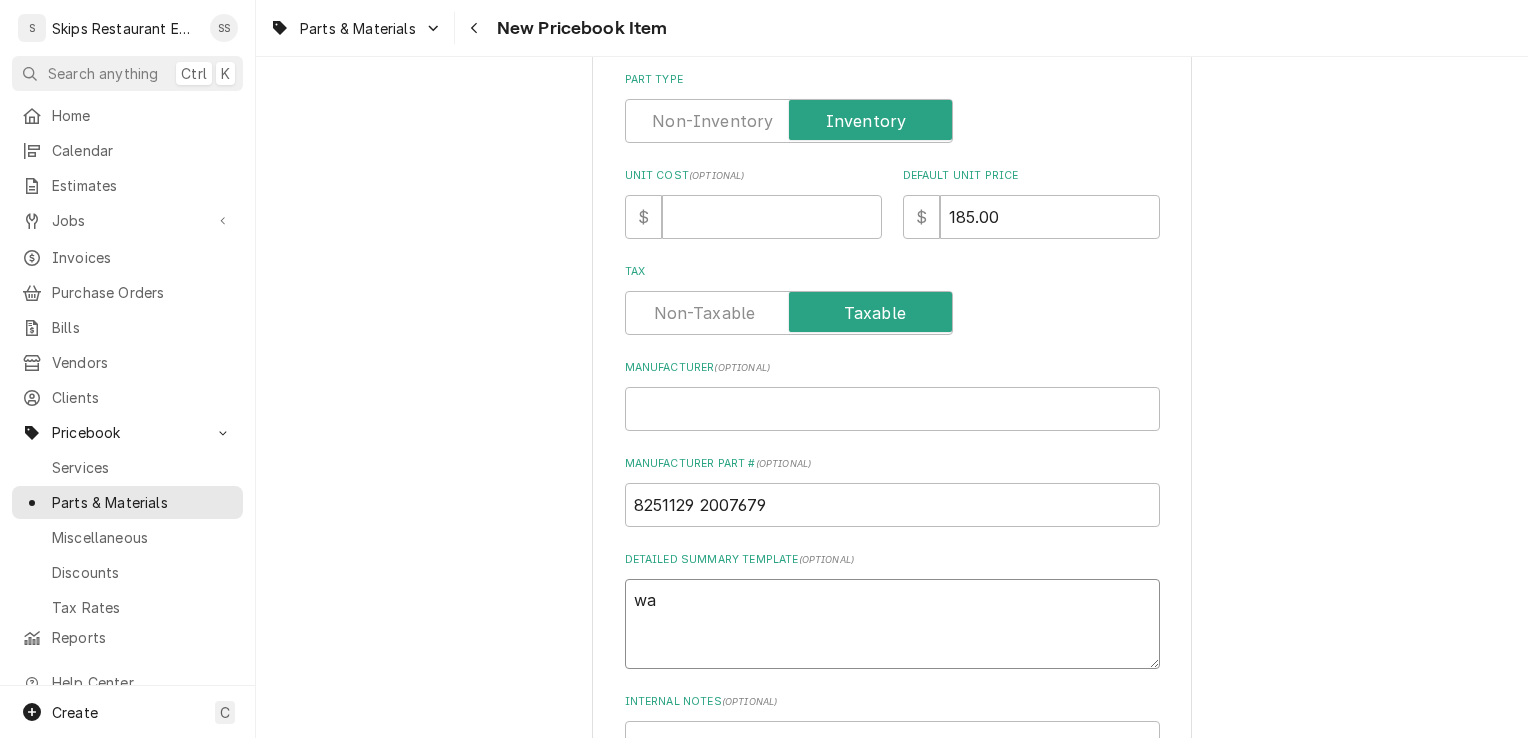 type on "x" 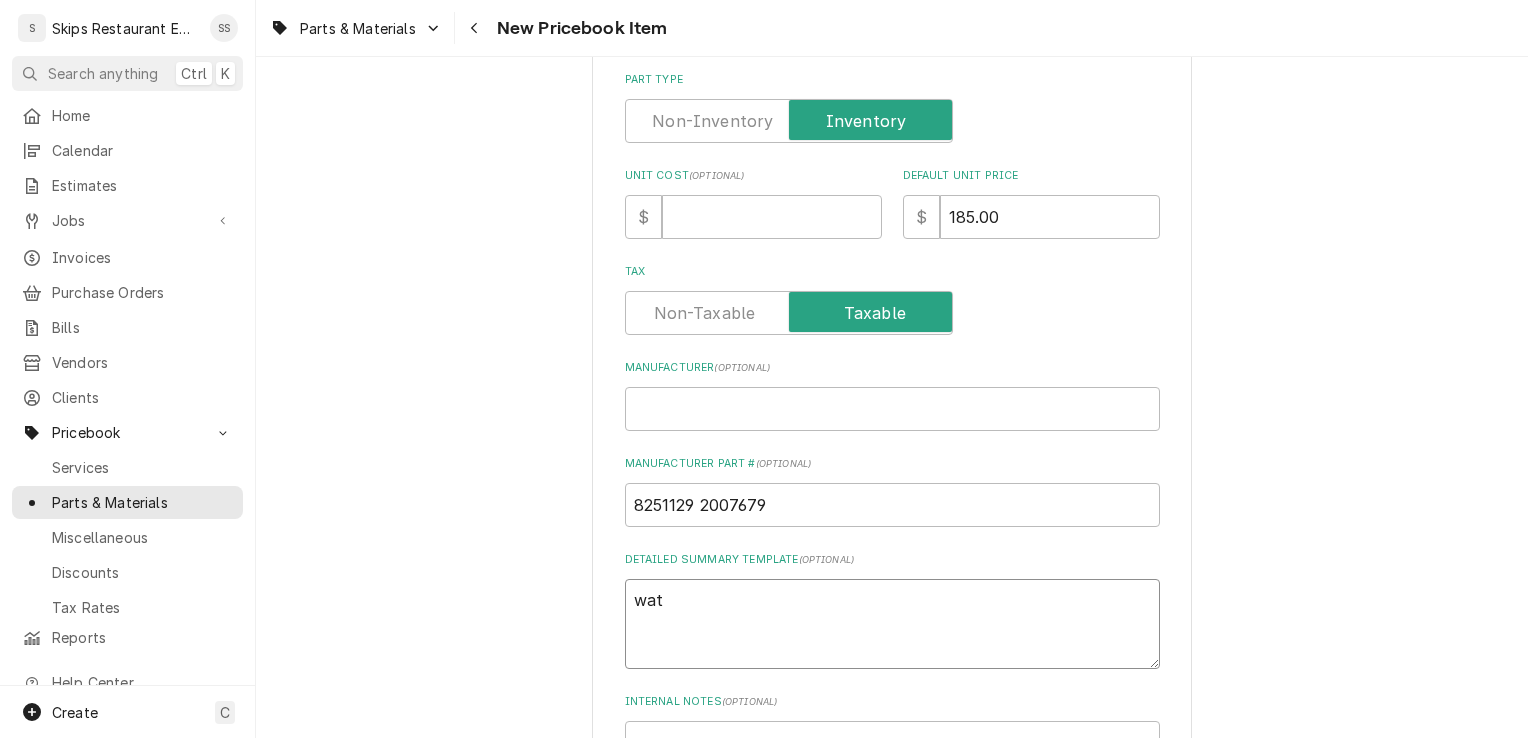 type on "x" 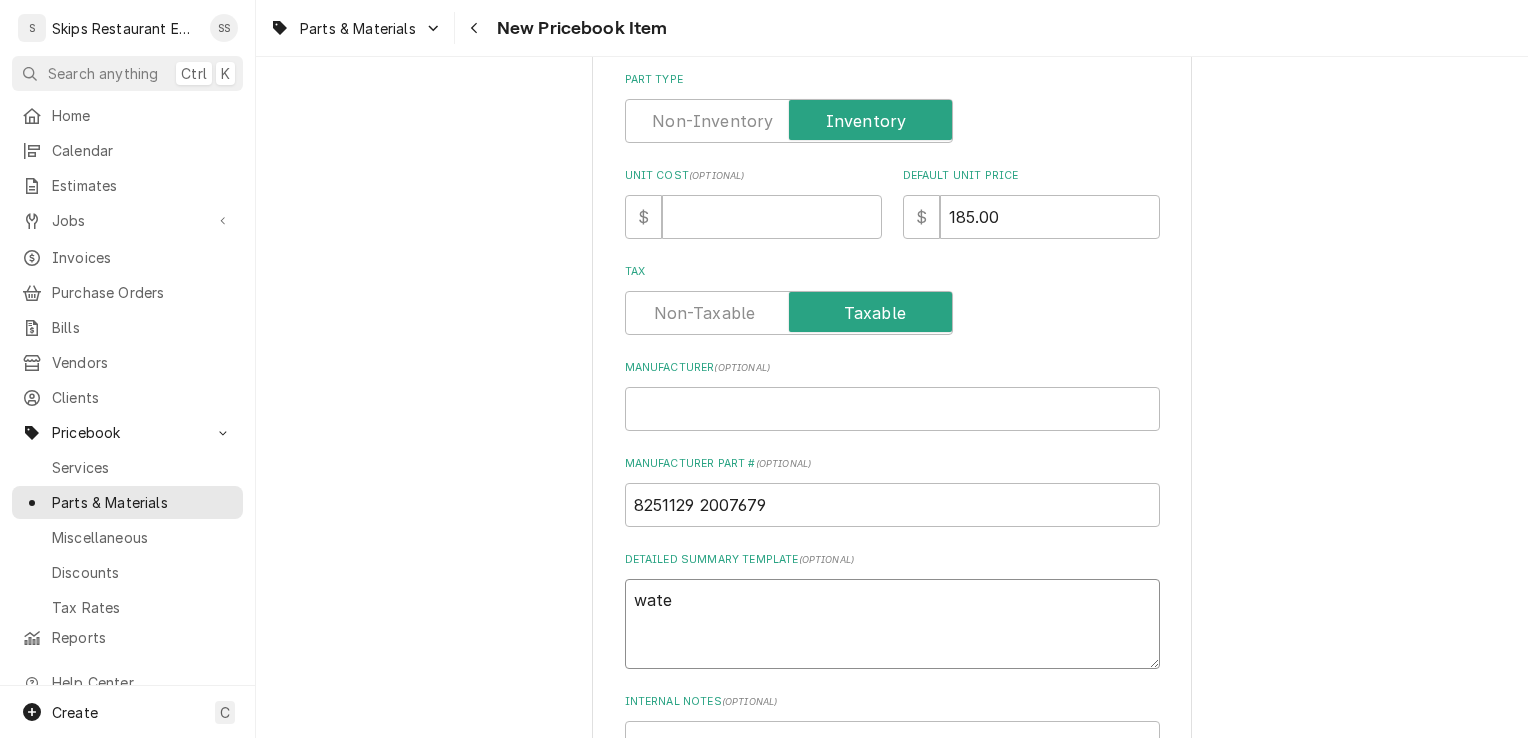 type on "x" 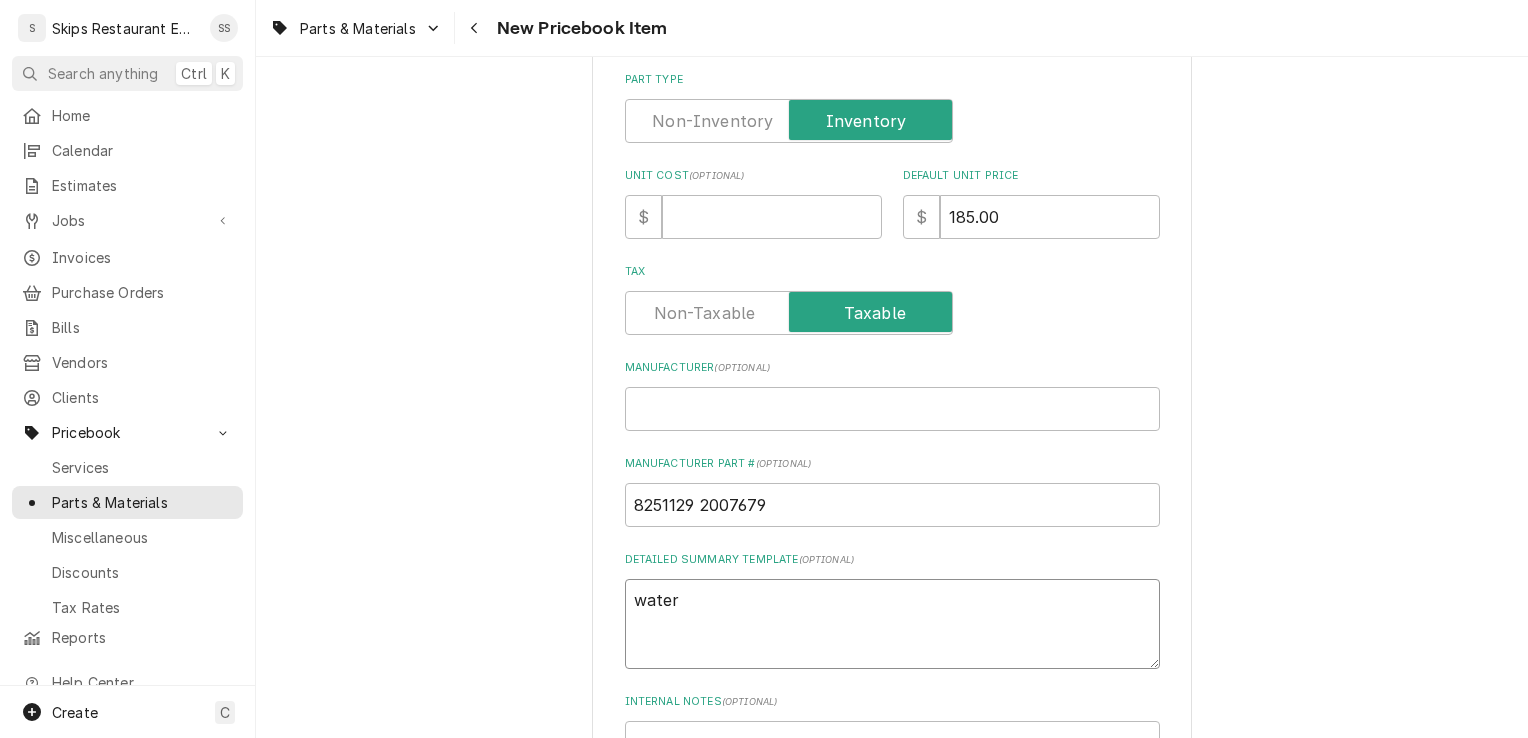 type on "x" 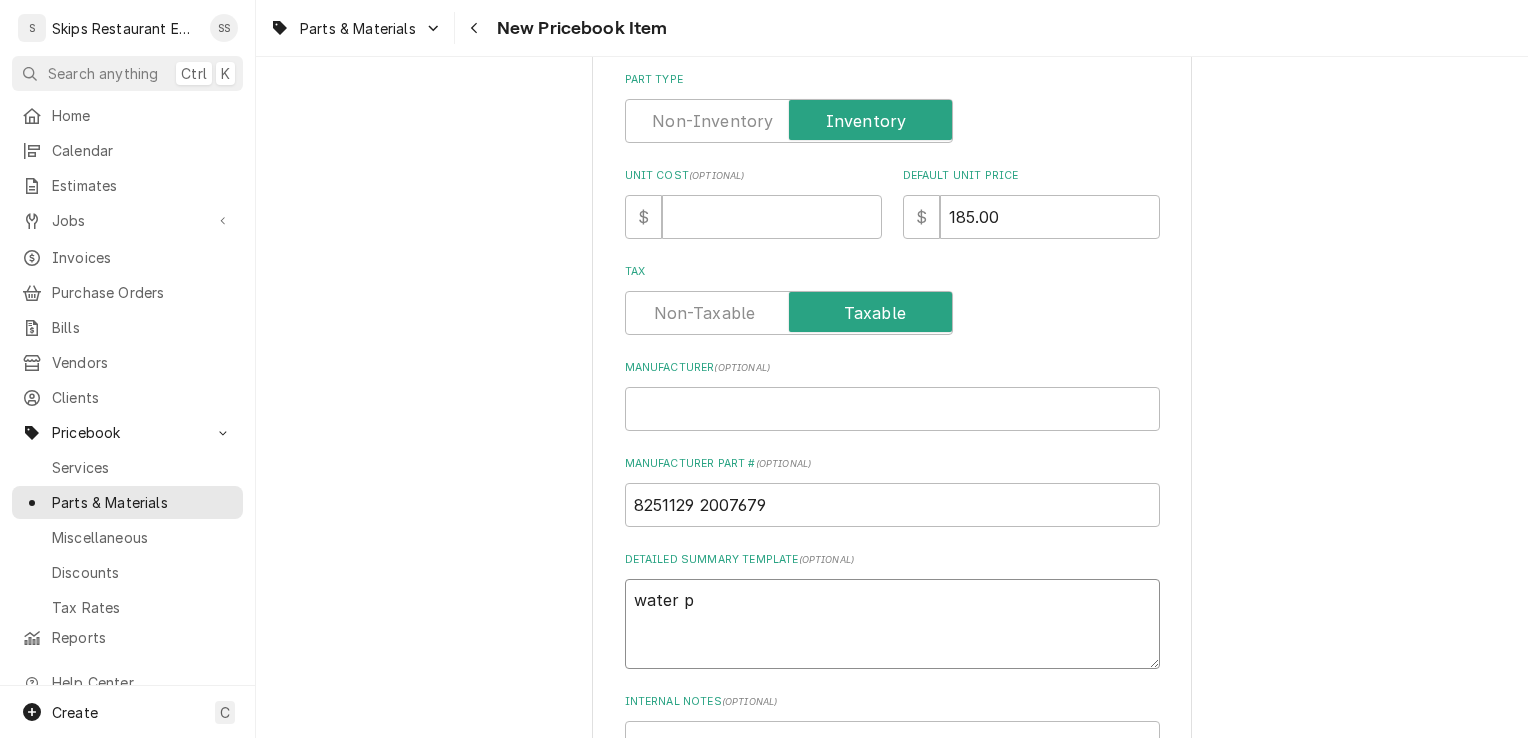 type on "x" 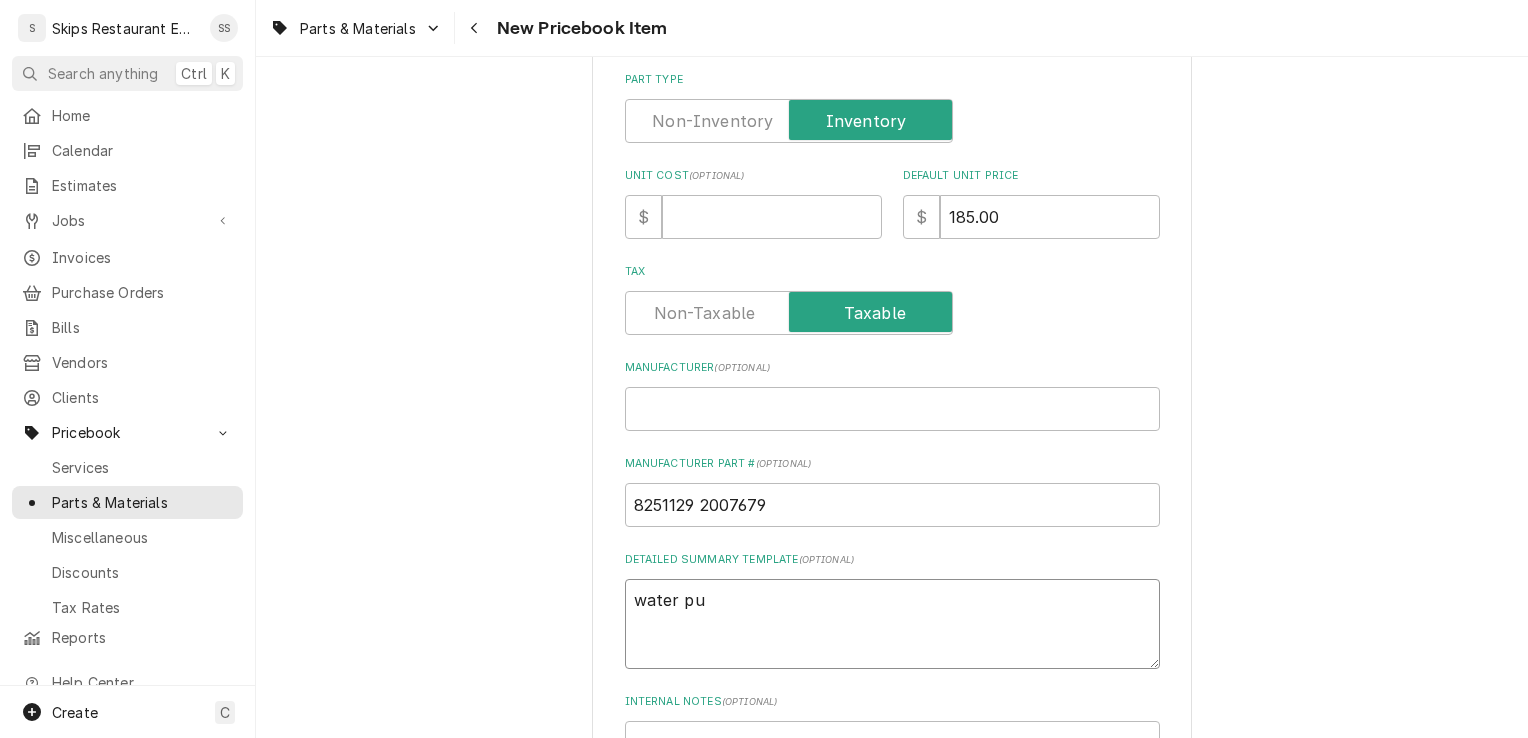type on "x" 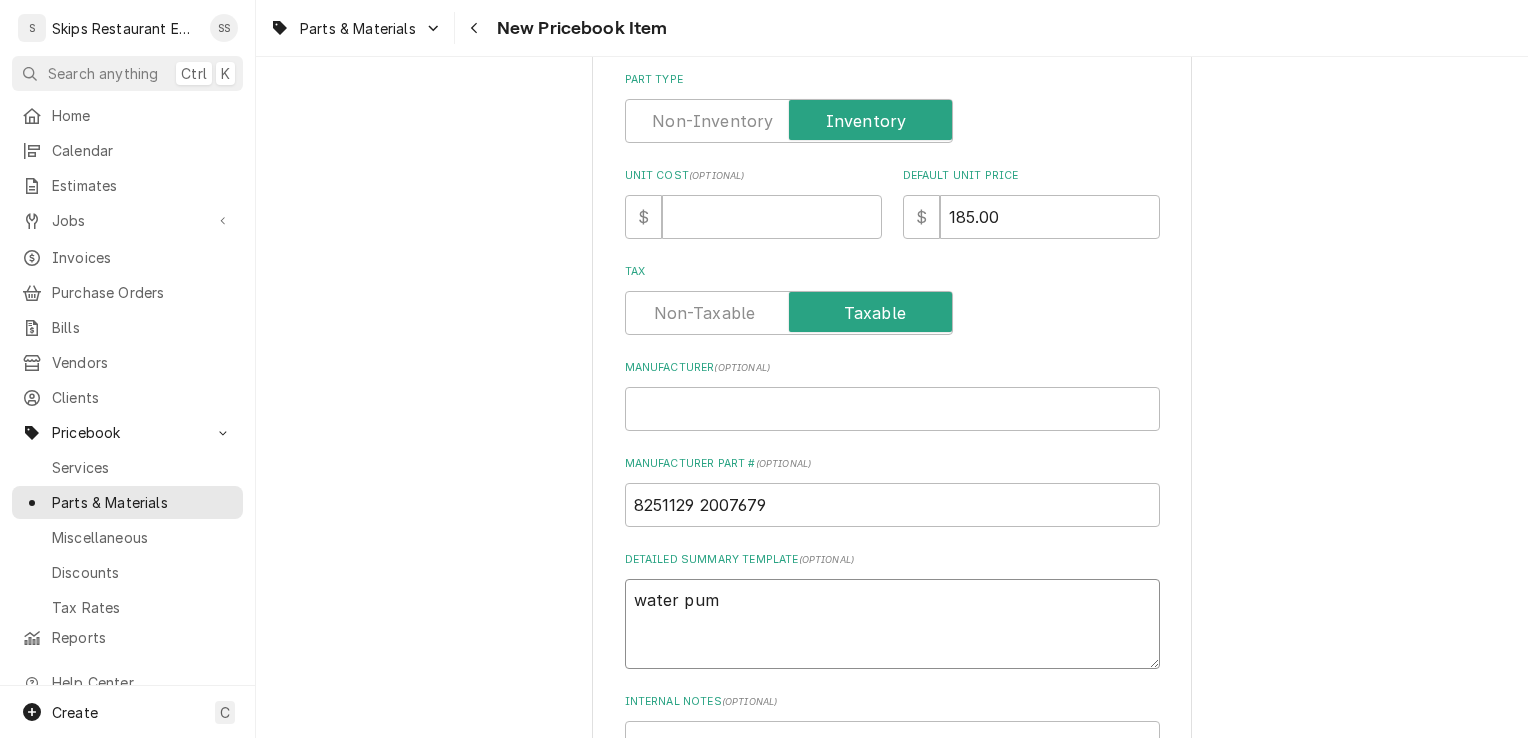 type on "x" 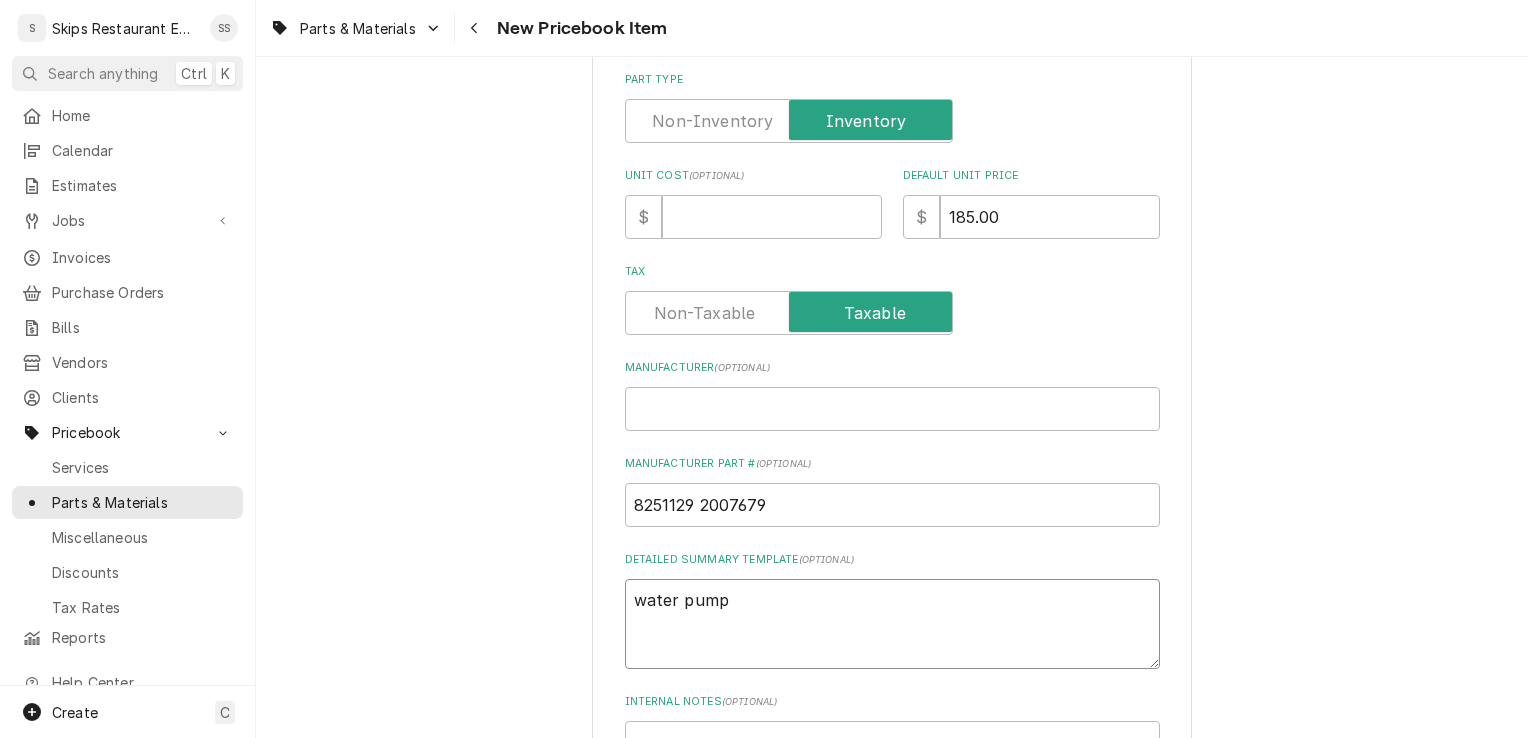 type on "x" 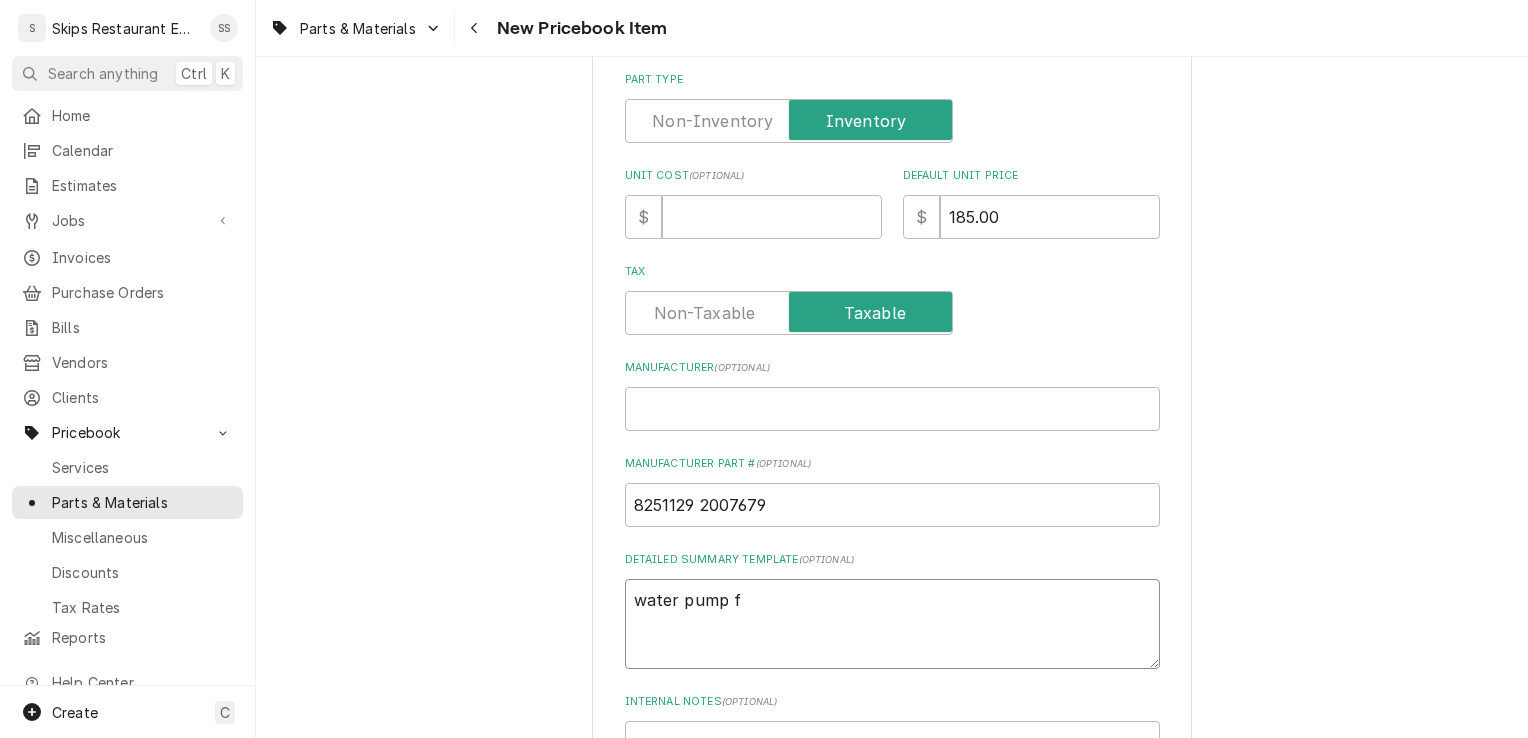 type on "x" 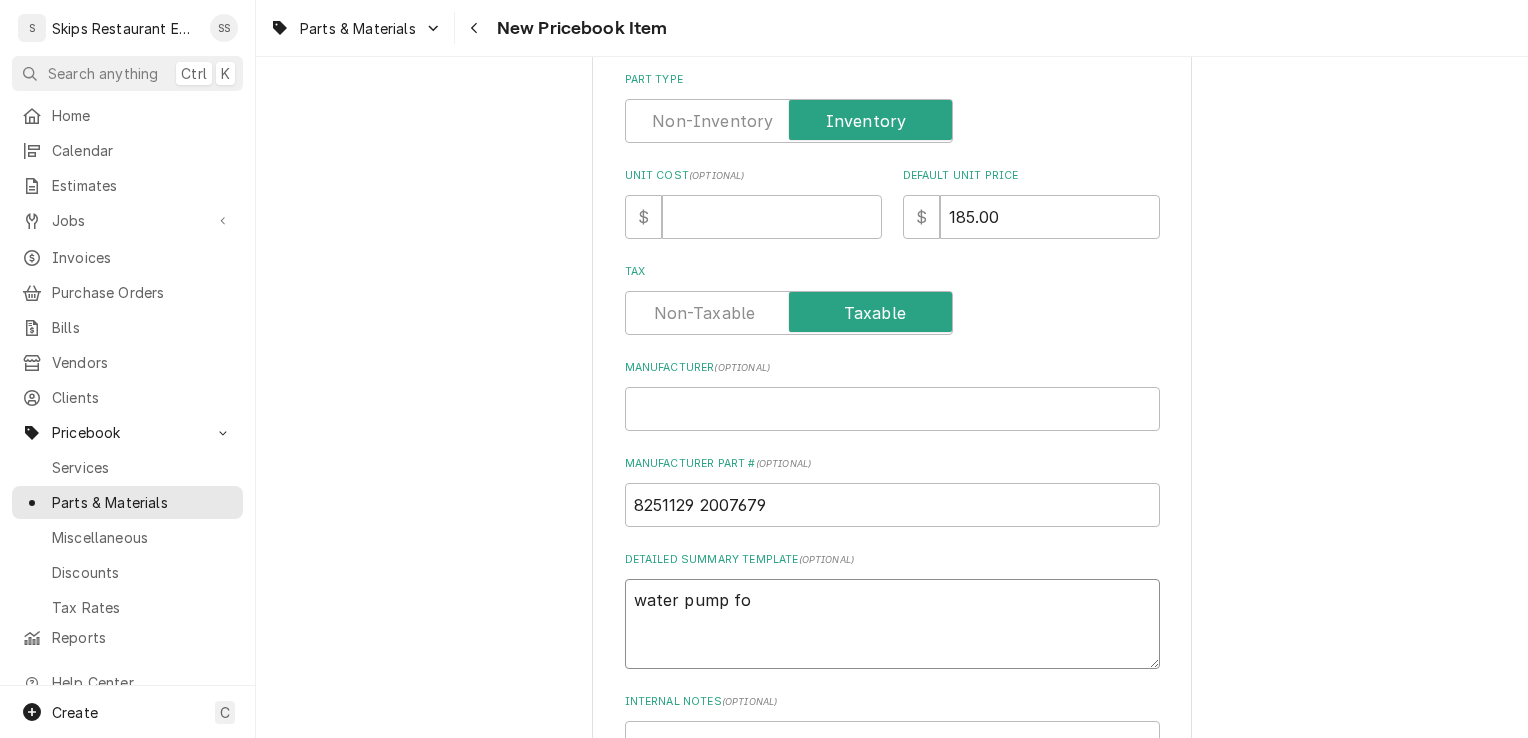 type on "water pump for" 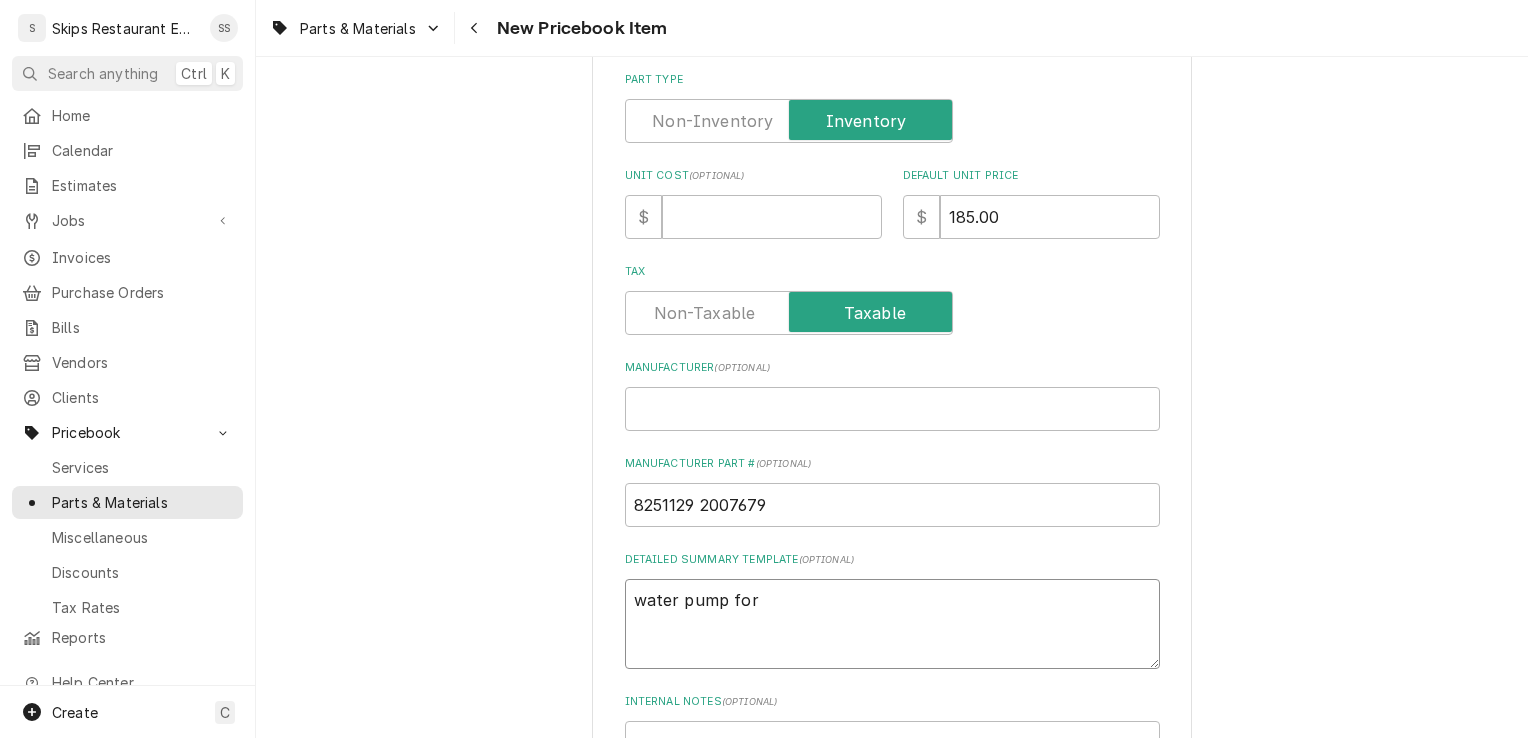 type on "x" 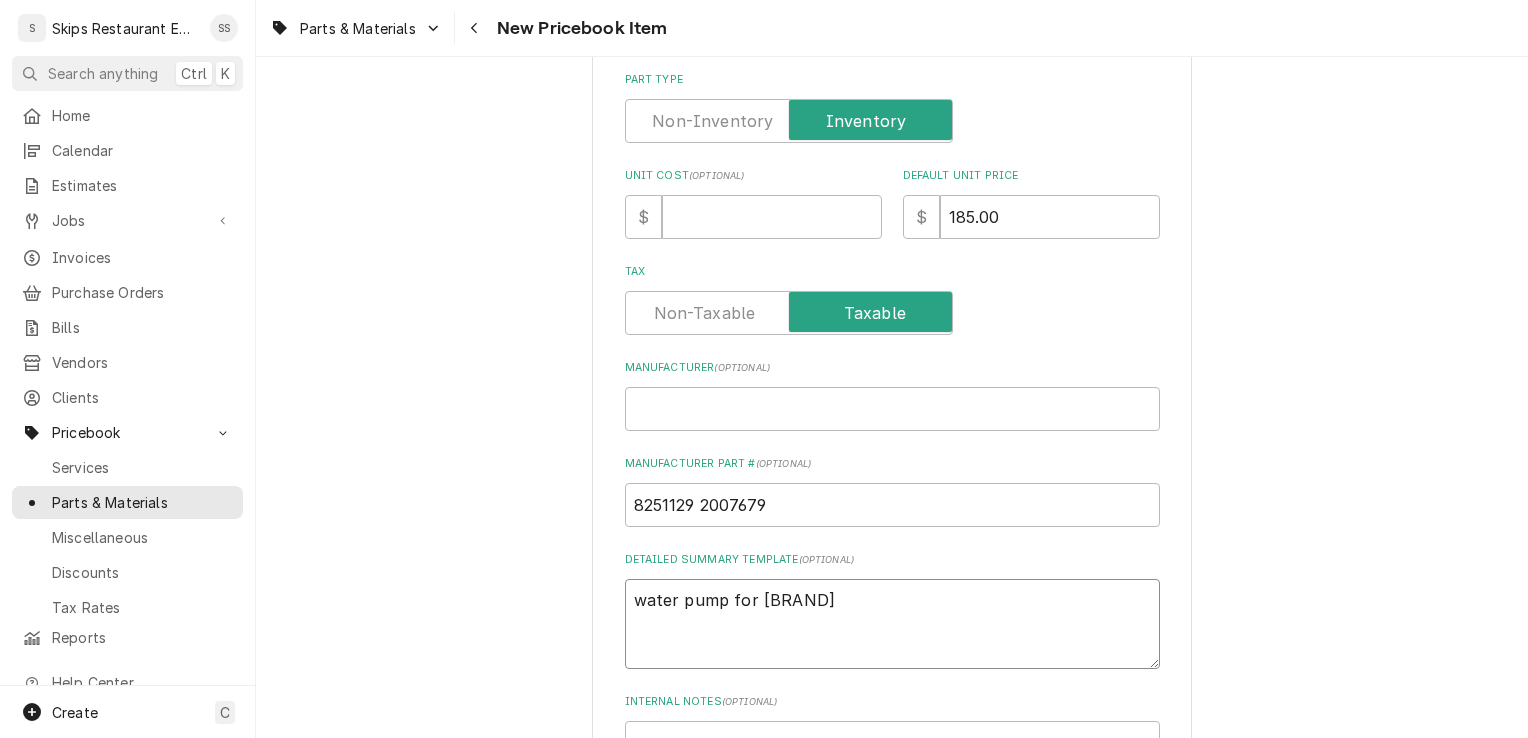 type on "x" 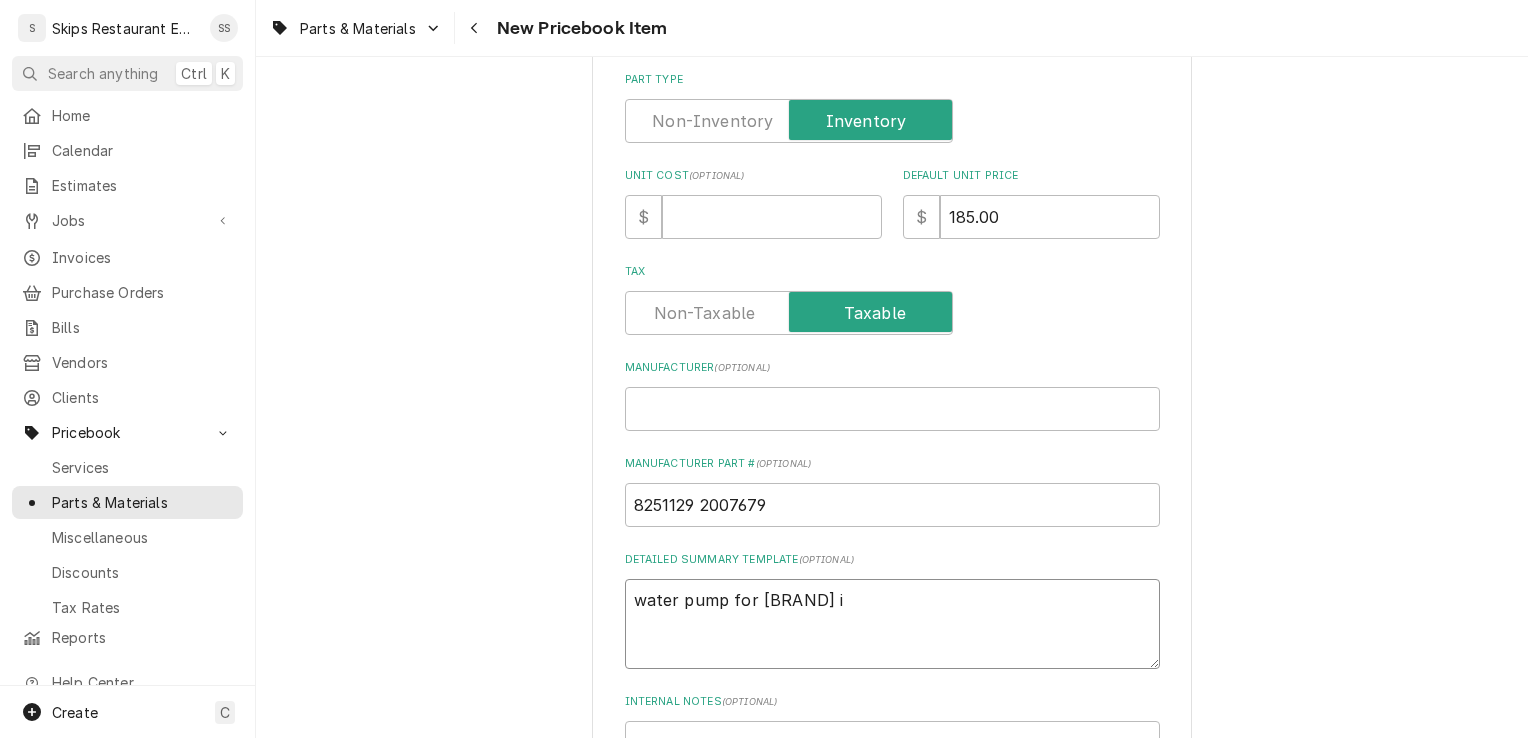 type on "x" 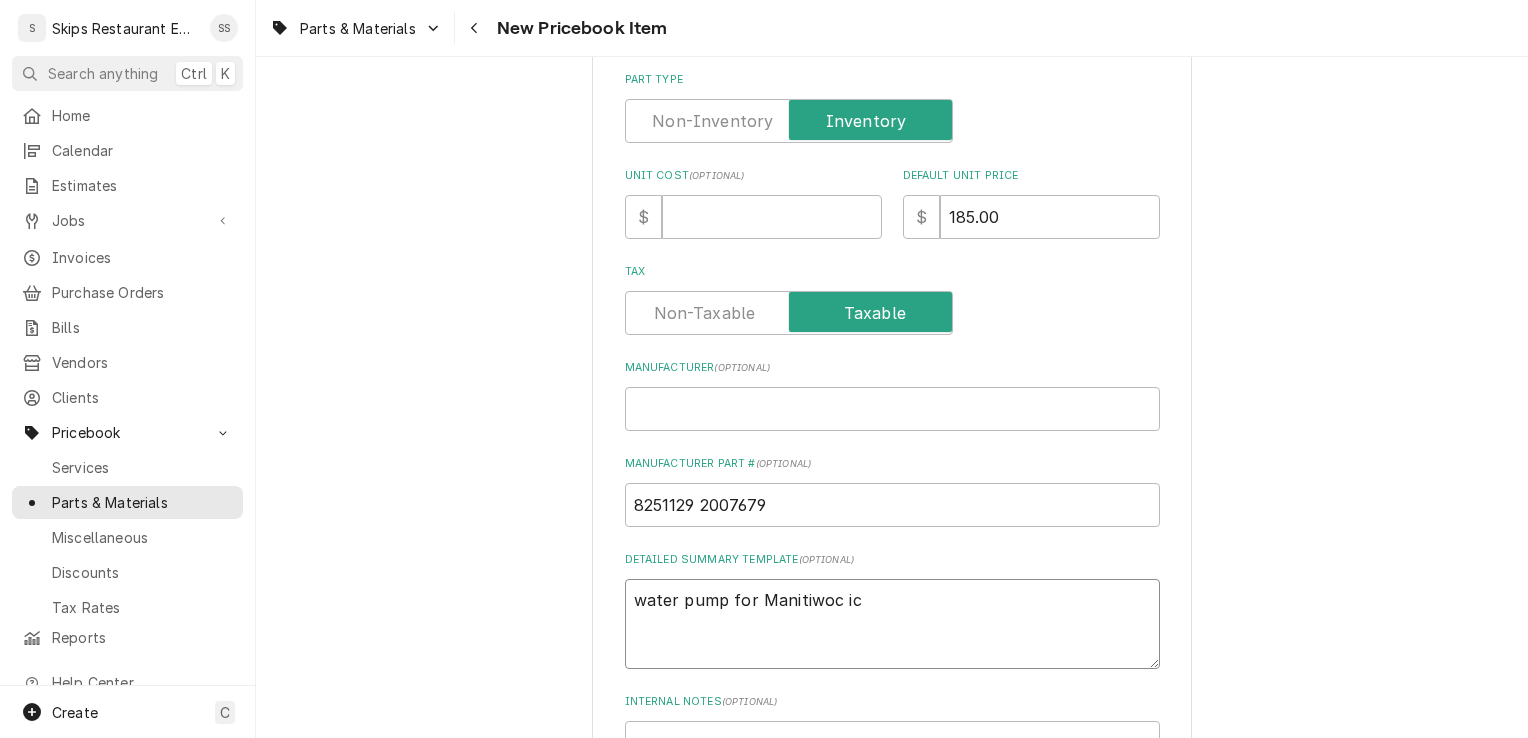 type on "x" 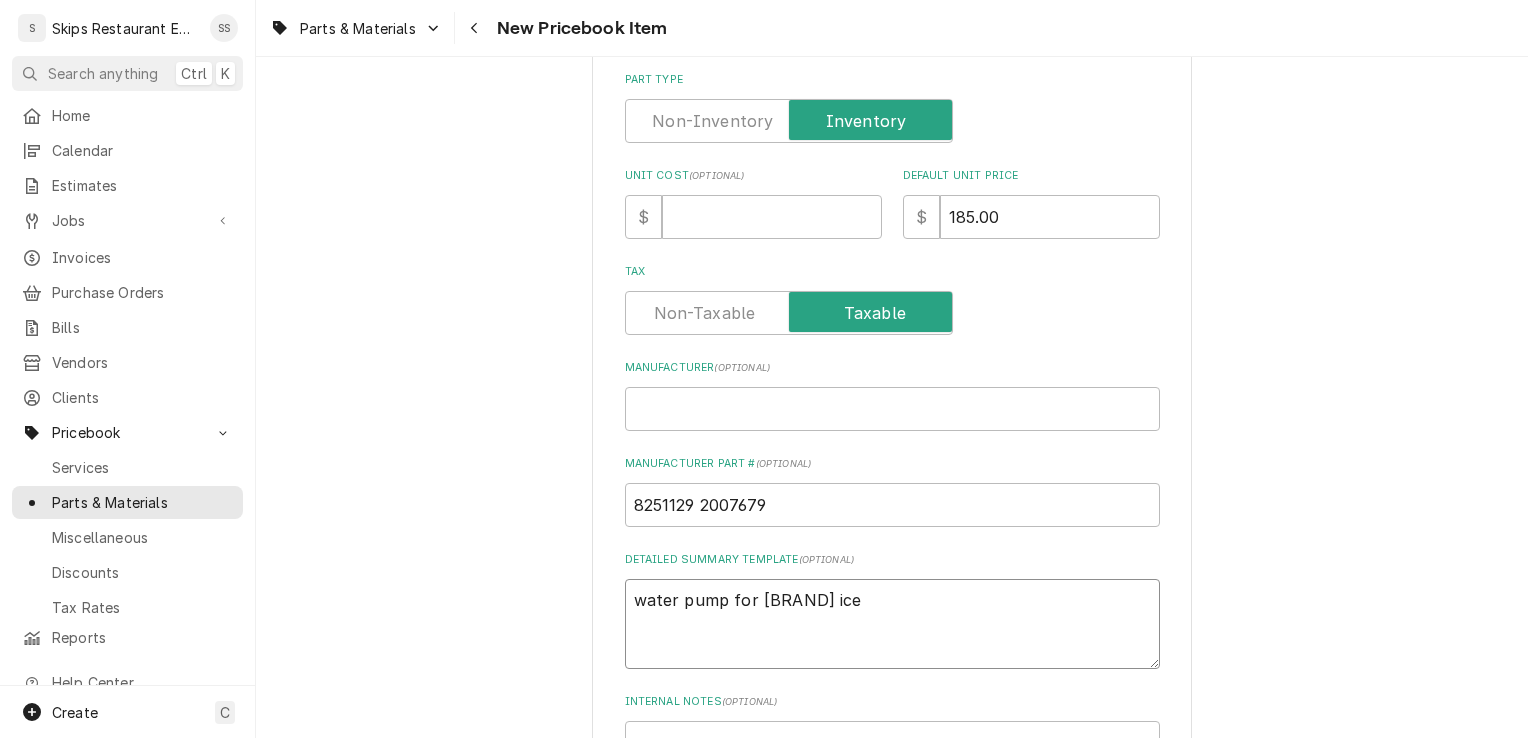 type on "x" 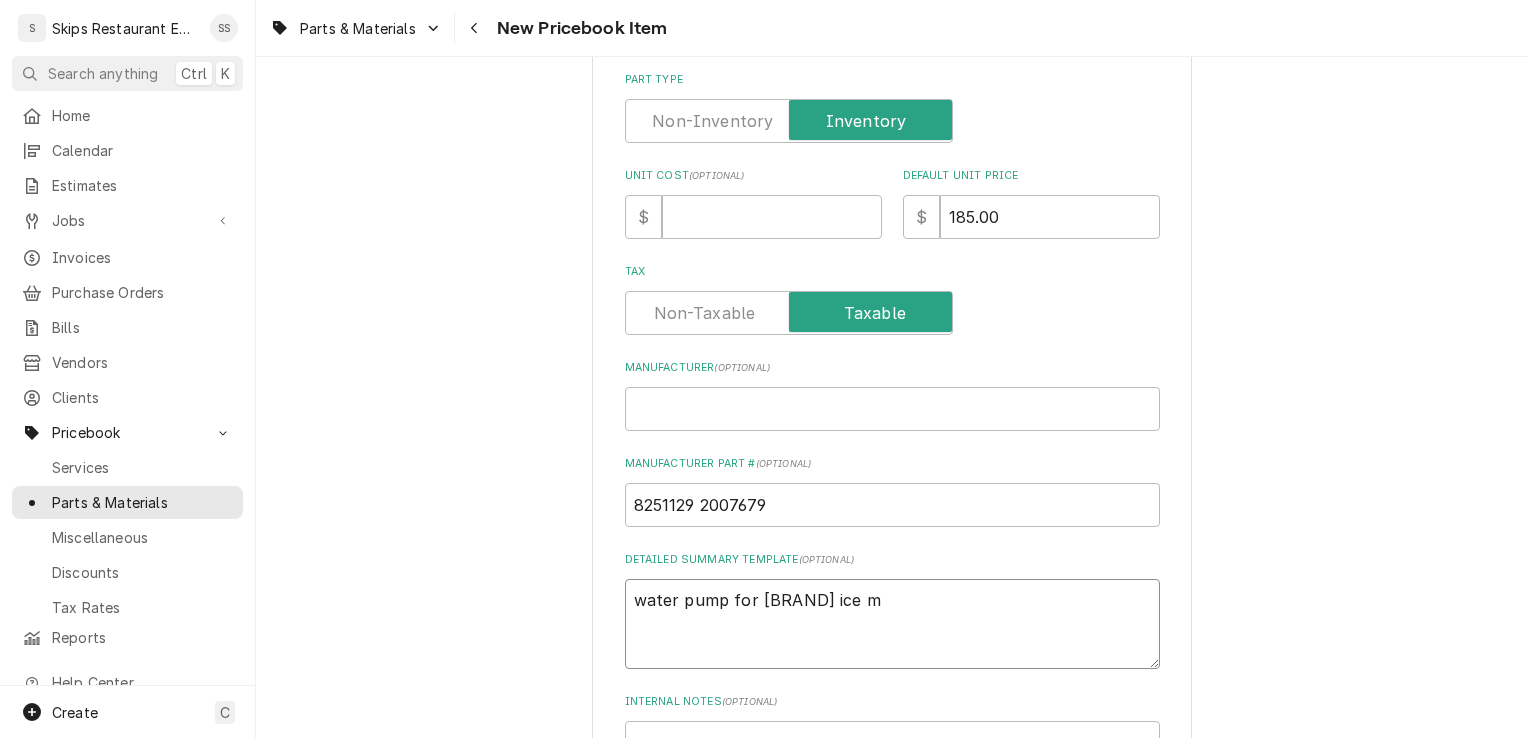 type on "x" 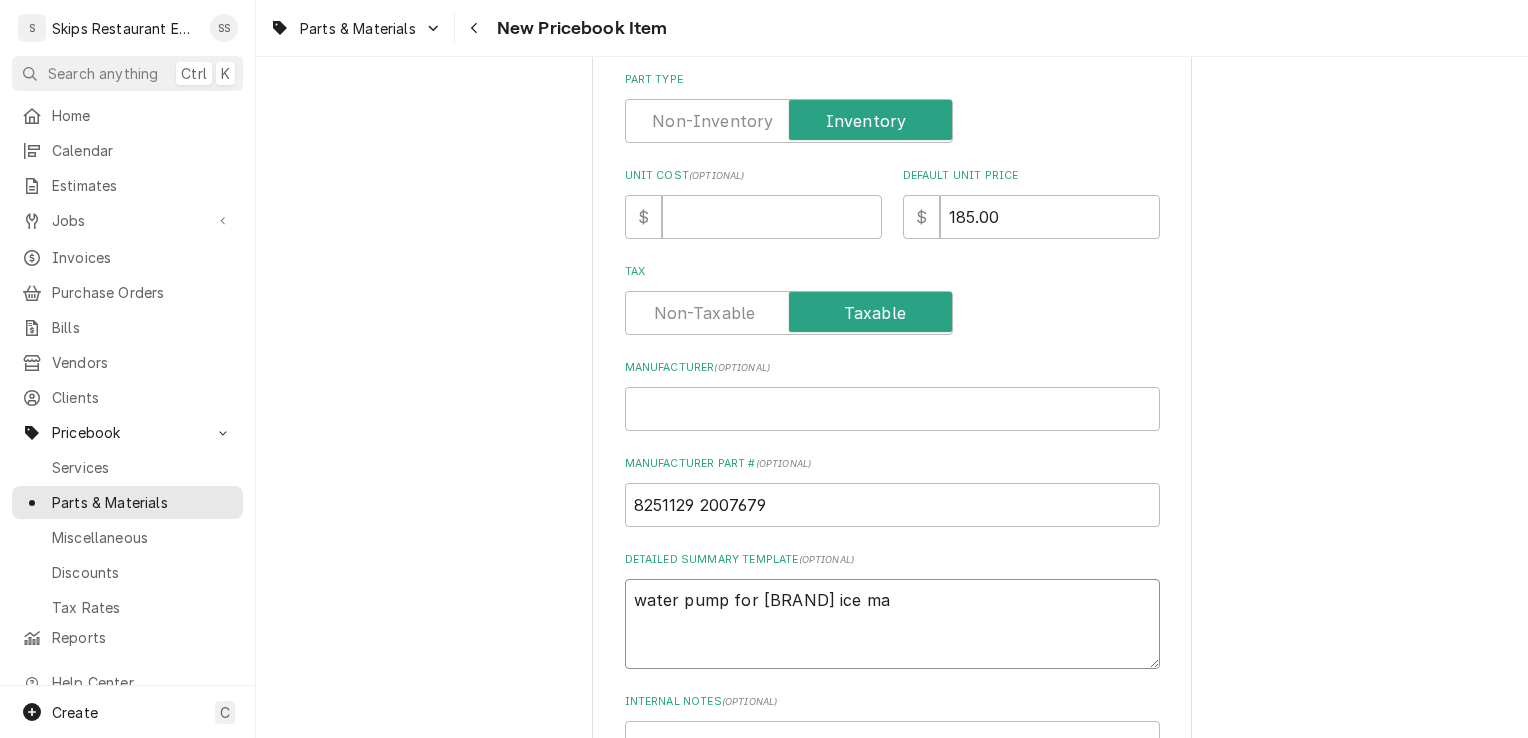 type on "x" 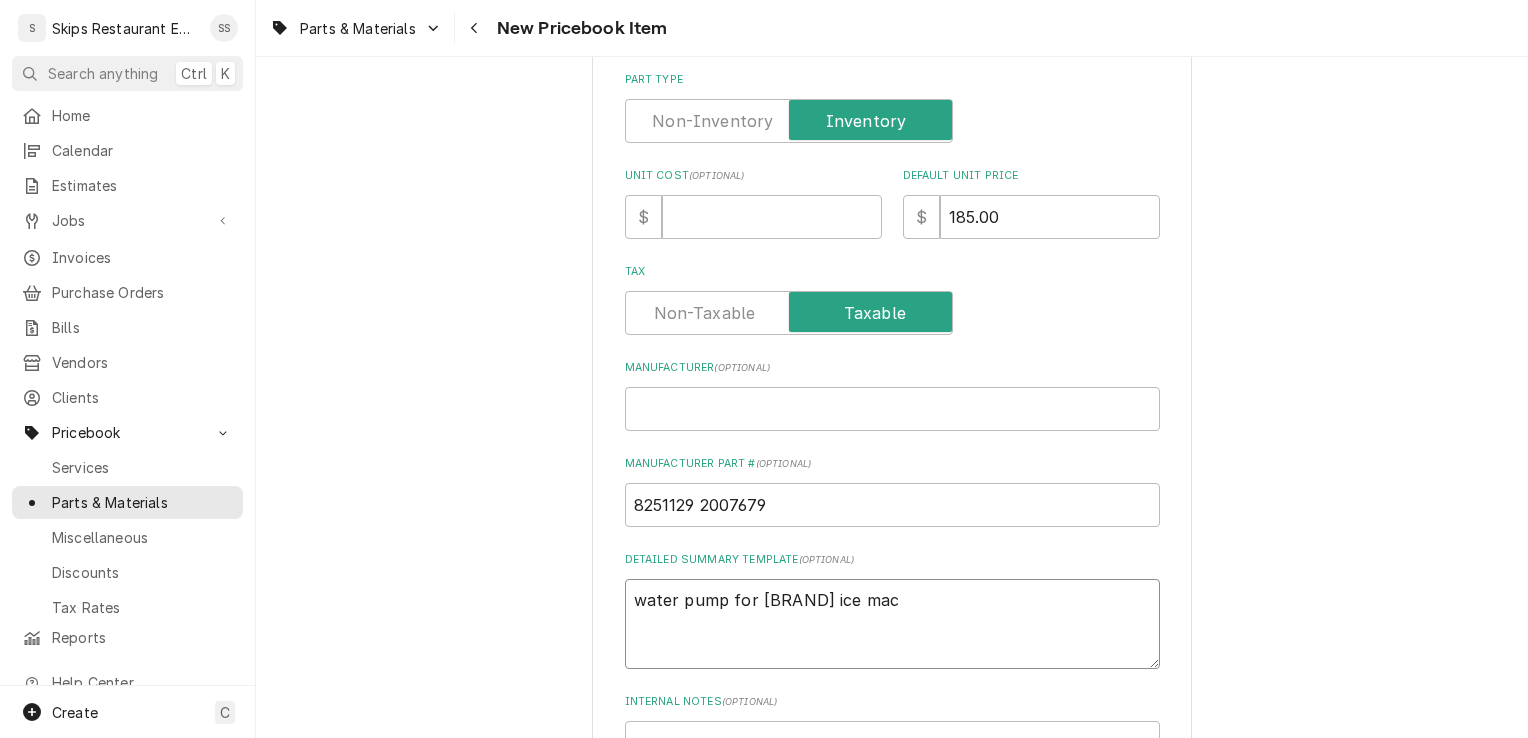 type on "water pump for [BRAND] ice mach" 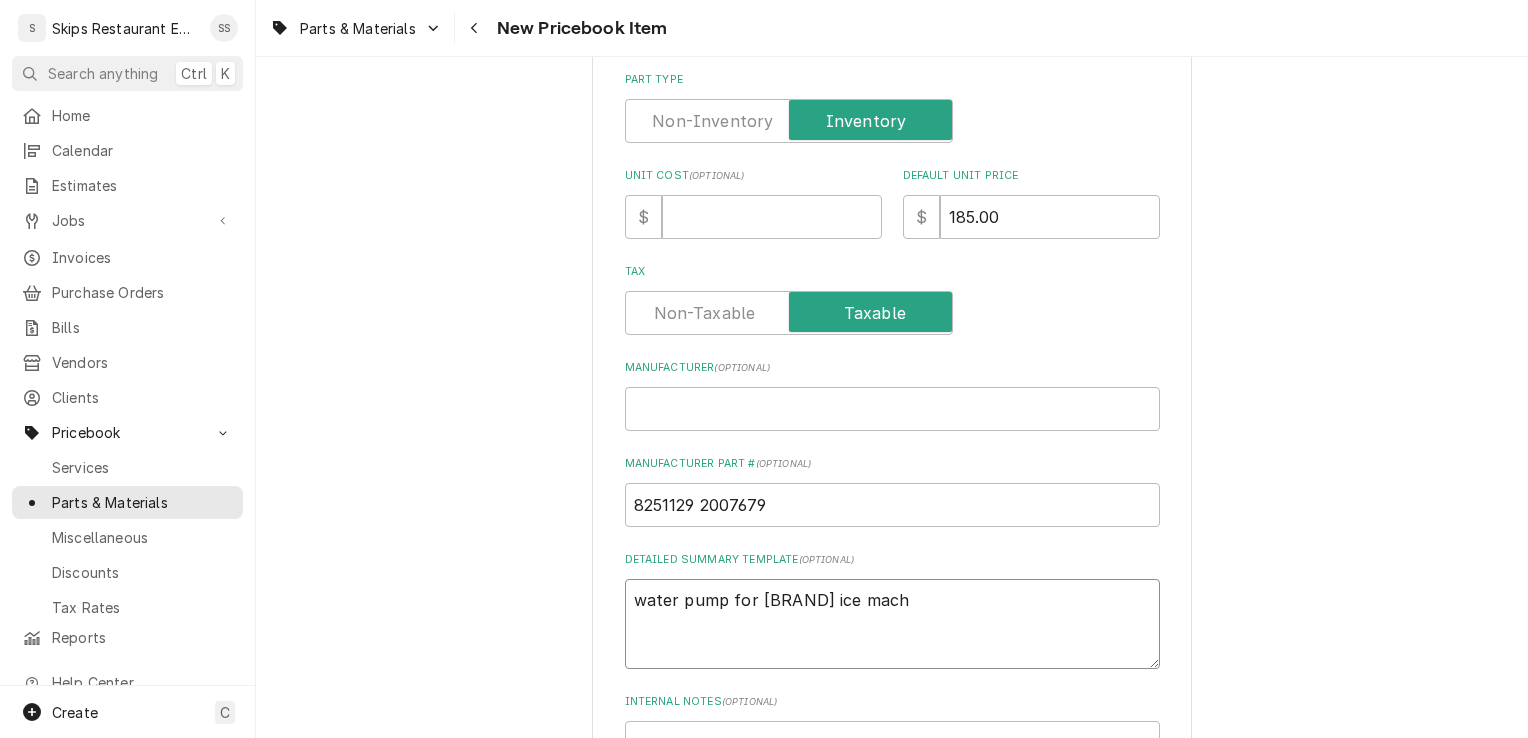 type on "x" 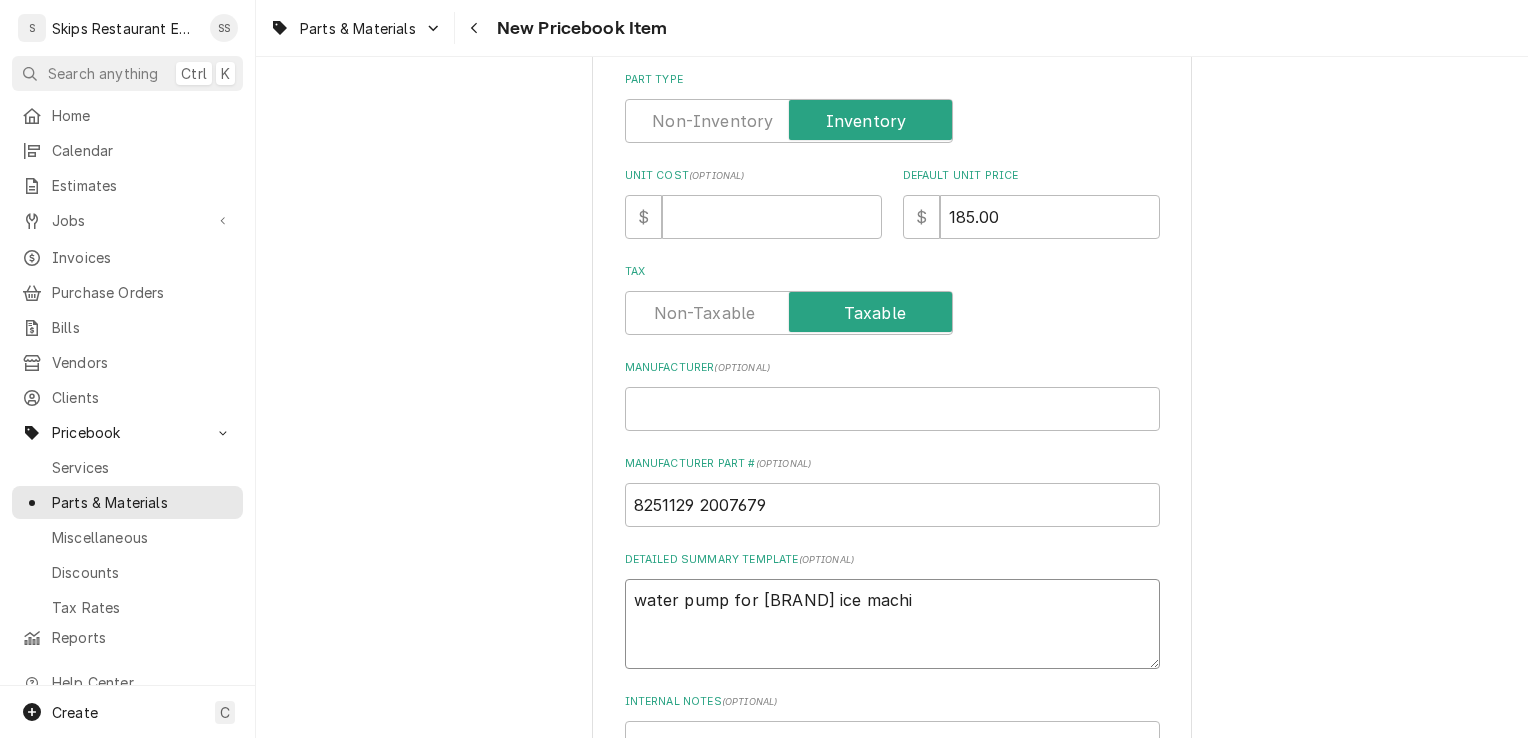 type on "x" 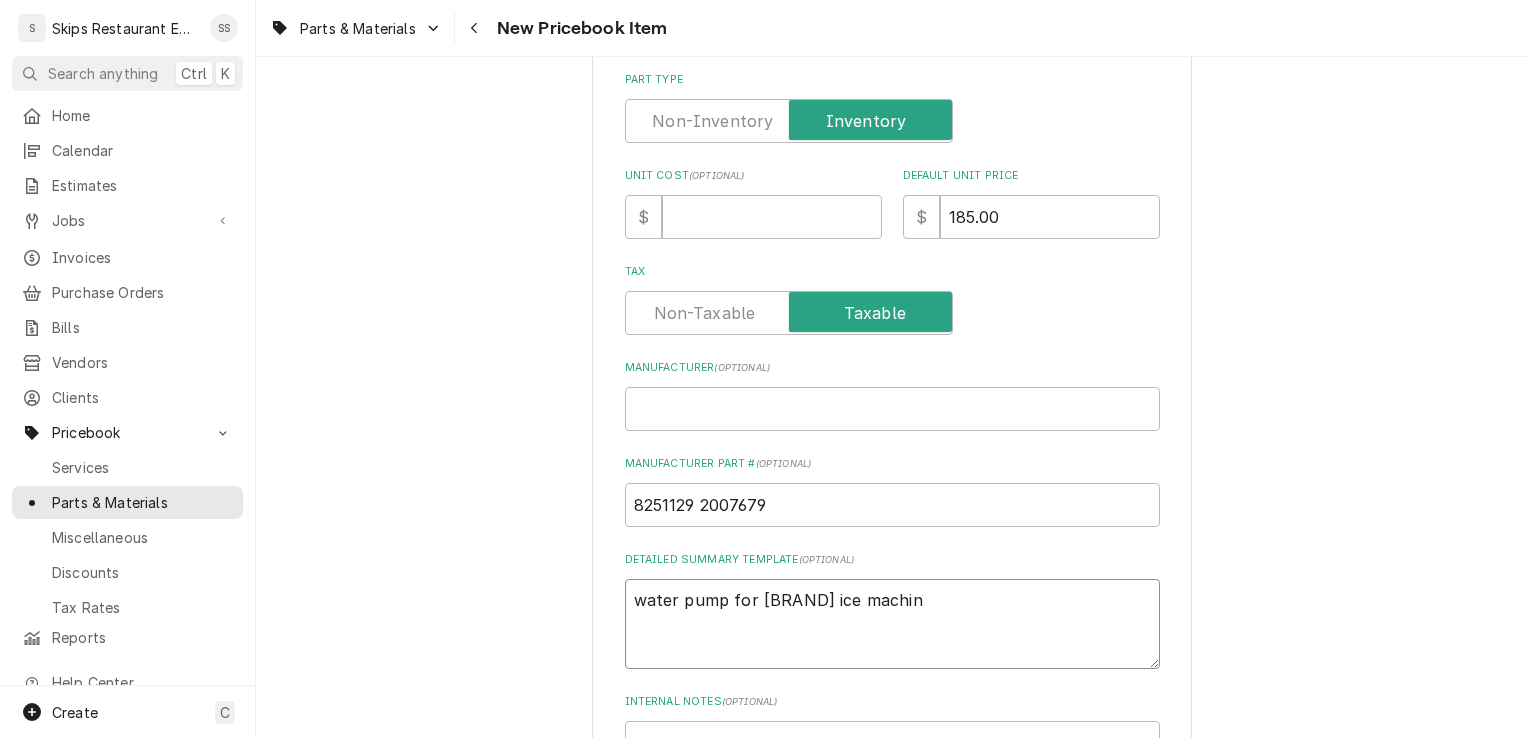 type on "x" 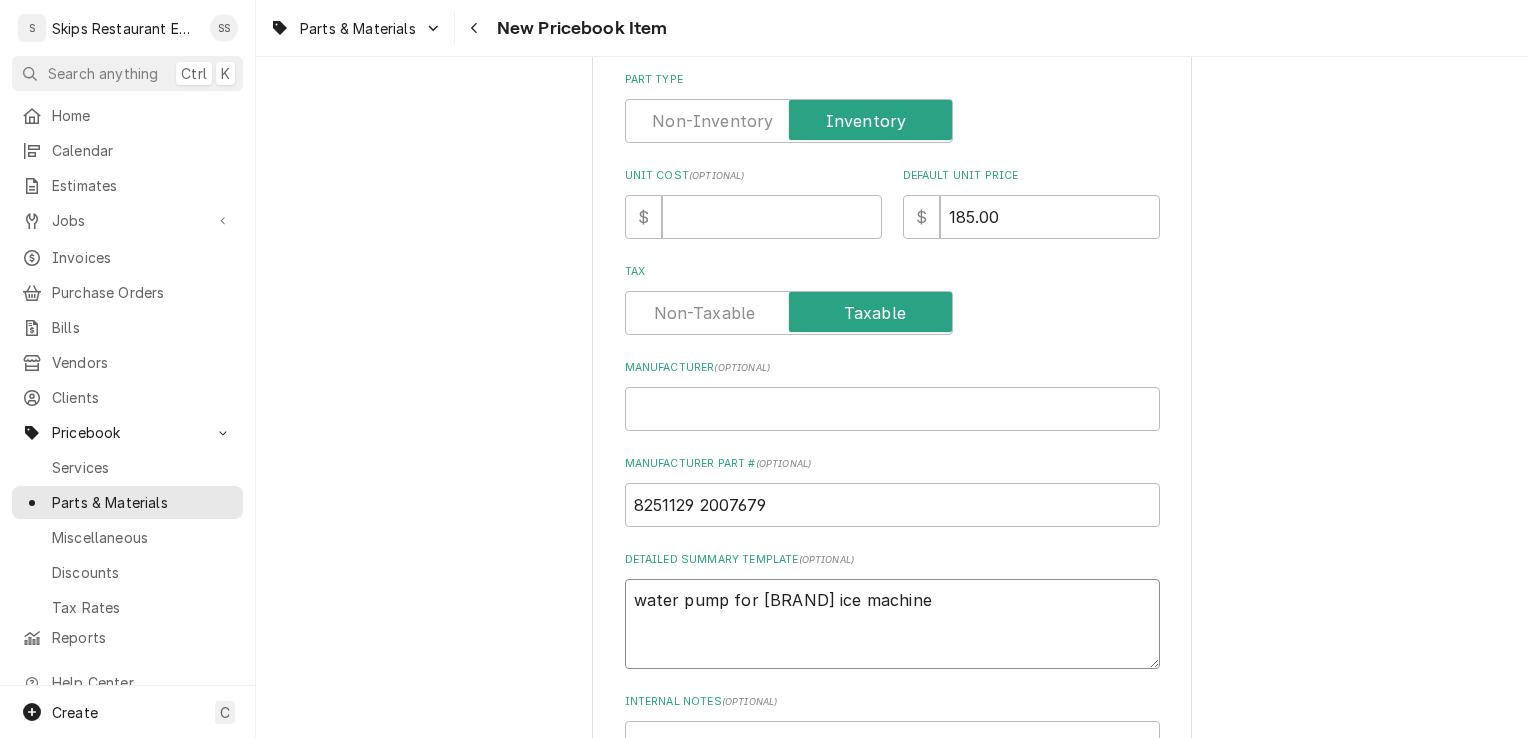 type on "water pump for [BRAND] ice machine" 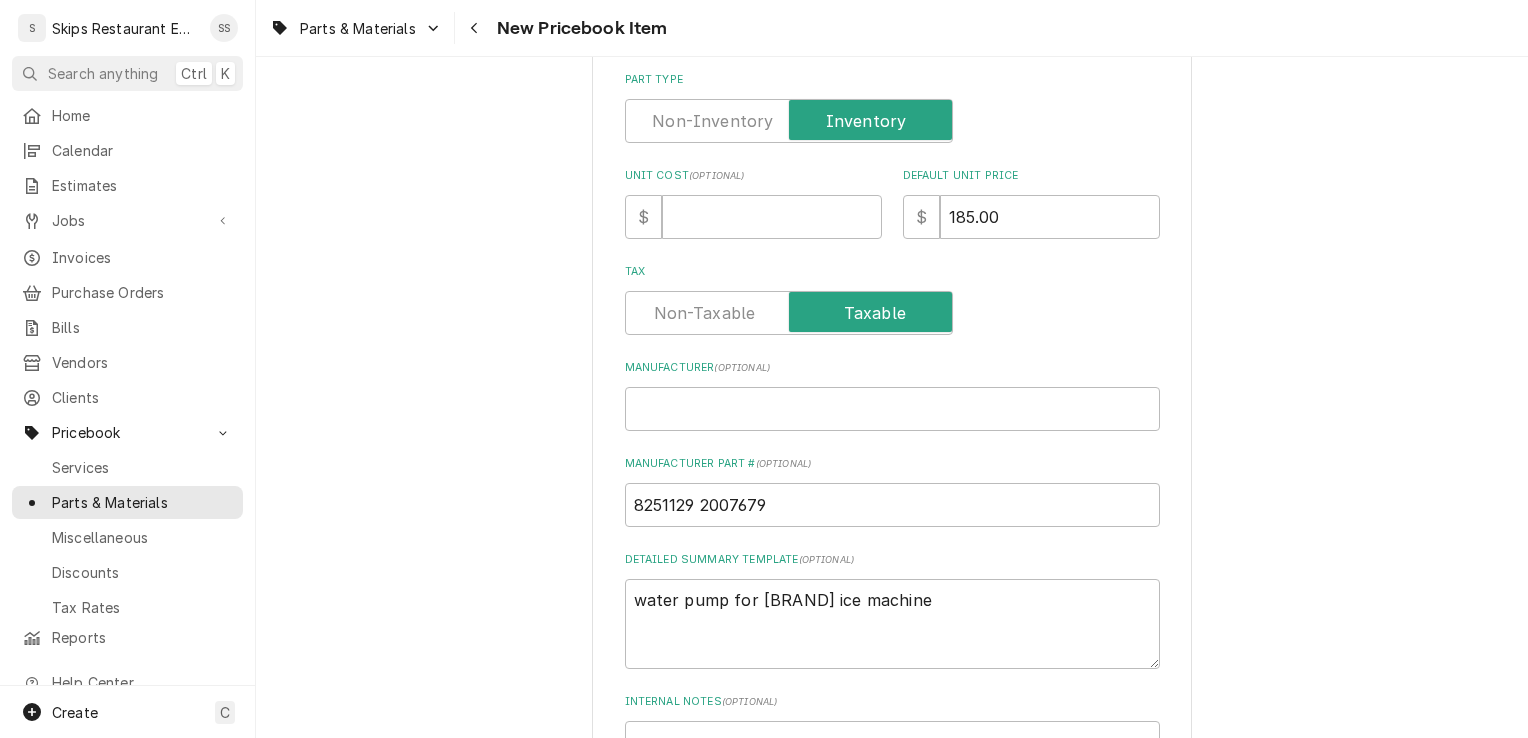 type on "x" 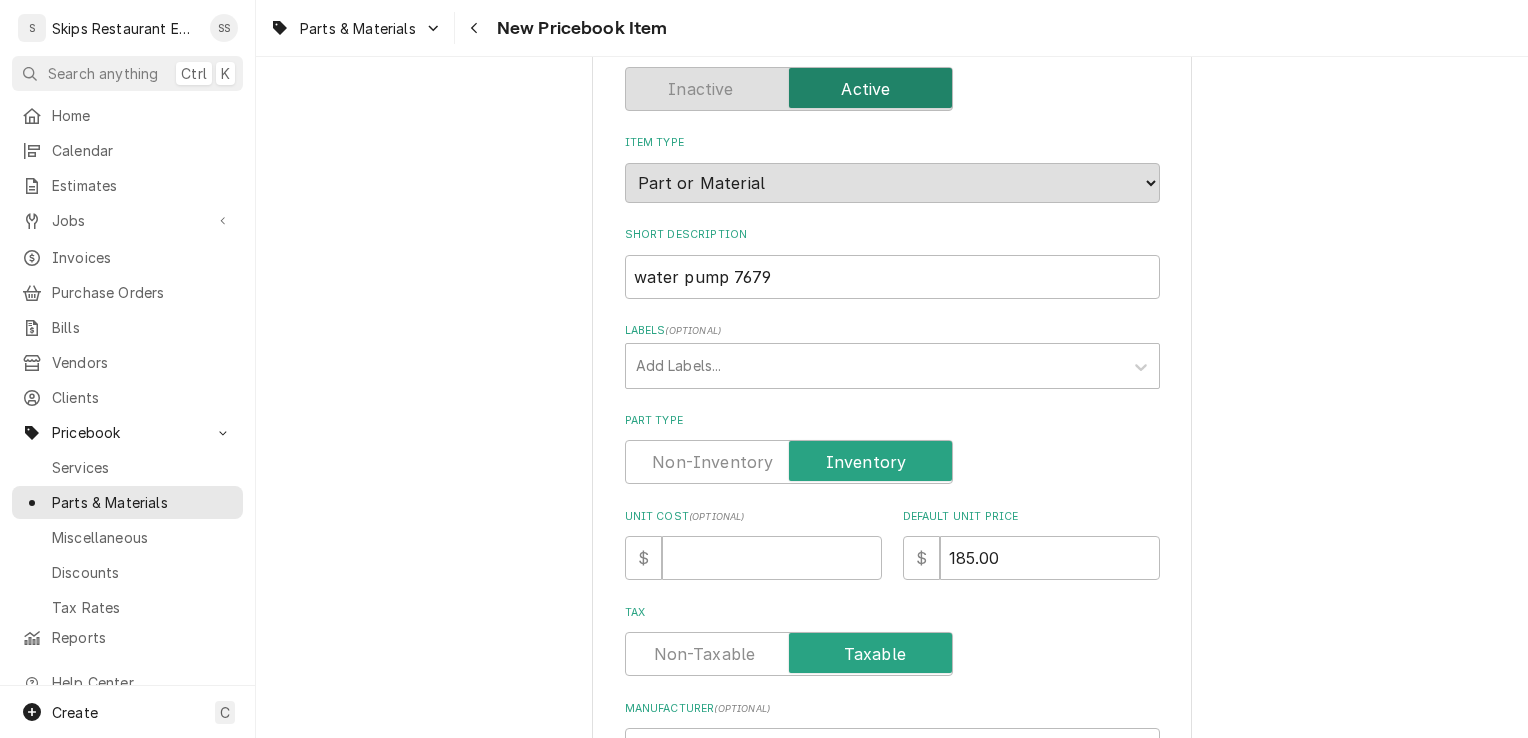 scroll, scrollTop: 142, scrollLeft: 0, axis: vertical 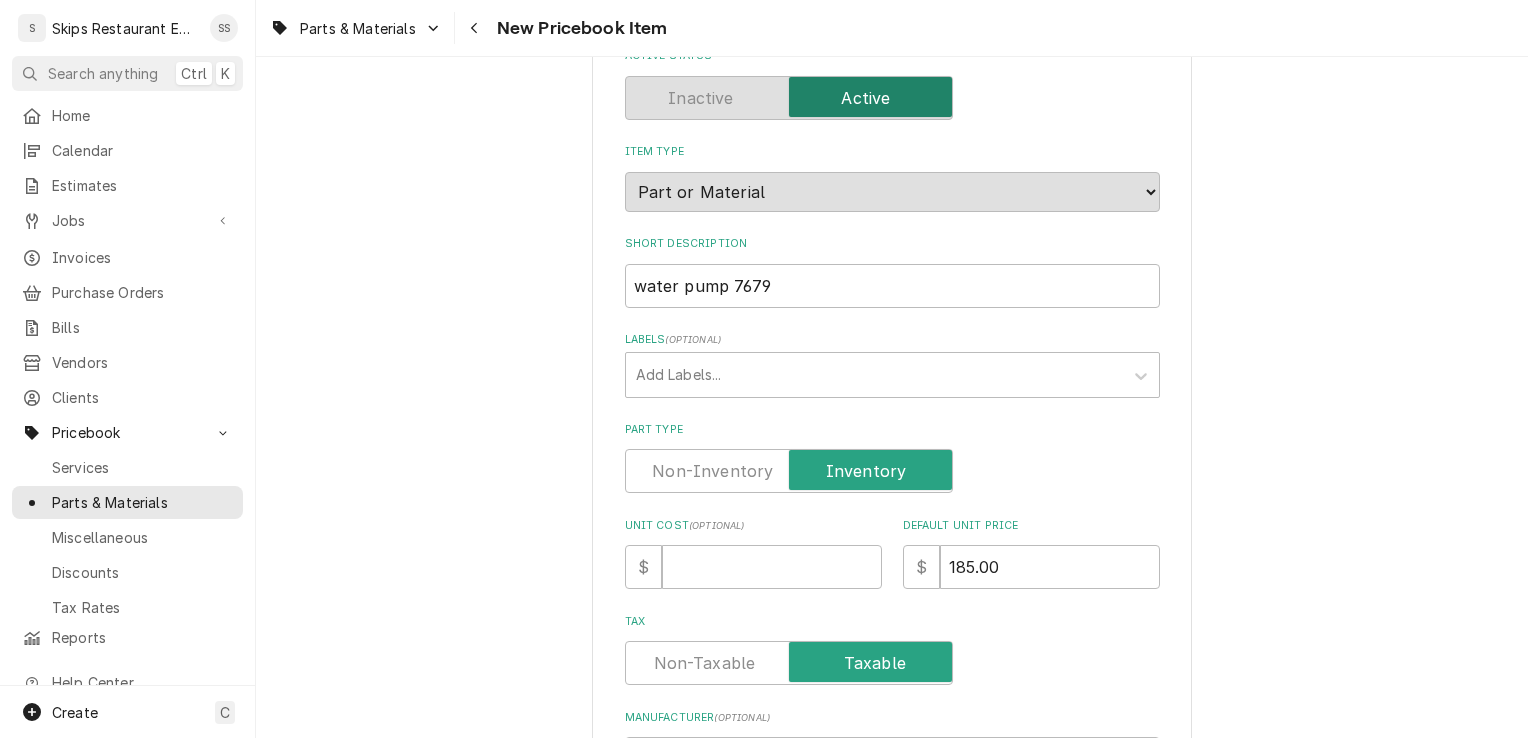 type on "water pump for [BRAND] ice machine" 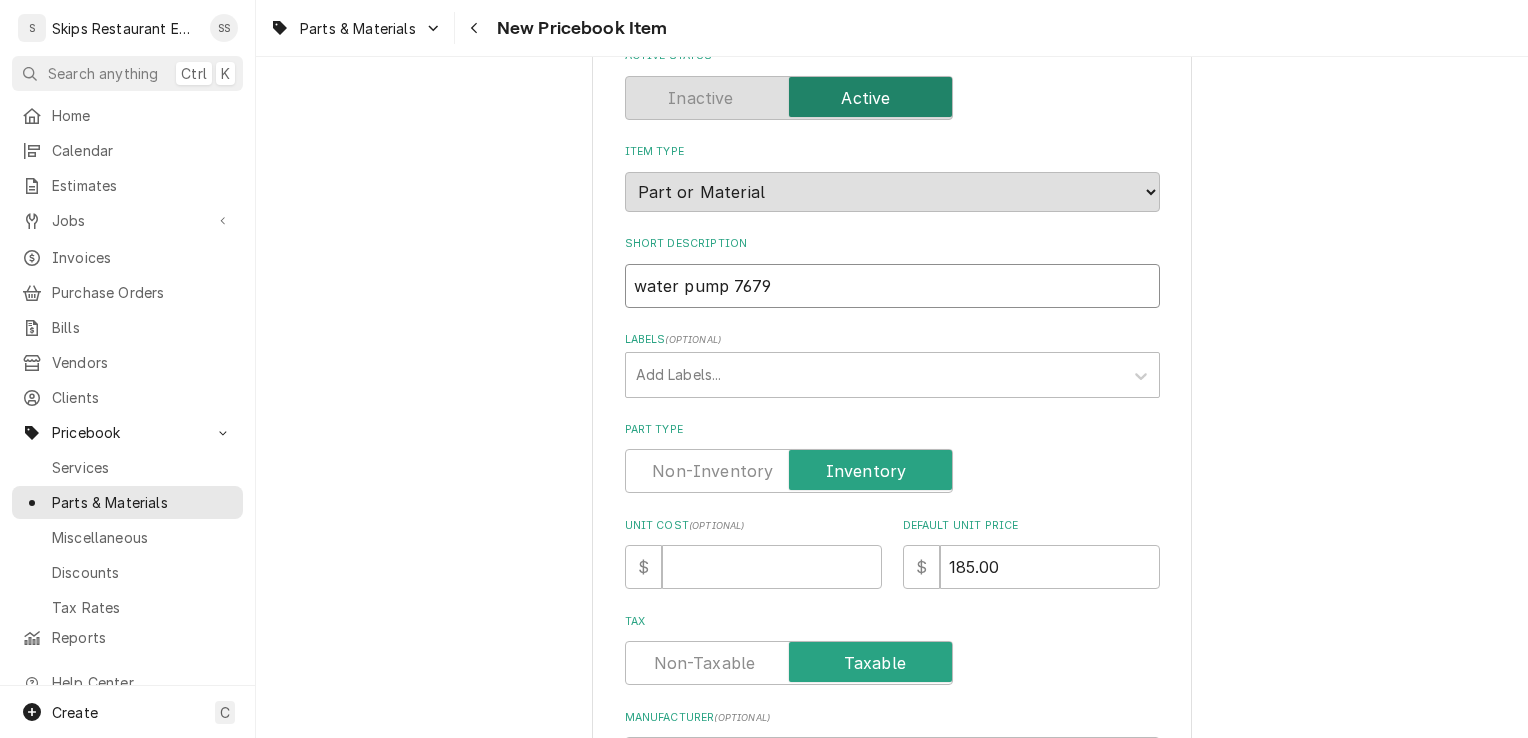 click on "water pump 7679" at bounding box center [892, 286] 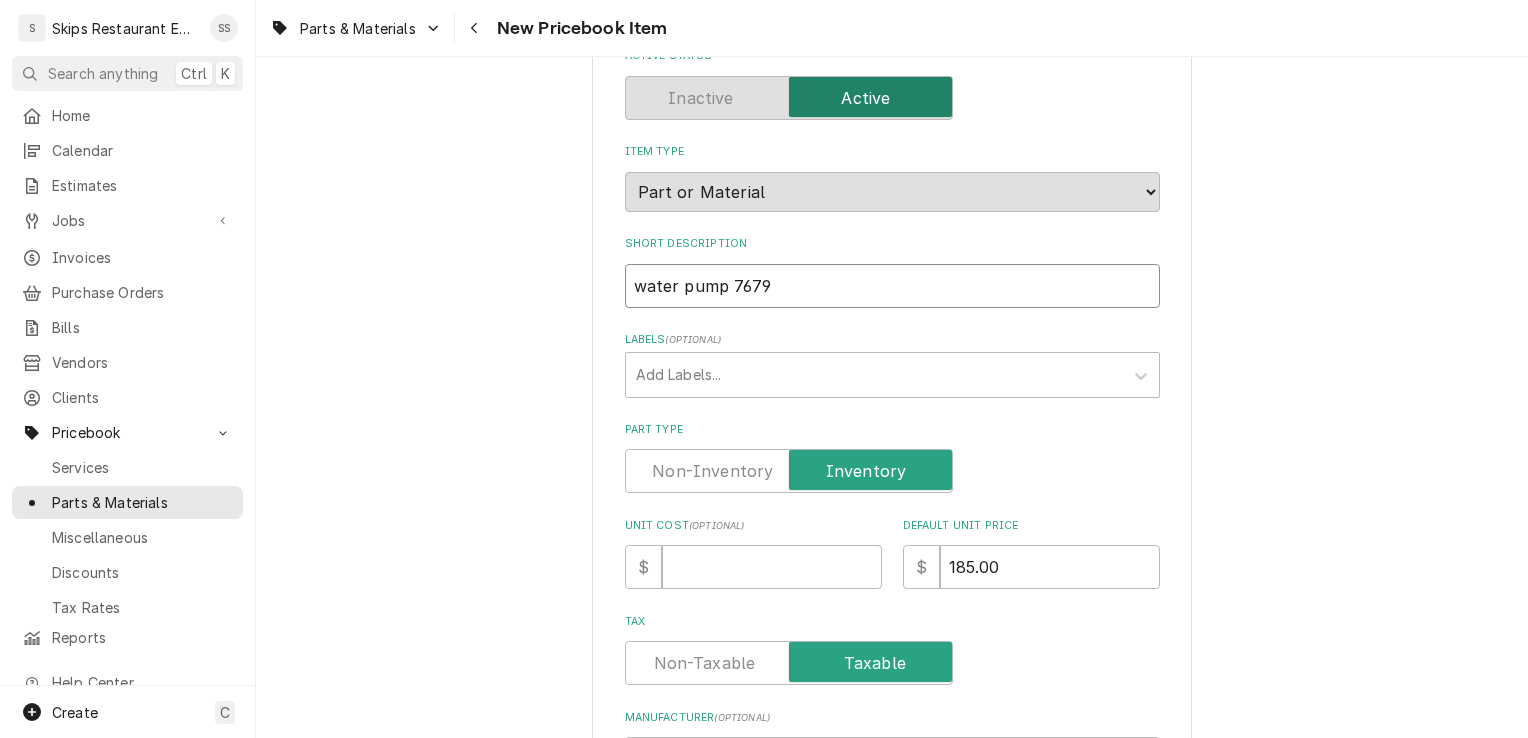 type on "x" 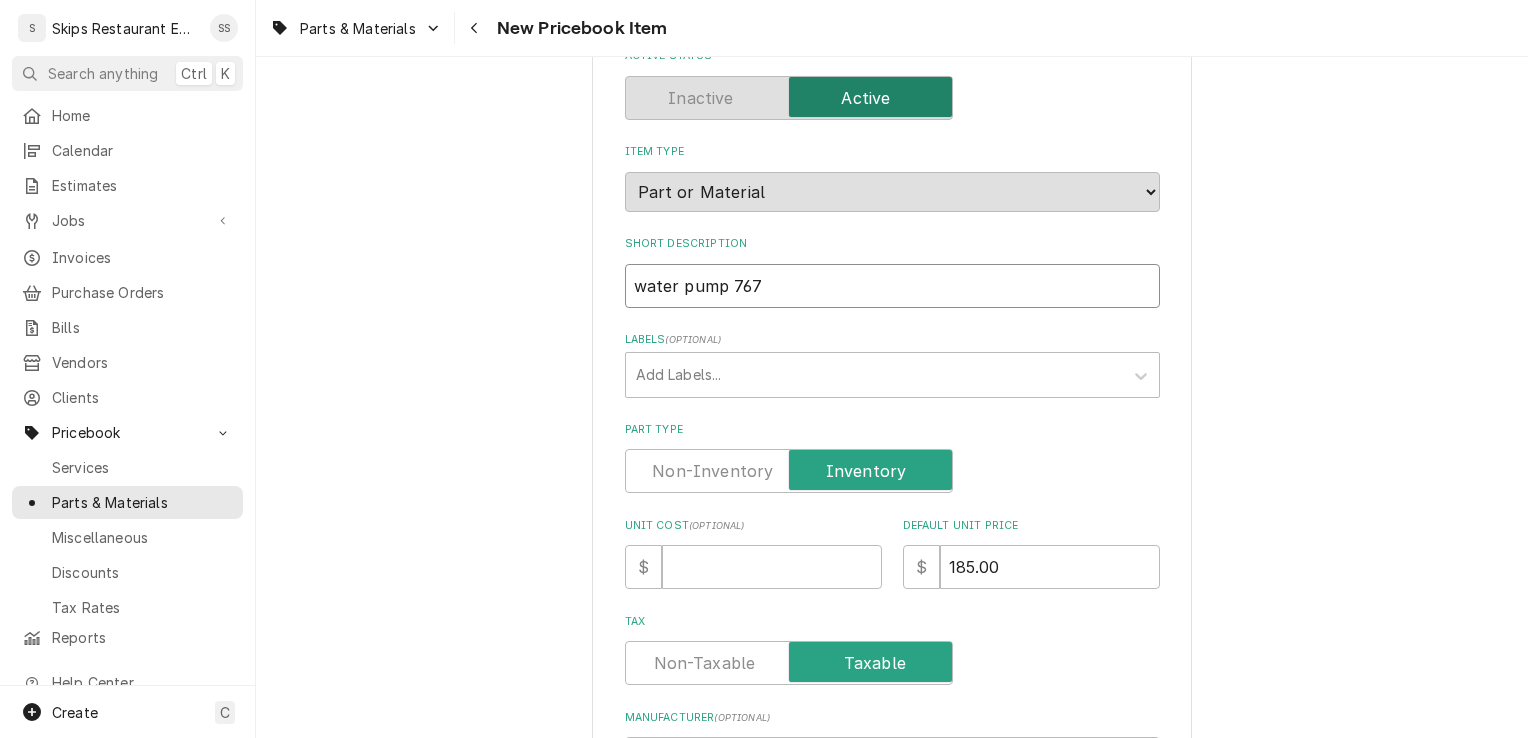 type on "x" 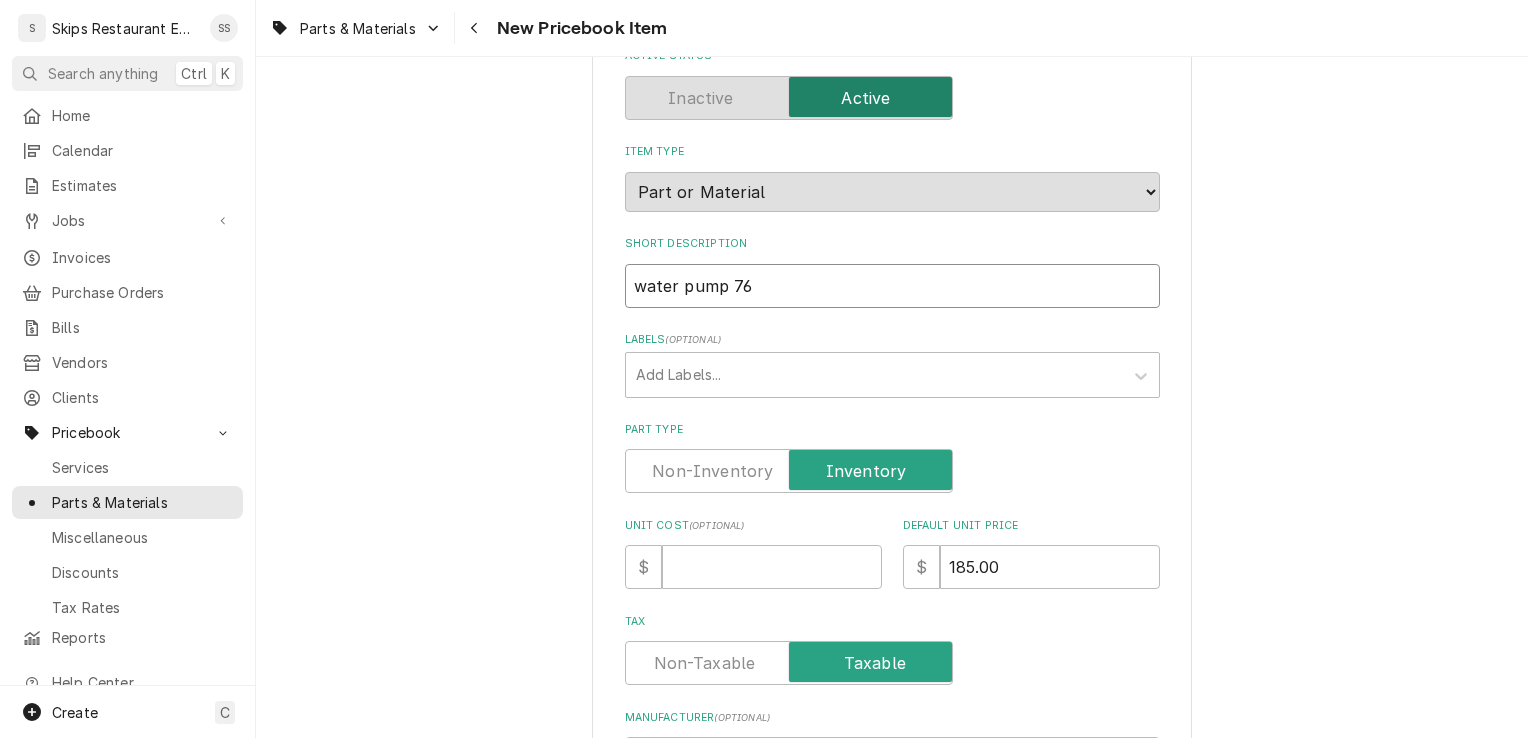 type on "x" 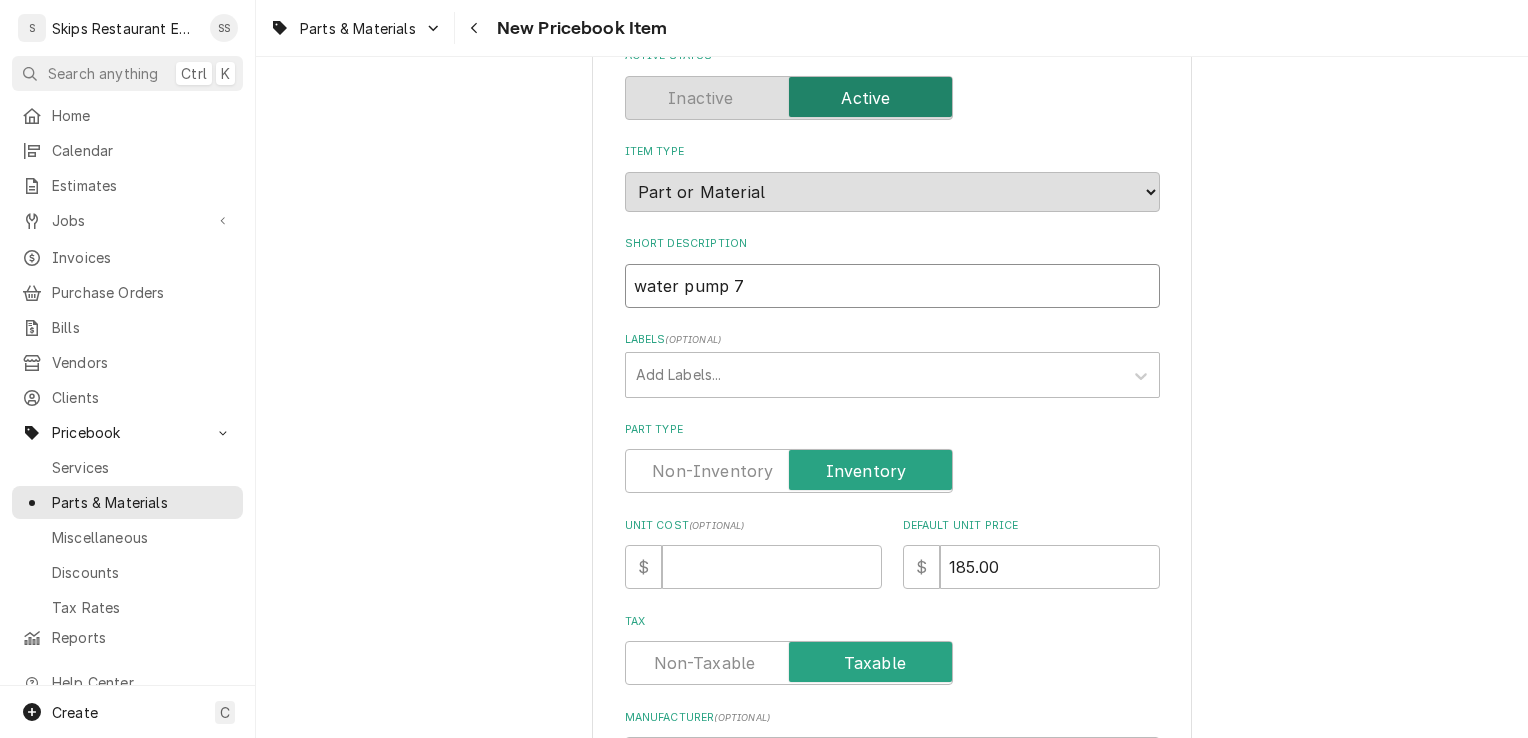 type on "x" 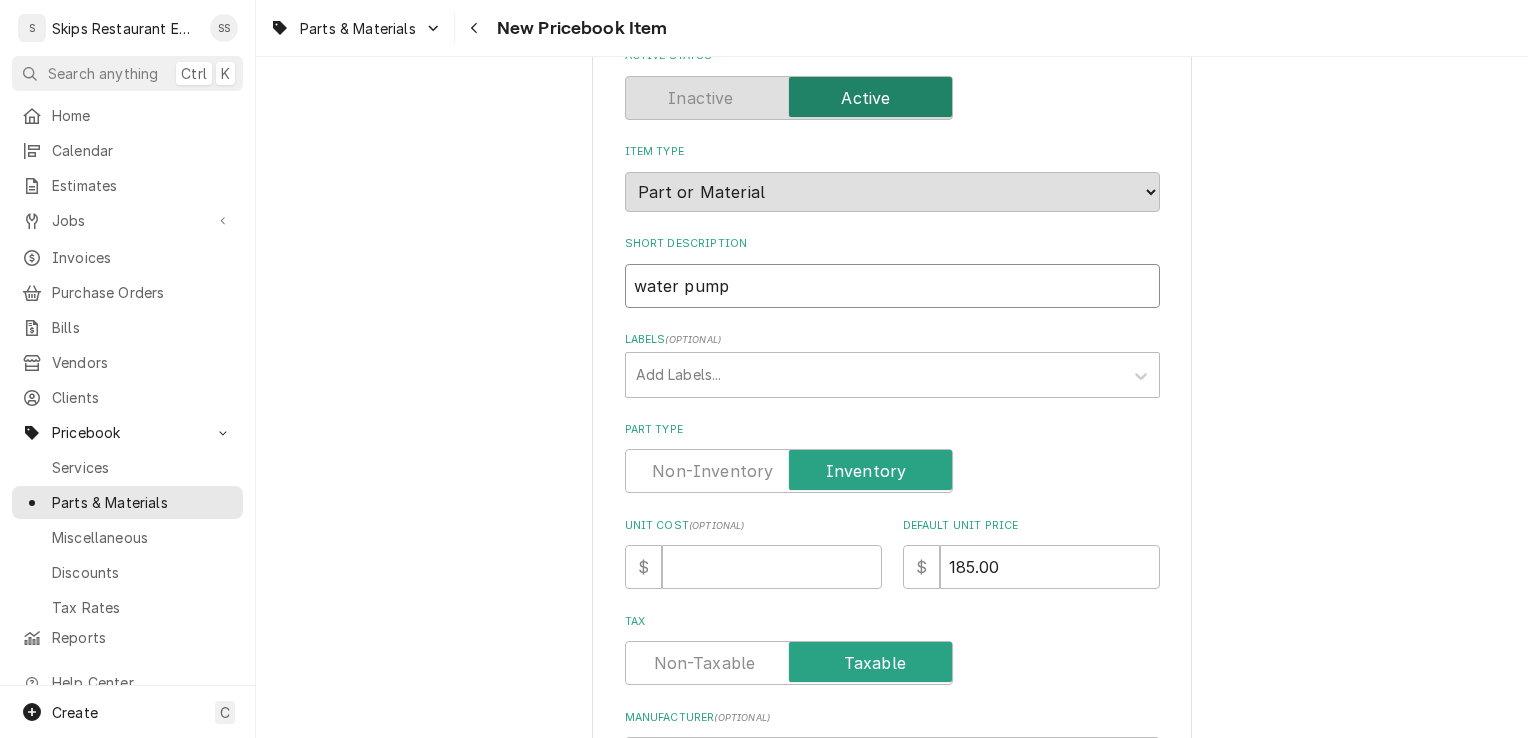 type on "x" 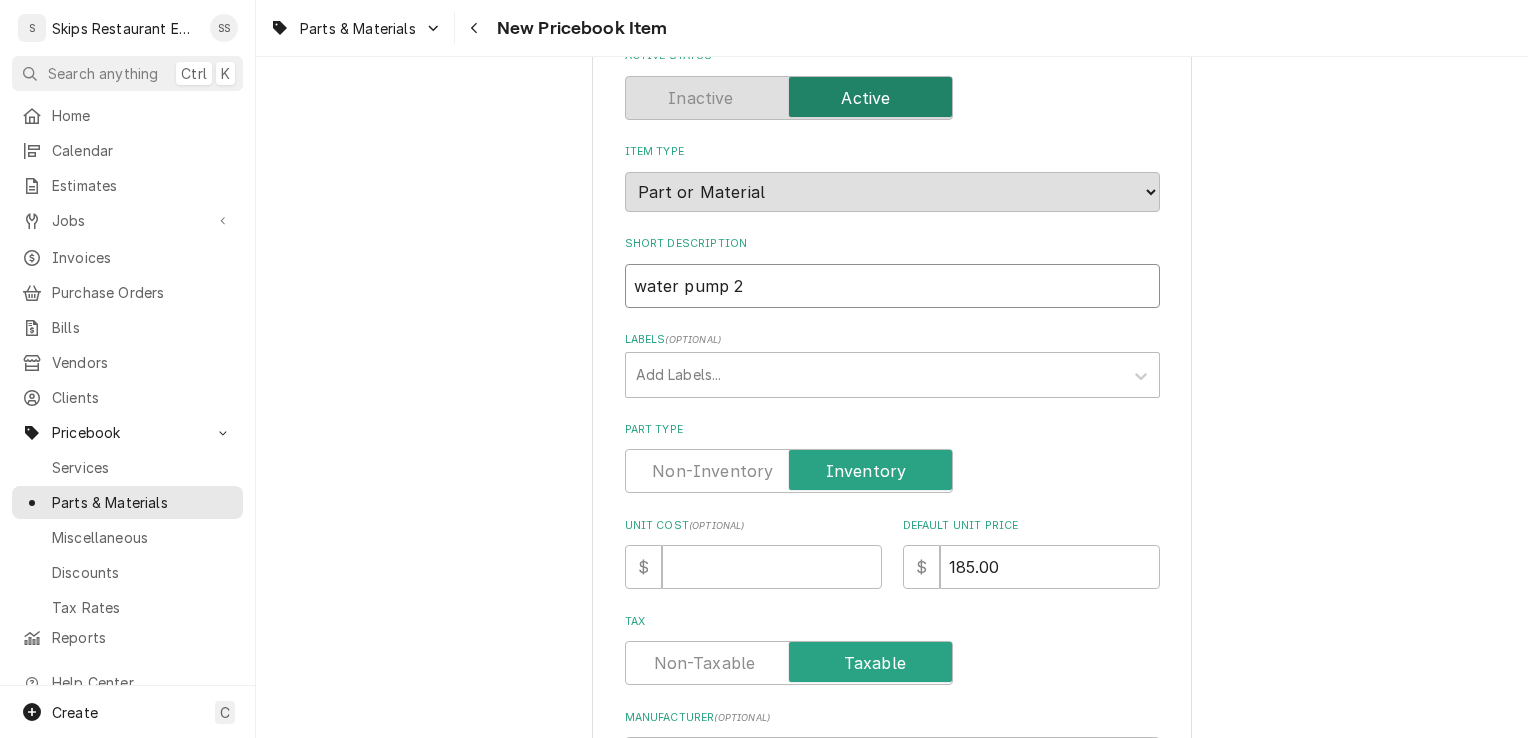 type on "x" 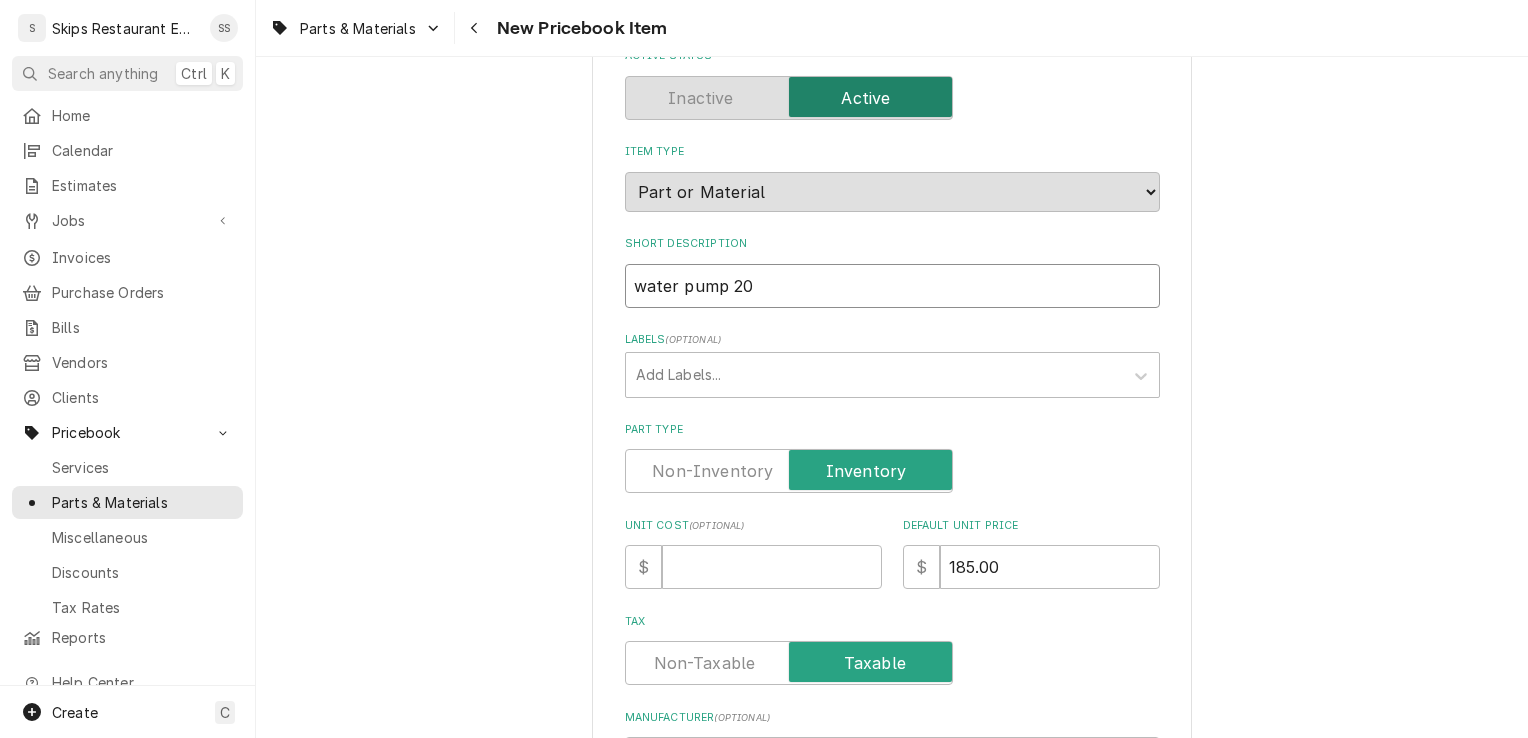 type on "x" 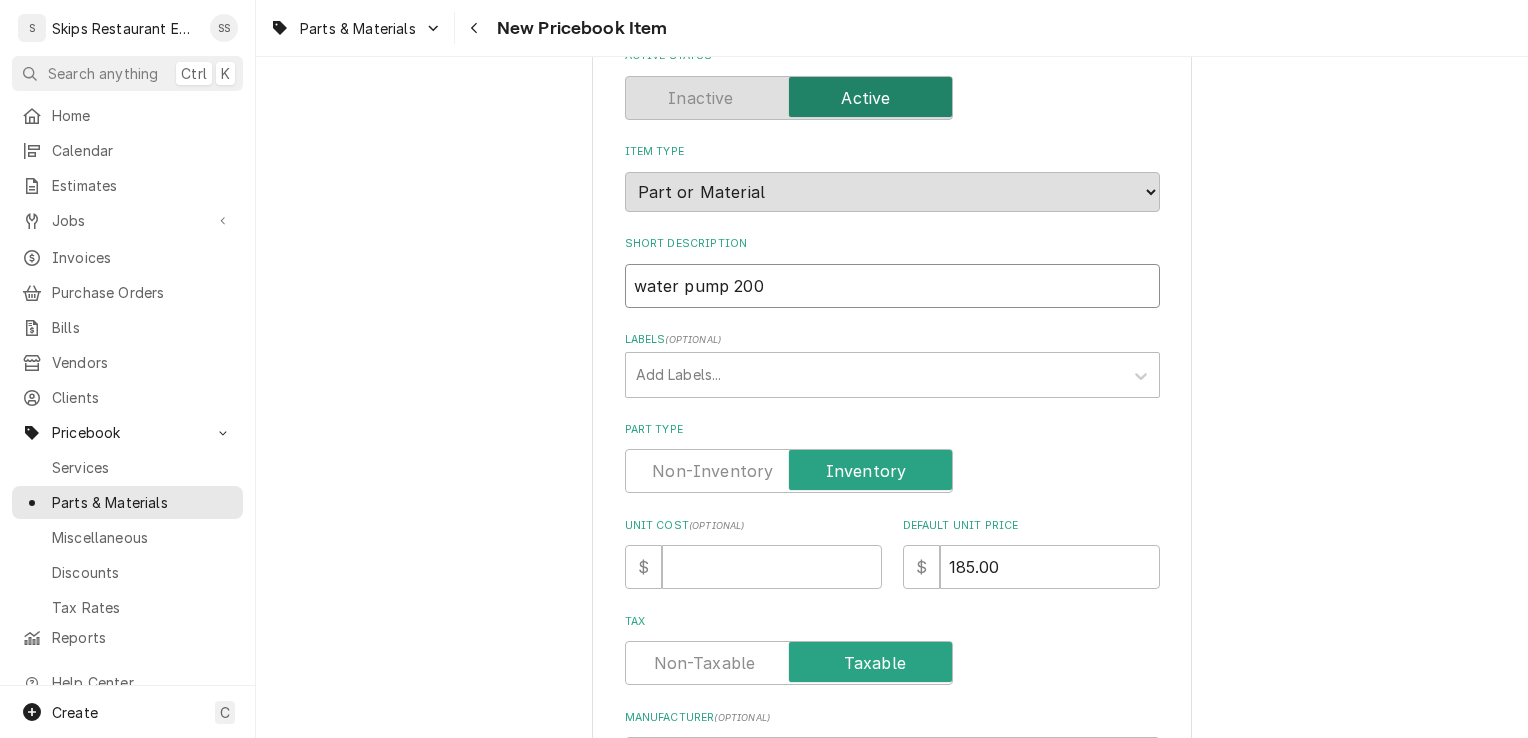 type on "x" 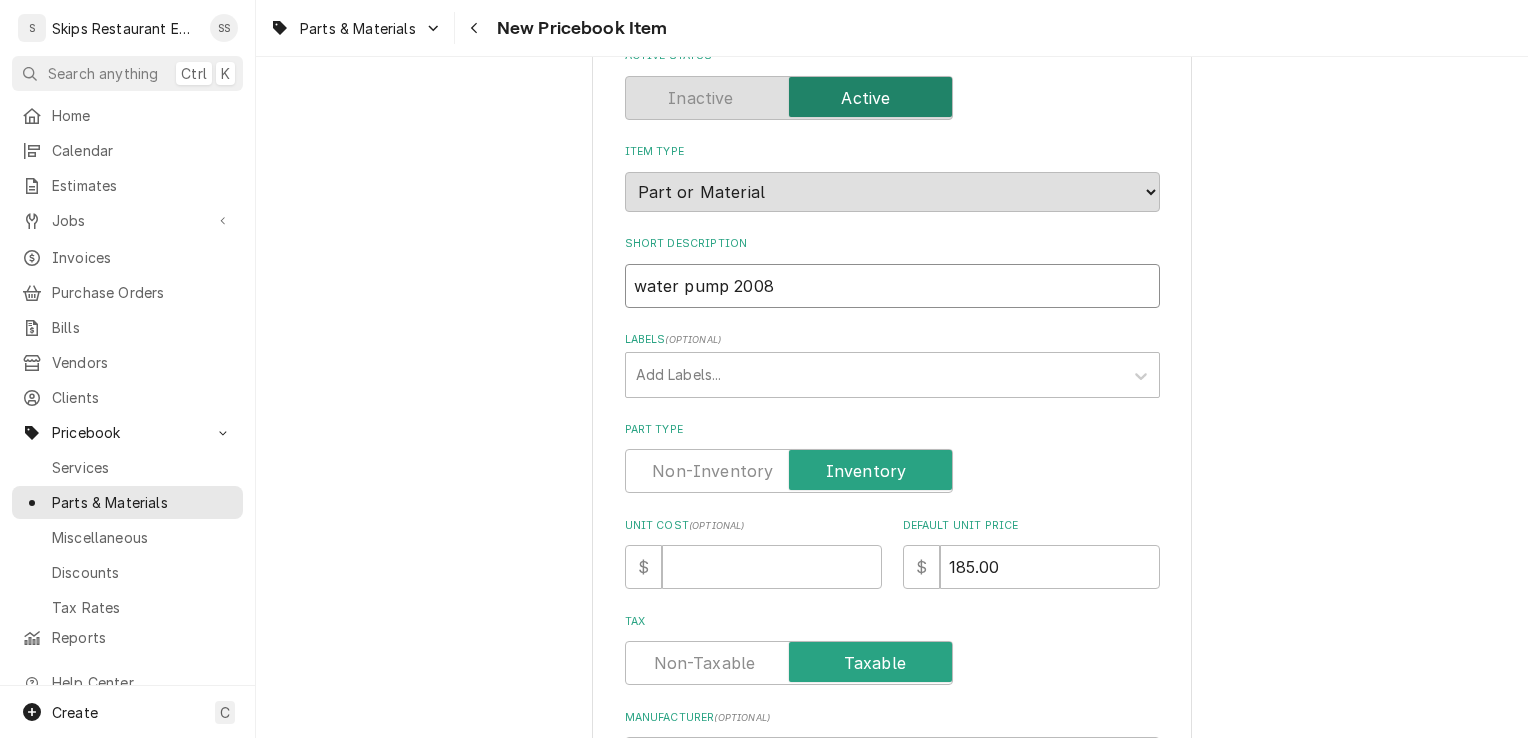 type on "x" 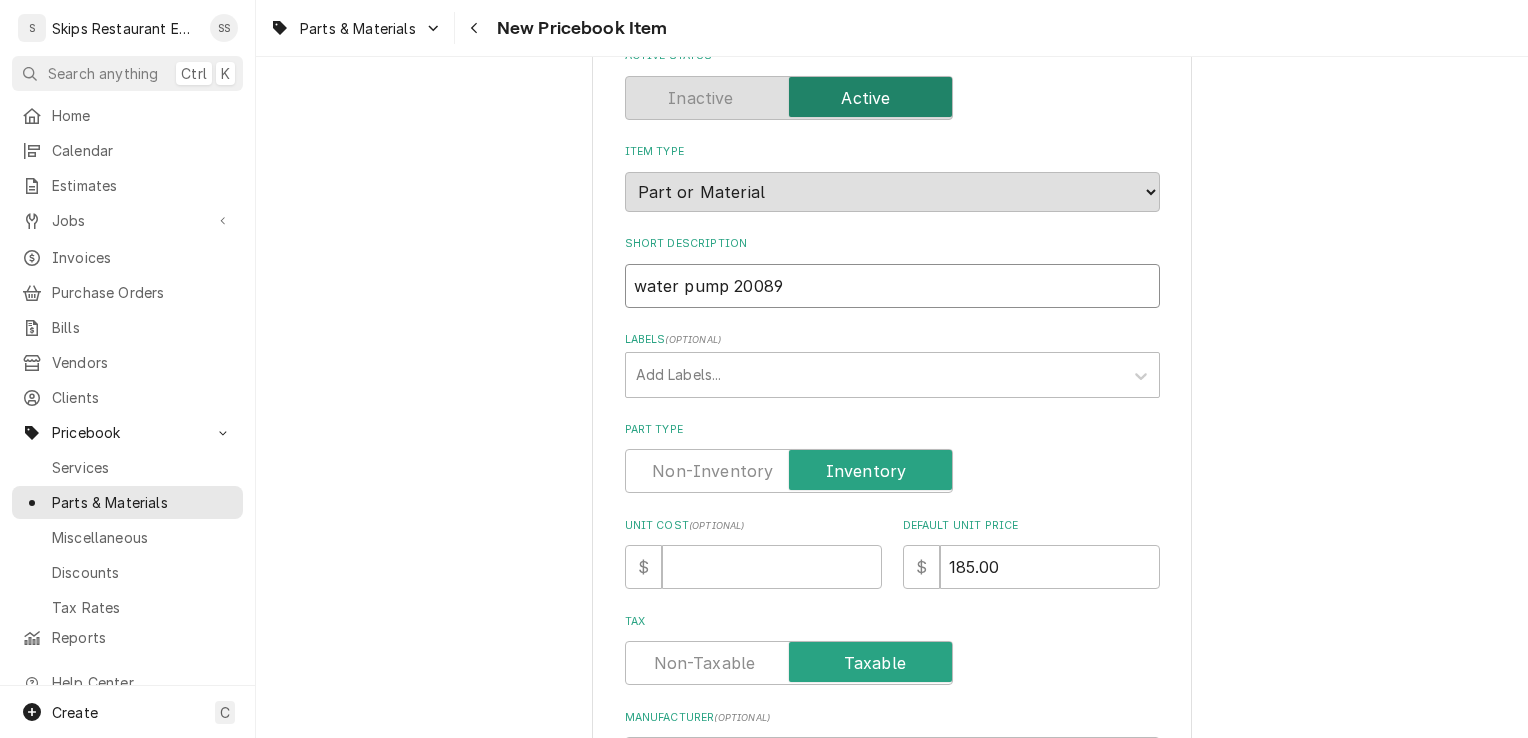 type on "x" 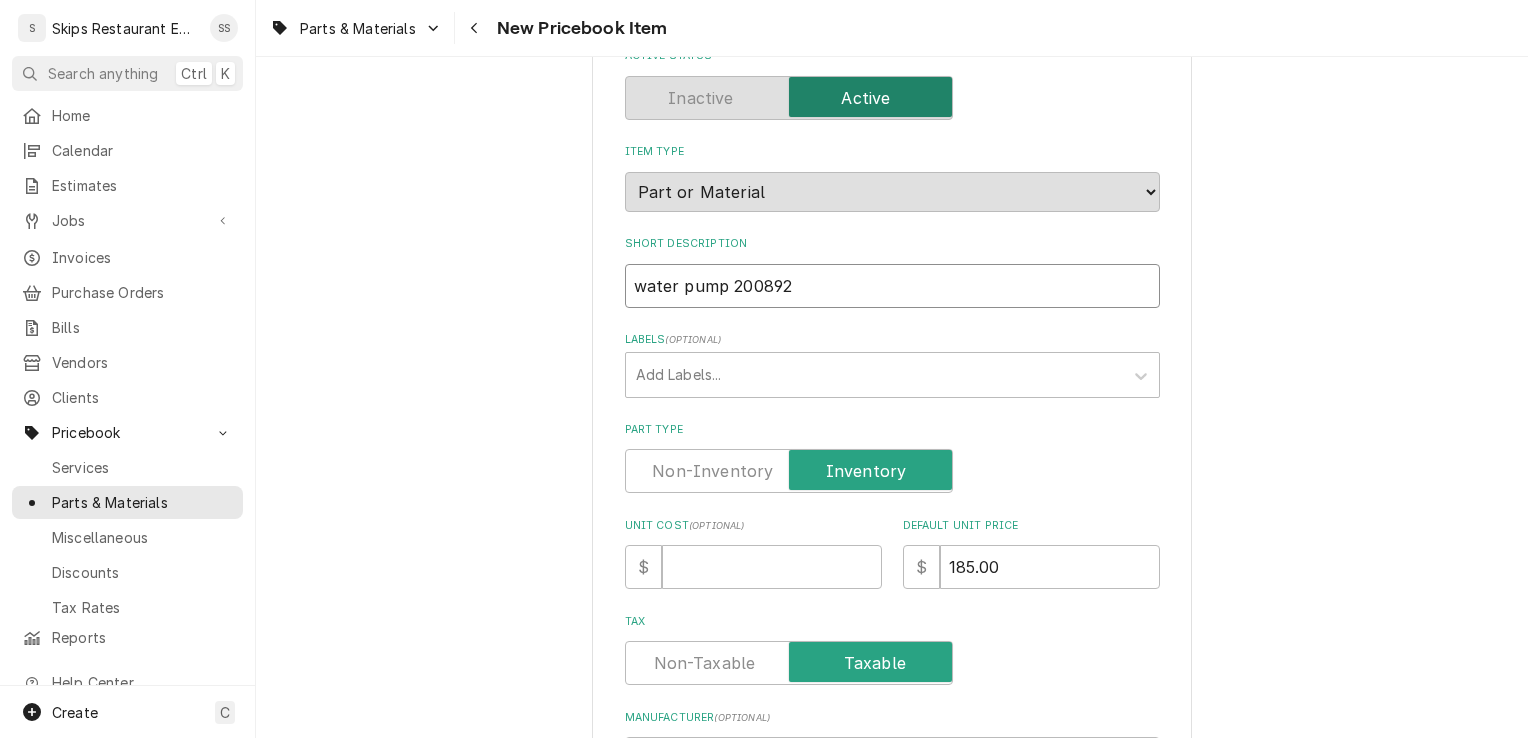 type on "x" 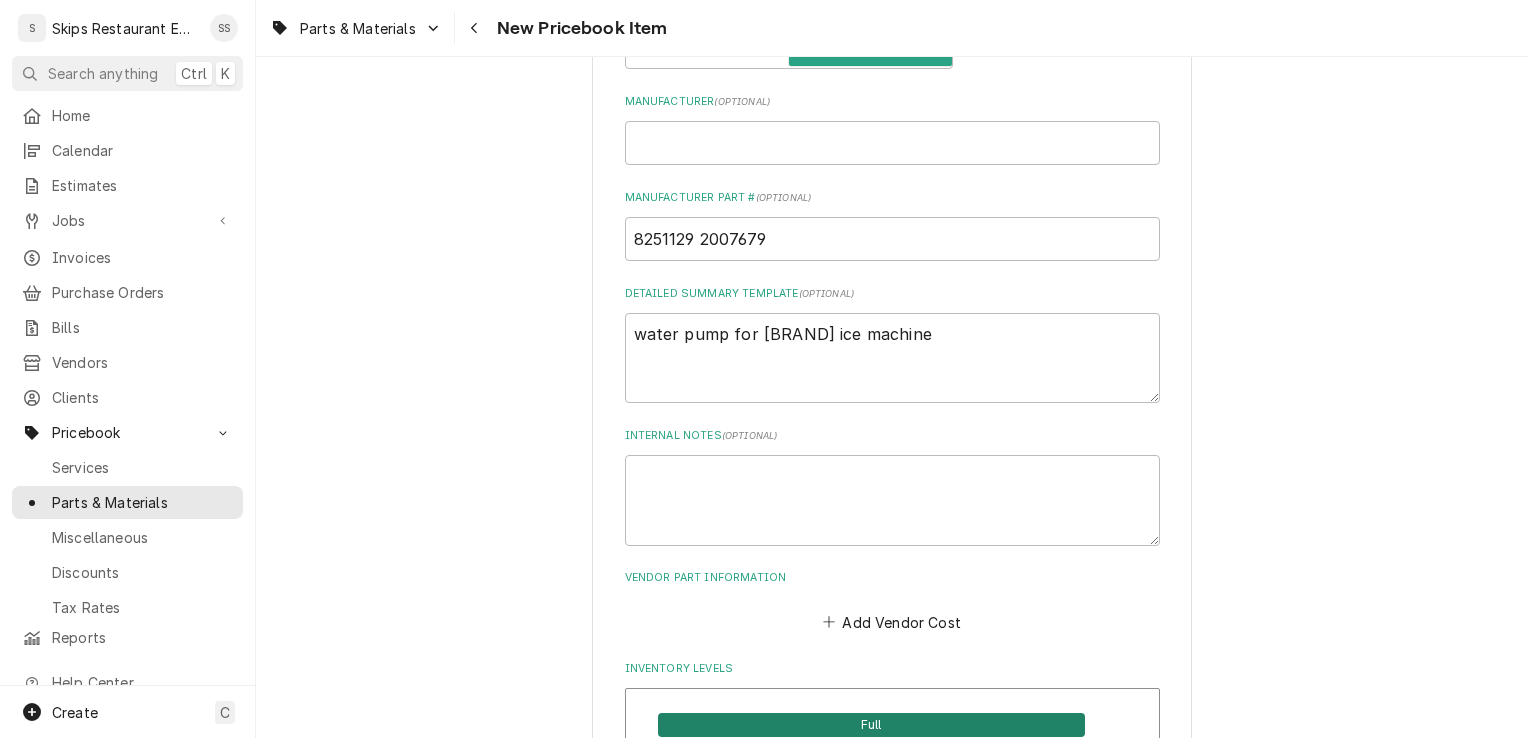 scroll, scrollTop: 758, scrollLeft: 0, axis: vertical 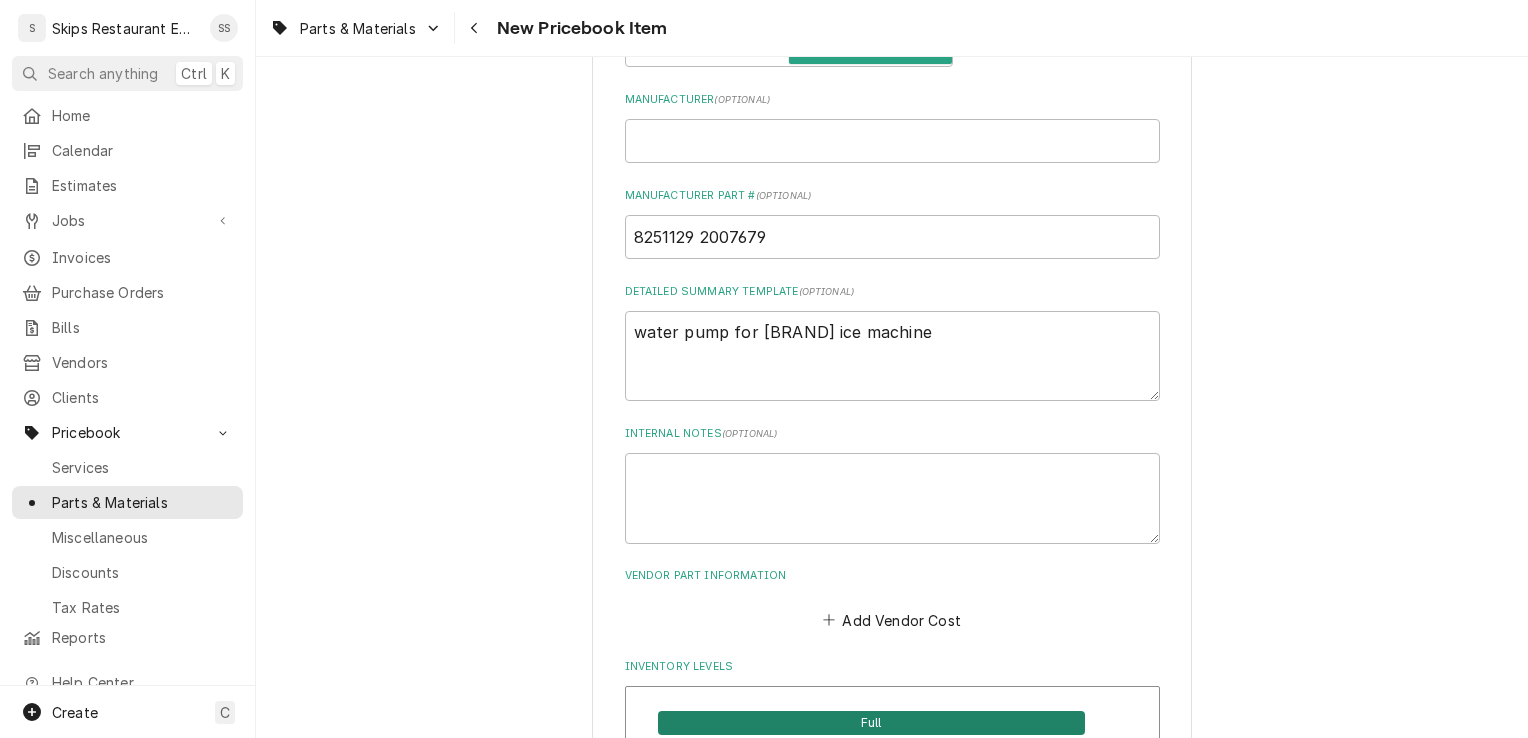 type on "water pump 2008929" 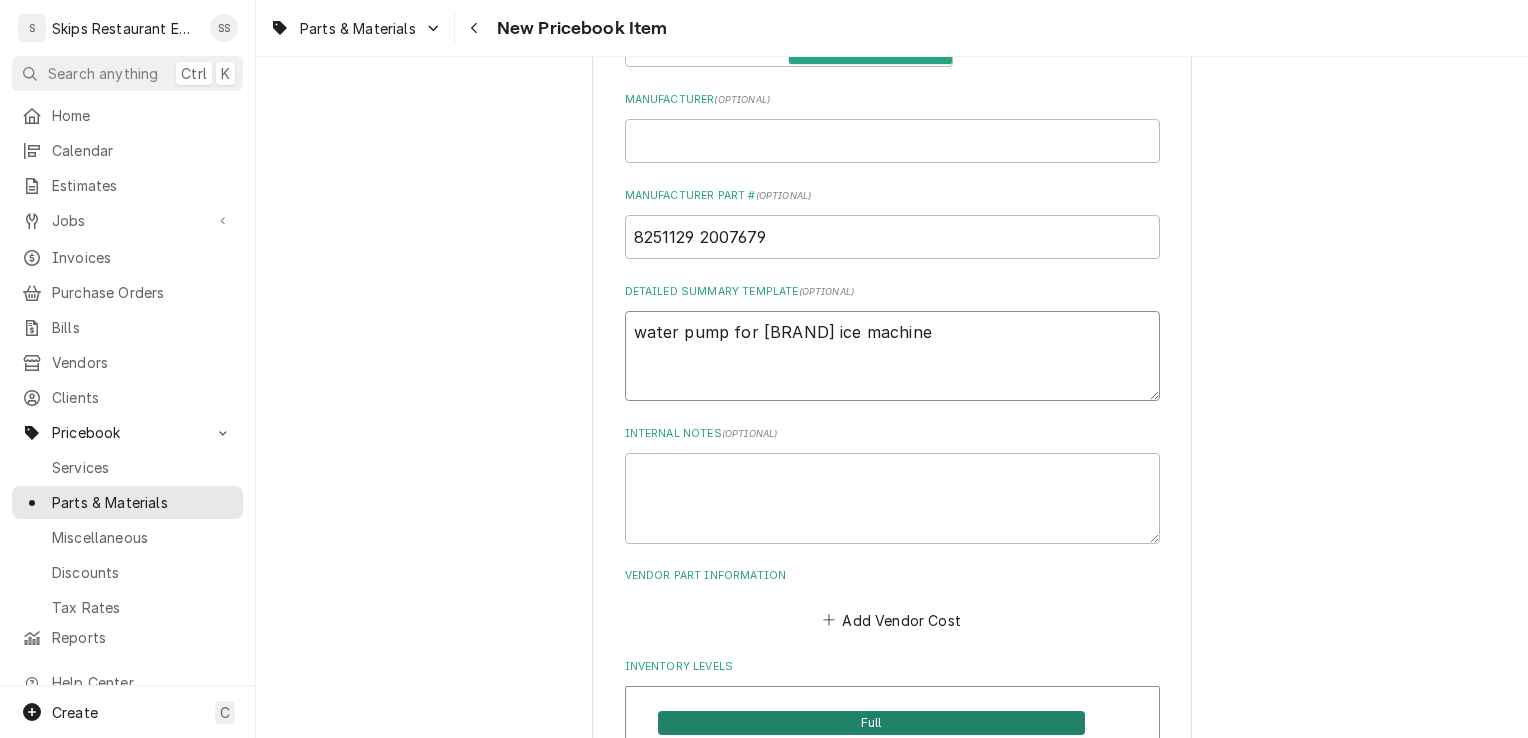 click on "water pump for [BRAND] ice machine" at bounding box center [892, 356] 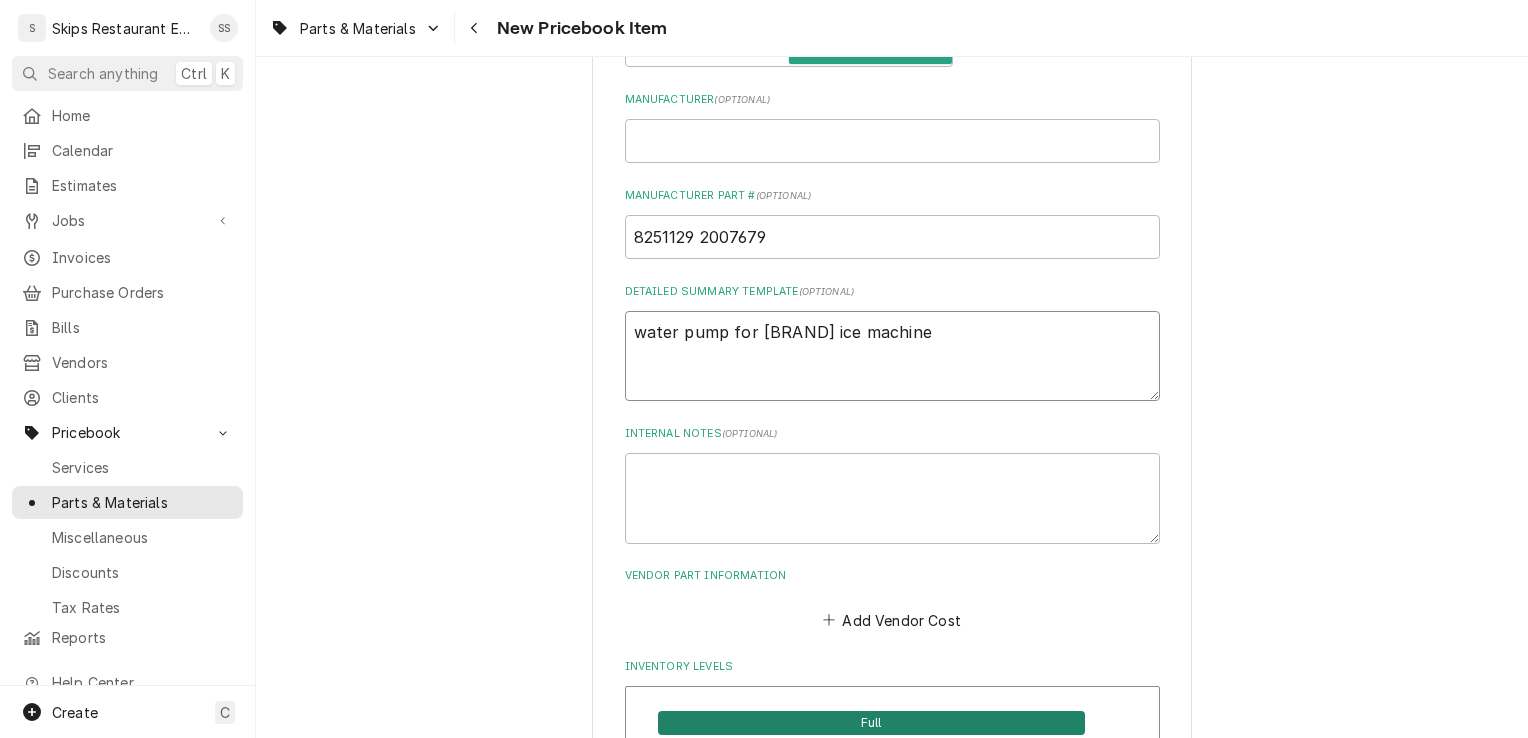 type on "x" 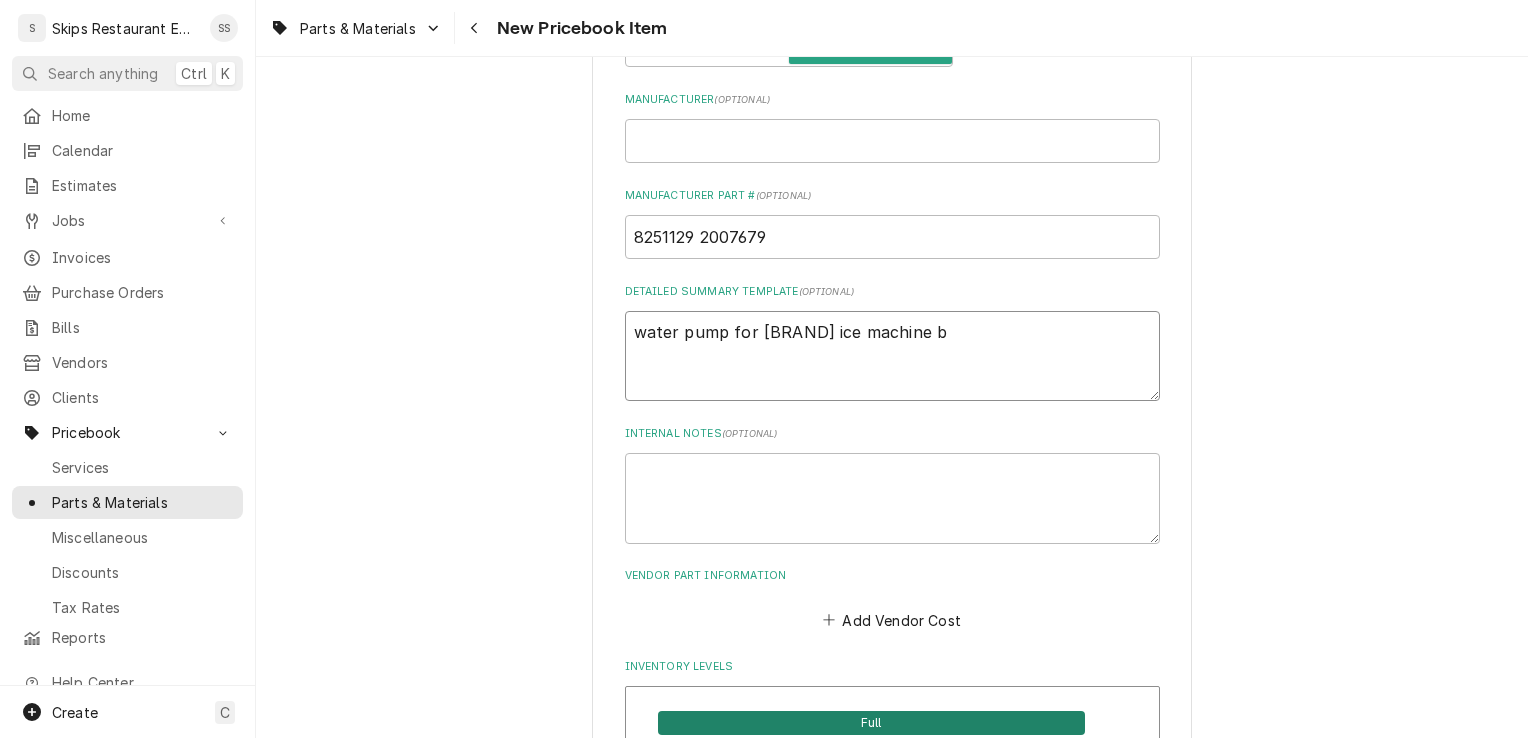 type on "x" 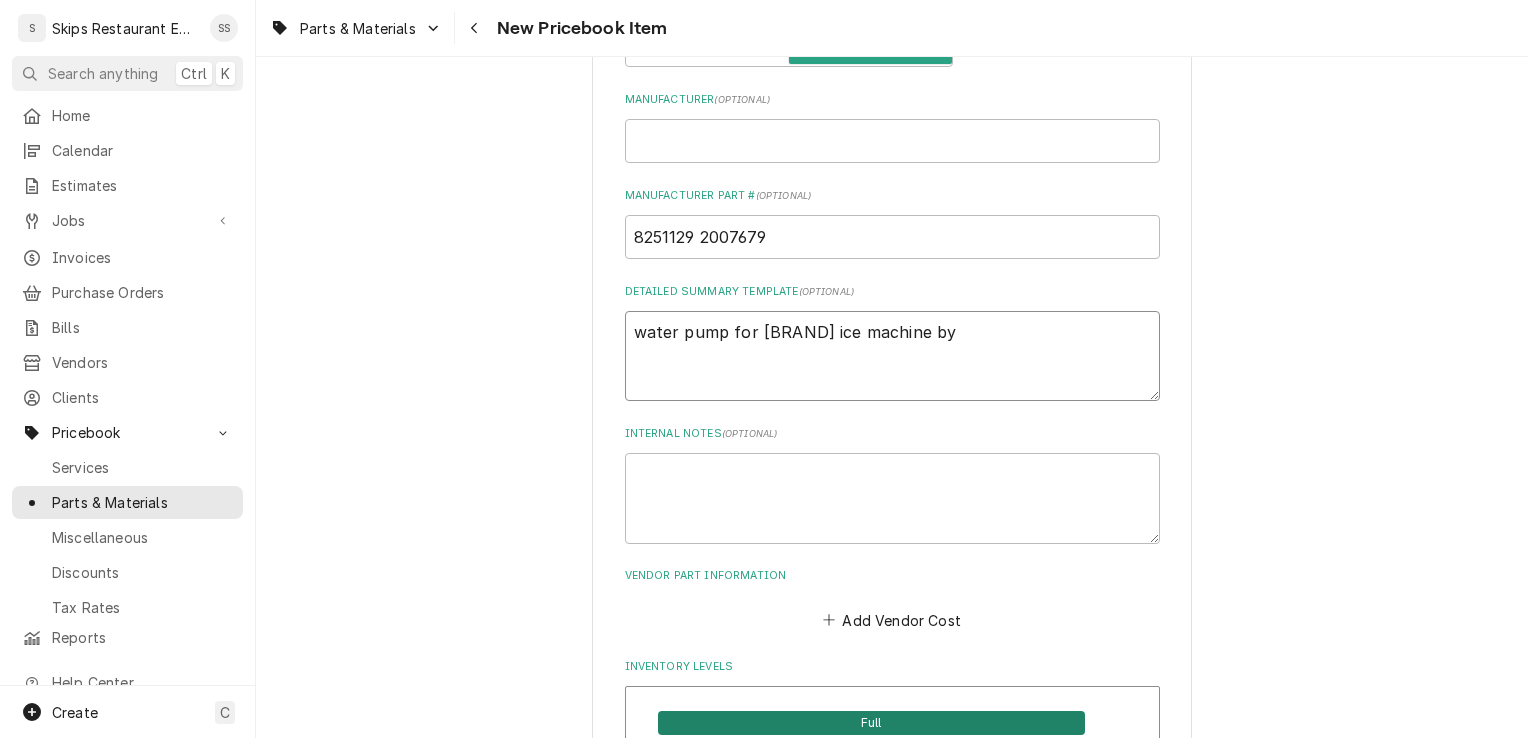 type on "x" 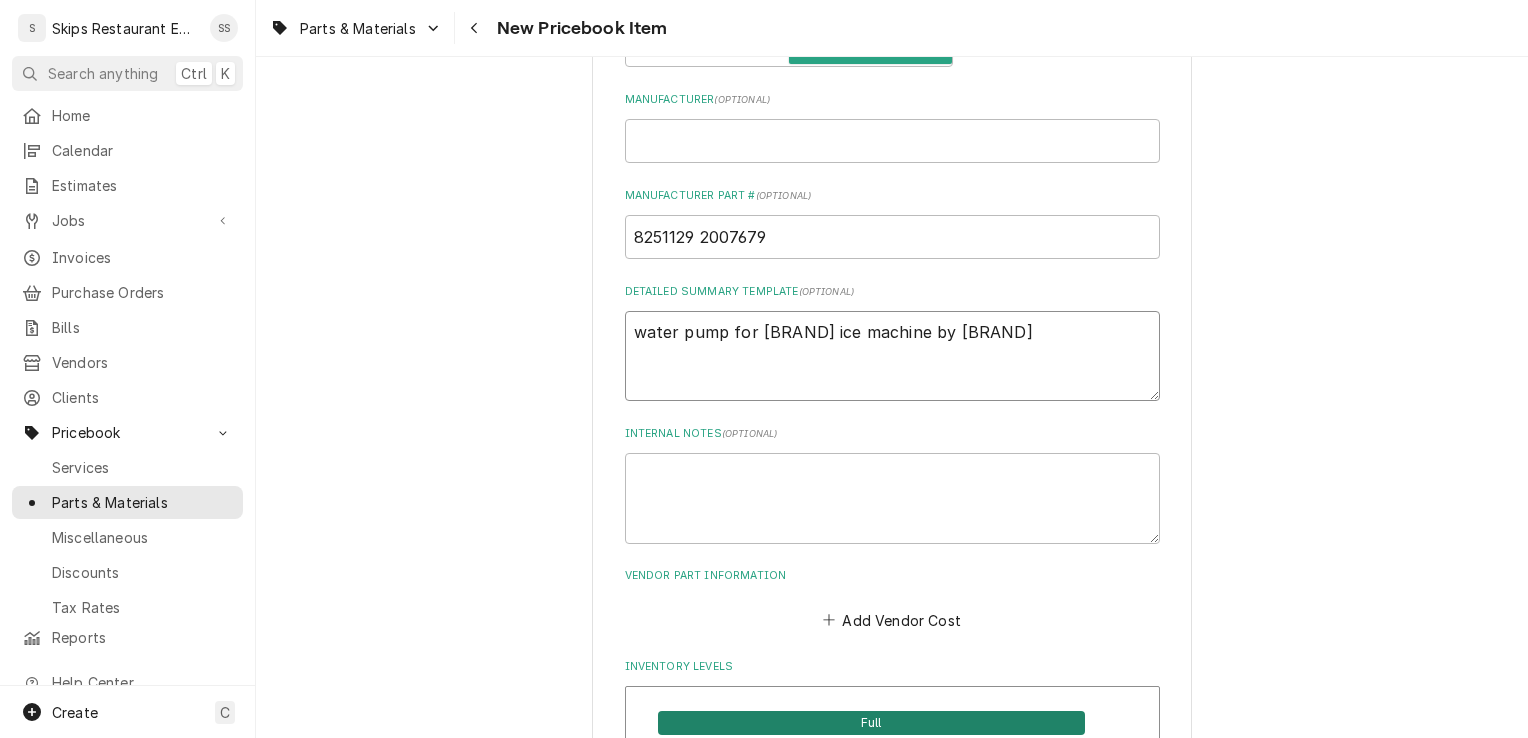 type on "x" 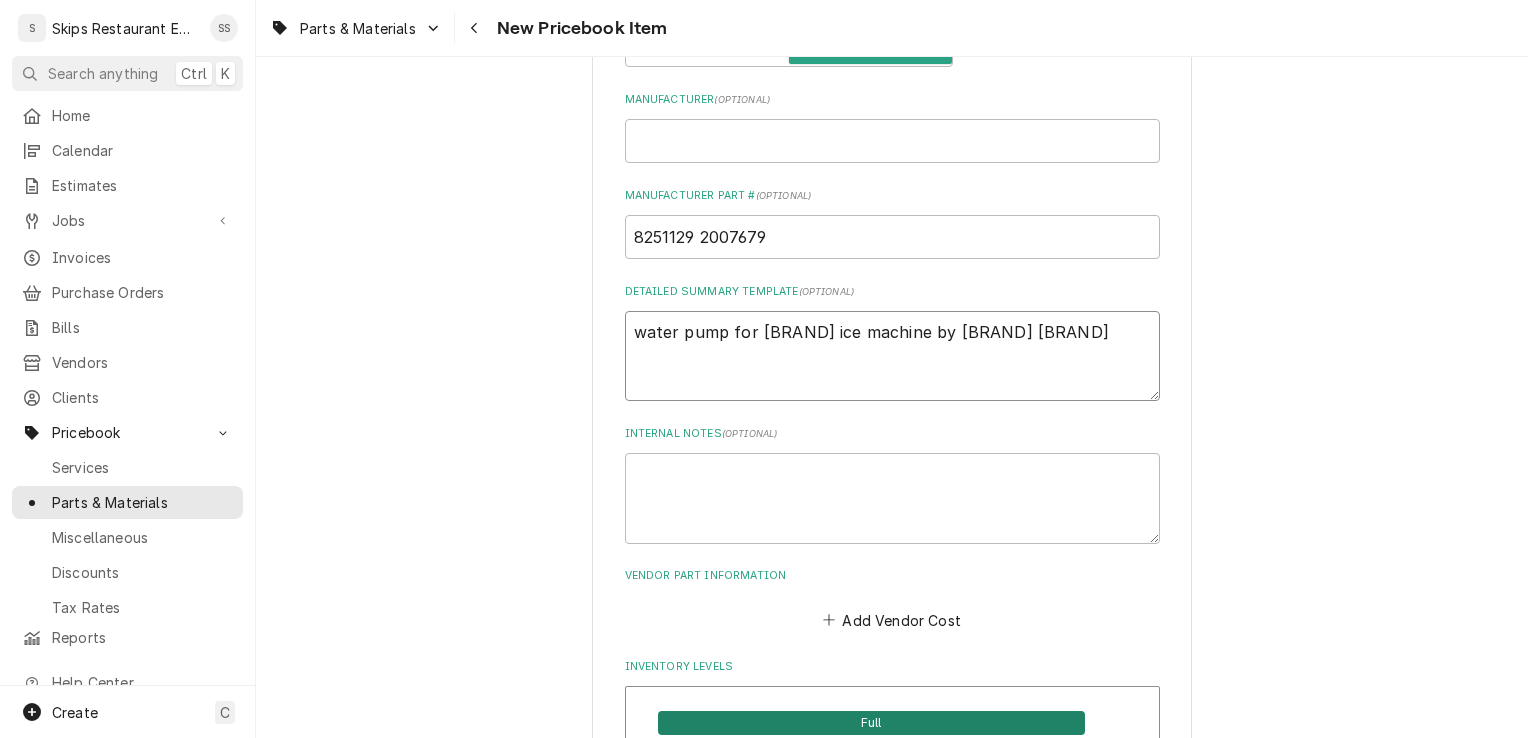 type on "x" 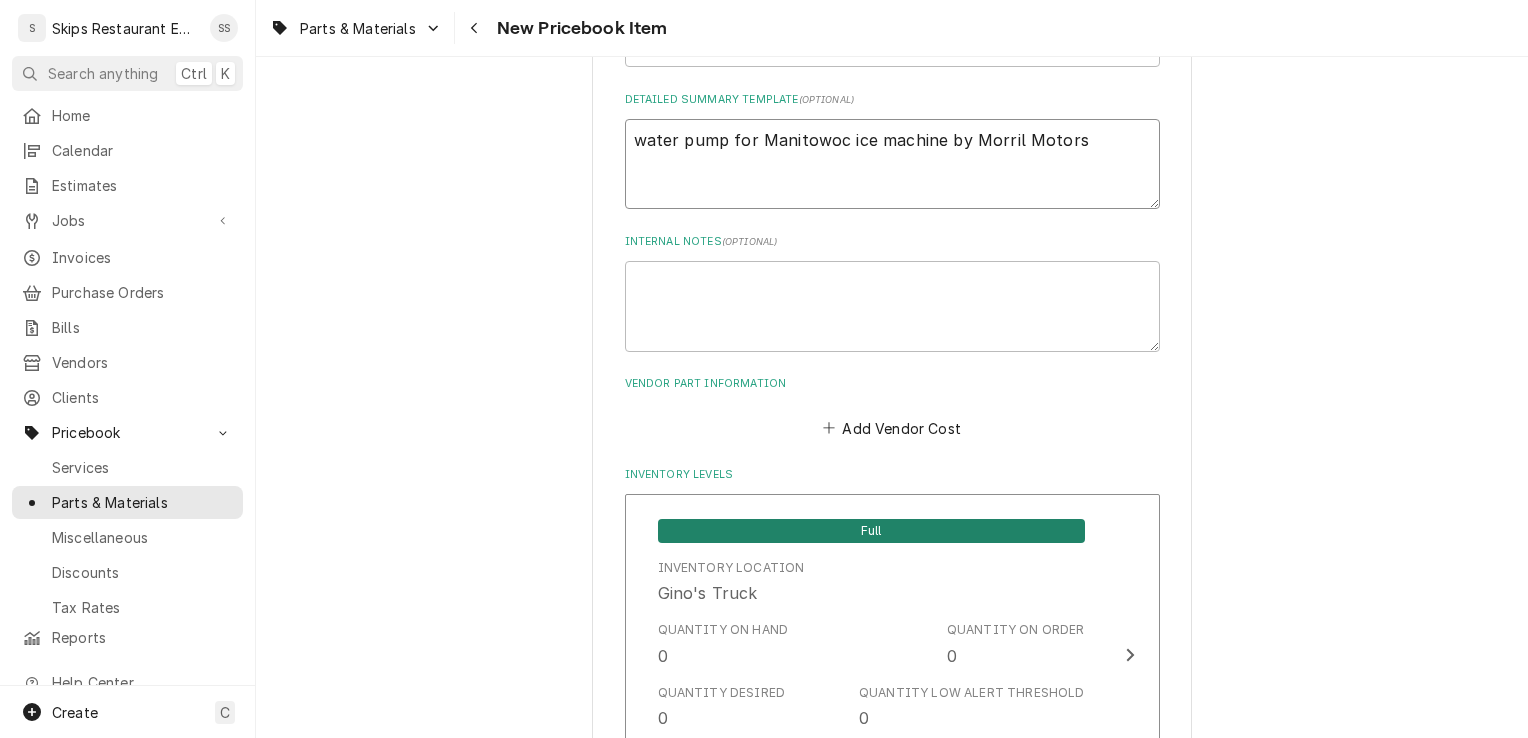 scroll, scrollTop: 1048, scrollLeft: 0, axis: vertical 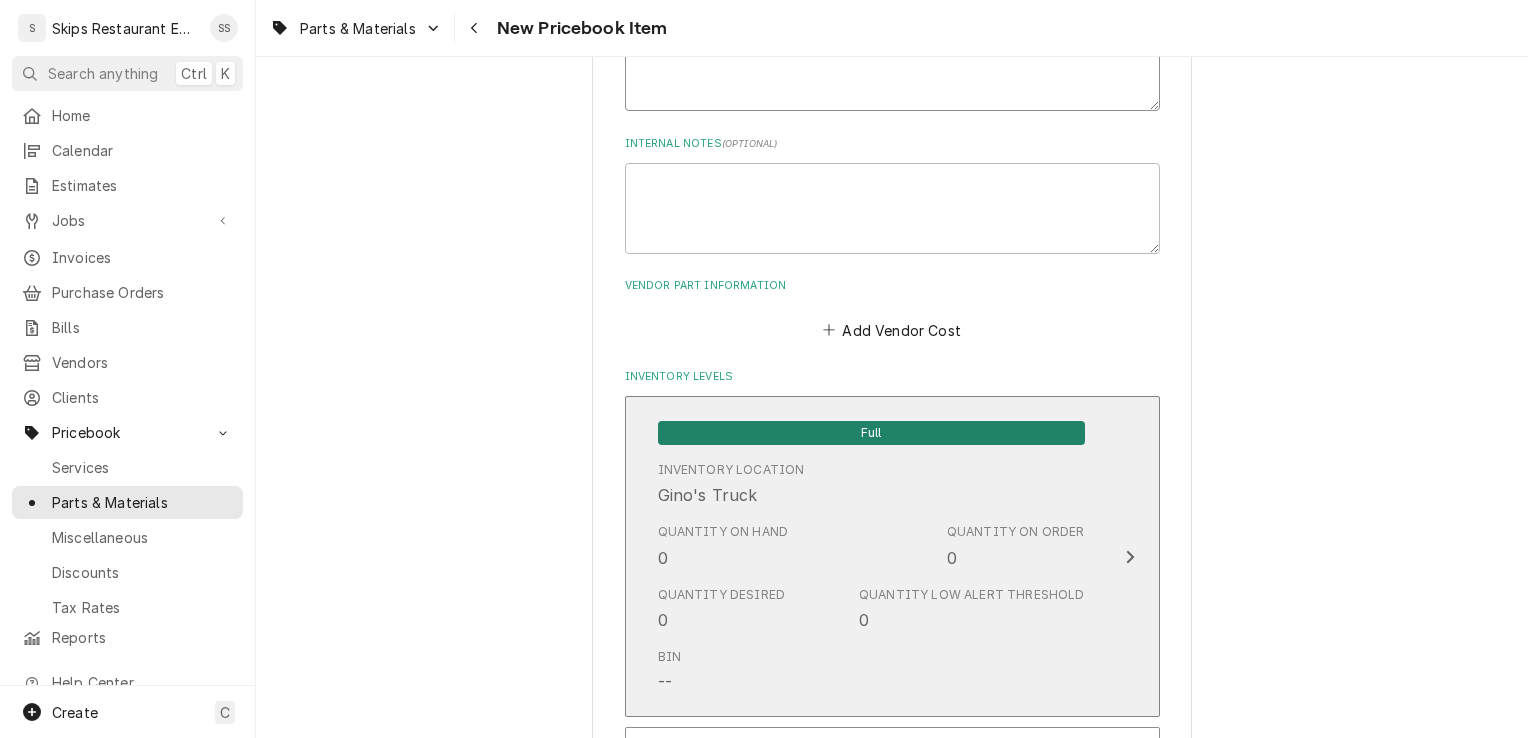 type on "water pump for Manitowoc ice machine by Morril Motors" 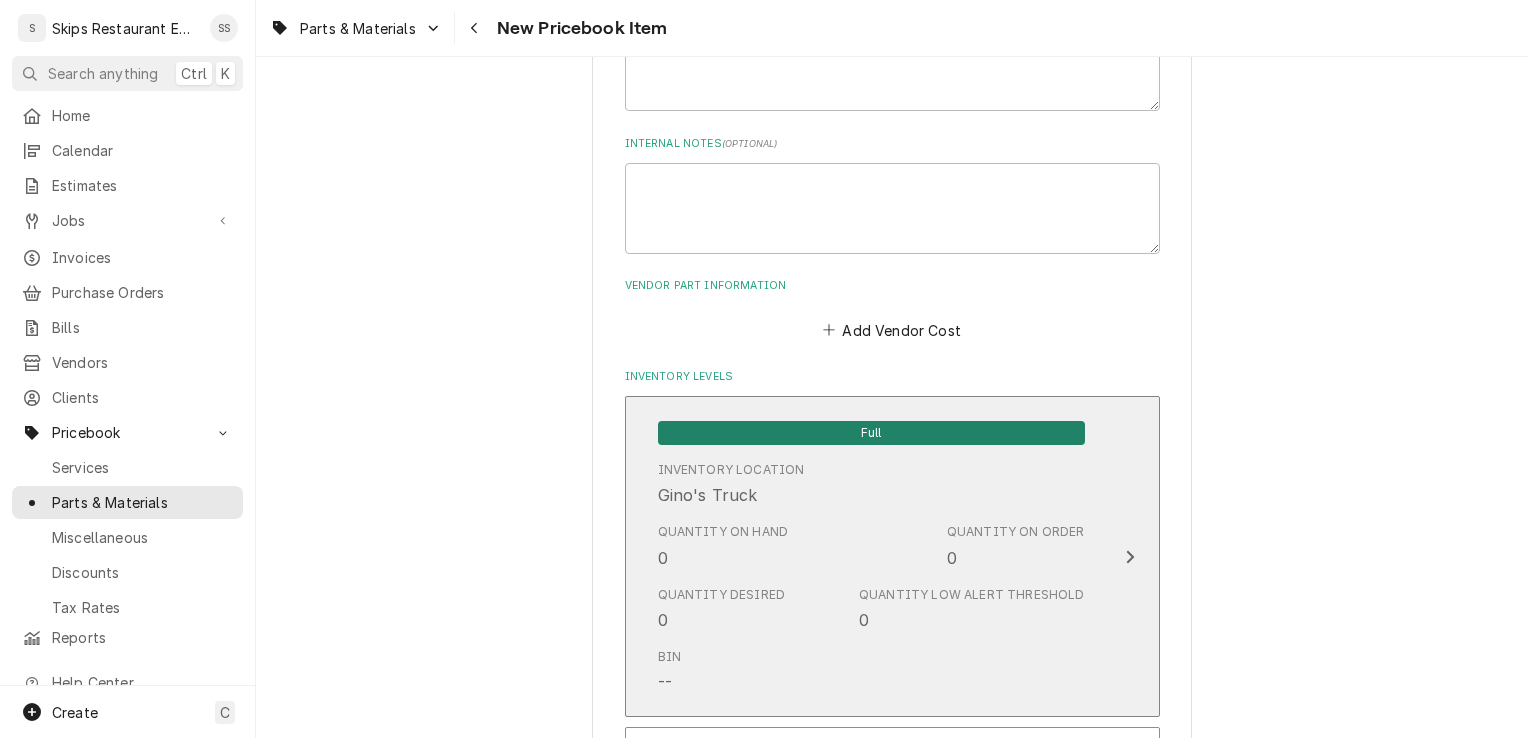click 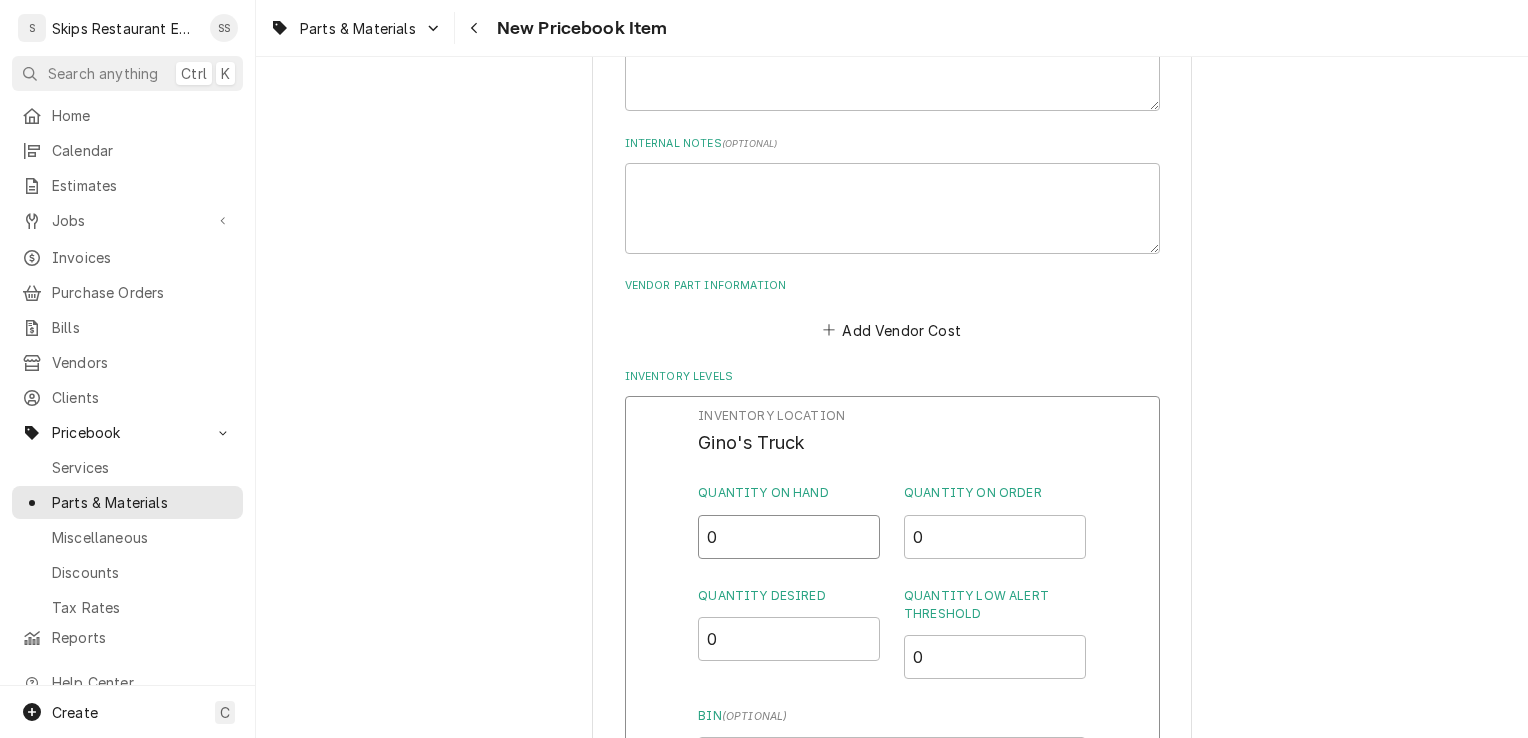 click on "0" at bounding box center (789, 537) 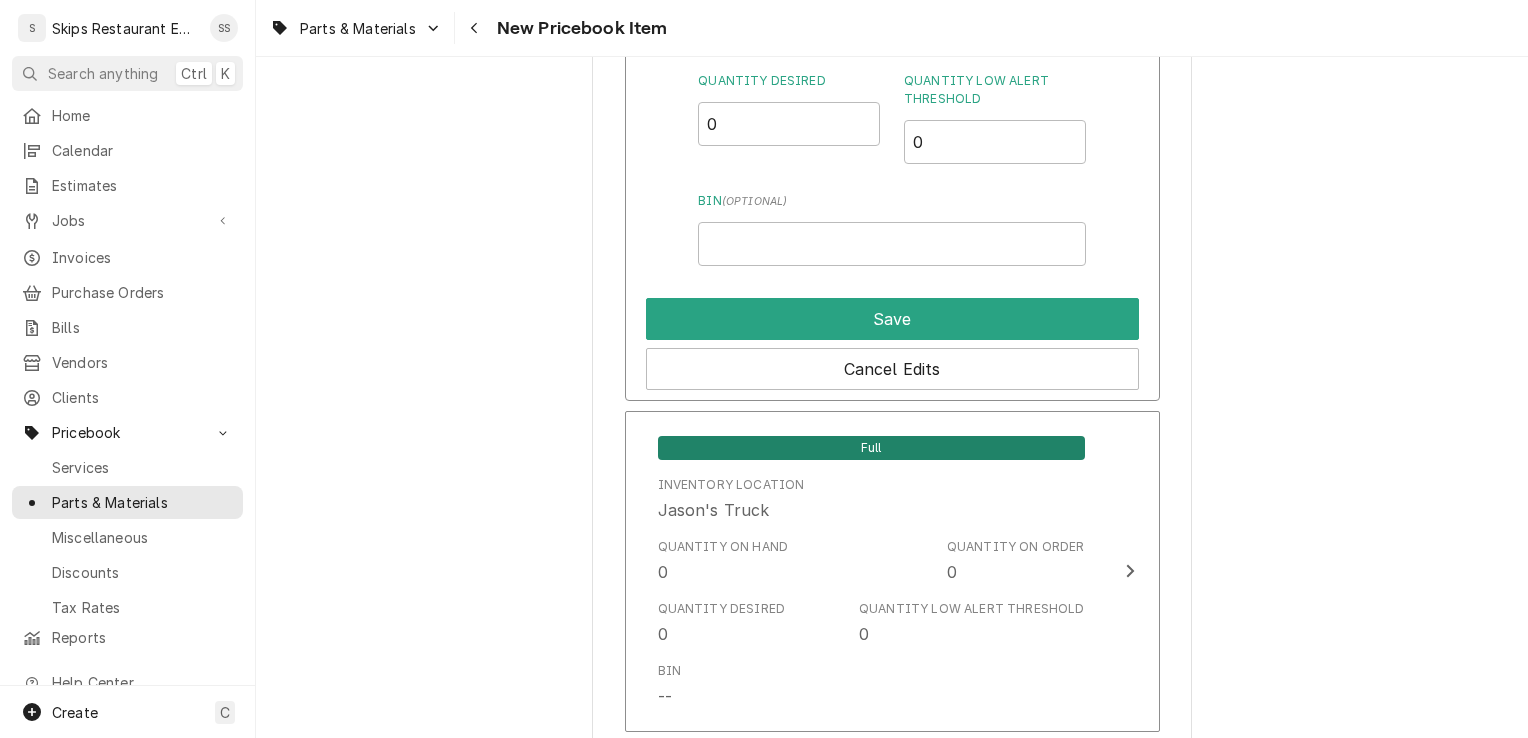 scroll, scrollTop: 1582, scrollLeft: 0, axis: vertical 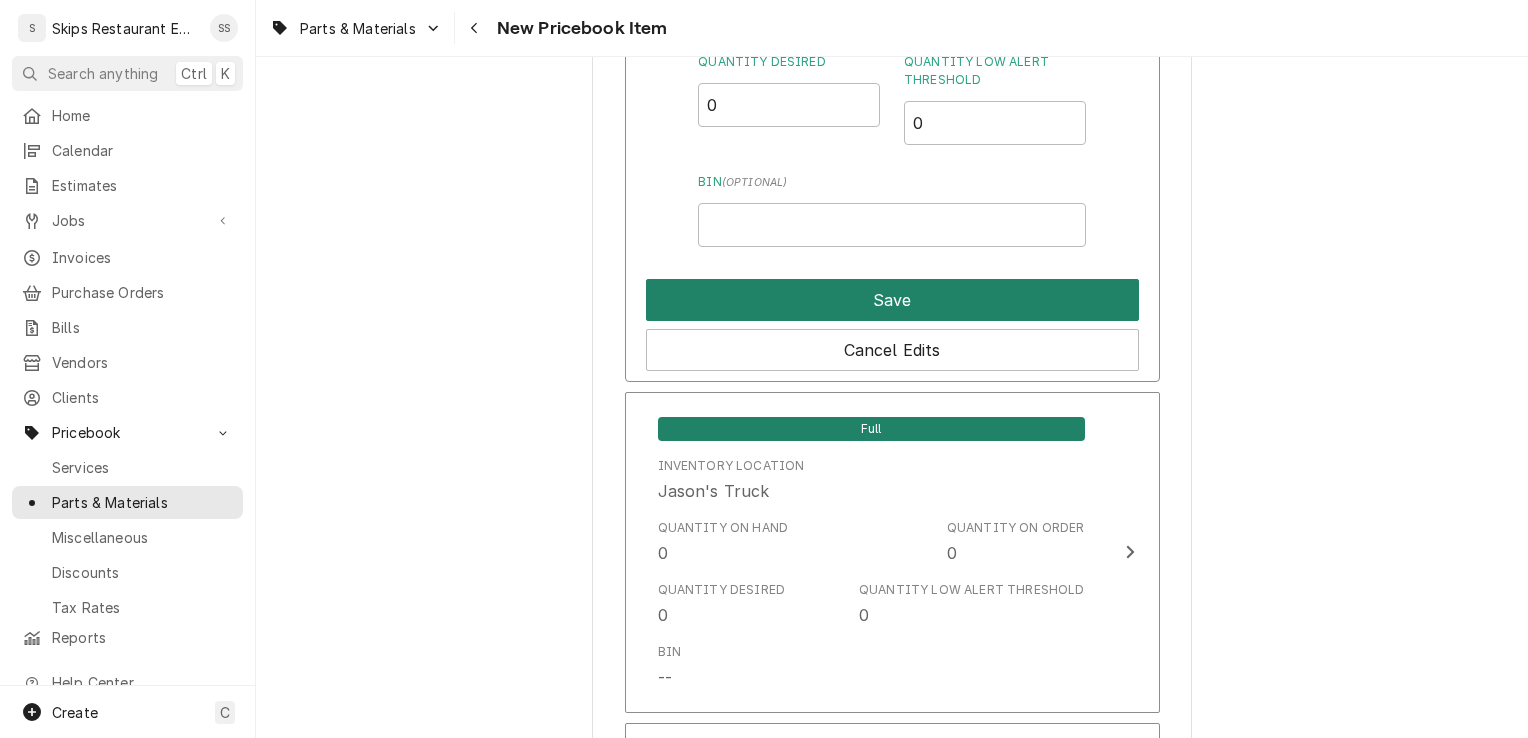 type on "1" 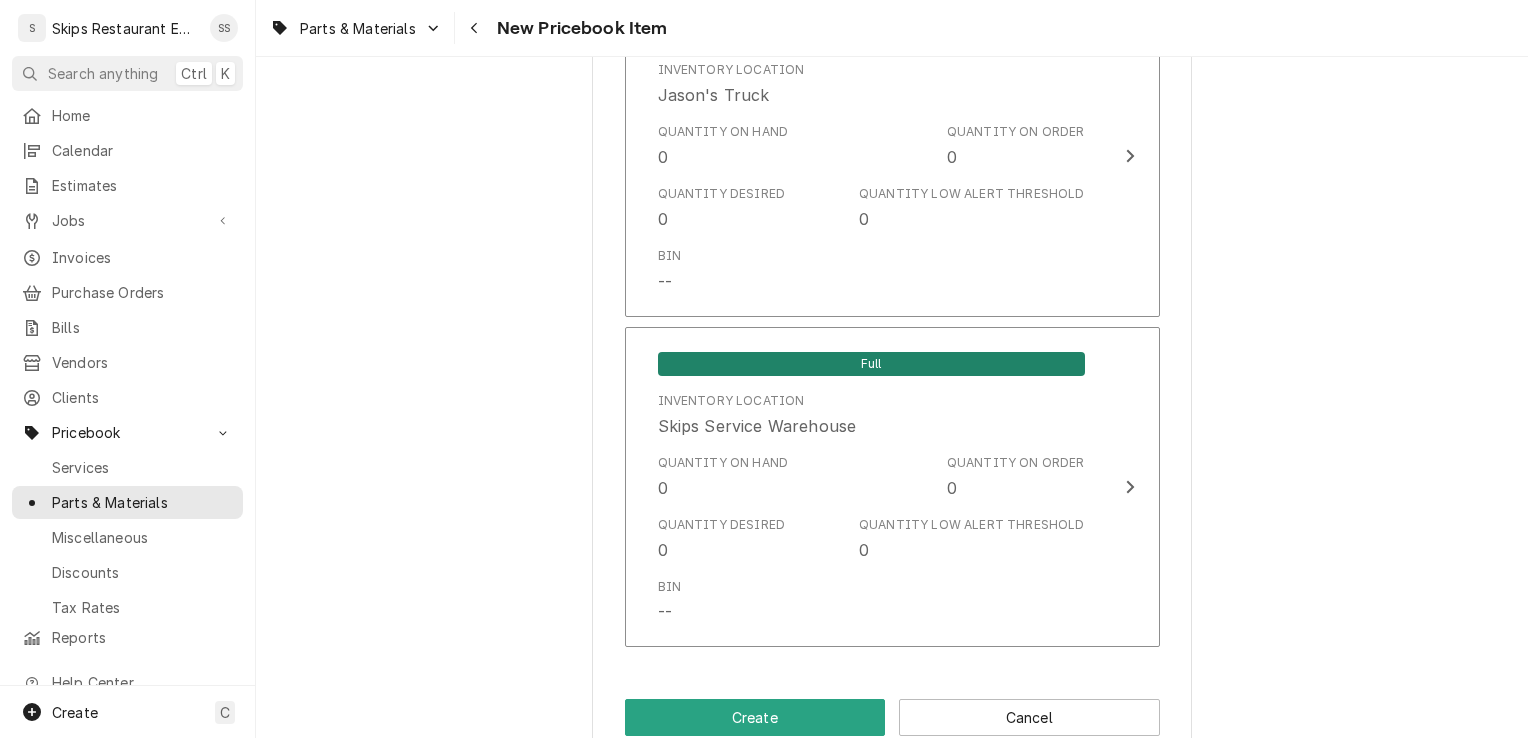 scroll, scrollTop: 1782, scrollLeft: 0, axis: vertical 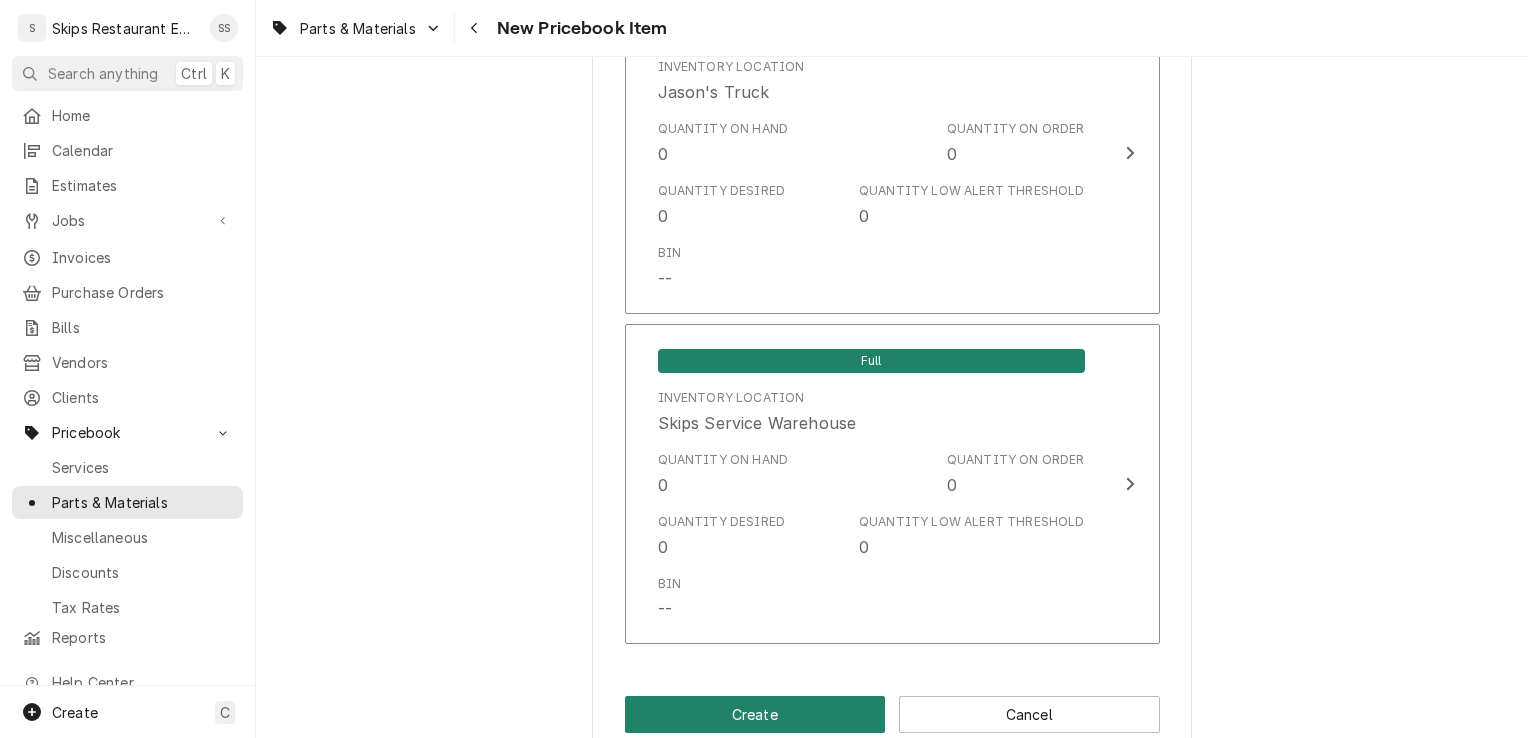 click on "Create" at bounding box center (755, 714) 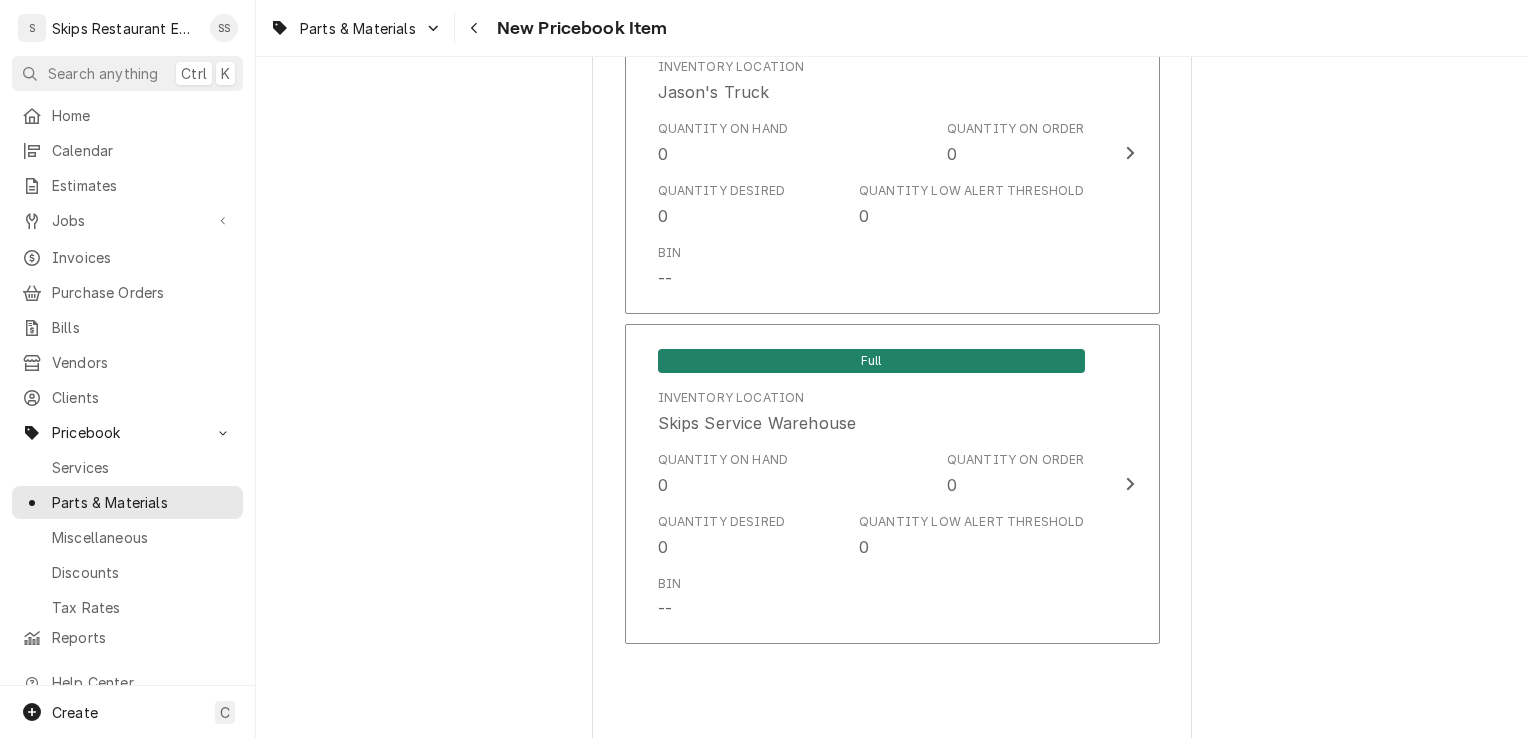 type on "x" 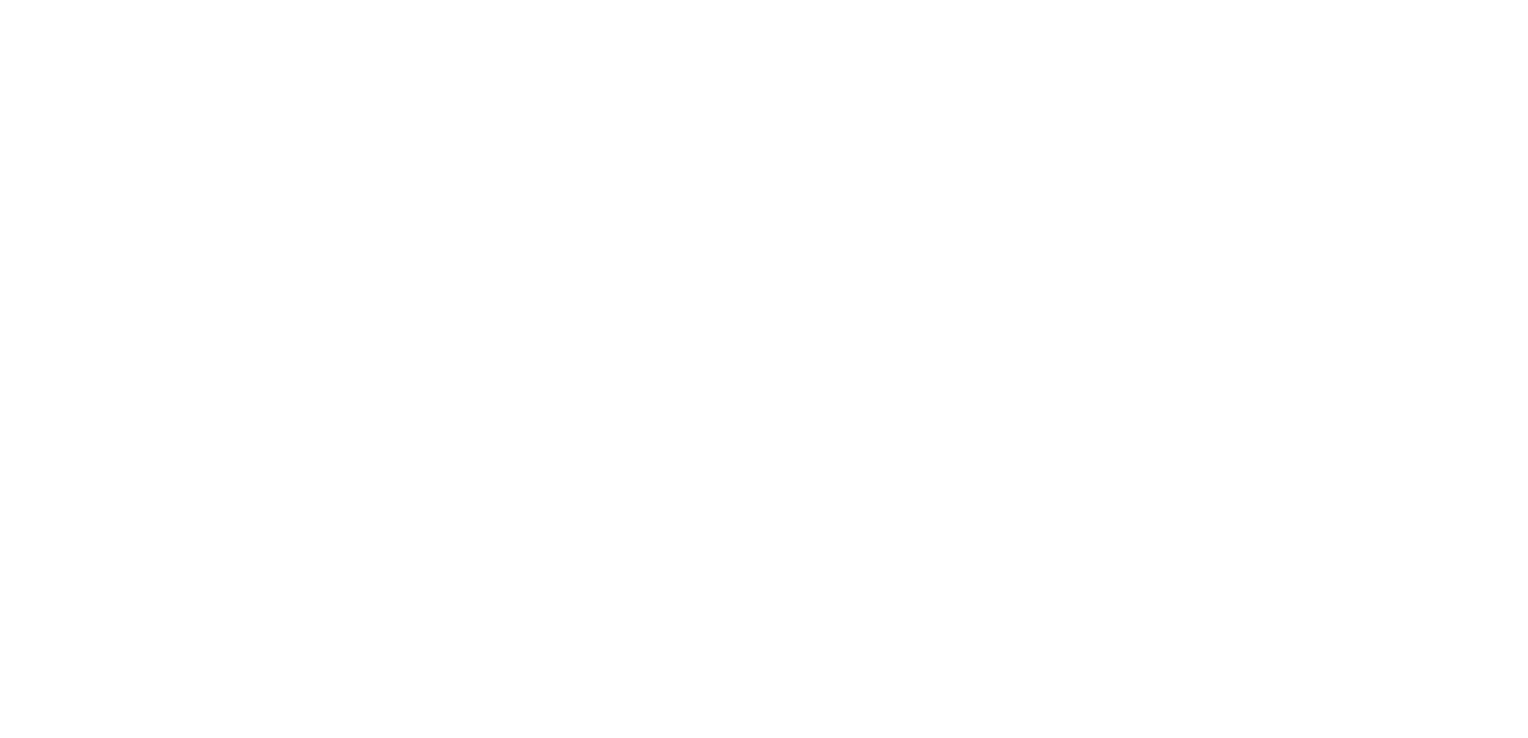 scroll, scrollTop: 0, scrollLeft: 0, axis: both 